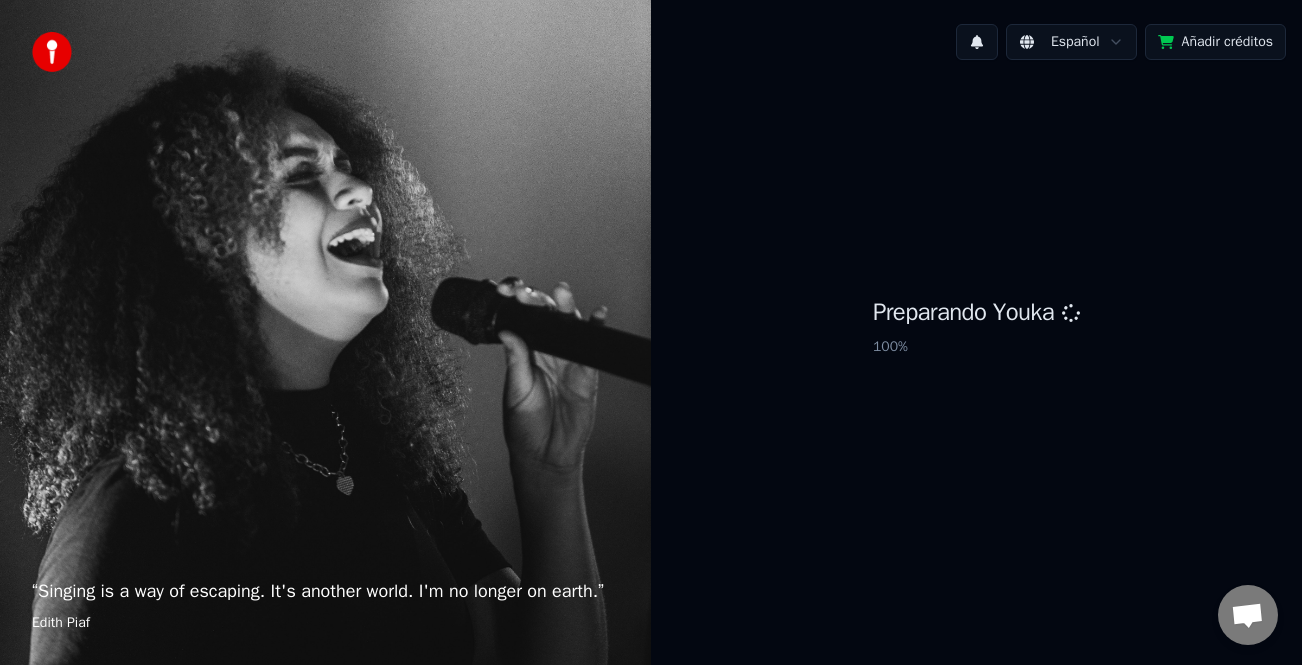 scroll, scrollTop: 0, scrollLeft: 0, axis: both 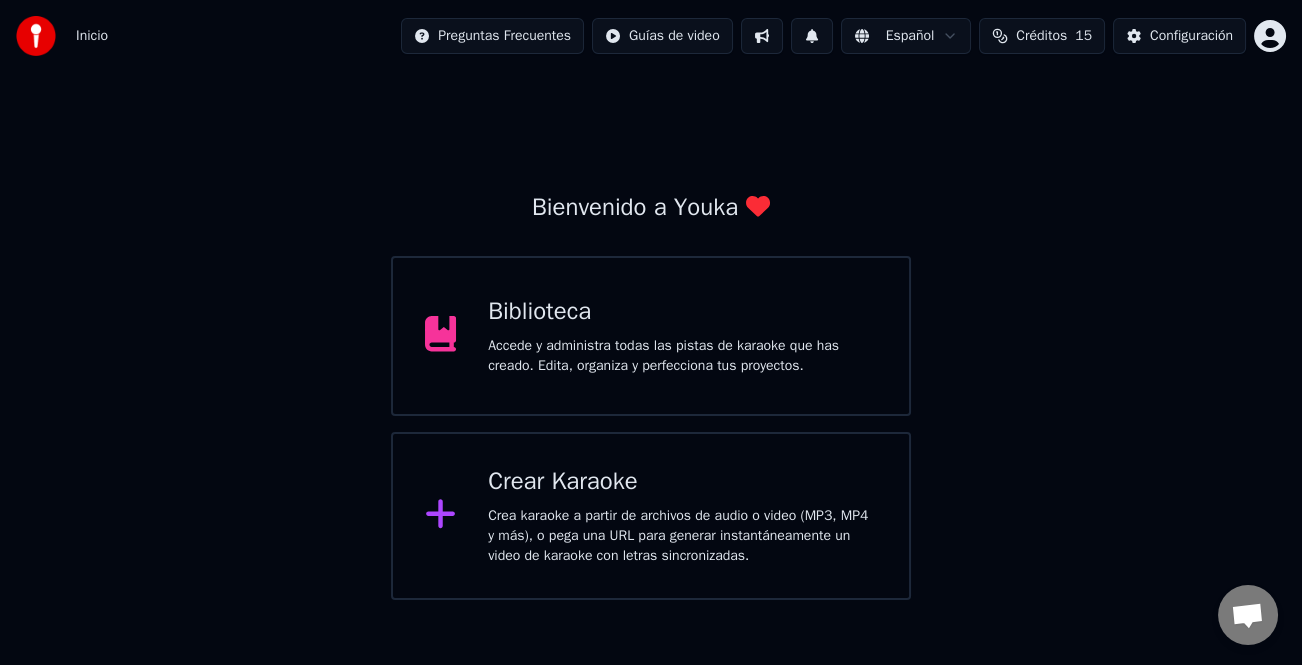 click on "Crea karaoke a partir de archivos de audio o video (MP3, MP4 y más), o pega una URL para generar instantáneamente un video de karaoke con letras sincronizadas." at bounding box center [682, 536] 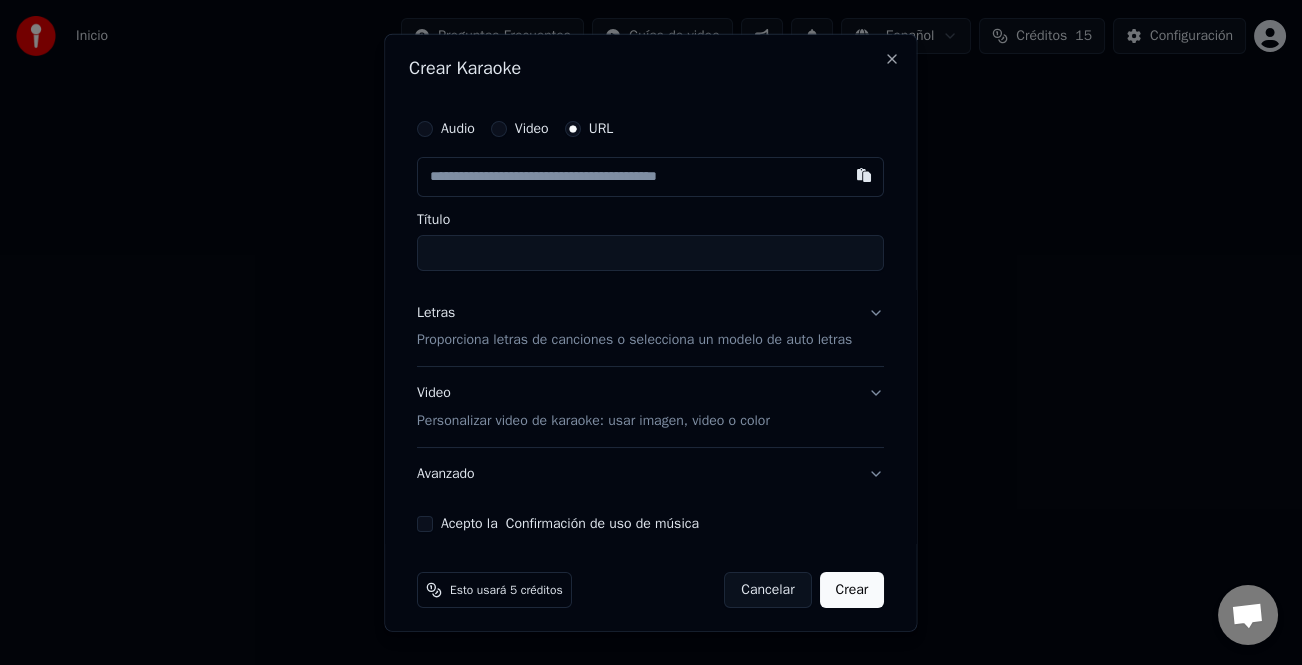 click on "Letras" at bounding box center [436, 312] 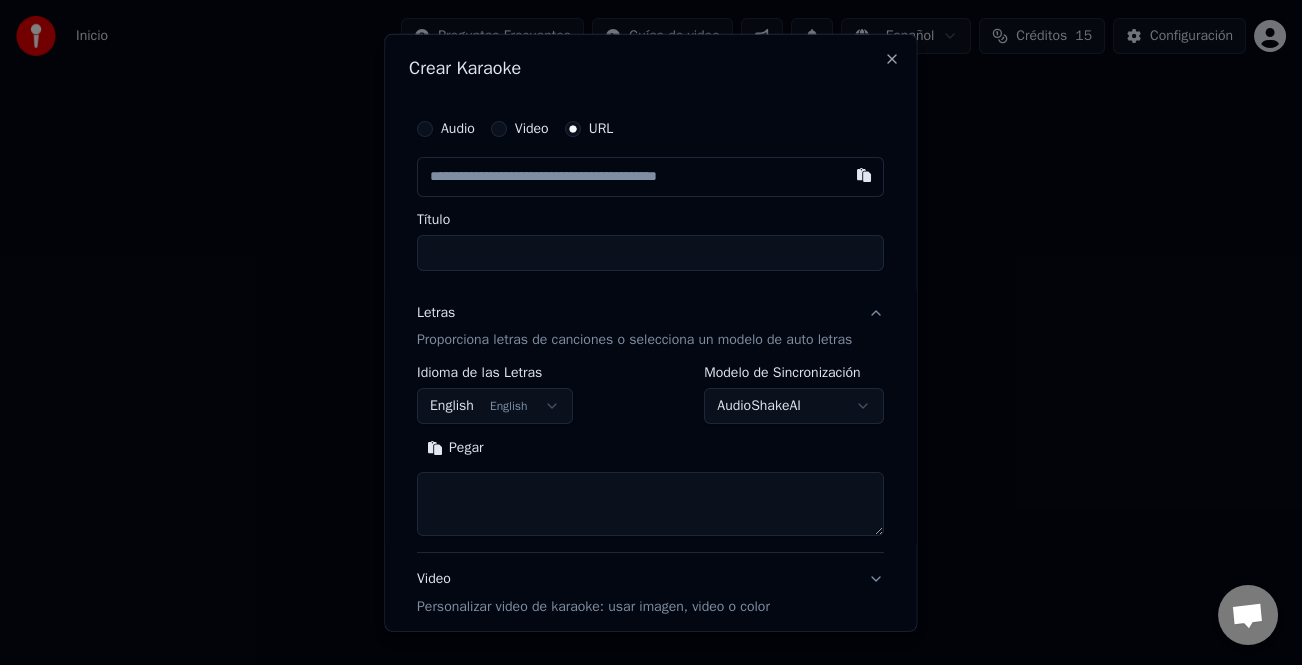 click on "Pegar" at bounding box center [455, 448] 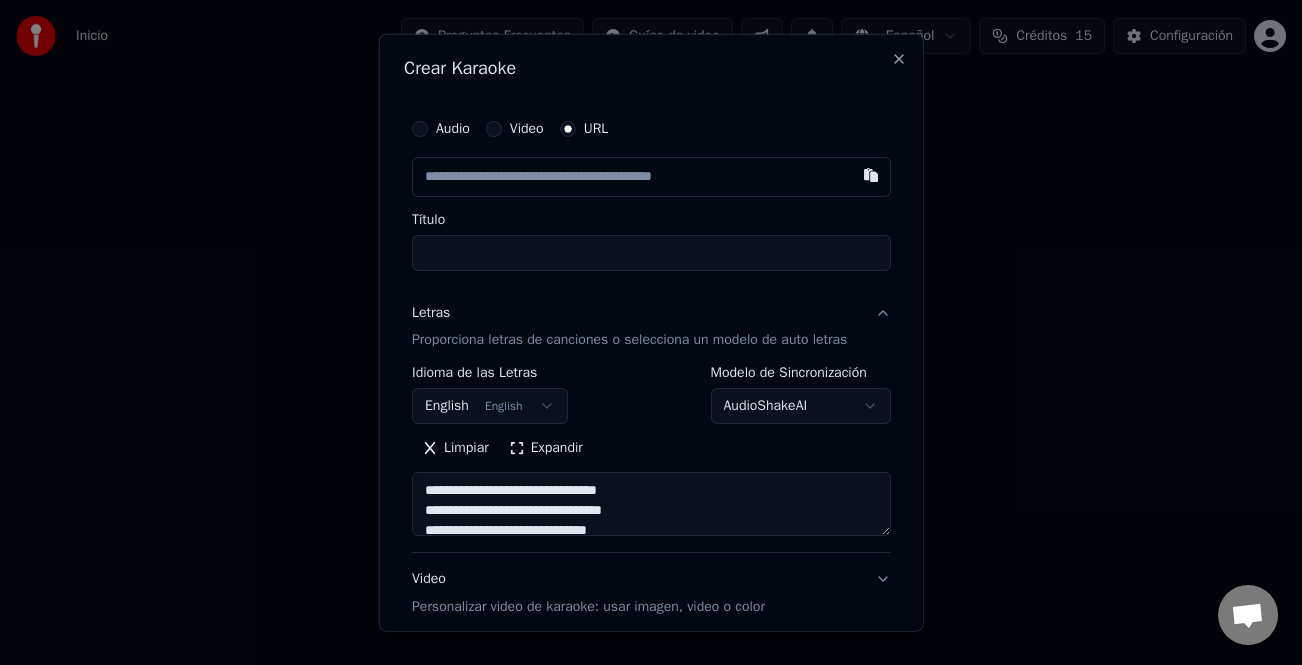 click on "Audio Video URL" at bounding box center [651, 128] 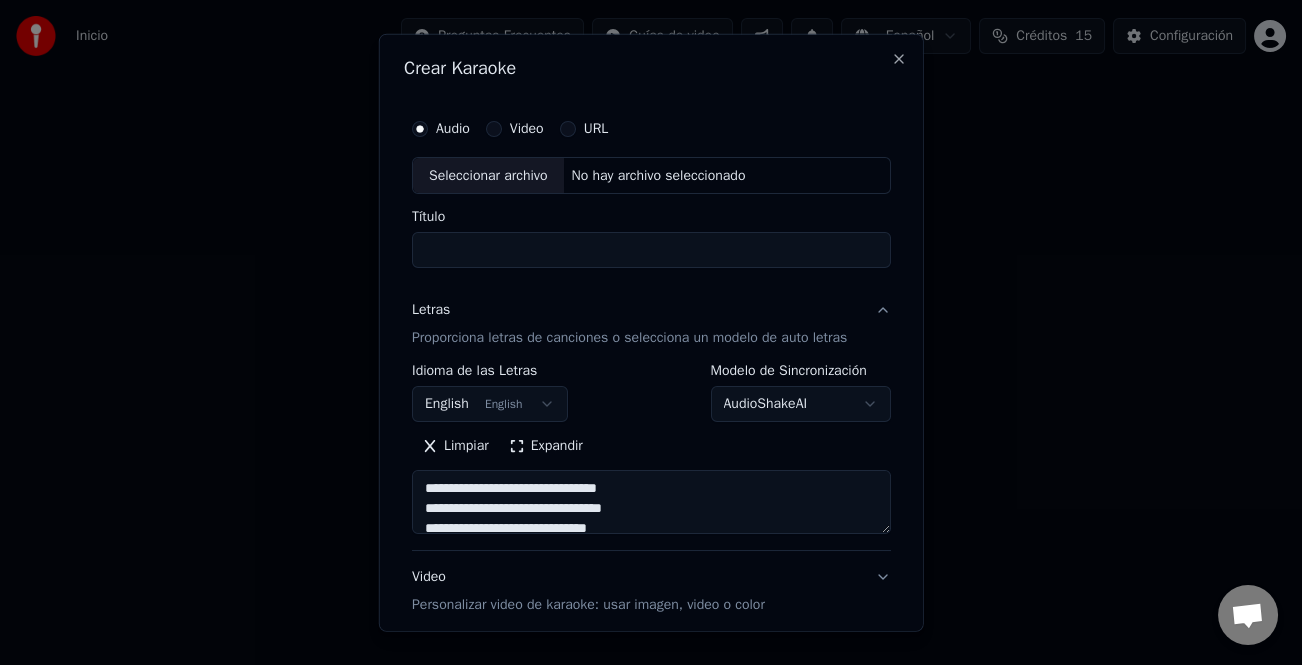 click on "Seleccionar archivo" at bounding box center (488, 175) 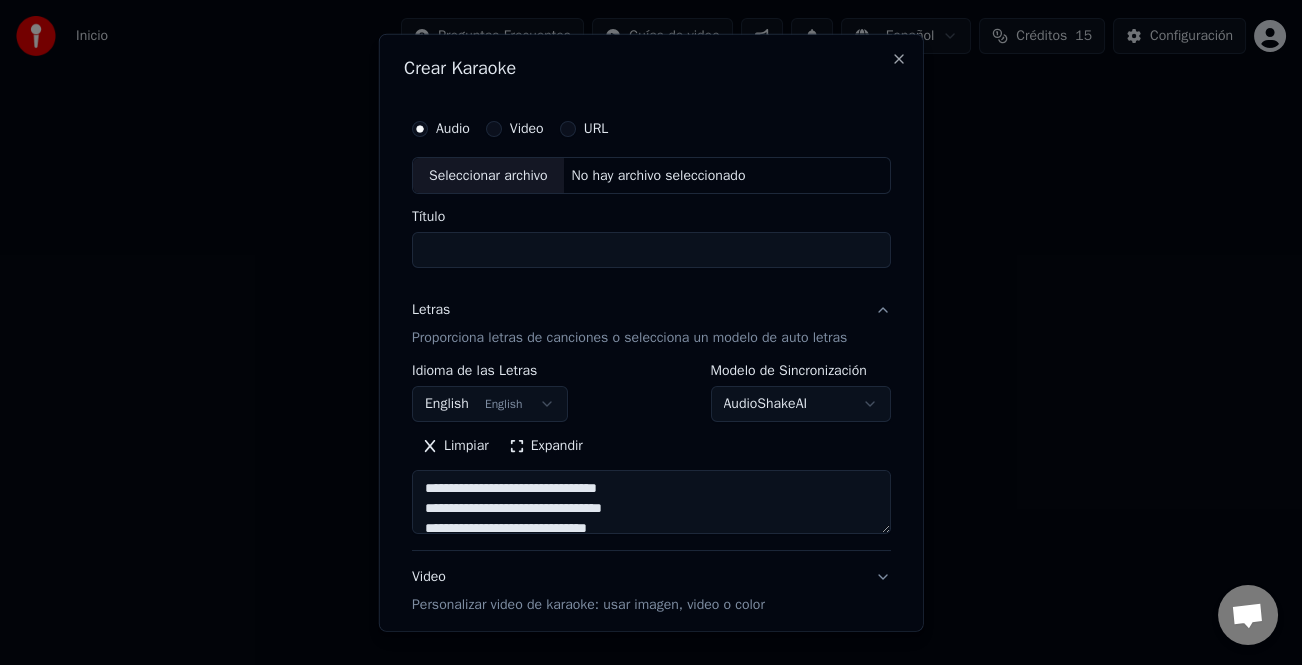 type on "**********" 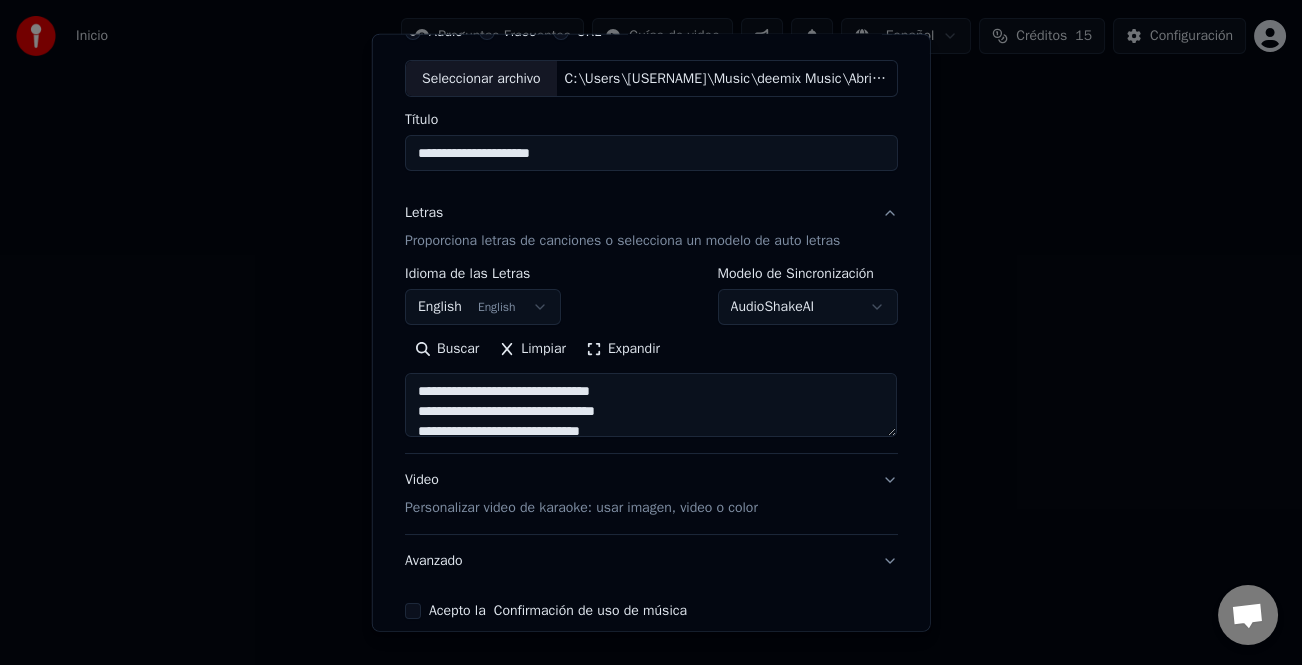 scroll, scrollTop: 193, scrollLeft: 0, axis: vertical 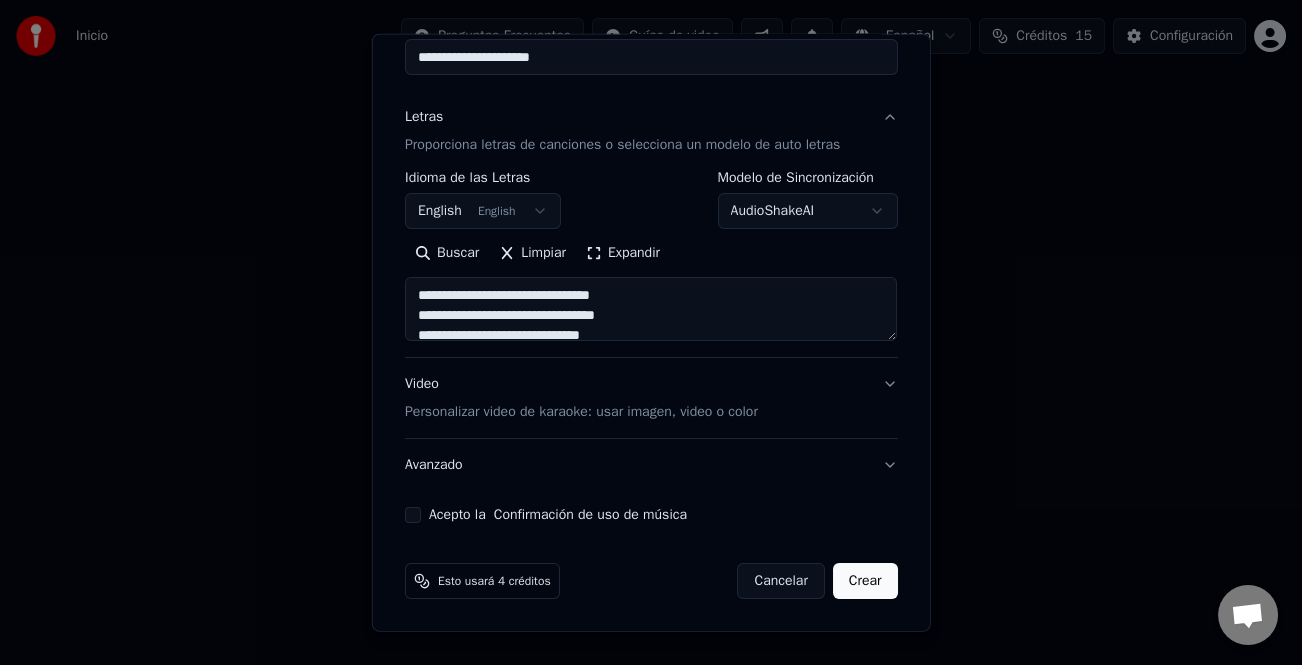 click on "Acepto la   Confirmación de uso de música" at bounding box center [413, 515] 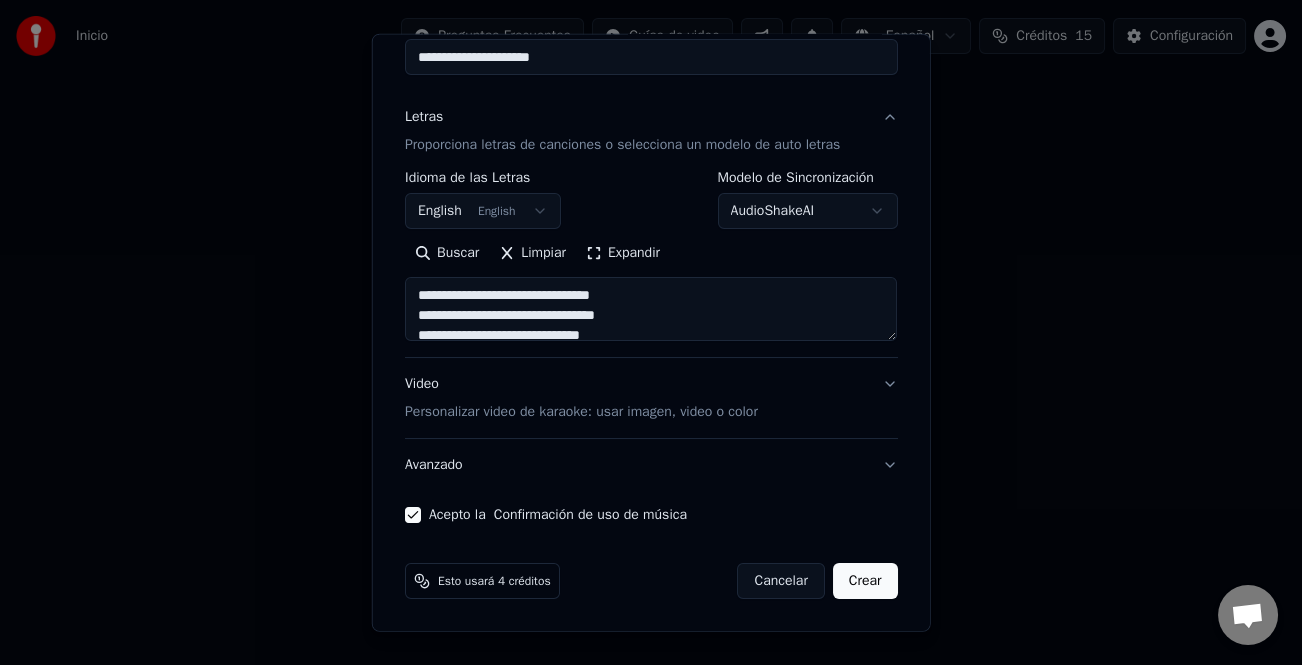 click on "Crear" at bounding box center [865, 581] 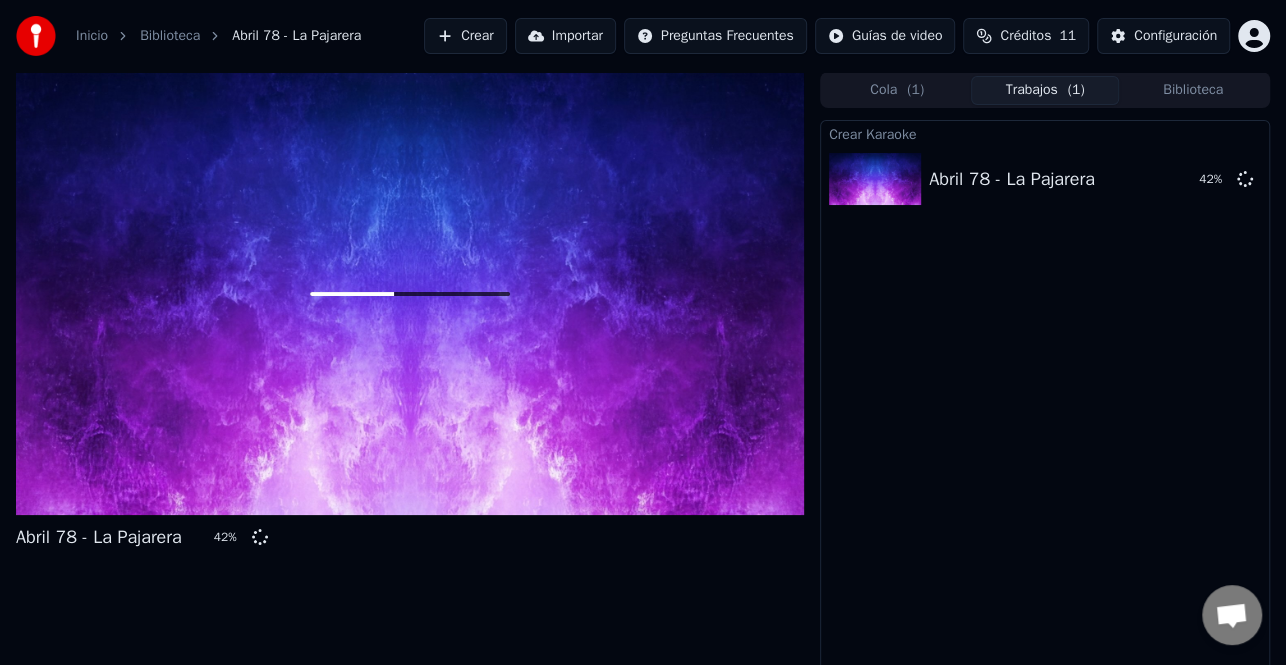 drag, startPoint x: 1216, startPoint y: 70, endPoint x: 1199, endPoint y: 101, distance: 35.35534 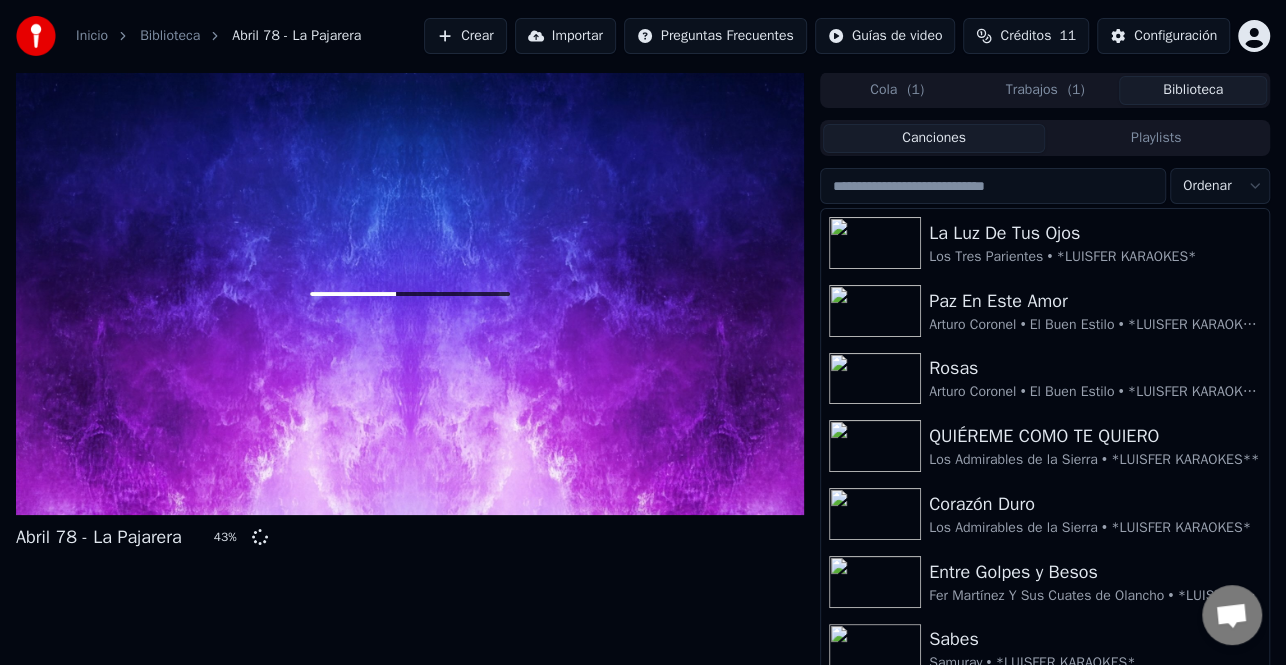 click at bounding box center [993, 186] 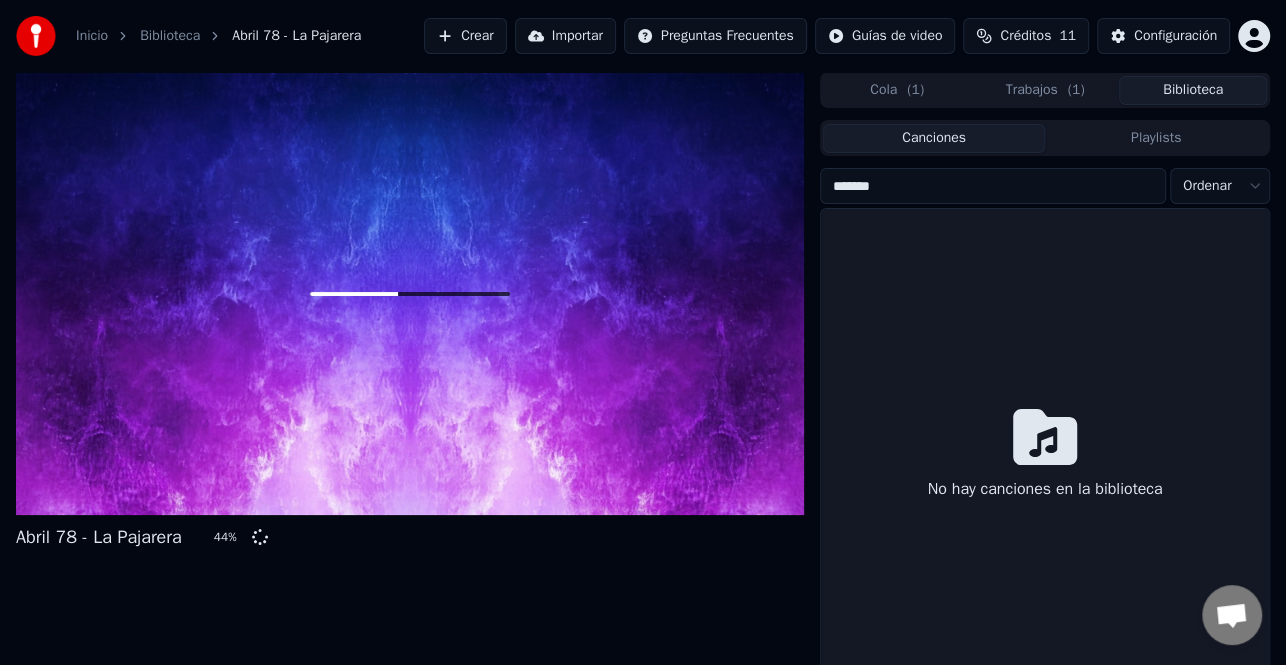type on "*******" 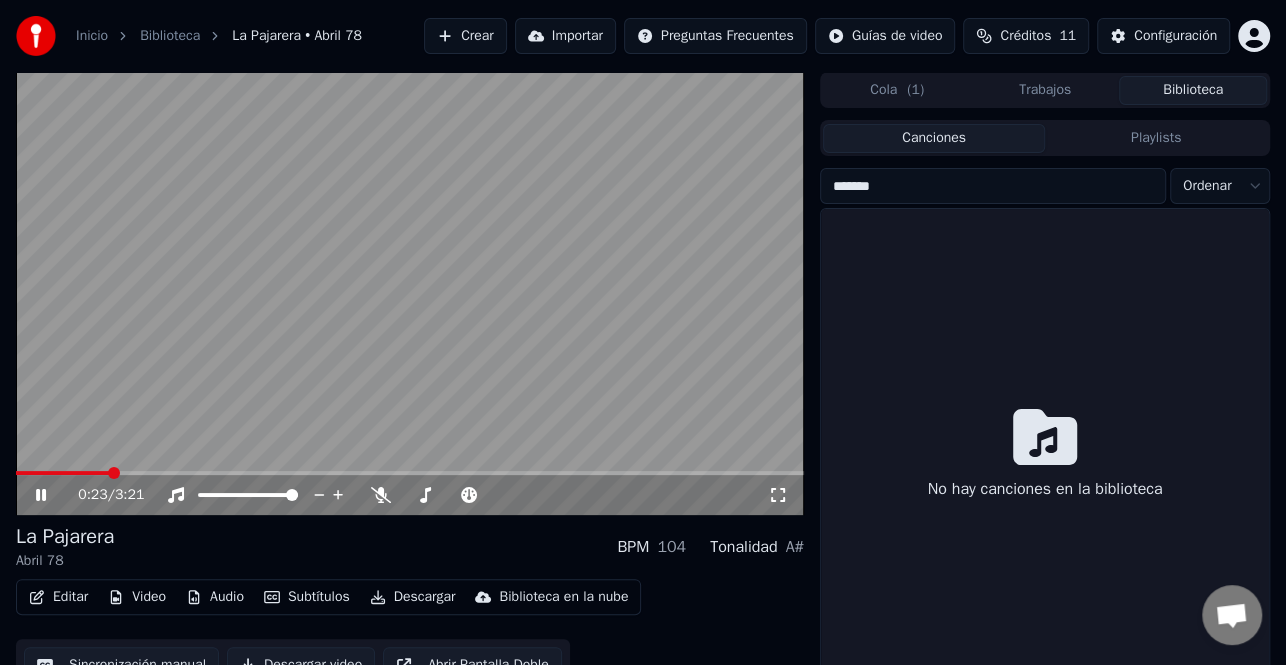 click 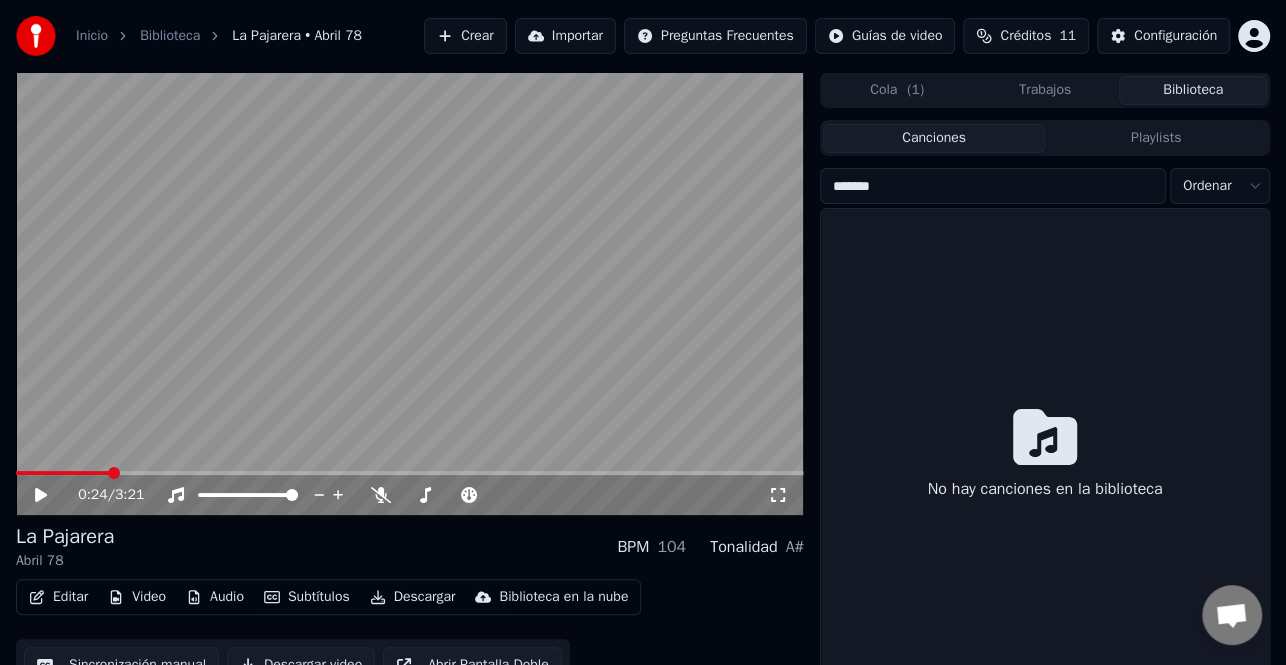 click on "( 1 )" at bounding box center [915, 90] 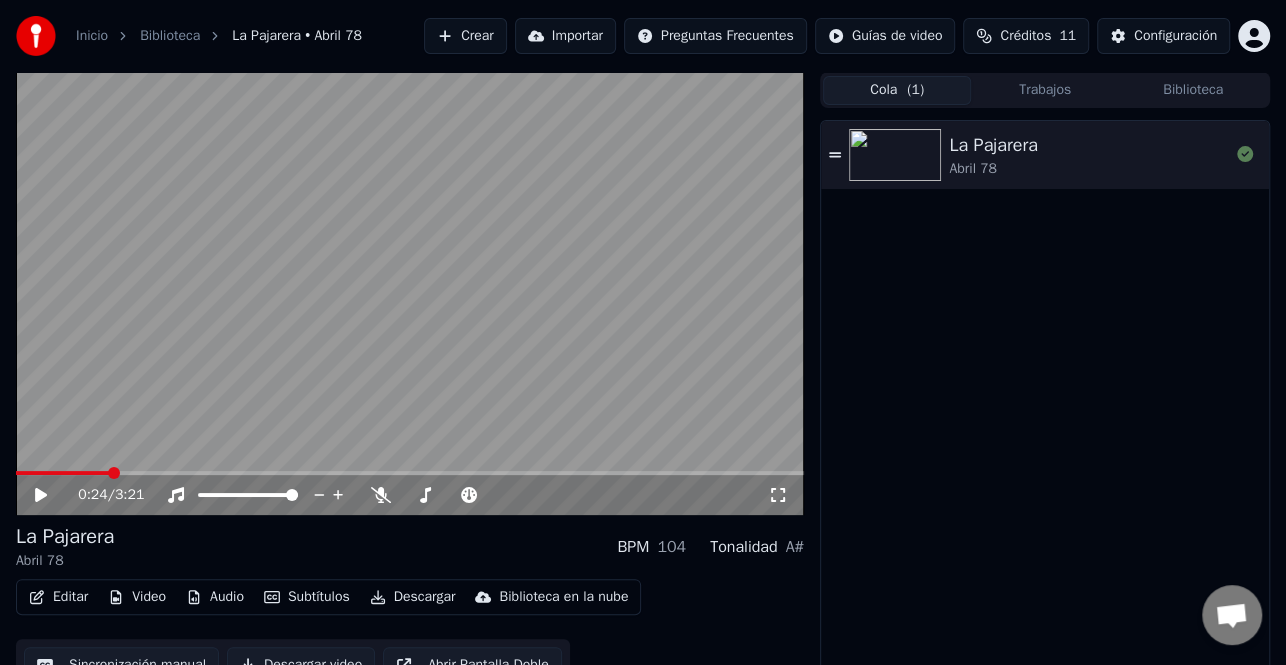 click on "Crear" at bounding box center [465, 36] 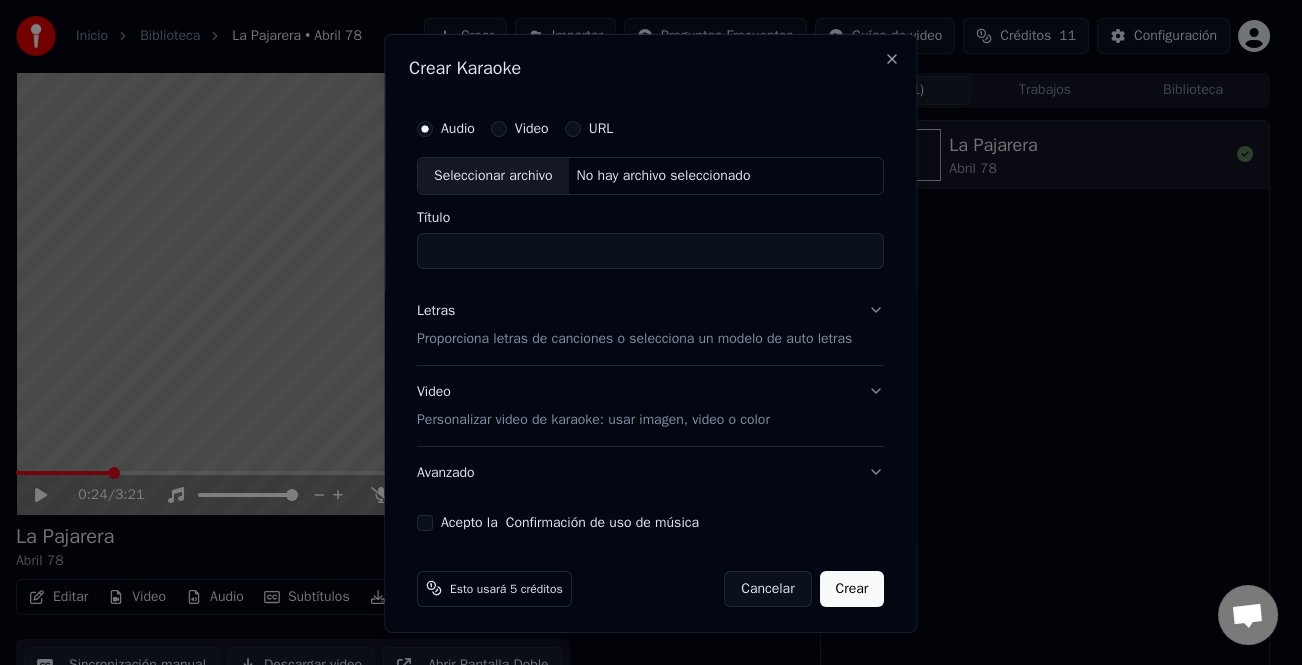 click on "Seleccionar archivo" at bounding box center (493, 175) 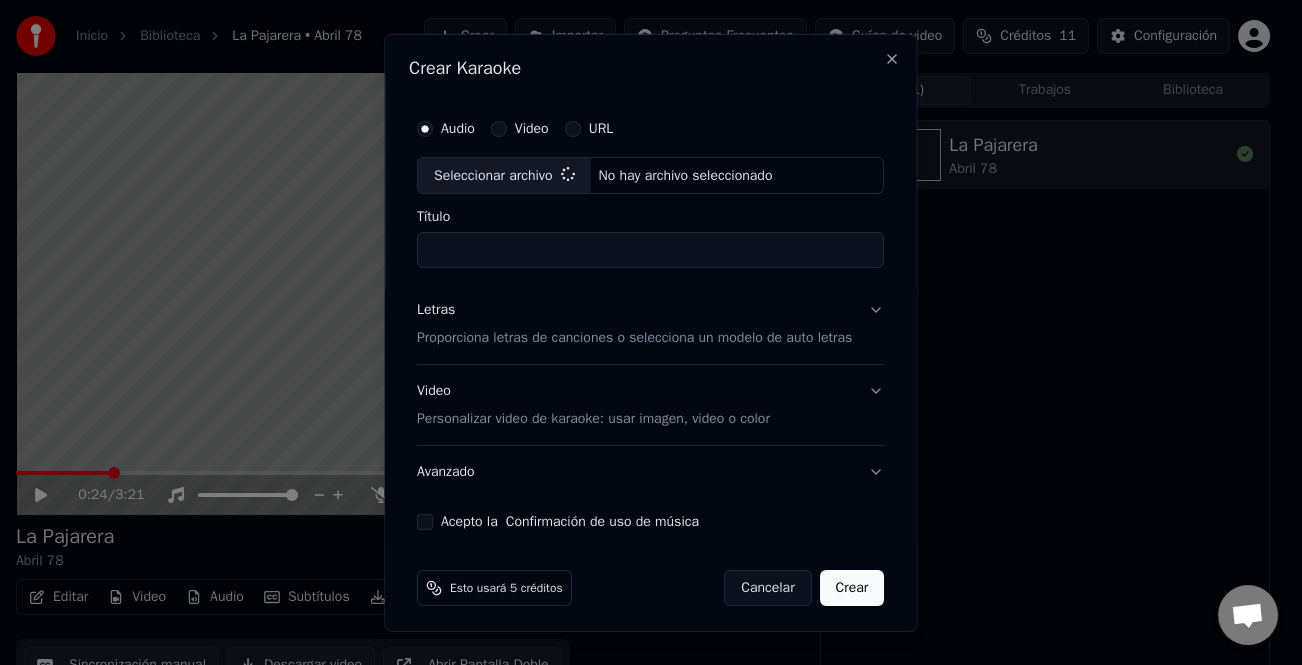 type on "**********" 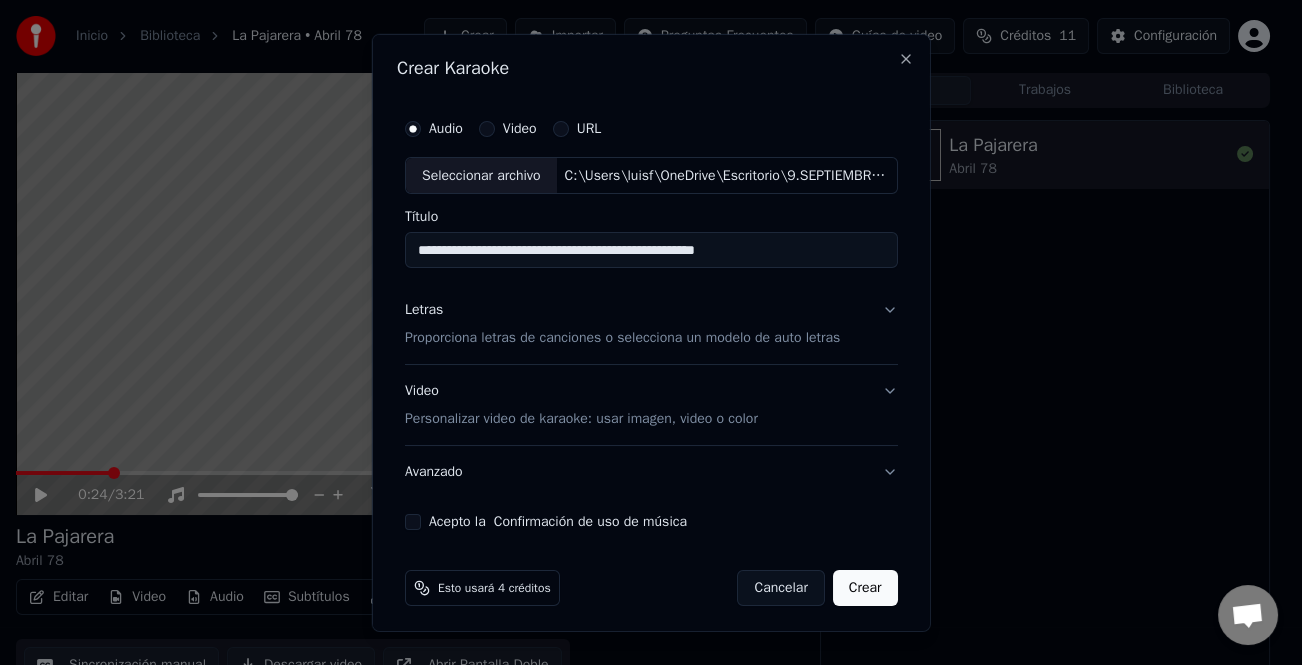 click on "Letras" at bounding box center (424, 310) 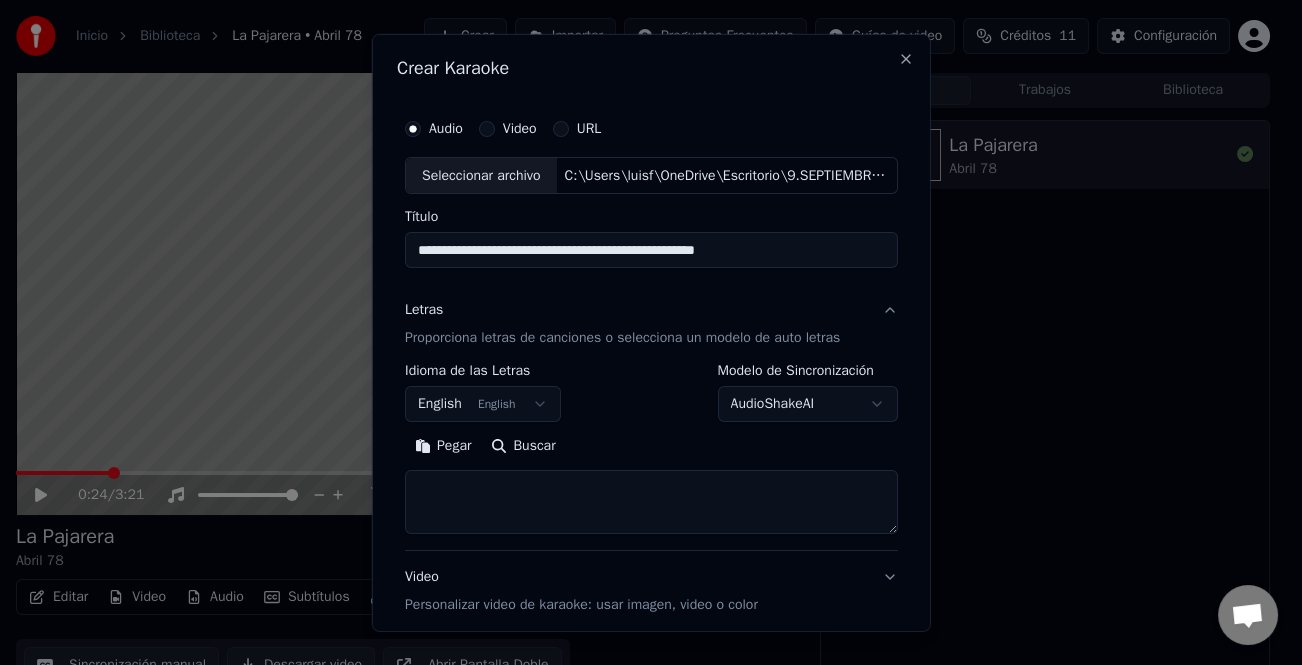click on "Pegar" at bounding box center [443, 446] 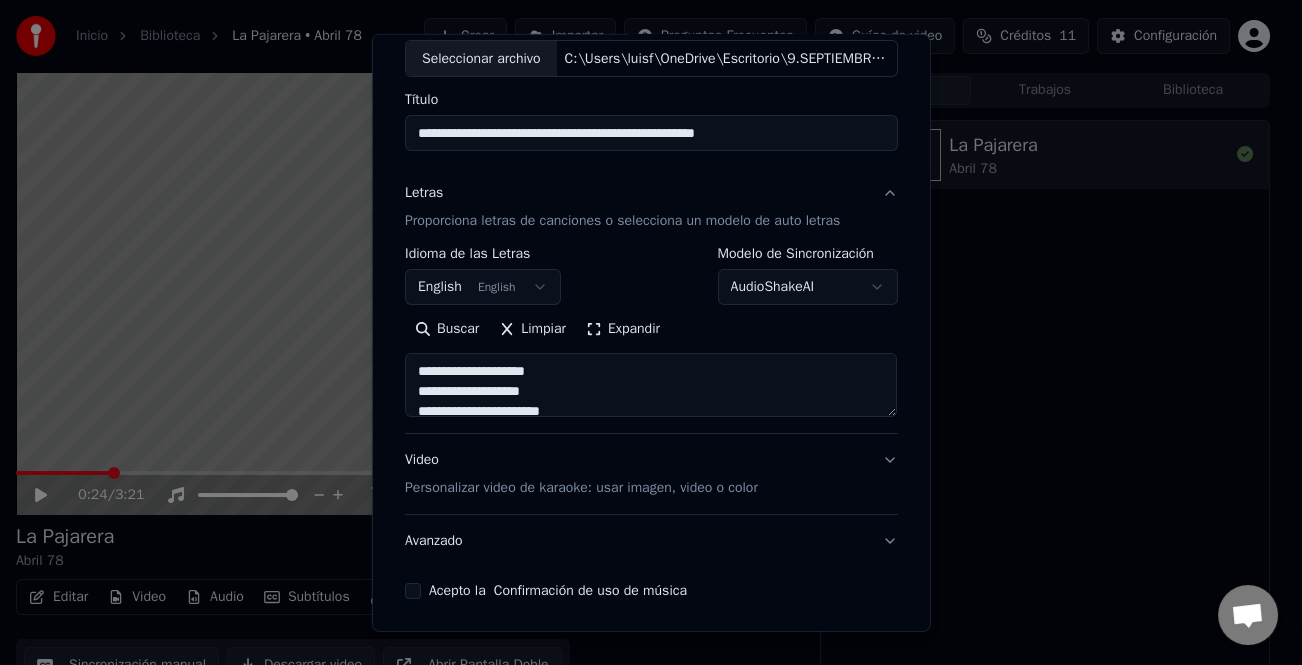 scroll, scrollTop: 193, scrollLeft: 0, axis: vertical 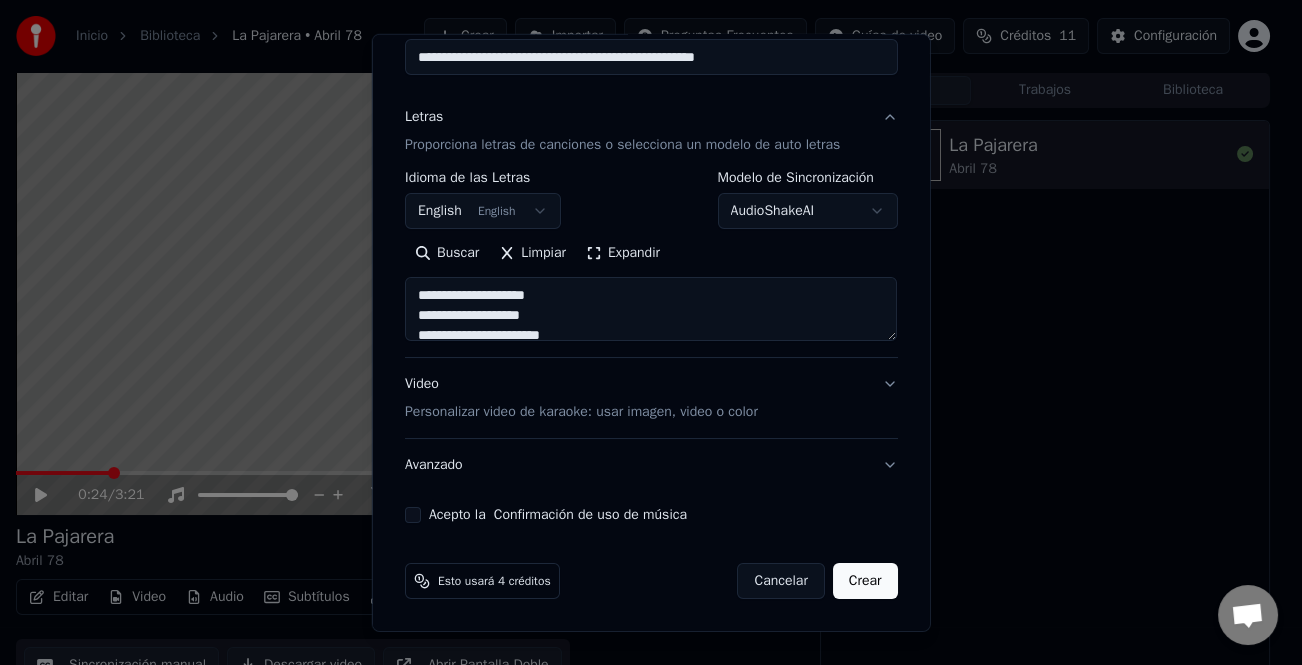 type on "**********" 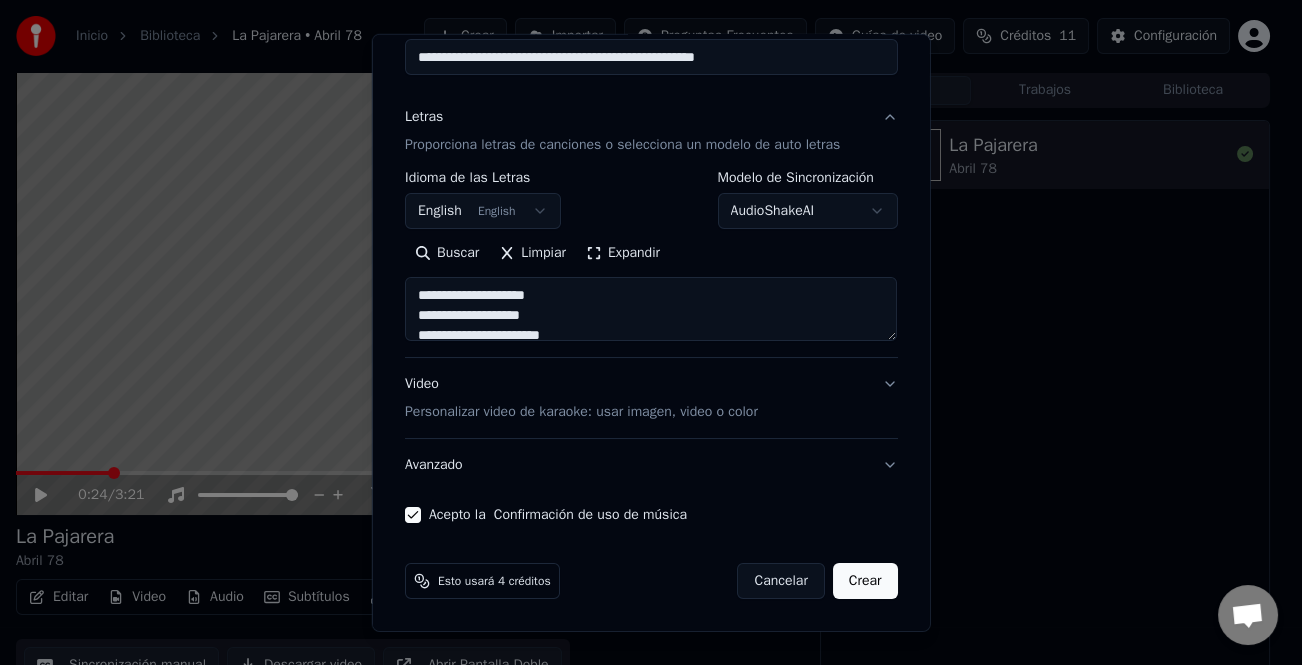 click on "Crear" at bounding box center [865, 581] 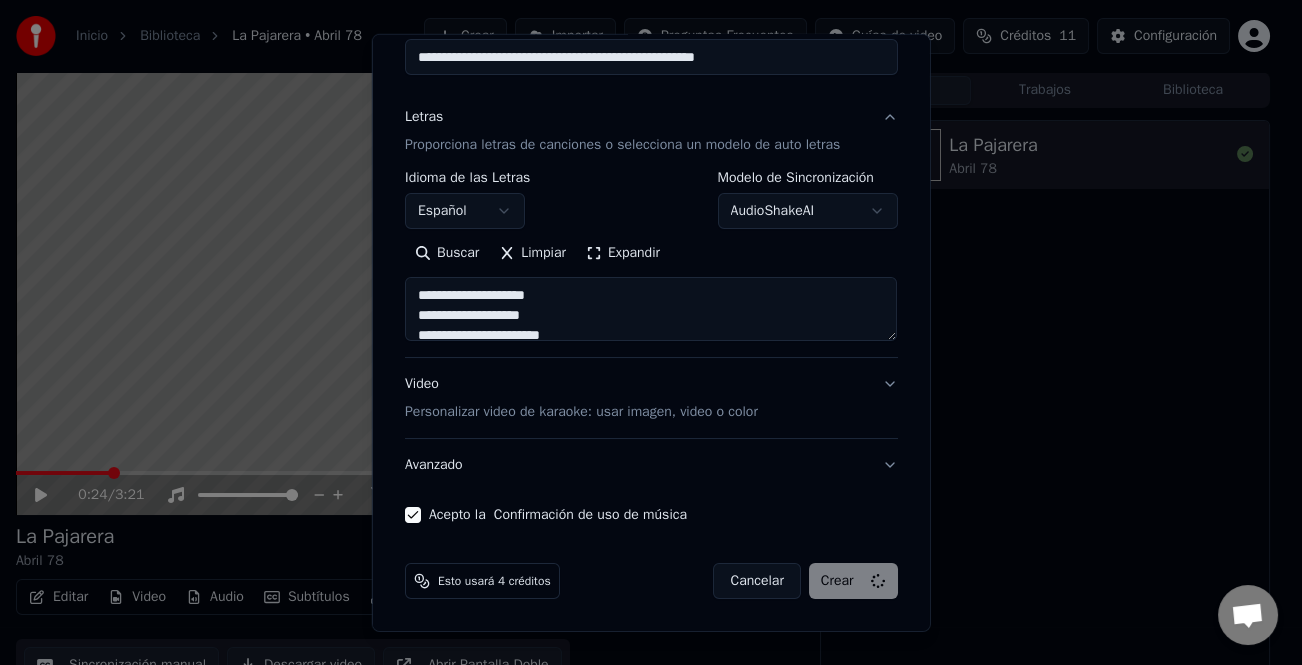 type on "**********" 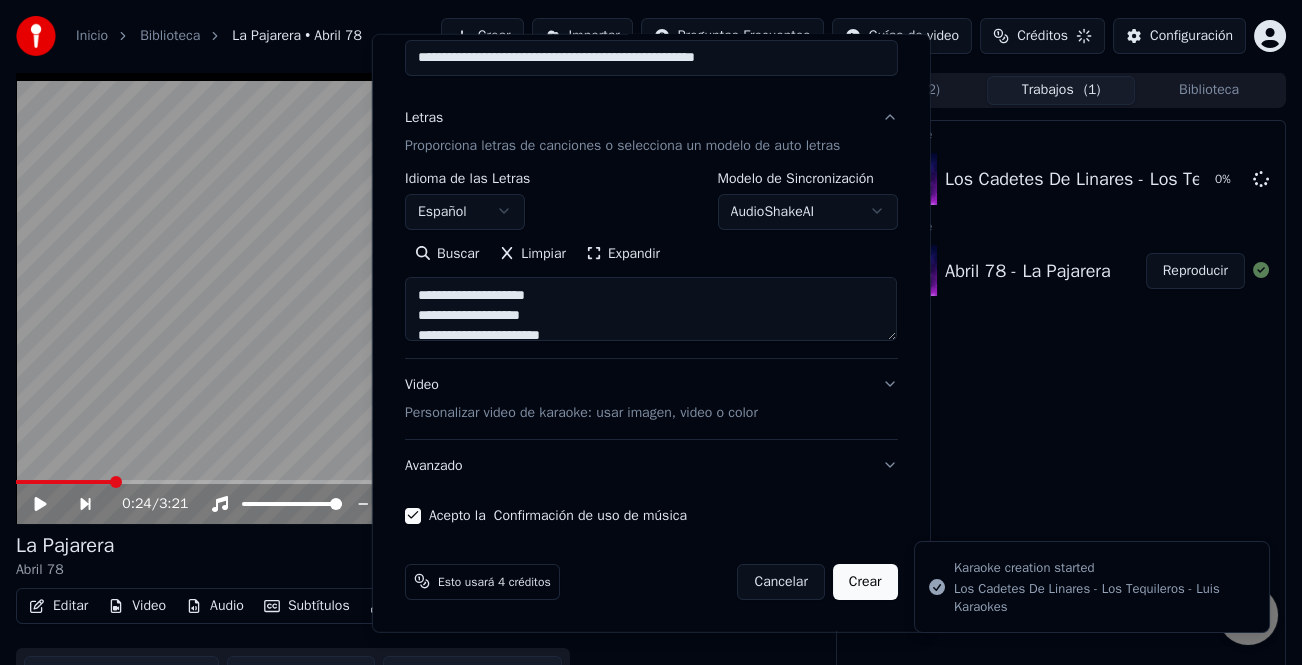 type 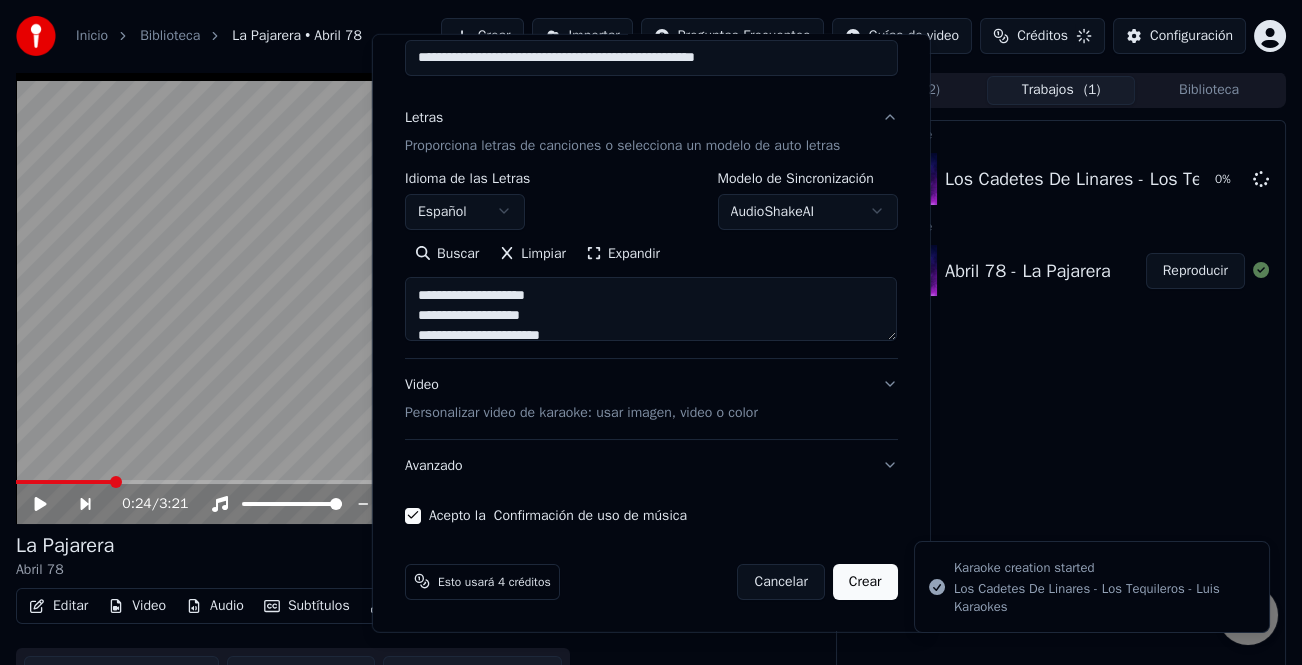 type 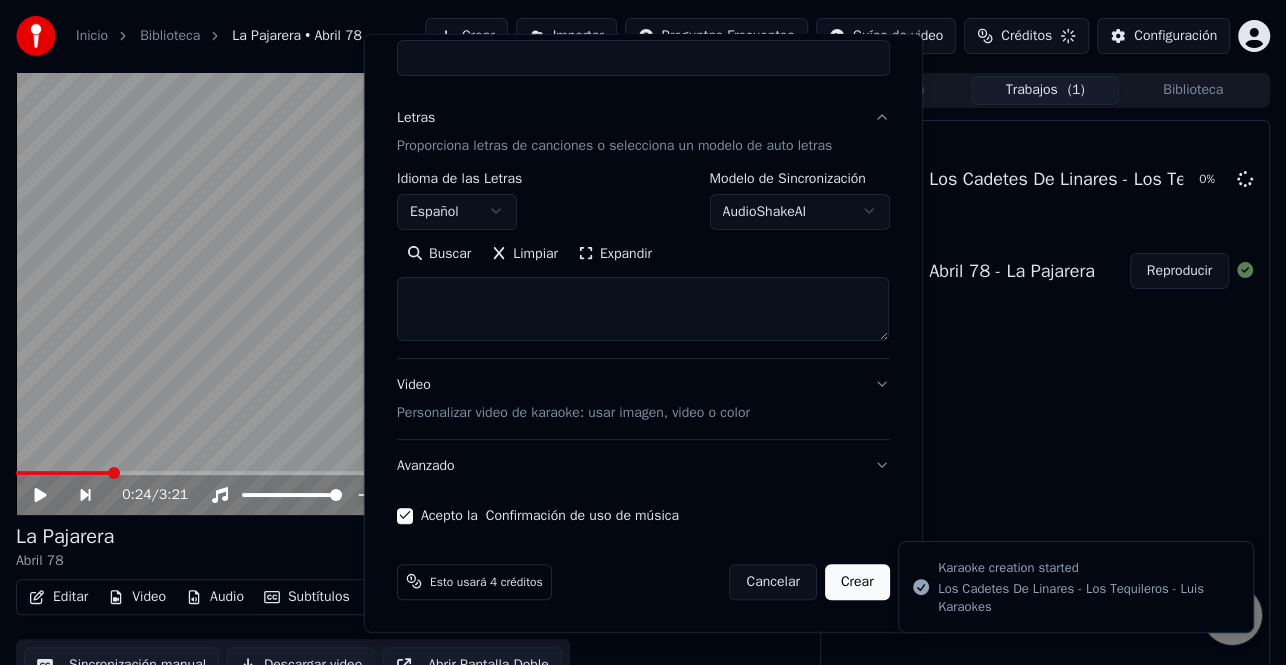 select 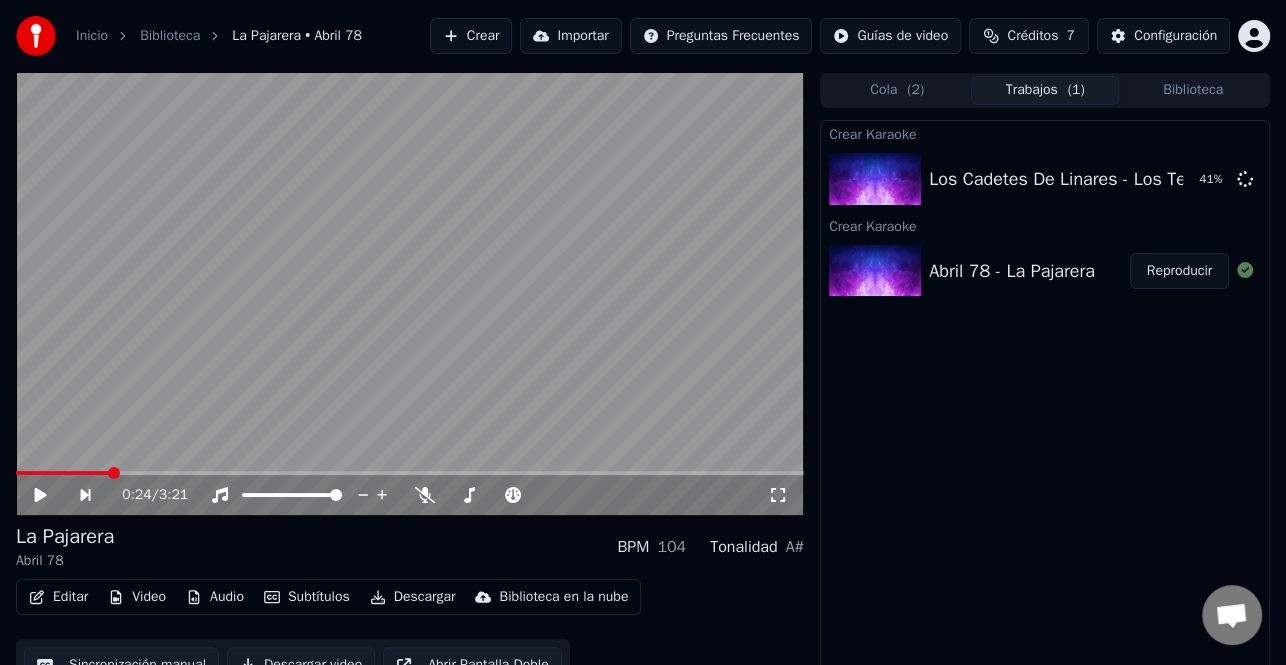 drag, startPoint x: 1168, startPoint y: 263, endPoint x: 1130, endPoint y: 294, distance: 49.0408 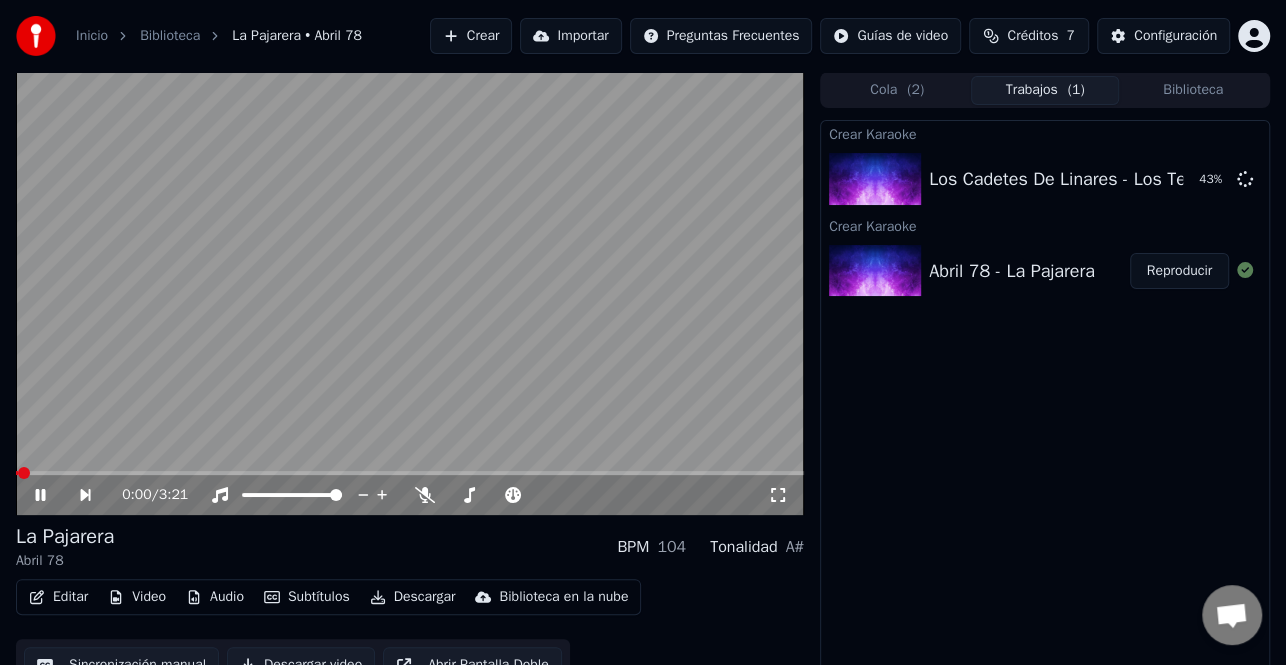 click on "0:00  /  3:21" at bounding box center (410, 495) 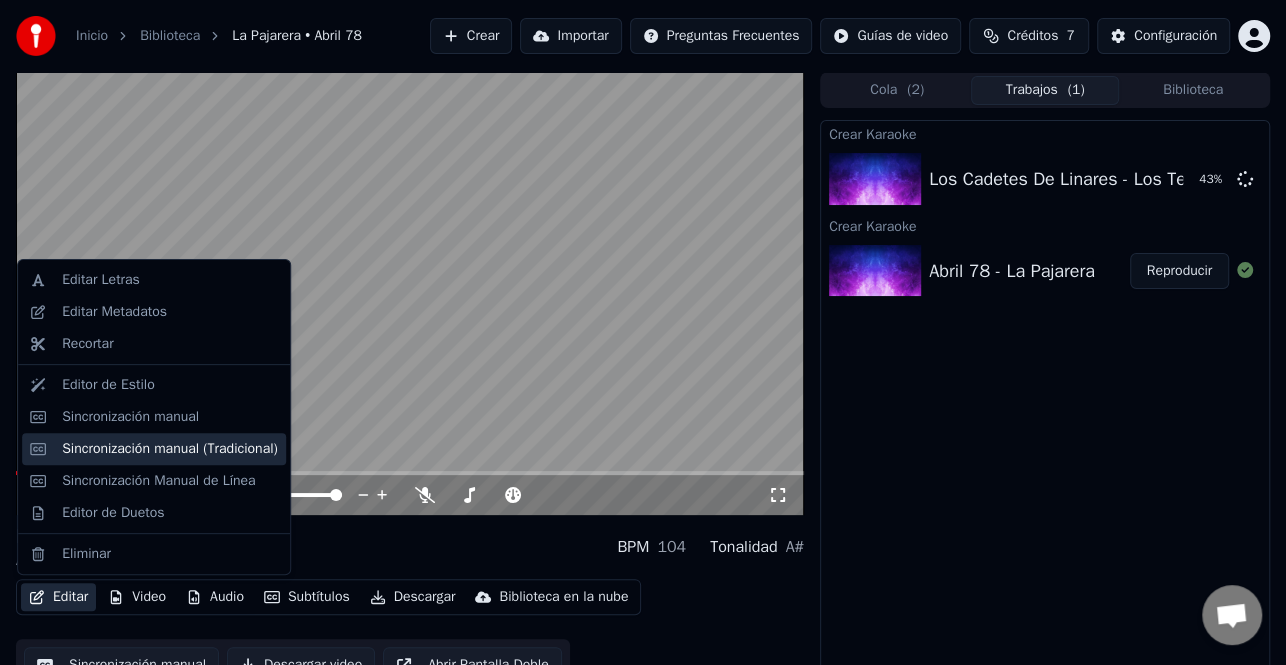 click on "Sincronización manual (Tradicional)" at bounding box center (170, 449) 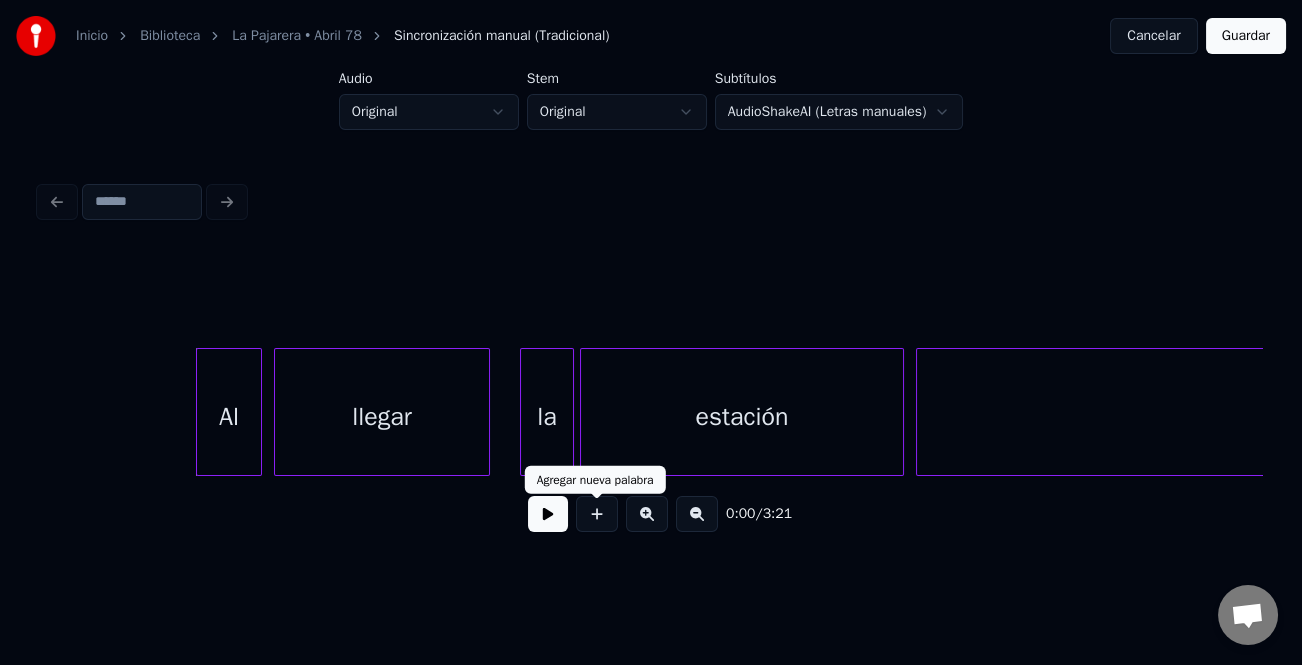 click at bounding box center [548, 514] 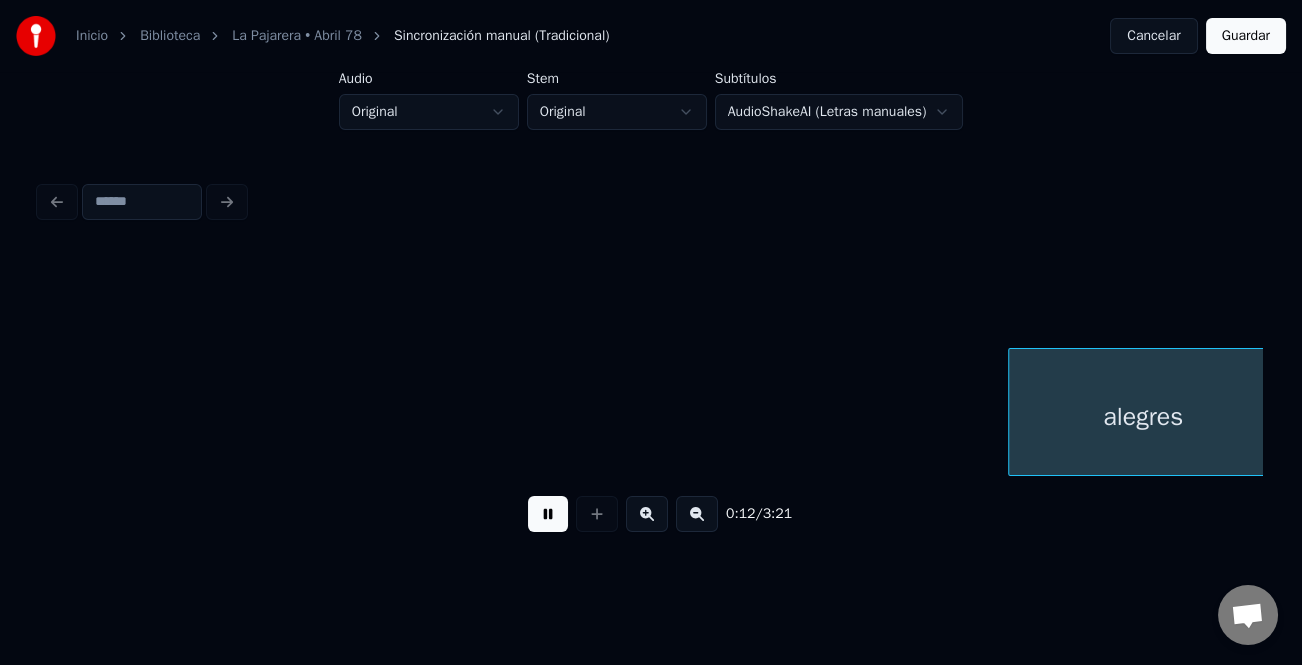 scroll, scrollTop: 0, scrollLeft: 3240, axis: horizontal 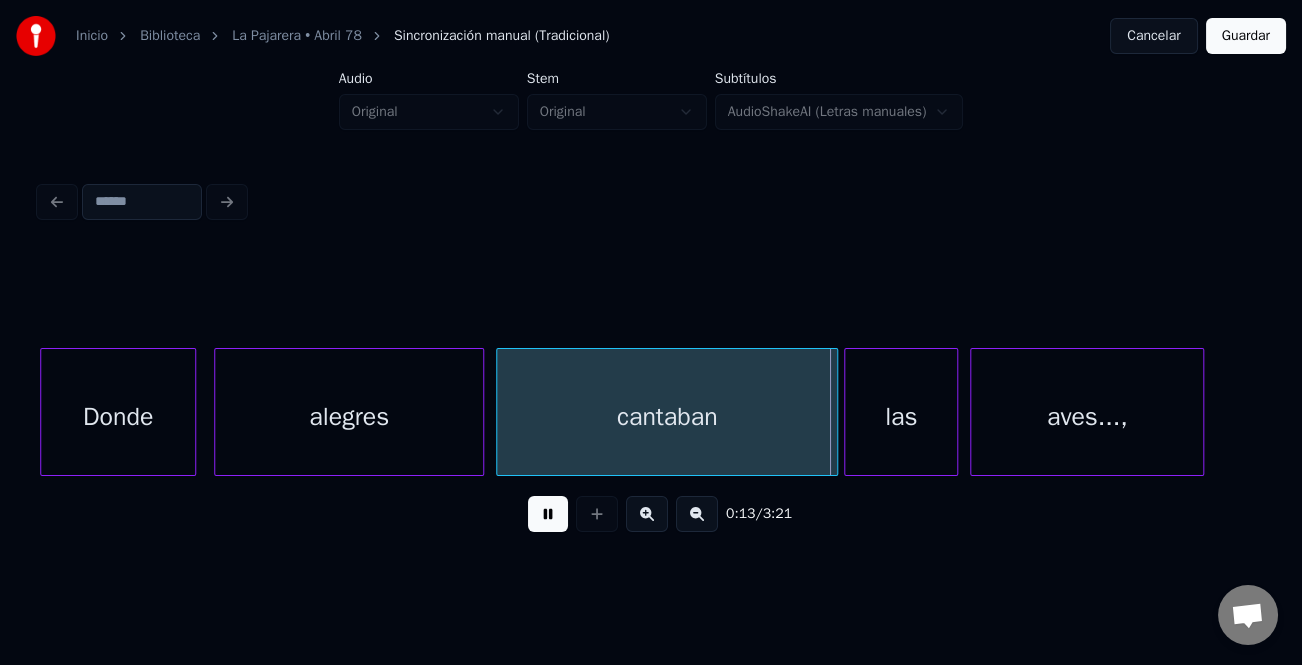 click on "0:13  /  3:21" at bounding box center [651, 362] 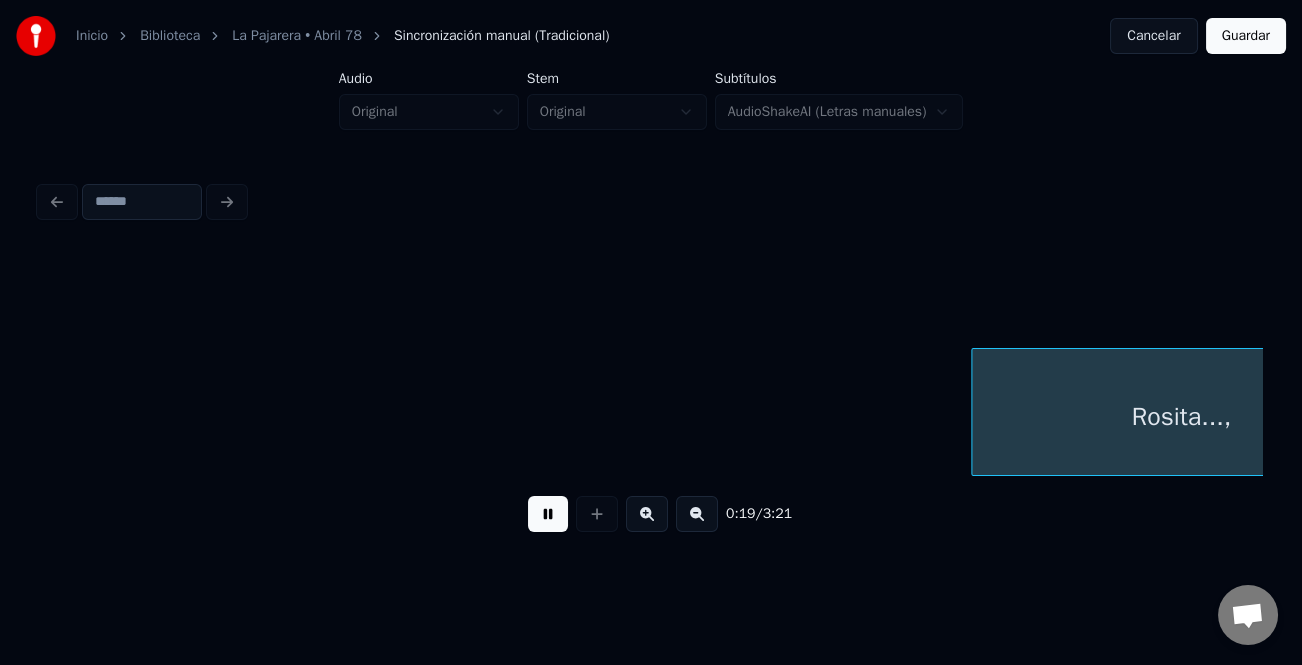 scroll, scrollTop: 0, scrollLeft: 5689, axis: horizontal 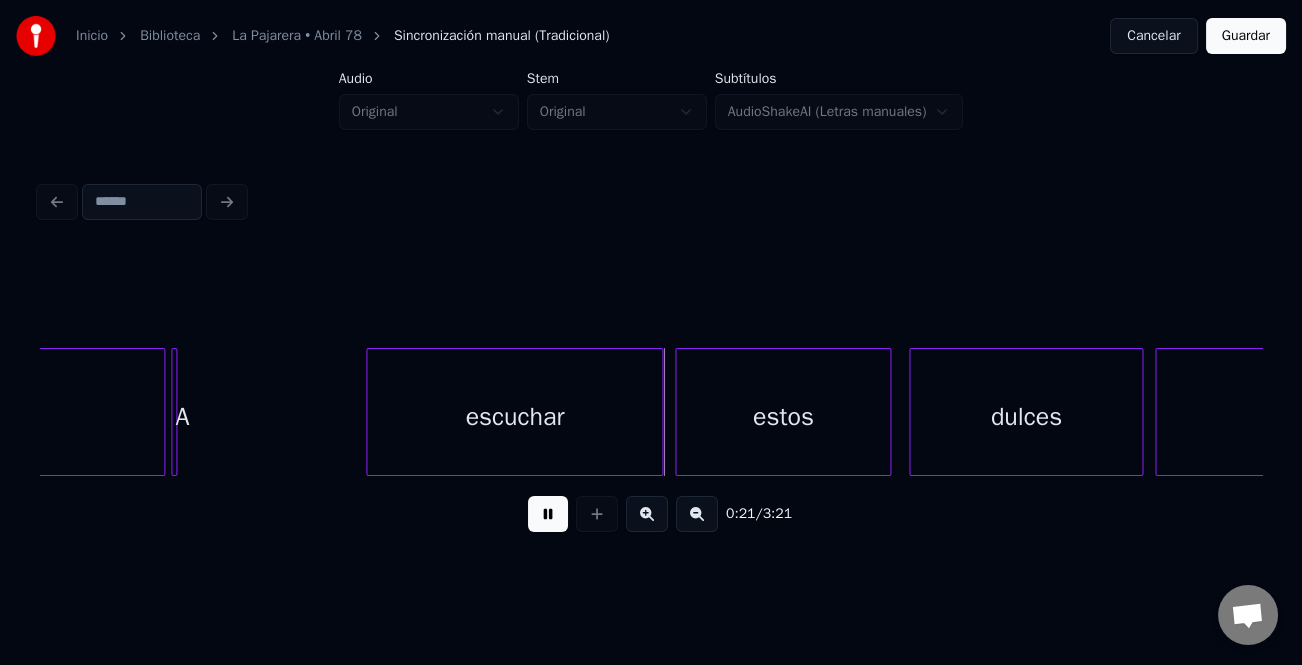 click at bounding box center [370, 412] 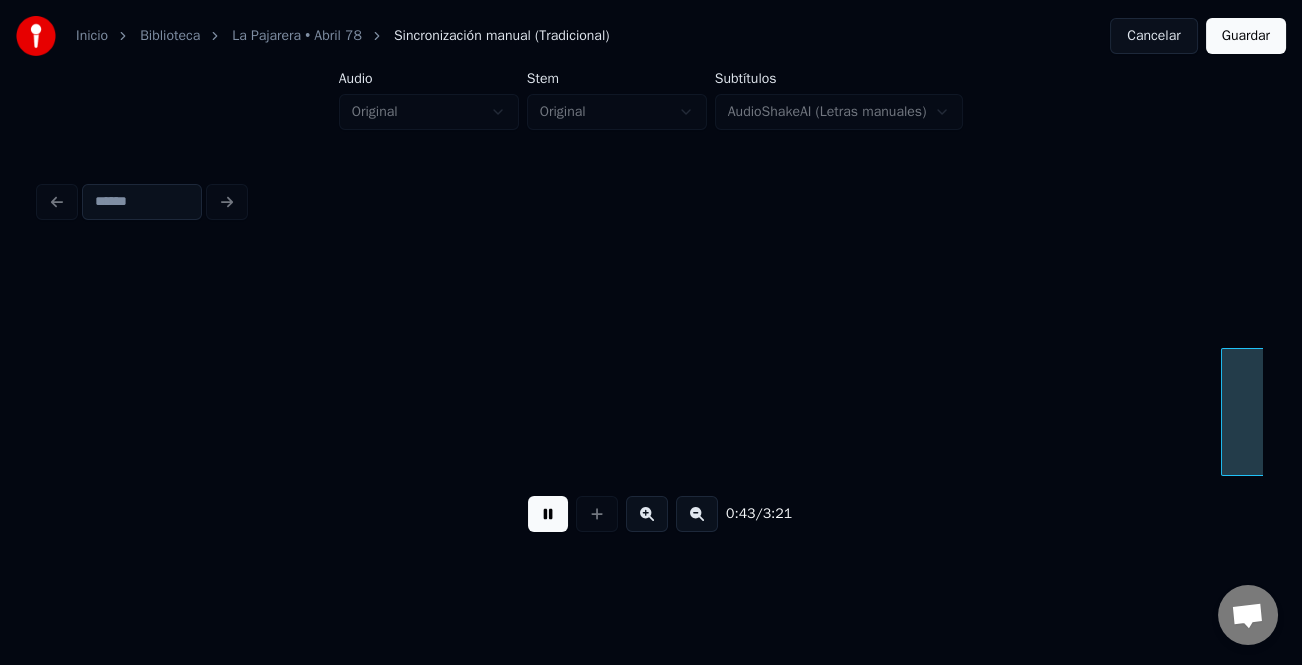 scroll, scrollTop: 0, scrollLeft: 13032, axis: horizontal 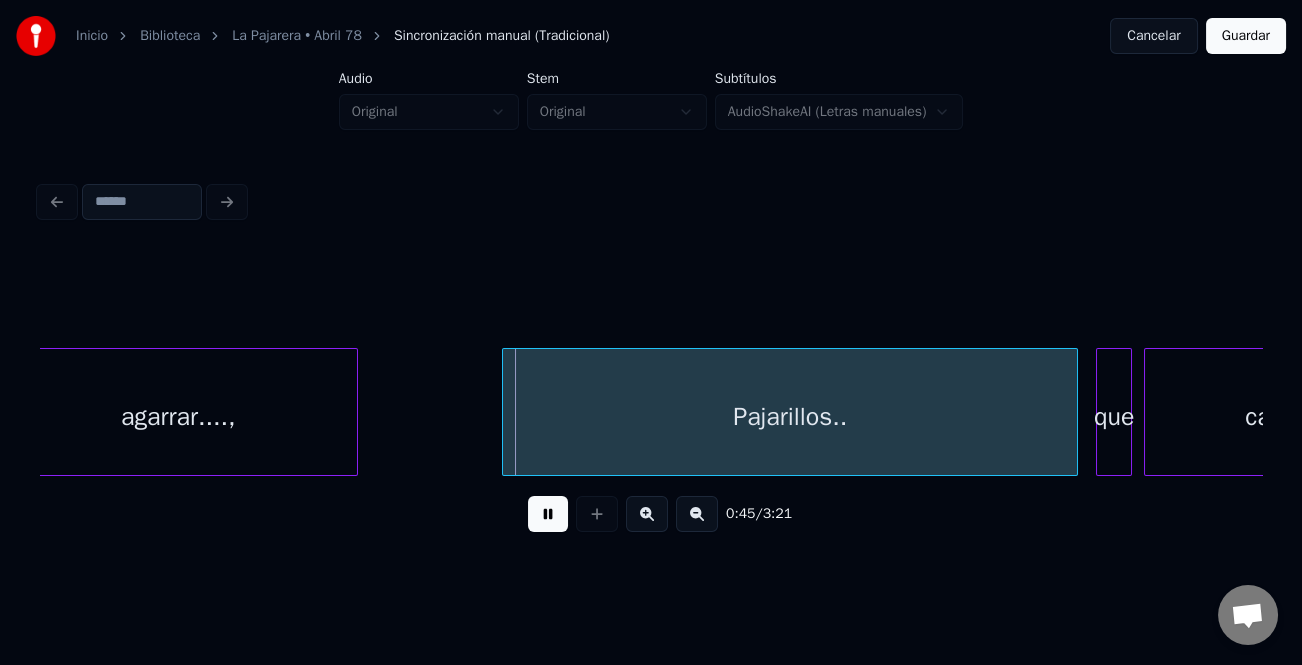 click on "agarrar...., Pajarillos.. que canten" at bounding box center (17230, 412) 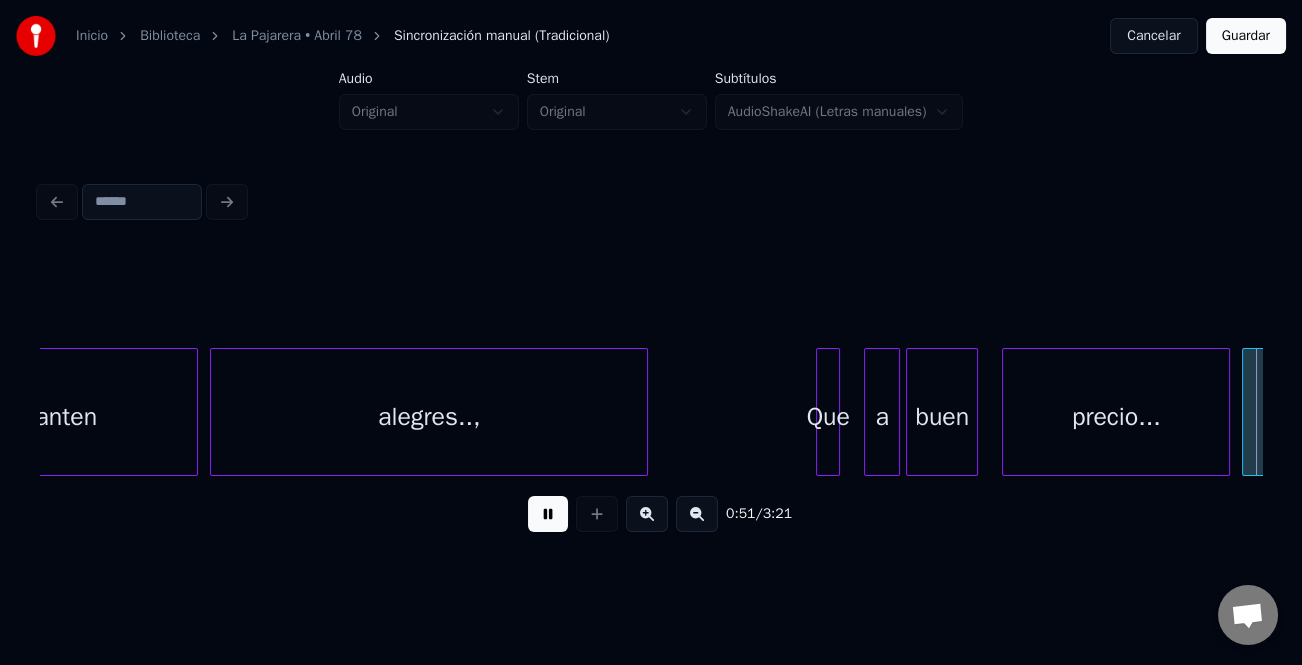 scroll, scrollTop: 0, scrollLeft: 15478, axis: horizontal 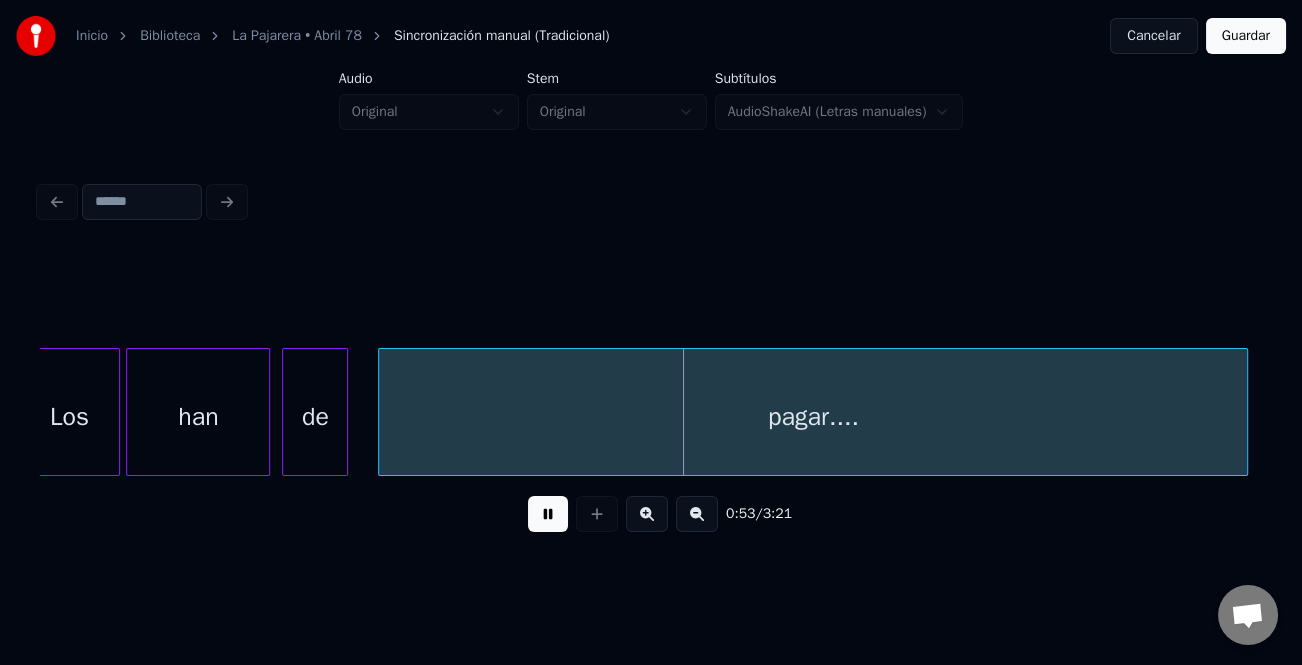 click on "0:53  /  3:21" at bounding box center [651, 362] 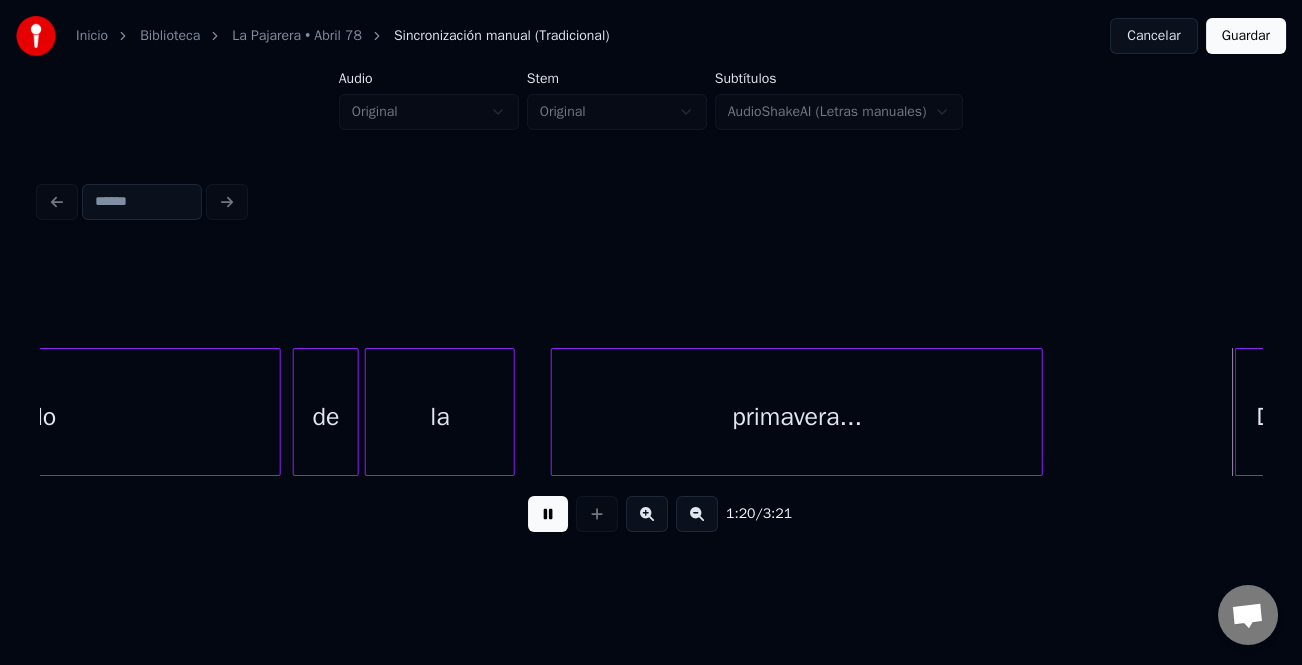 scroll, scrollTop: 0, scrollLeft: 24058, axis: horizontal 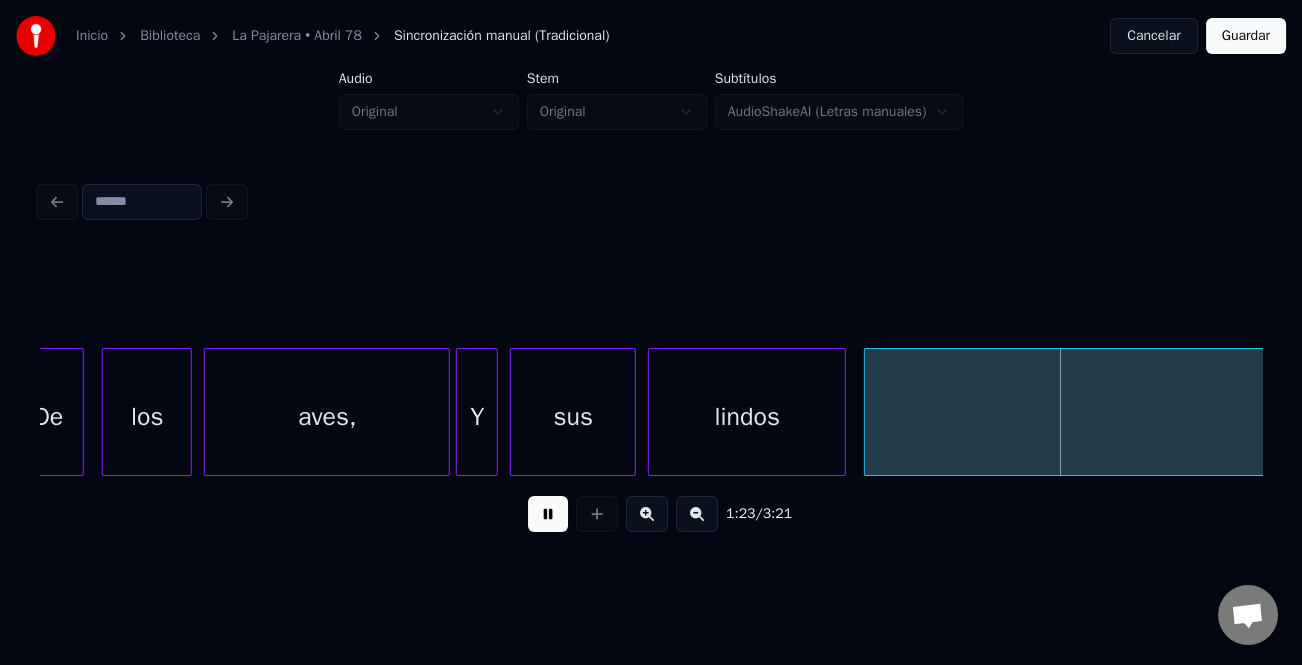 click on "aves," at bounding box center [327, 417] 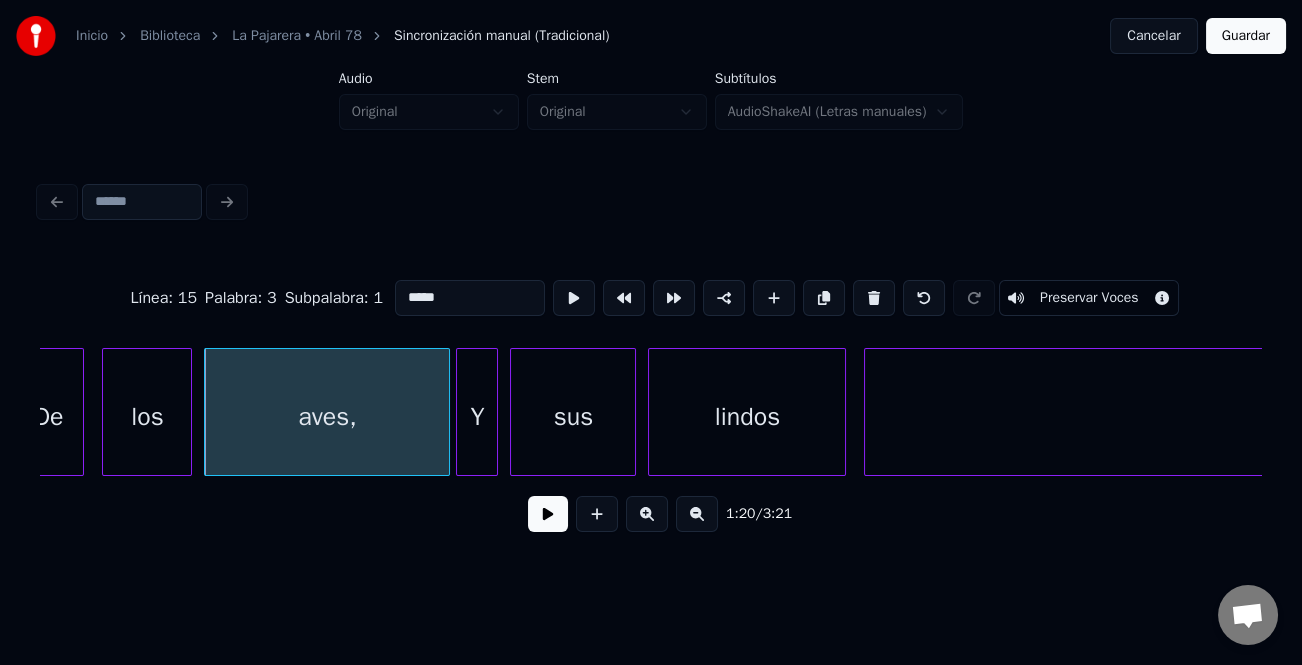 click at bounding box center [548, 514] 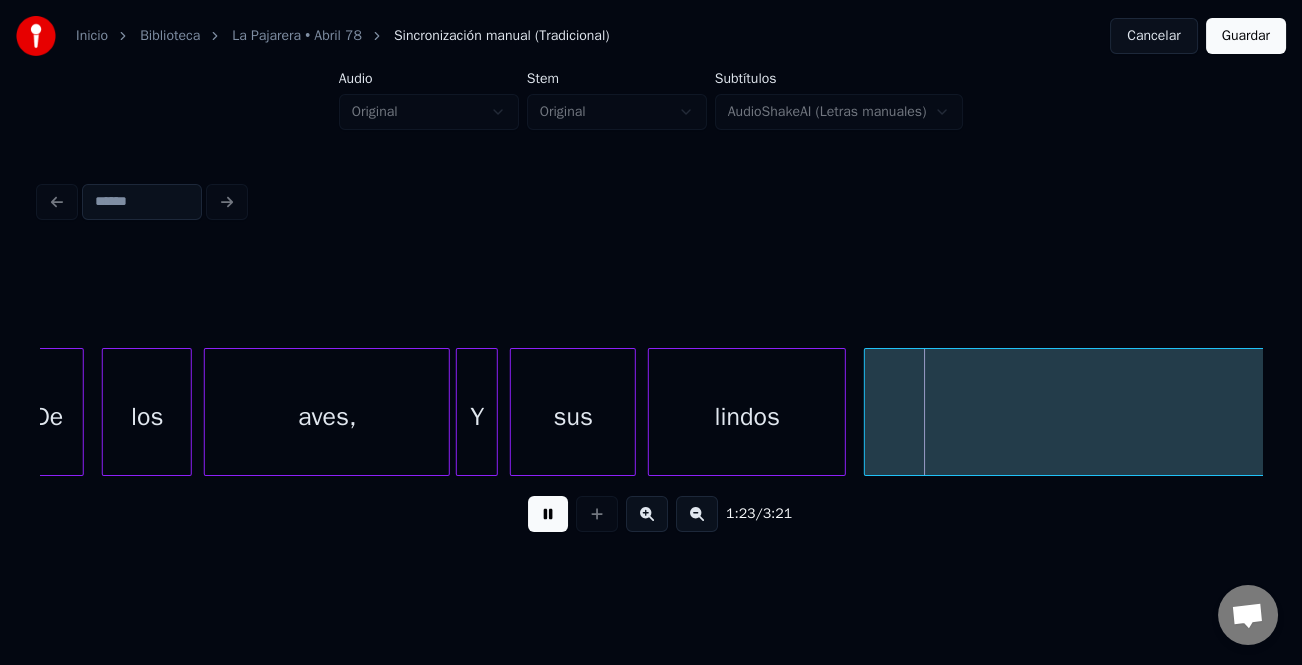 scroll, scrollTop: 0, scrollLeft: 24484, axis: horizontal 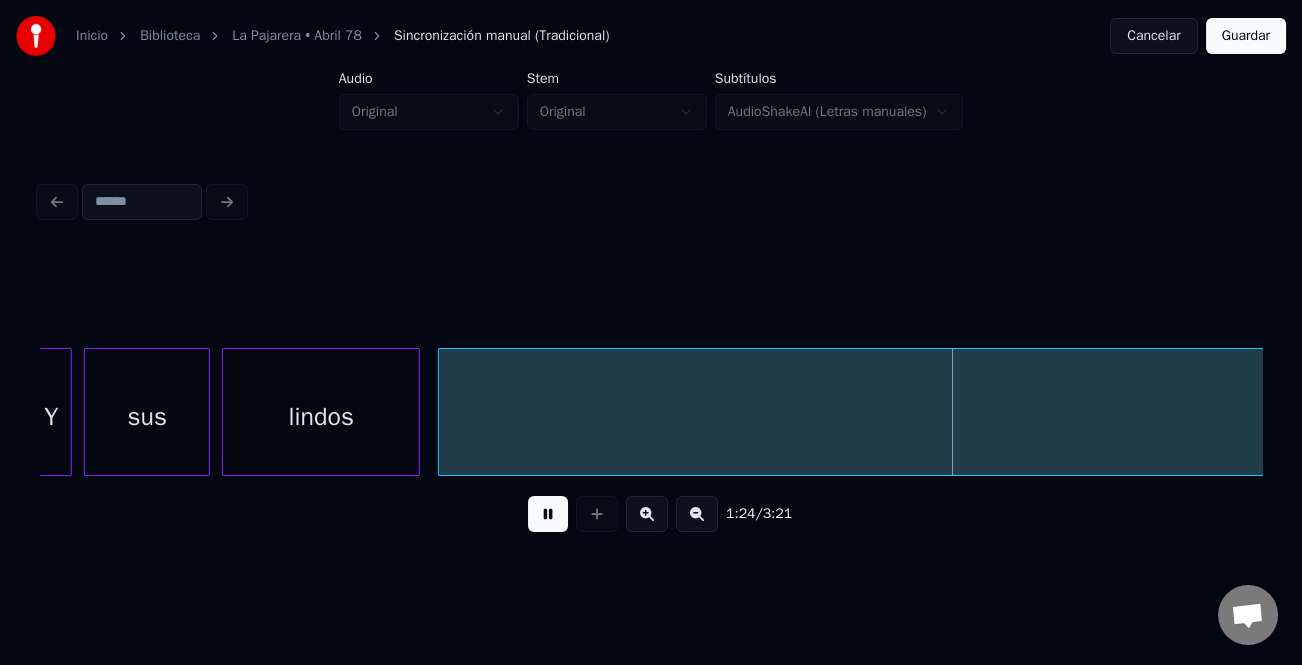 click on "sus" at bounding box center (147, 417) 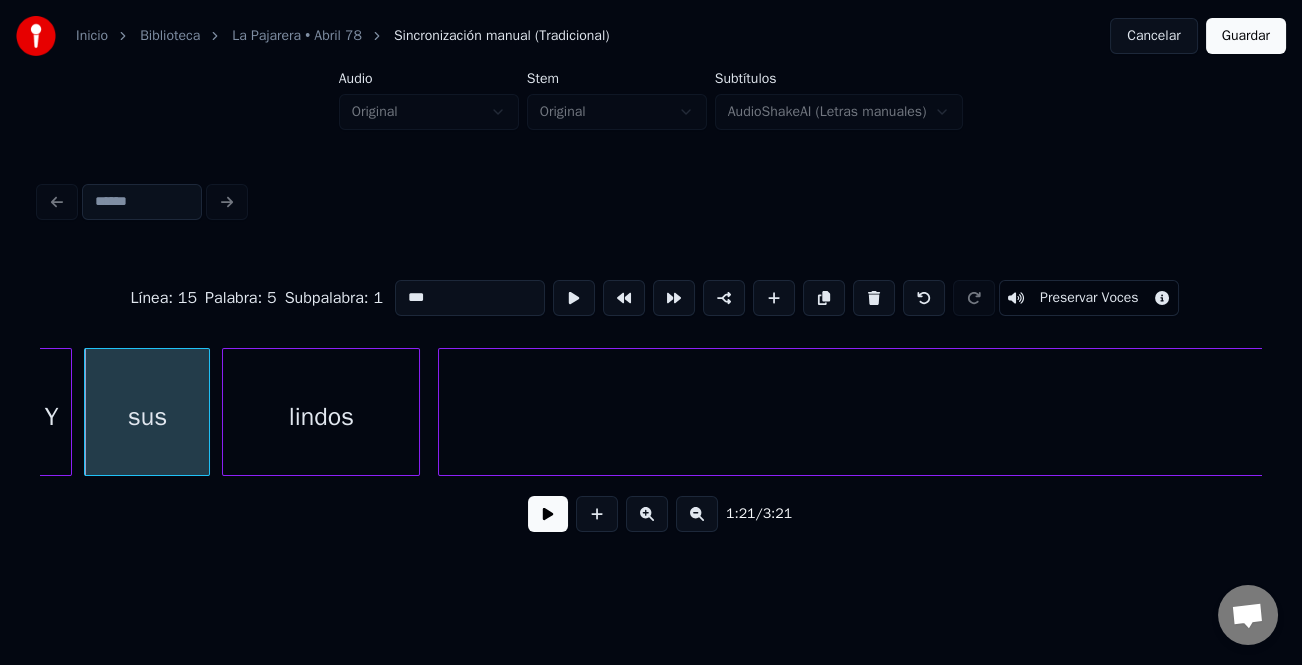 click on "Y" at bounding box center (51, 417) 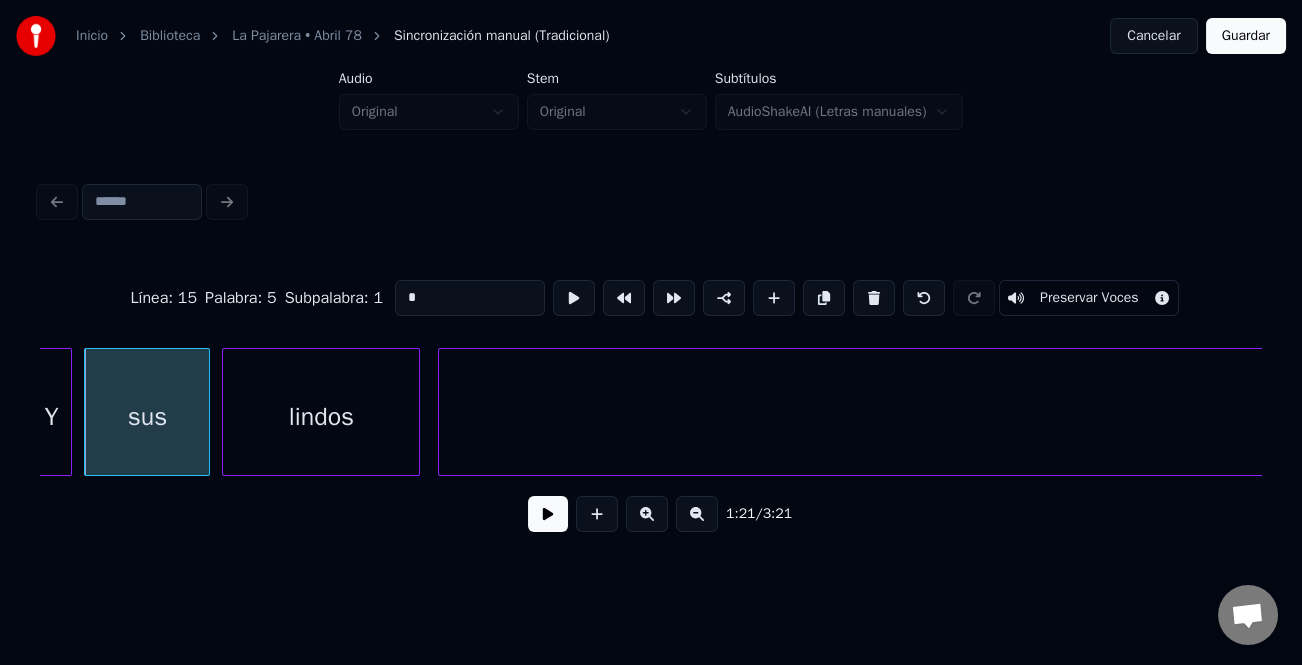 scroll, scrollTop: 0, scrollLeft: 24474, axis: horizontal 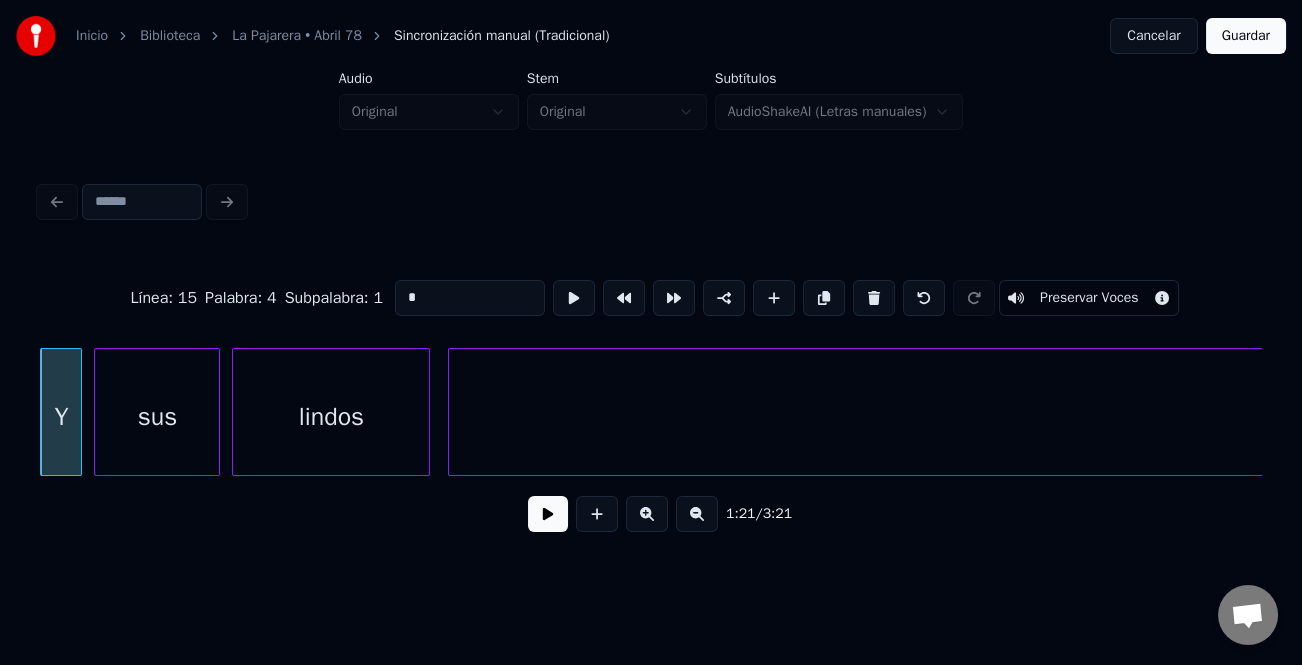click on "1:21  /  3:21" at bounding box center [651, 514] 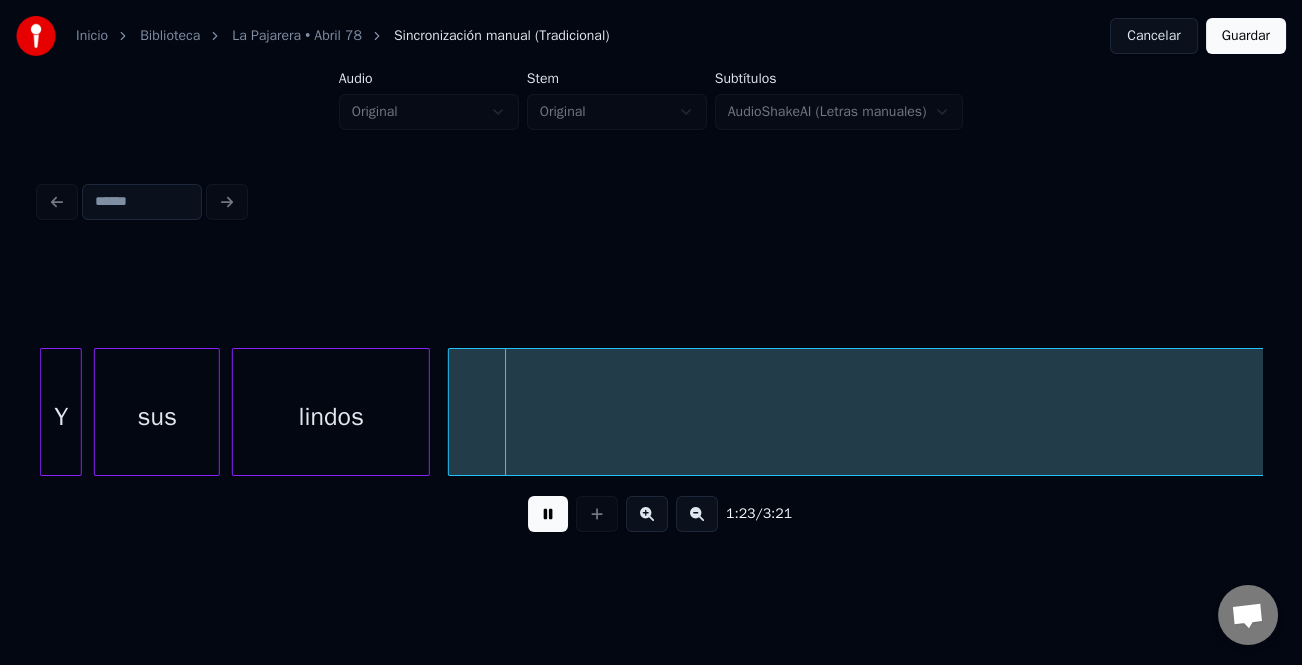 click at bounding box center (548, 514) 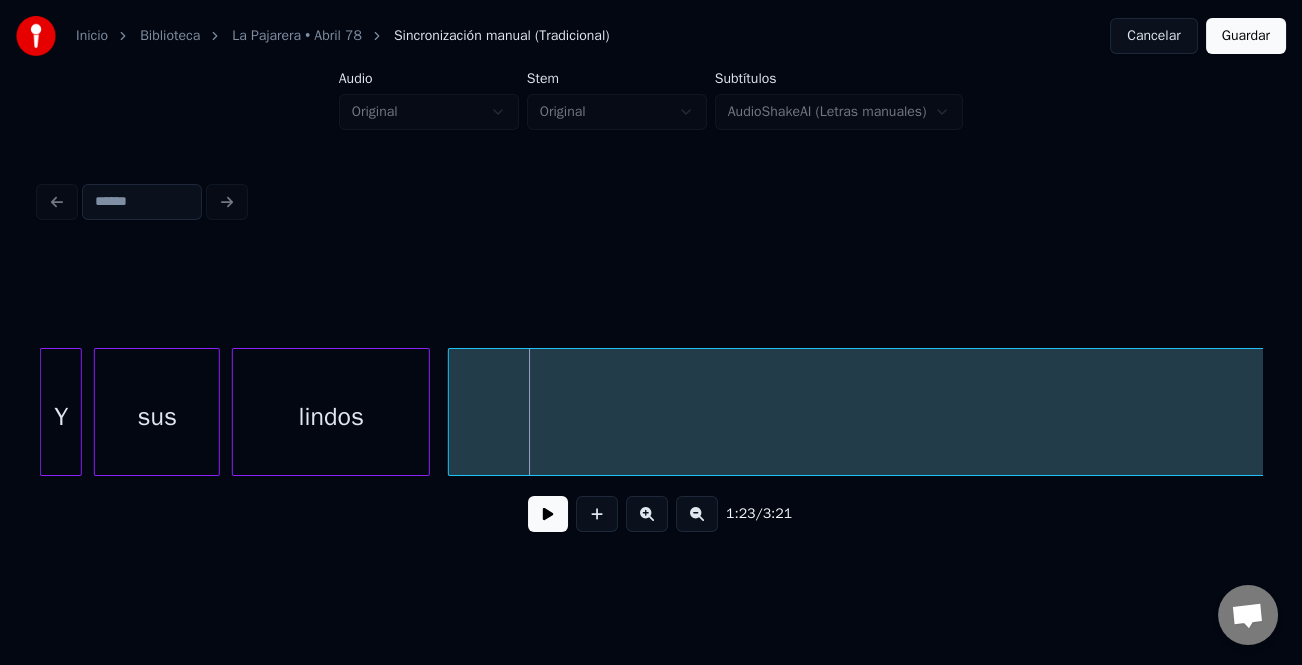 click at bounding box center (548, 514) 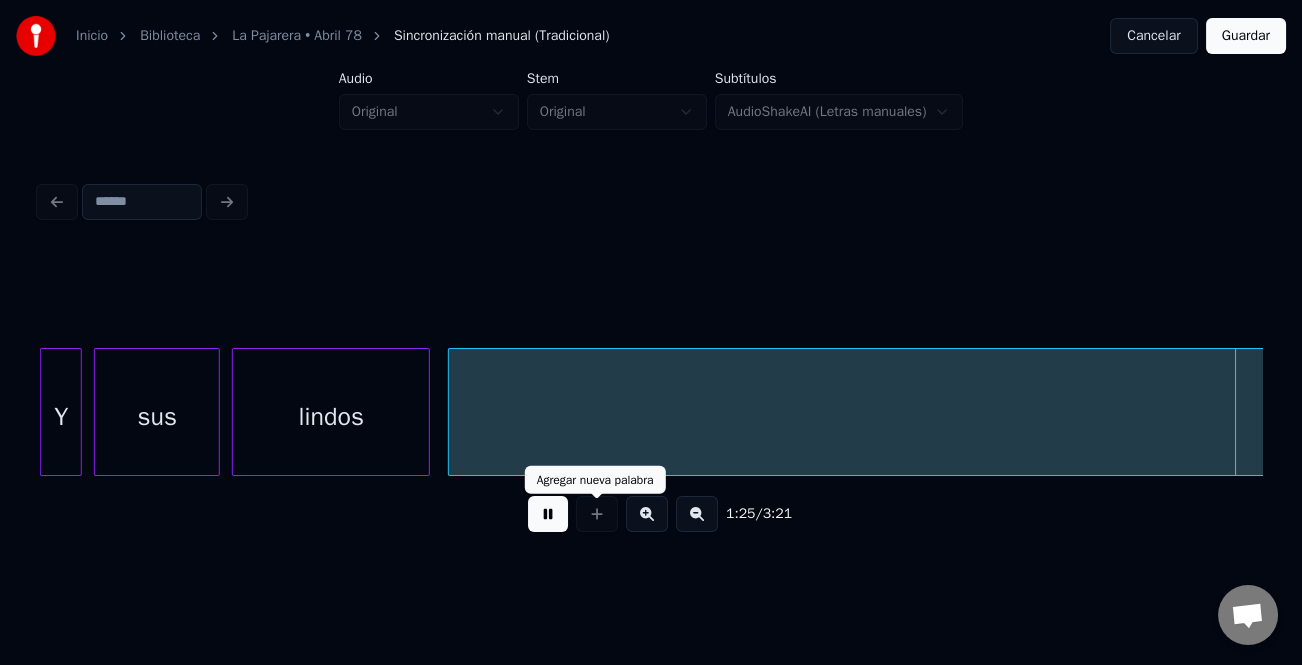 scroll, scrollTop: 0, scrollLeft: 25696, axis: horizontal 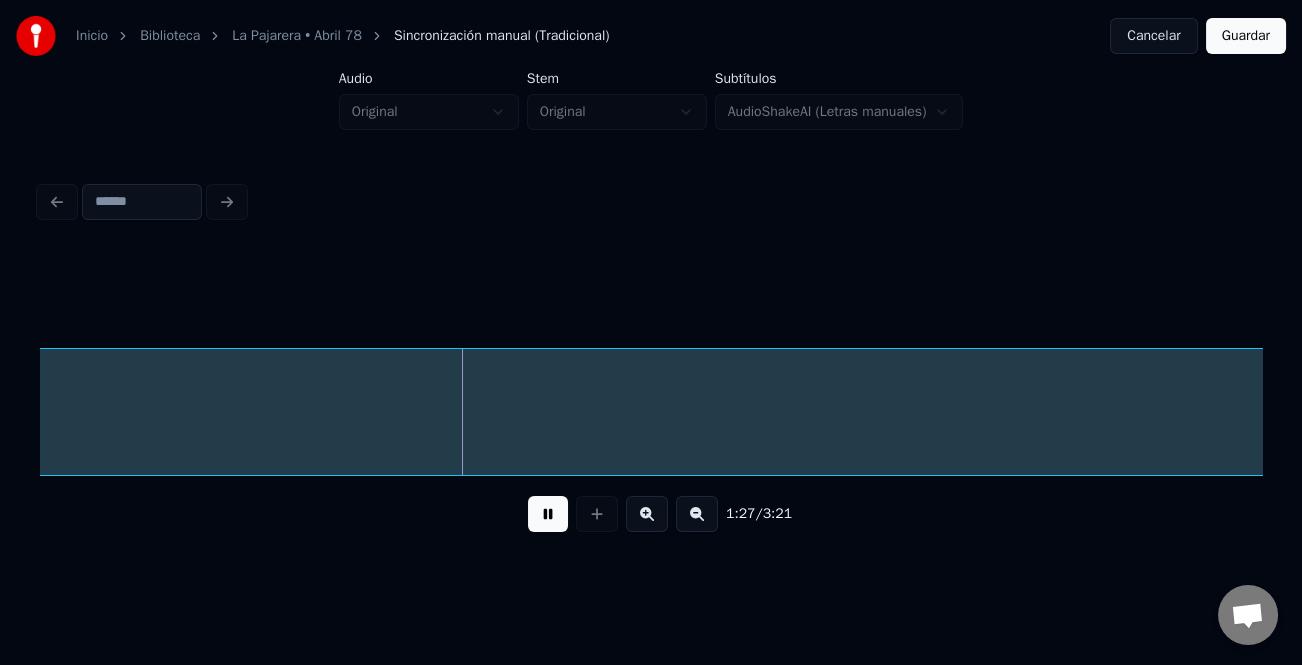 drag, startPoint x: 550, startPoint y: 513, endPoint x: 743, endPoint y: 520, distance: 193.1269 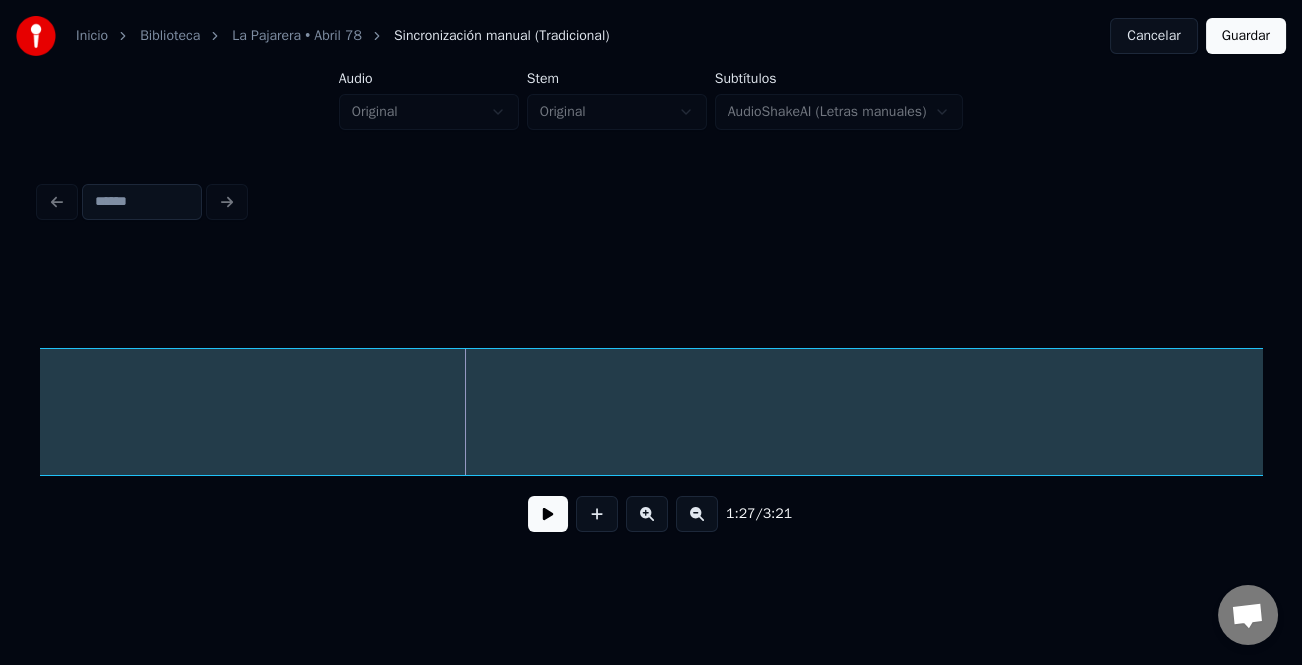 click at bounding box center (697, 514) 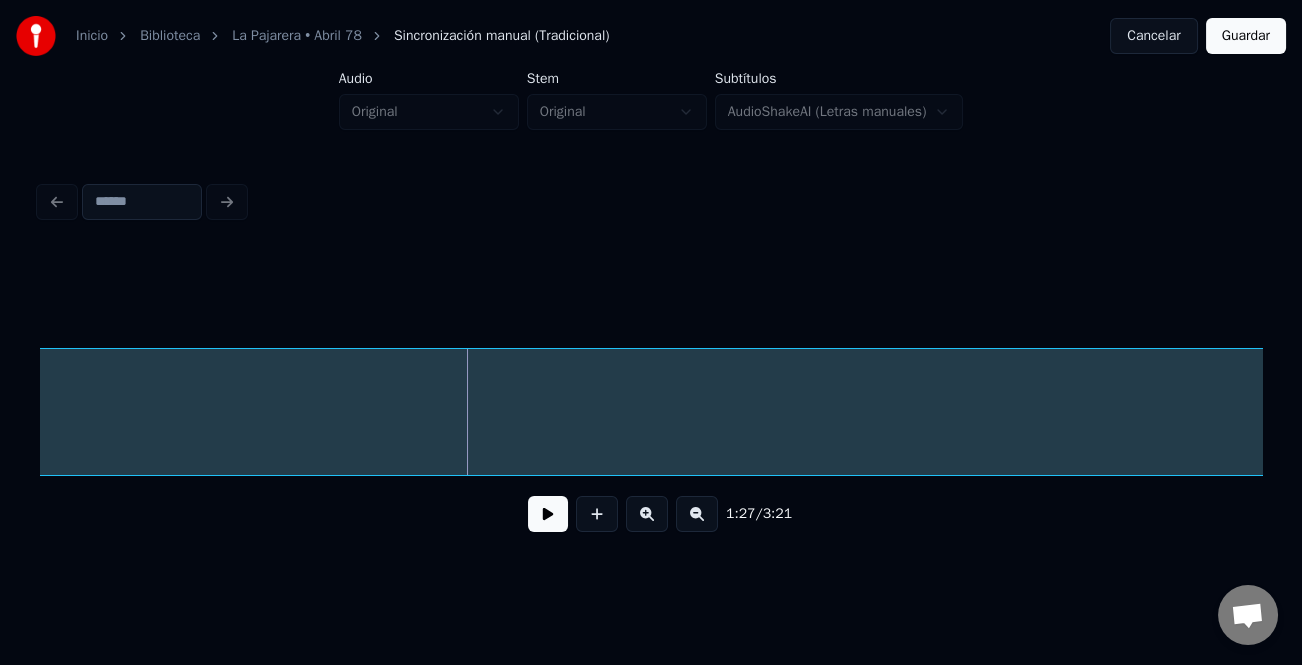 click at bounding box center [697, 514] 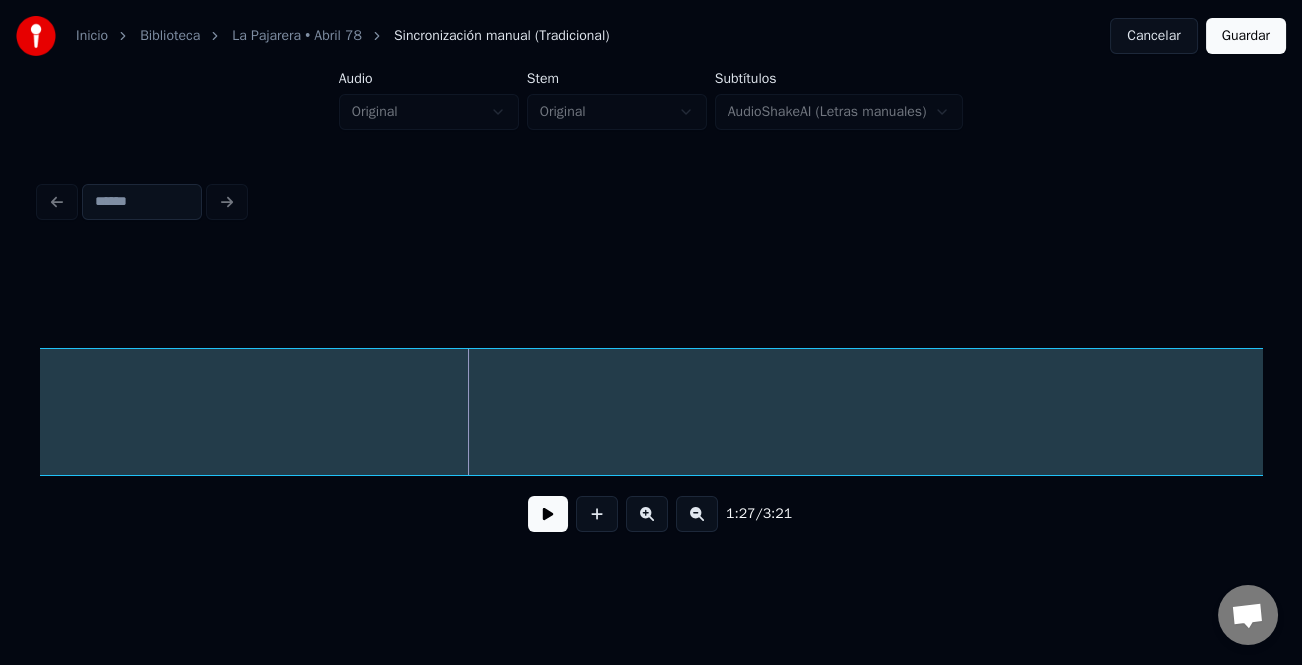 click at bounding box center (697, 514) 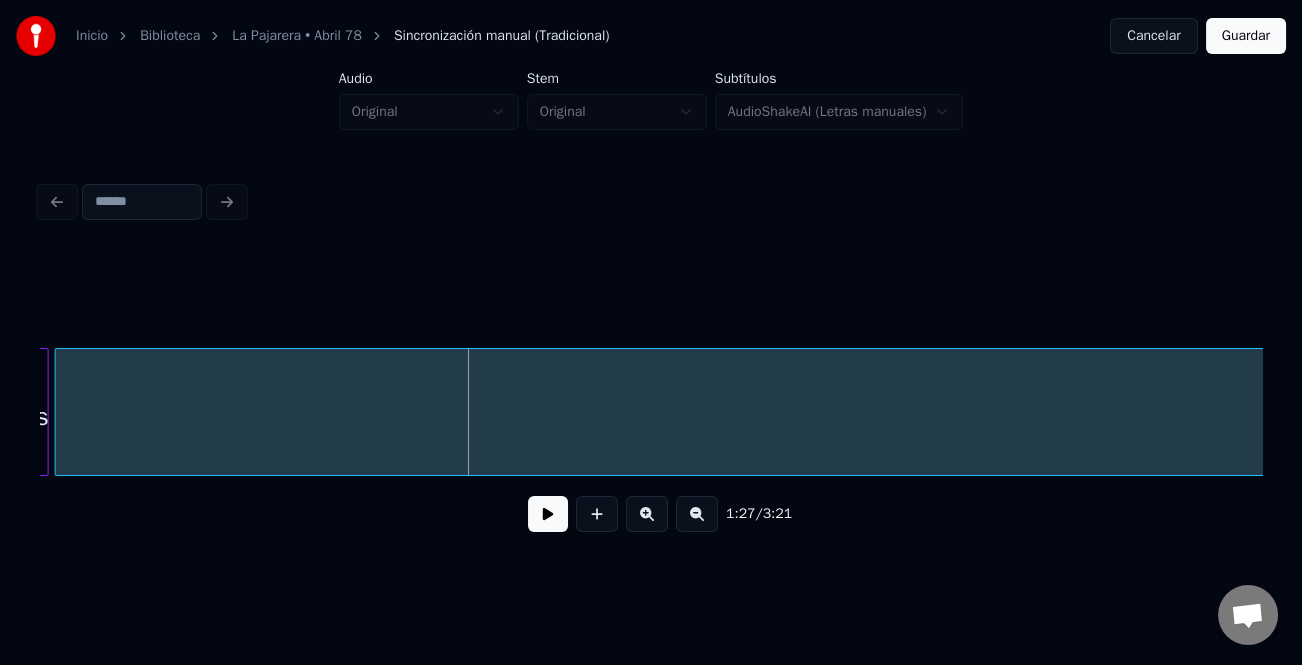 click at bounding box center [697, 514] 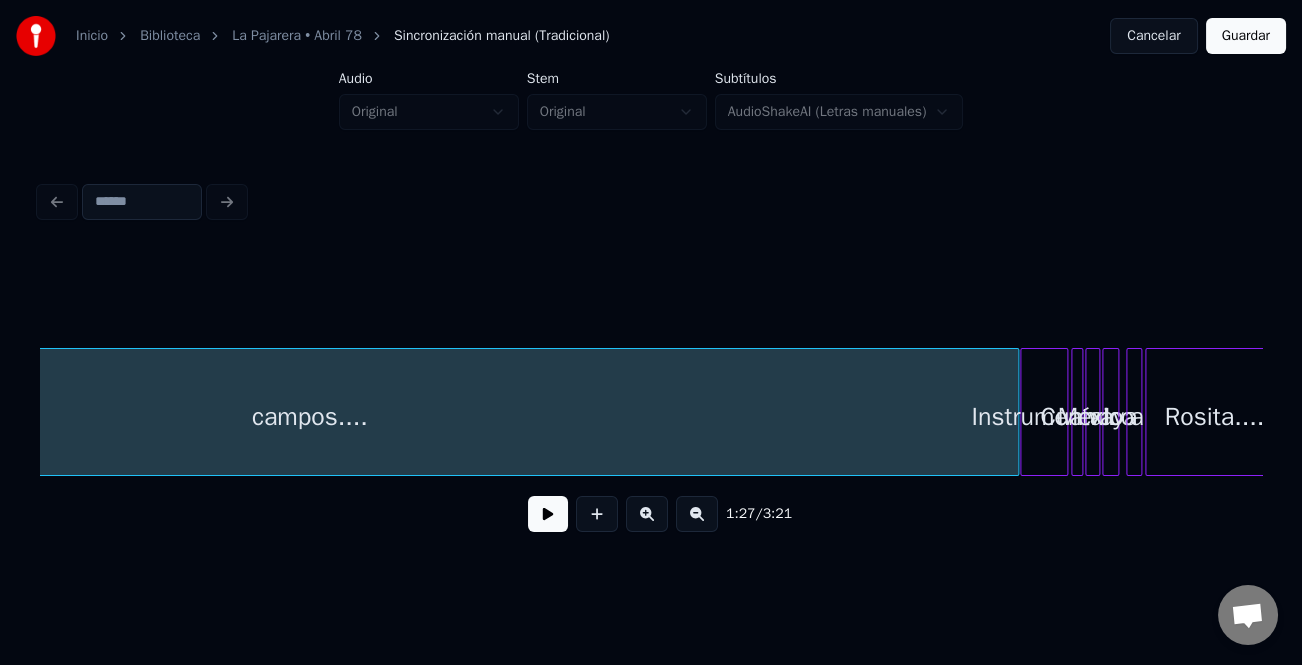 scroll, scrollTop: 0, scrollLeft: 4627, axis: horizontal 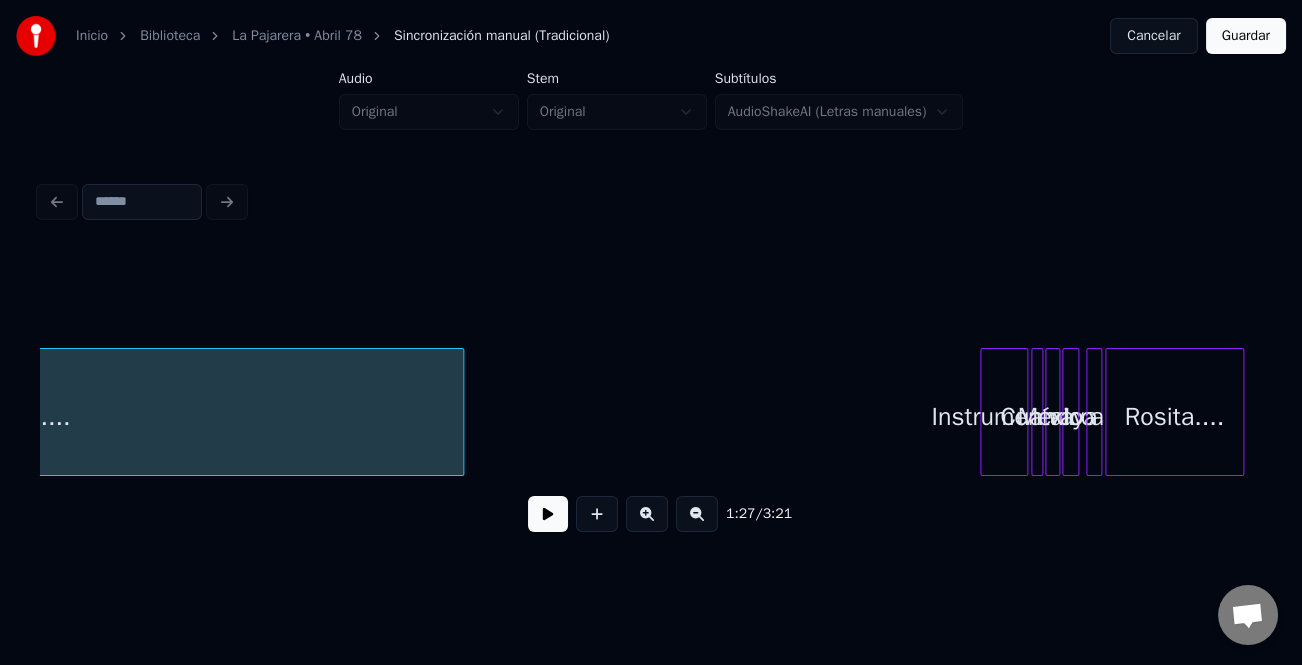 click at bounding box center [460, 412] 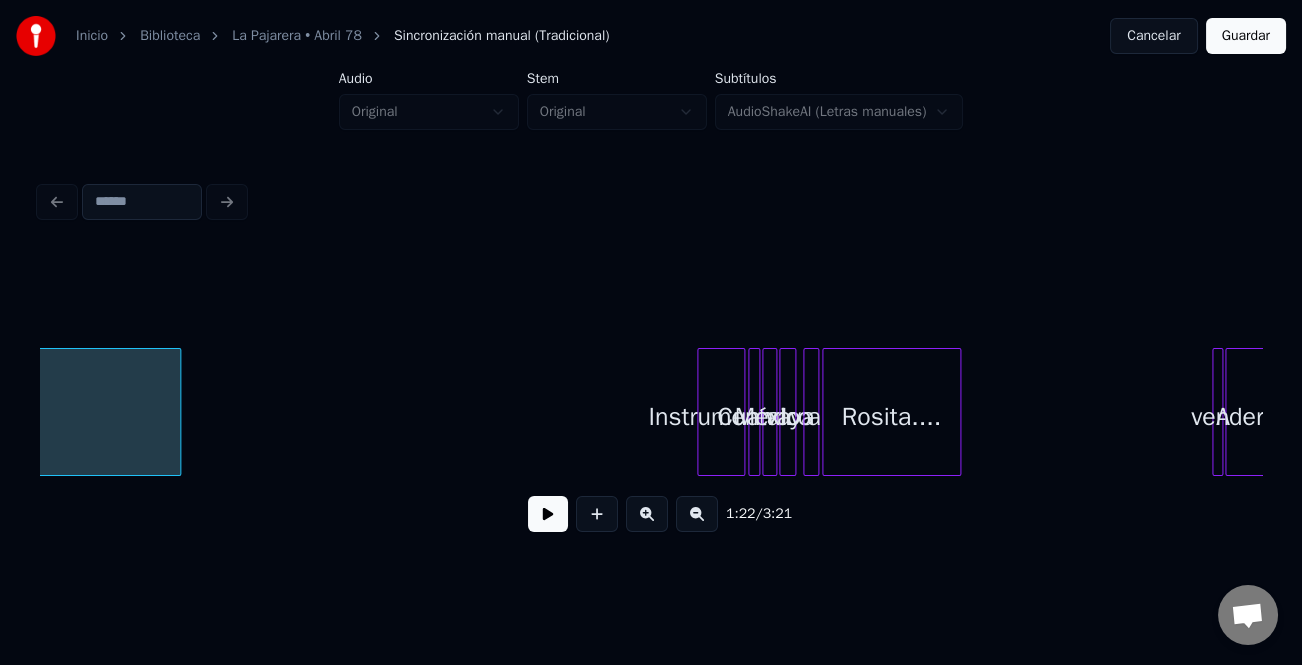 scroll, scrollTop: 0, scrollLeft: 4926, axis: horizontal 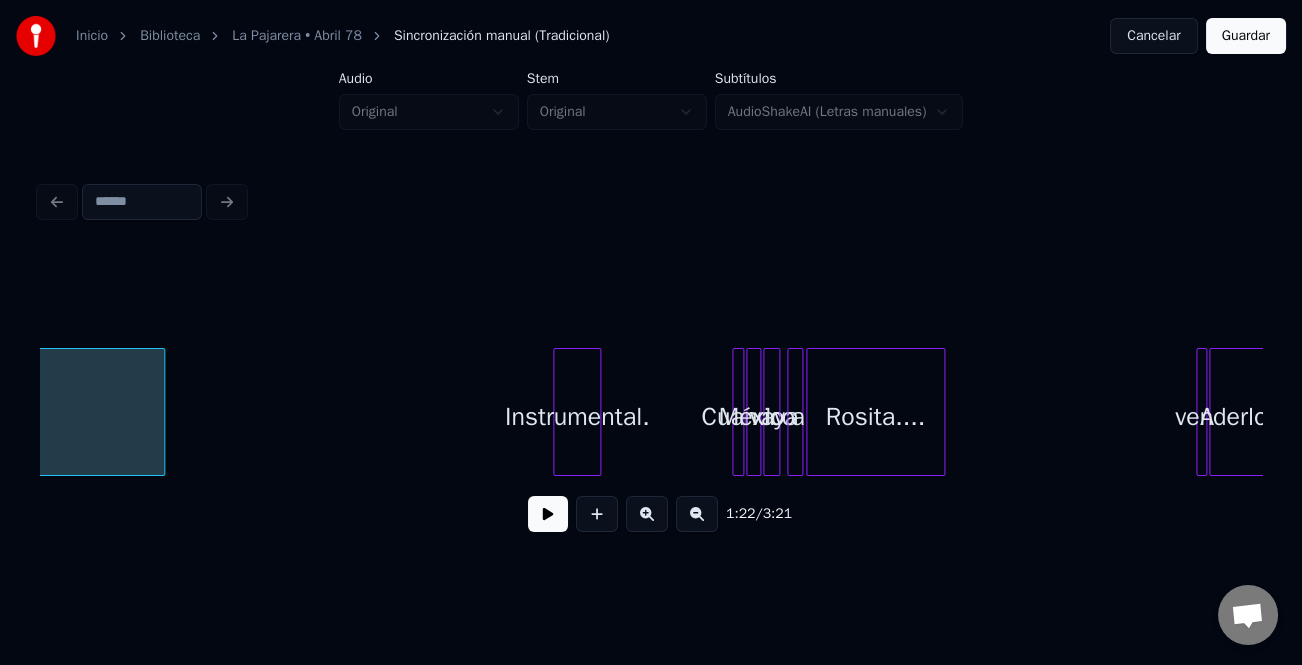 click on "Instrumental." at bounding box center (577, 417) 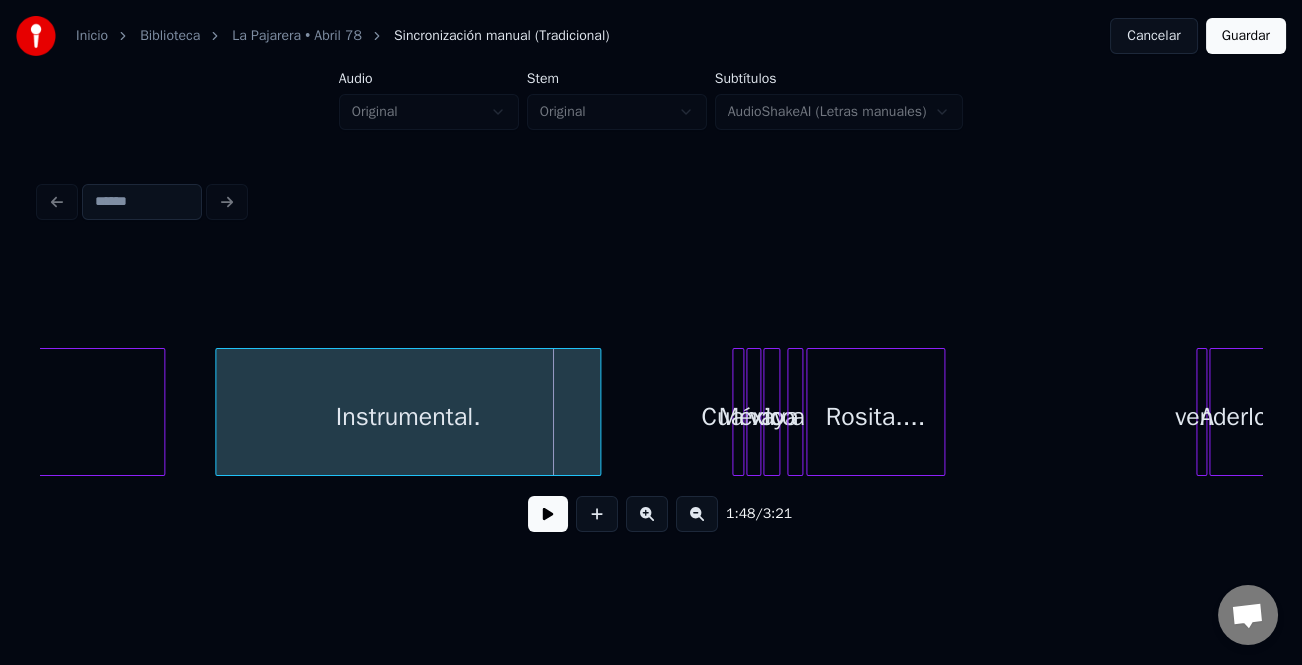 click on "campos.... Instrumental. Cuando México vaya a Rosita.... A venderlos..." at bounding box center (651, 412) 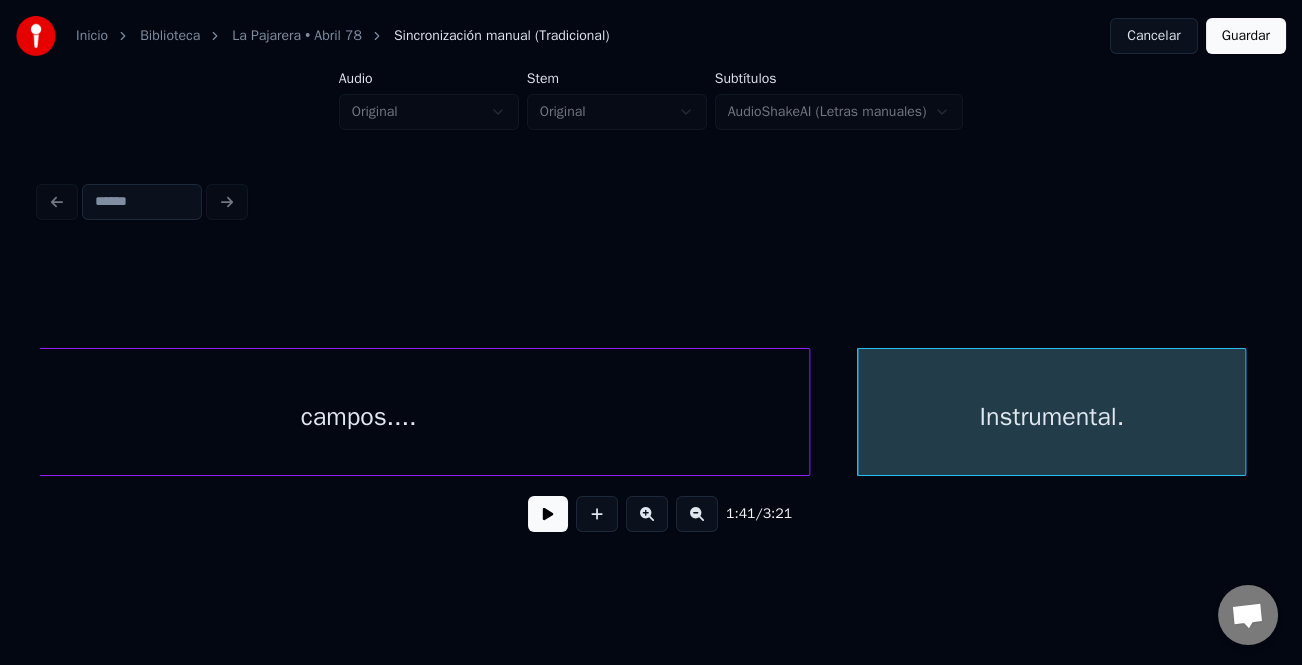 scroll, scrollTop: 0, scrollLeft: 4257, axis: horizontal 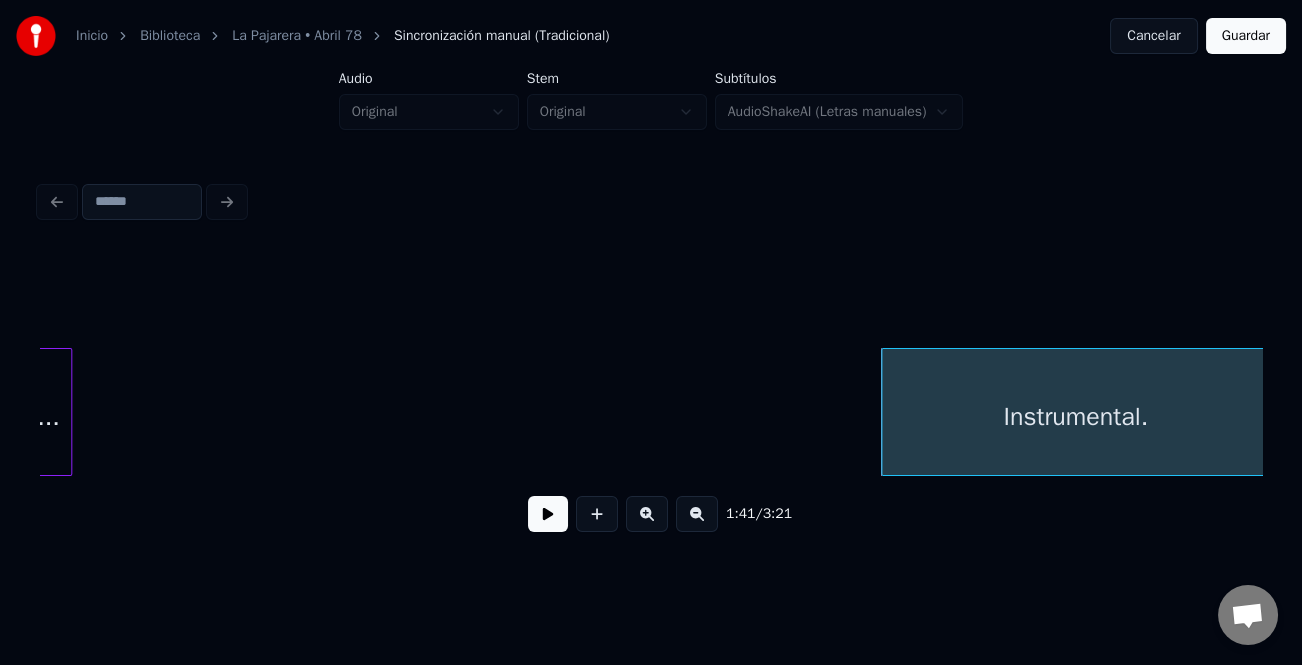 click at bounding box center [68, 412] 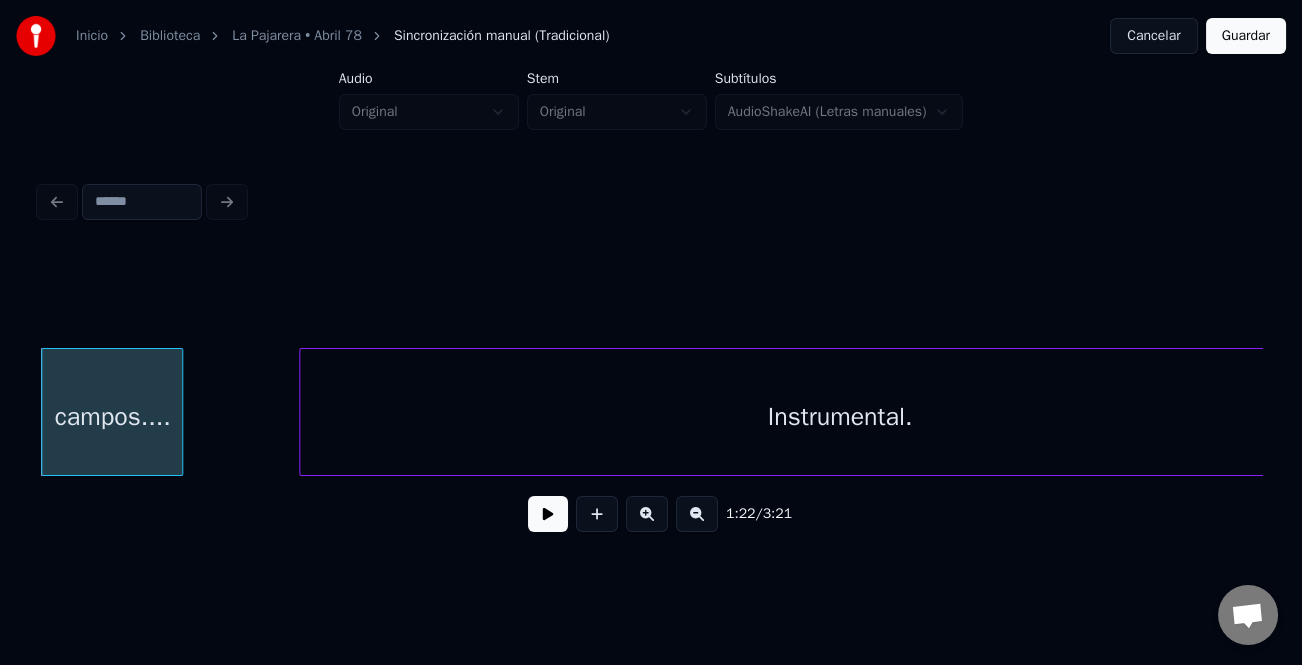 click at bounding box center (303, 412) 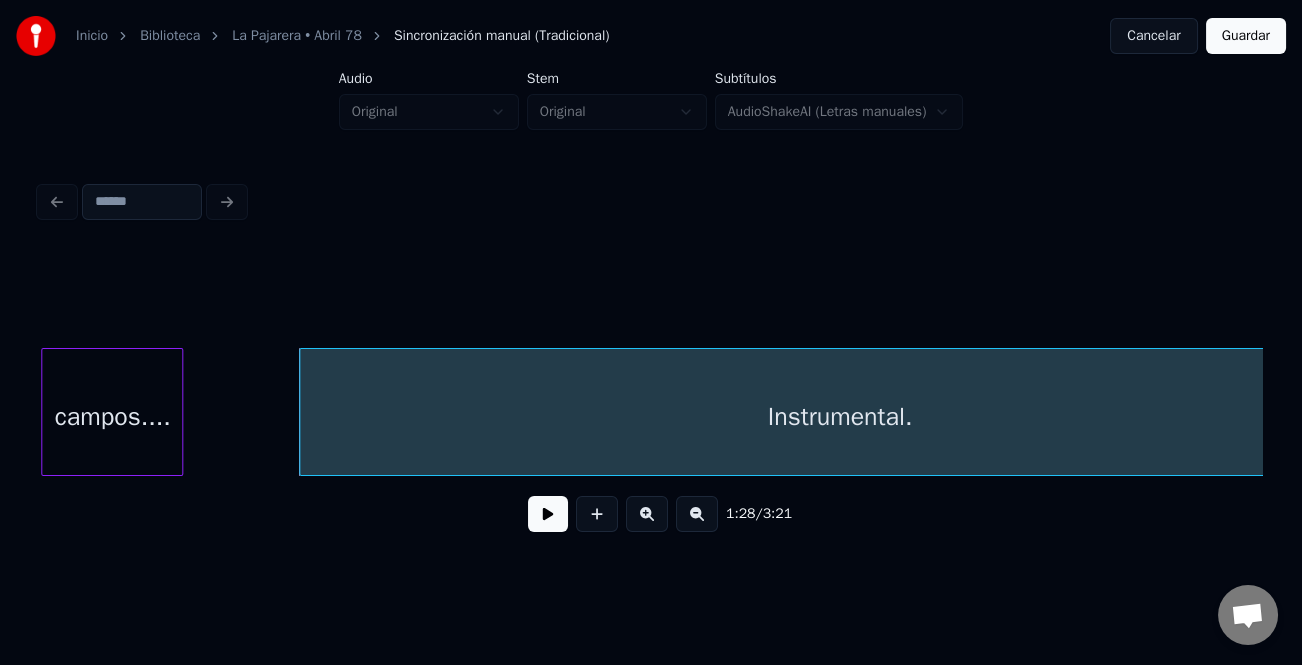 click on "campos...." at bounding box center (112, 417) 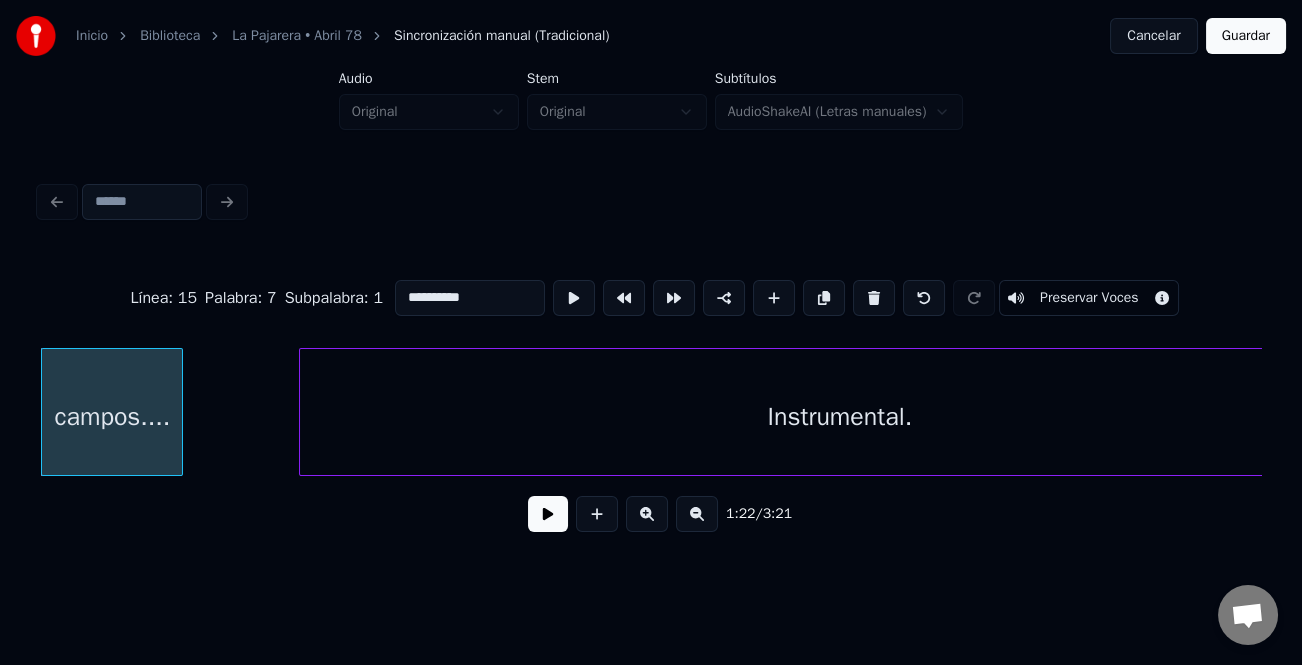 click at bounding box center (548, 514) 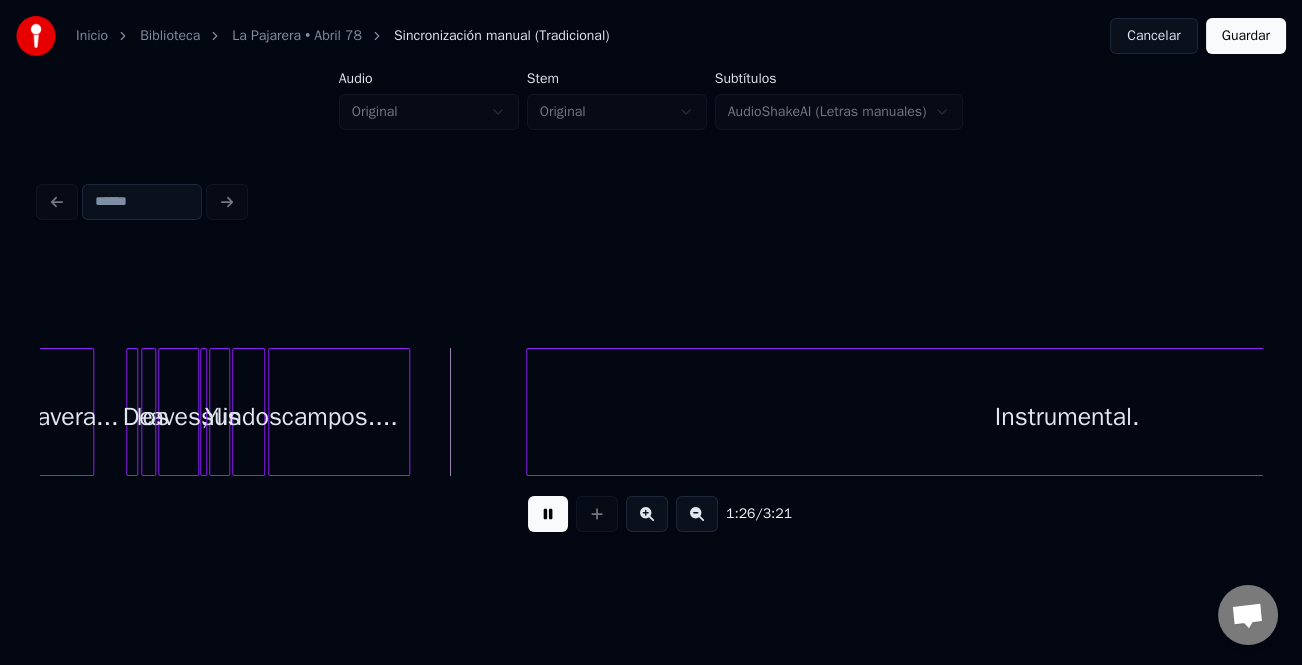 scroll, scrollTop: 0, scrollLeft: 3902, axis: horizontal 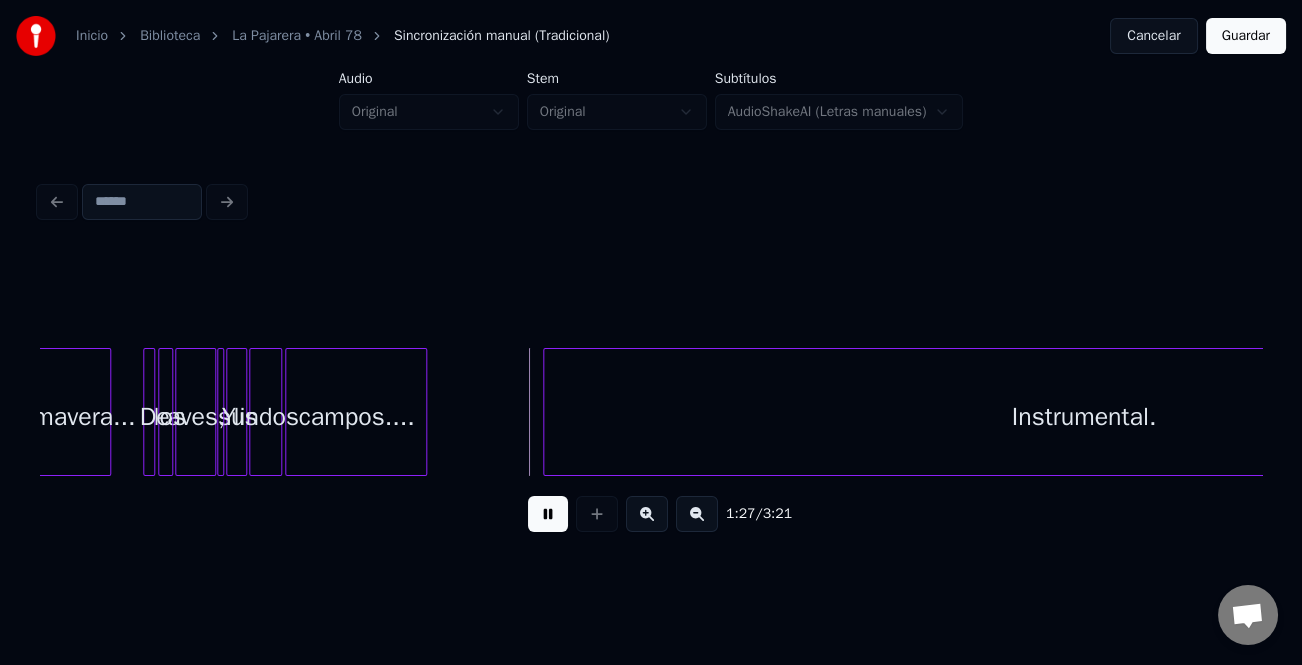 click on "lindos" at bounding box center (265, 417) 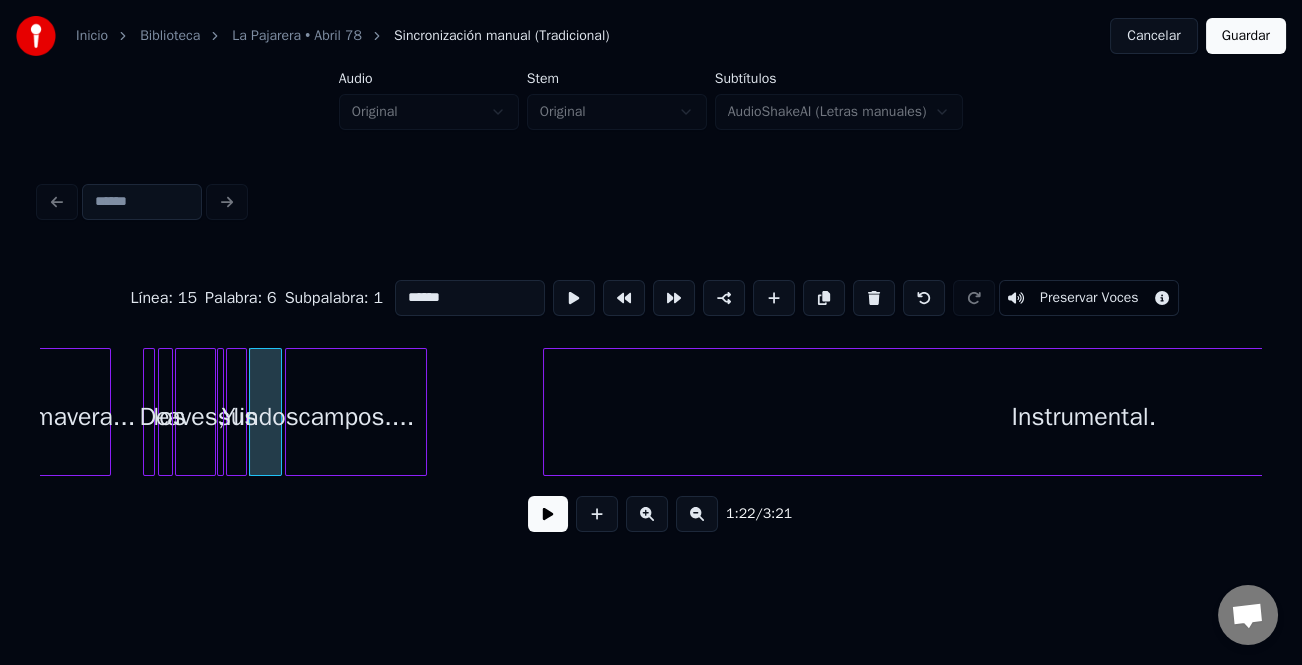 click at bounding box center [647, 514] 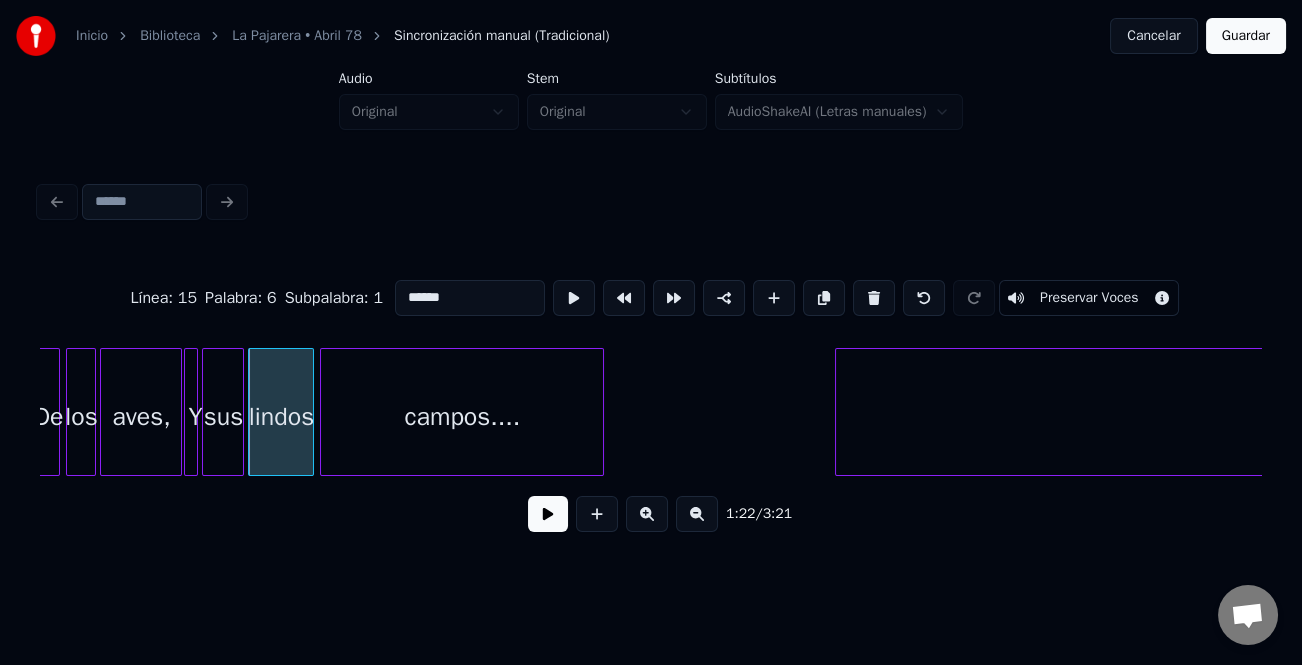 click at bounding box center (647, 514) 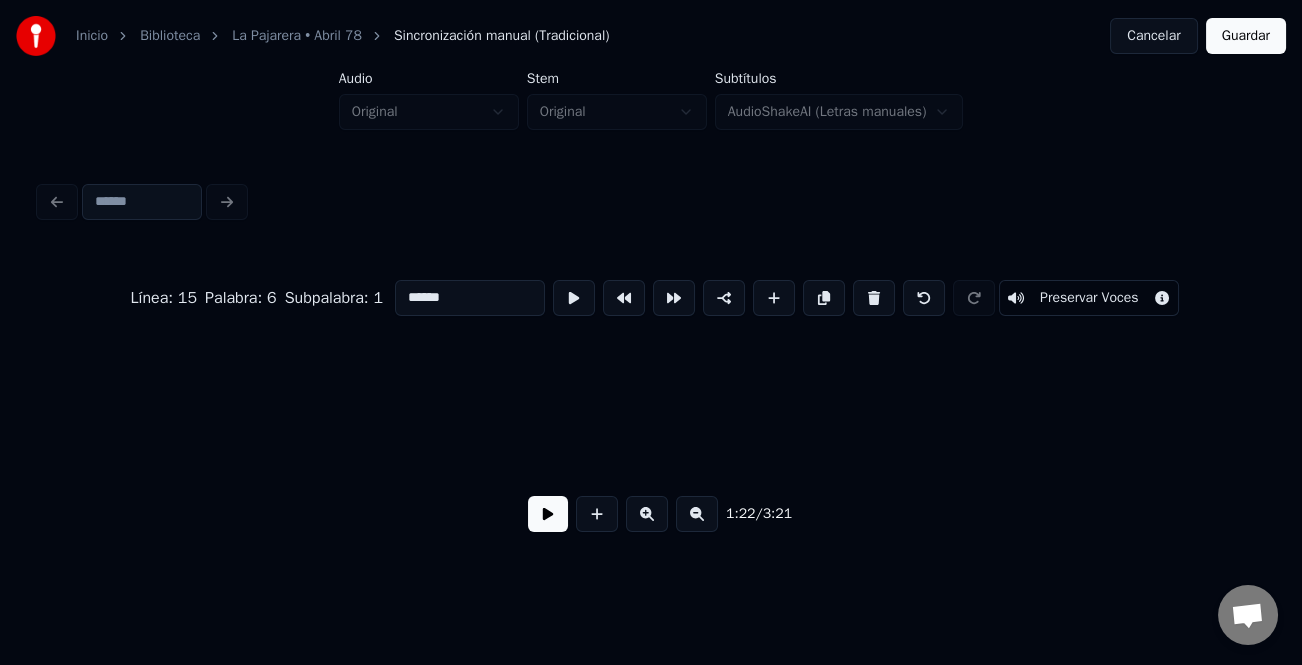 click at bounding box center (647, 514) 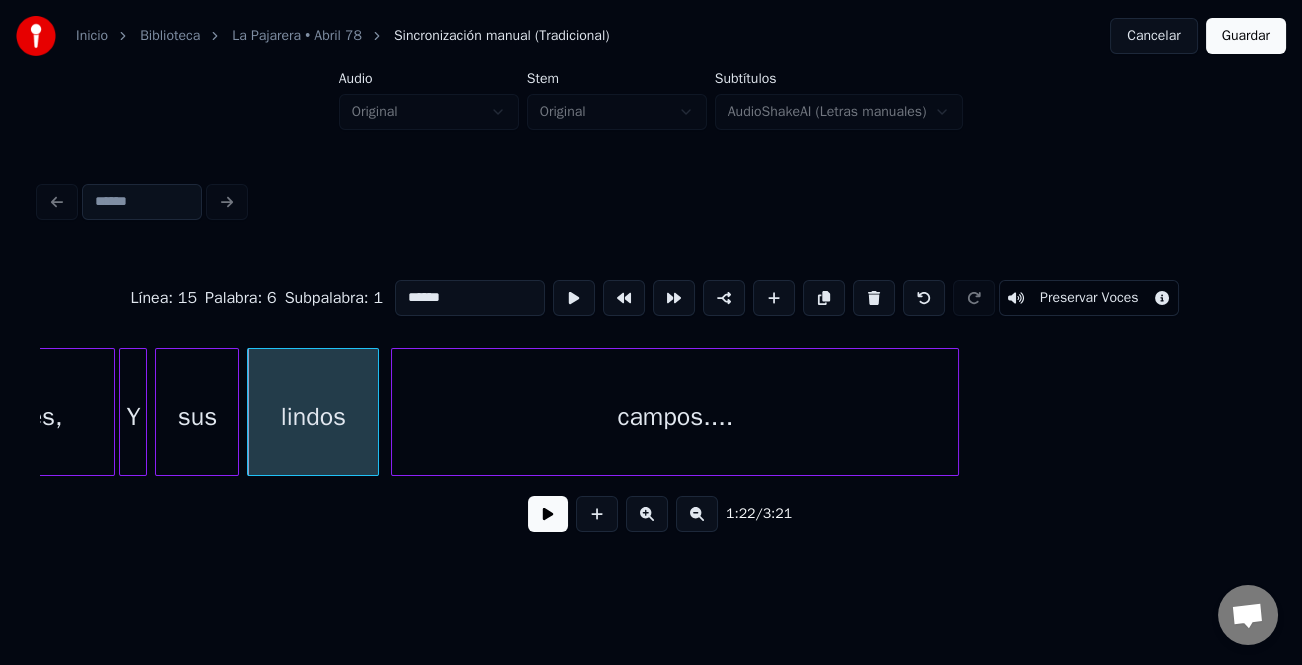 click at bounding box center (647, 514) 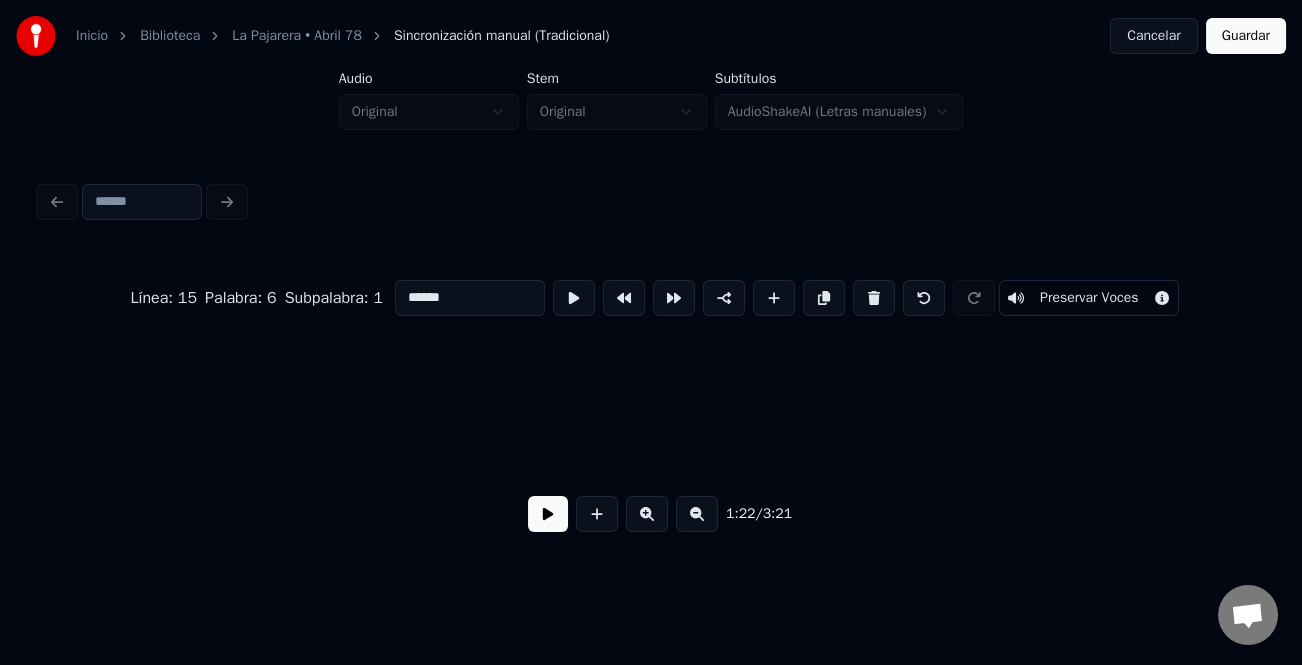 scroll, scrollTop: 0, scrollLeft: 20348, axis: horizontal 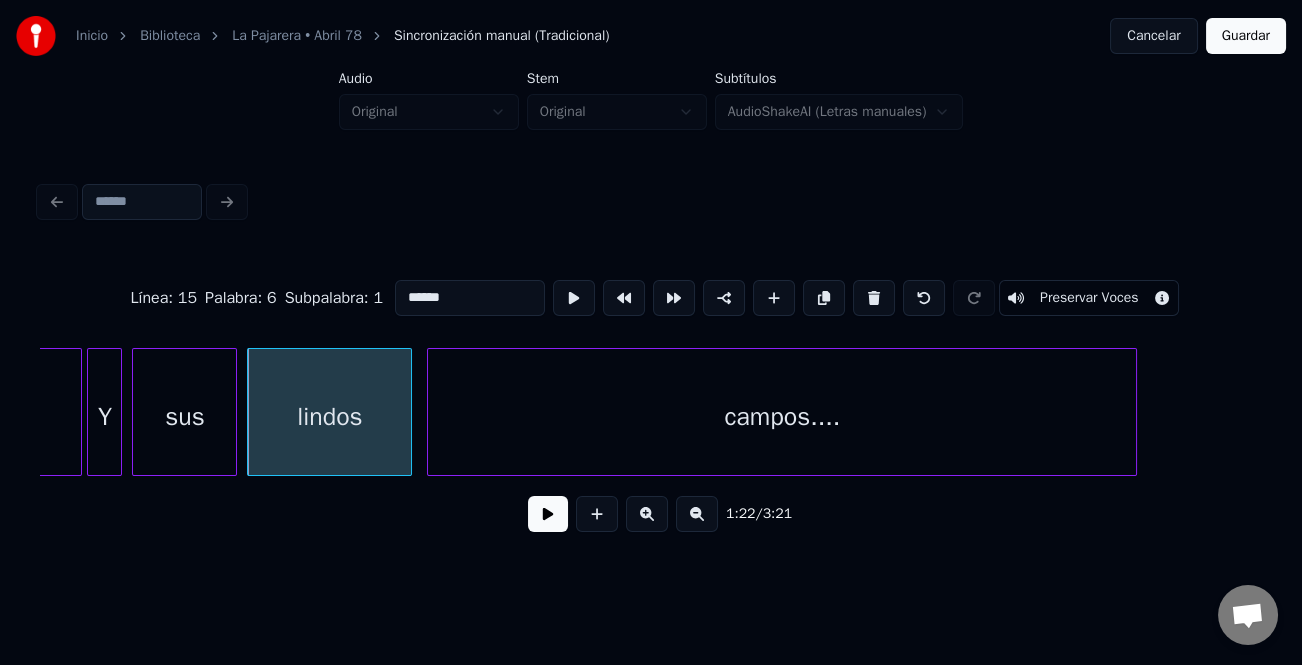 click on "sus" at bounding box center (184, 417) 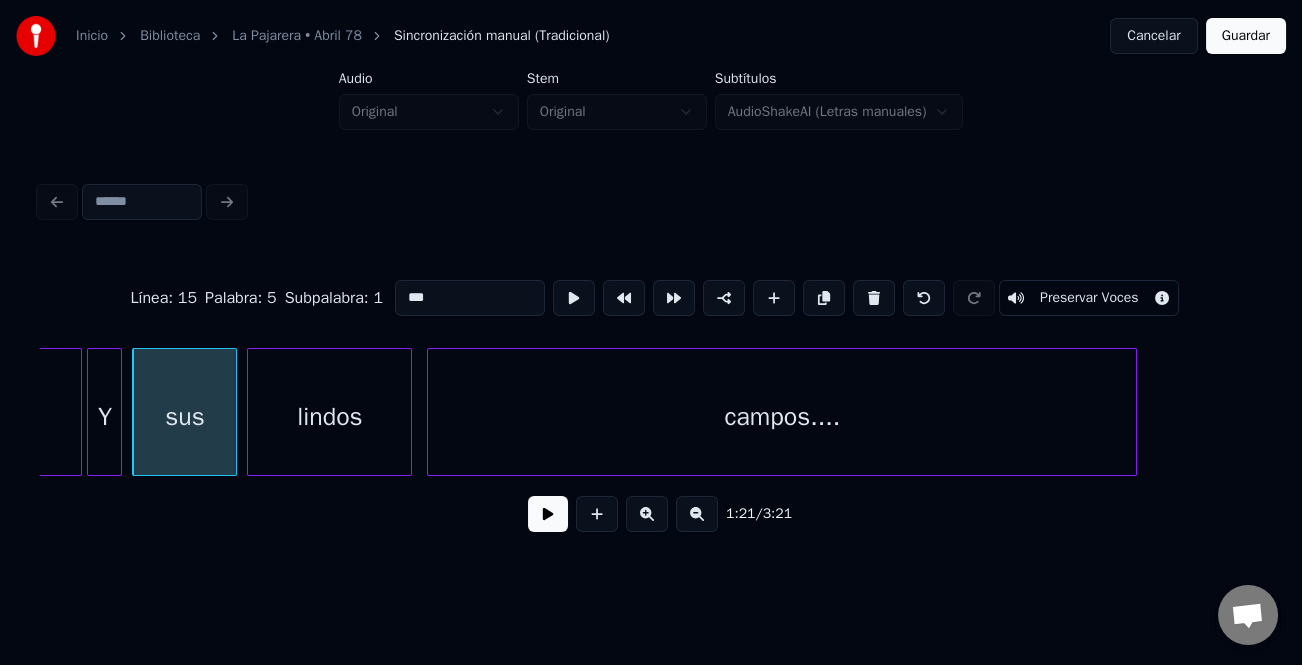 click at bounding box center [548, 514] 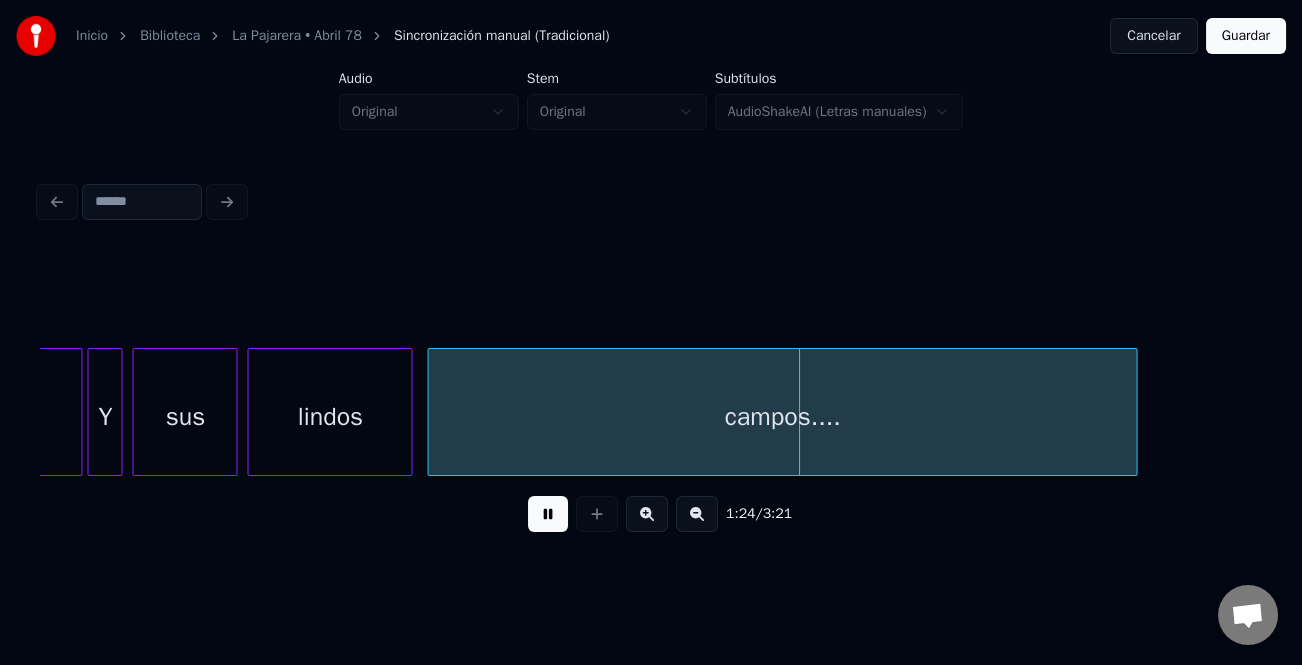 click on "sus" at bounding box center [184, 417] 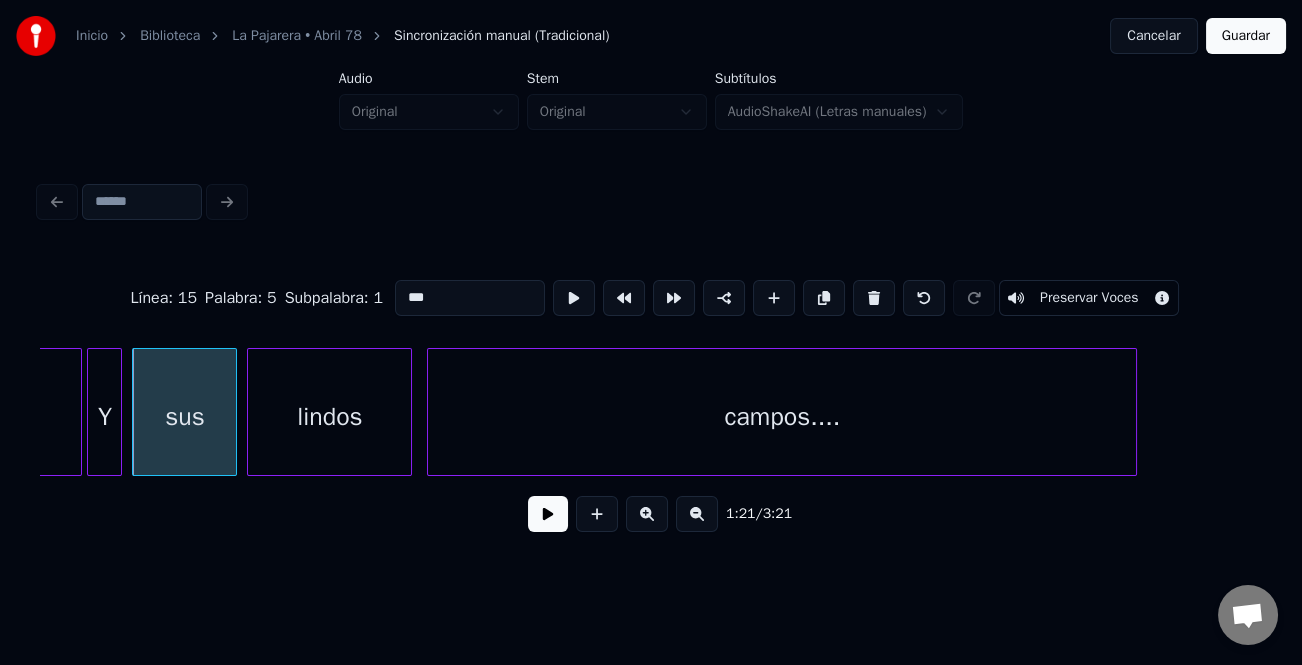 click on "Y" at bounding box center (104, 417) 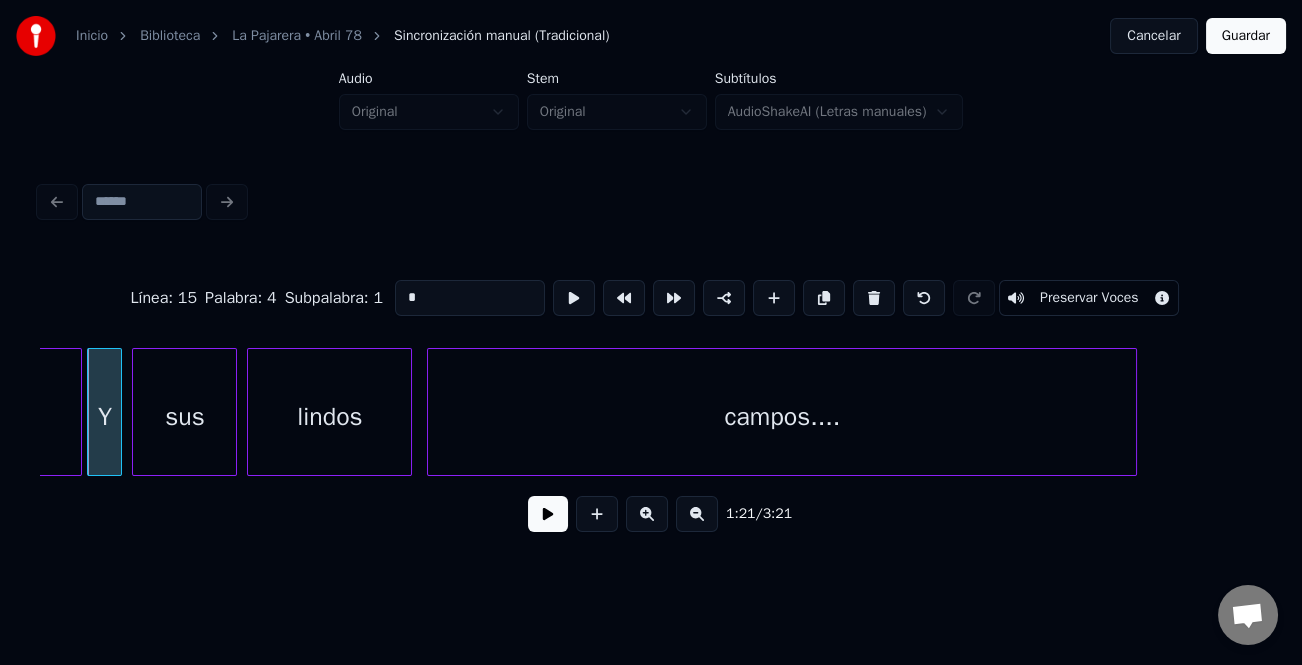 click at bounding box center [548, 514] 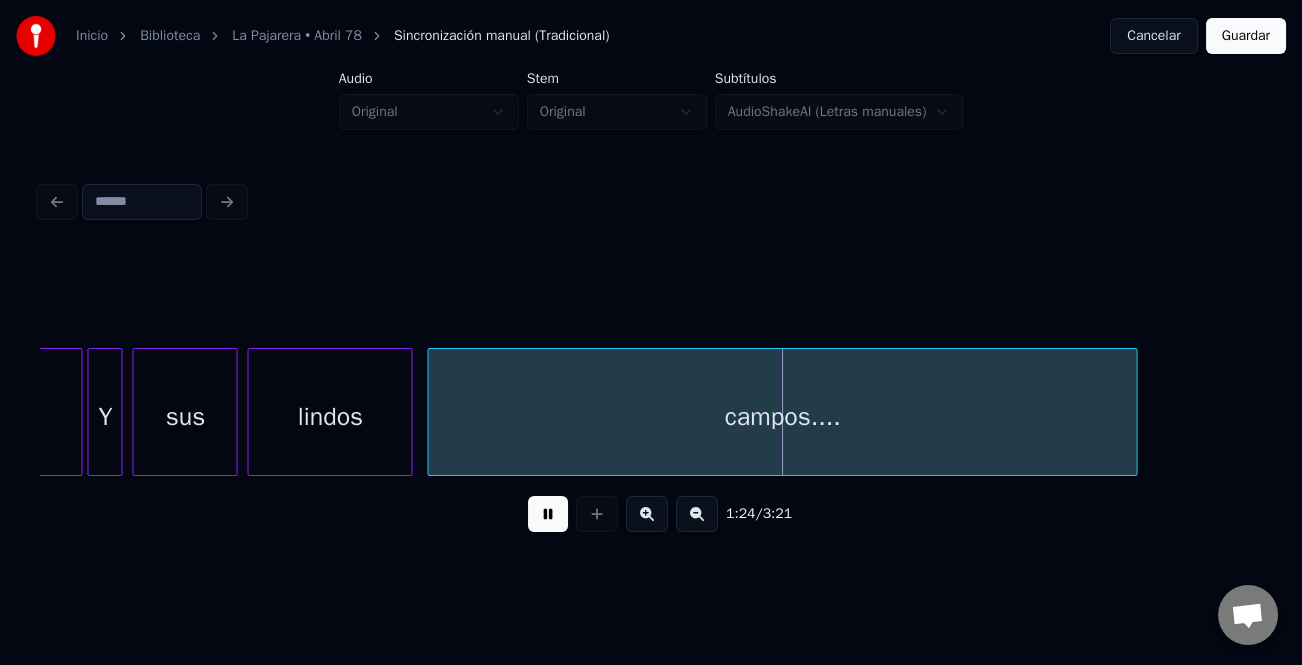 click on "sus" at bounding box center (184, 417) 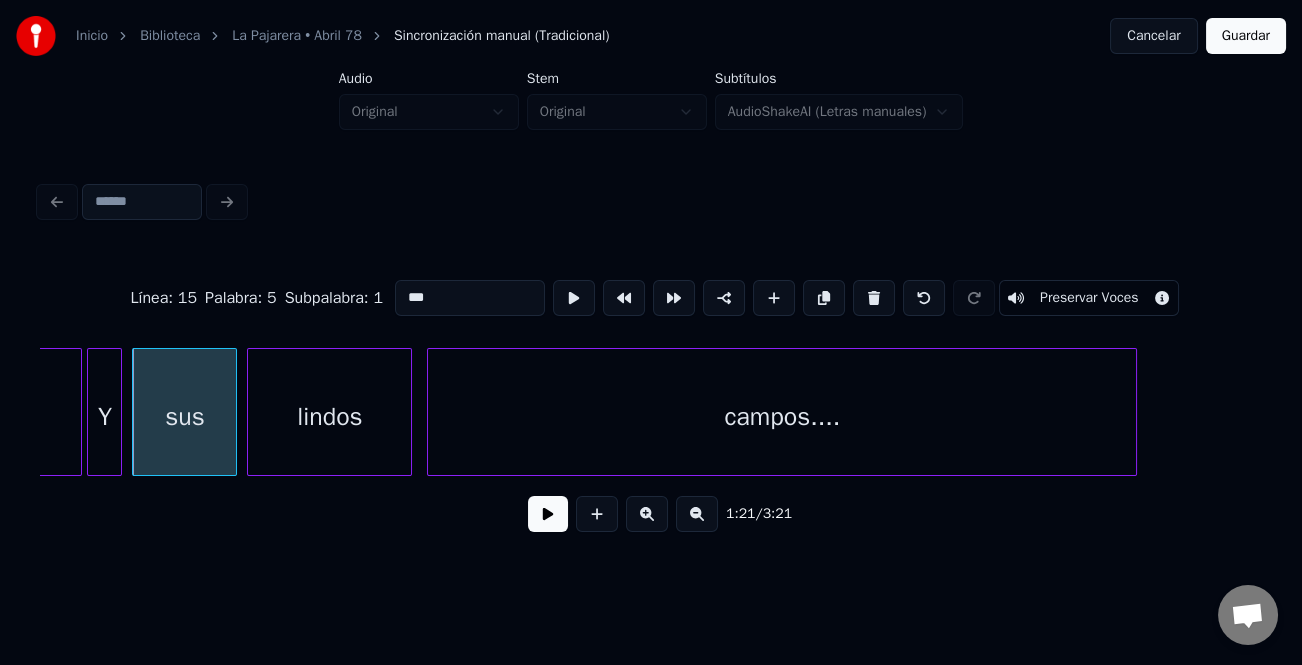 click on "sus" at bounding box center (184, 417) 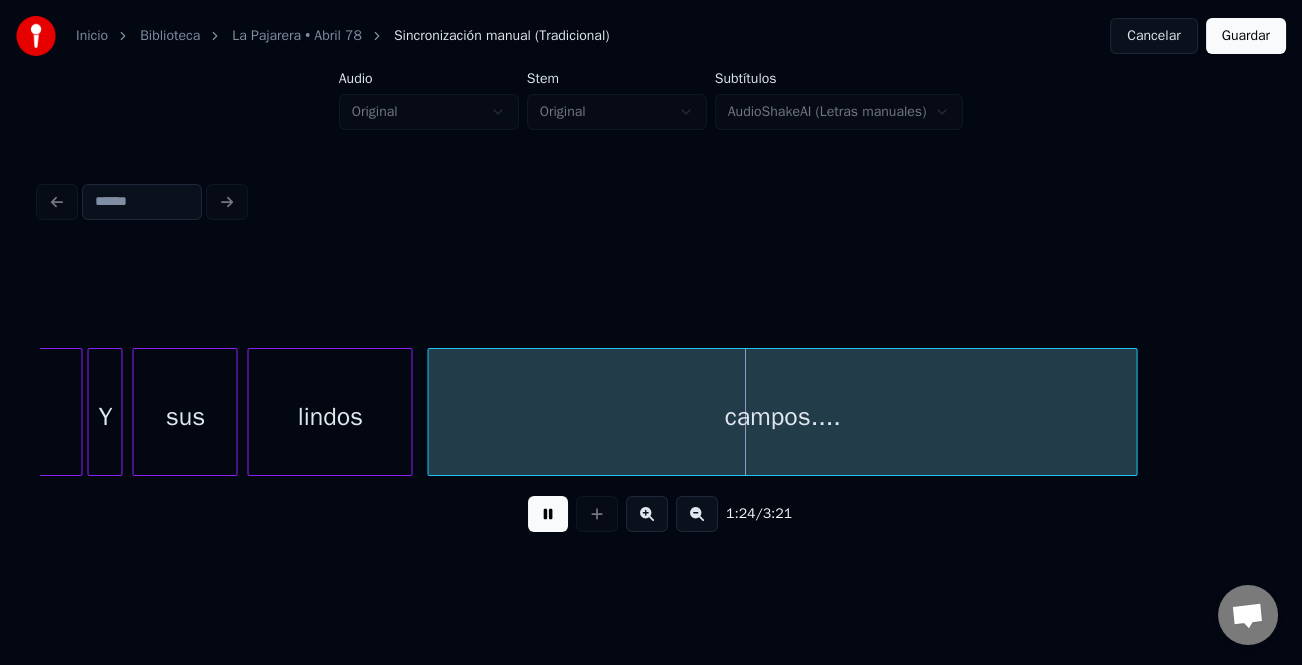 click at bounding box center (548, 514) 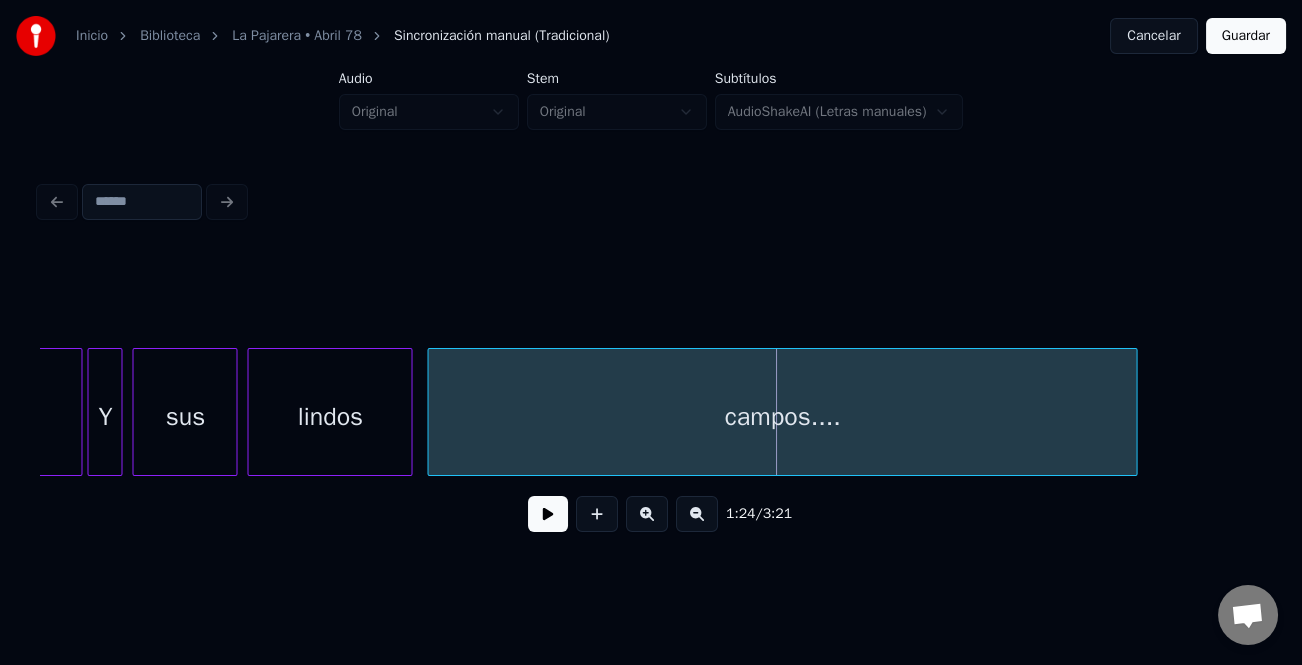 click on "lindos" at bounding box center (329, 417) 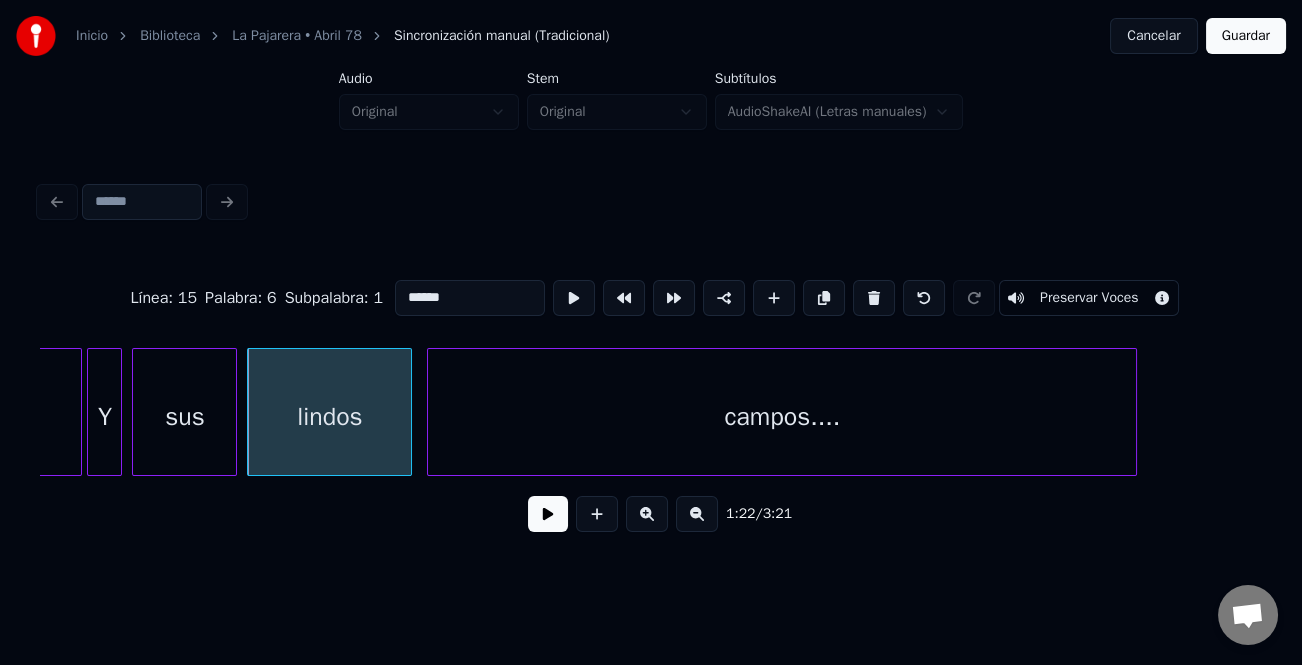 click on "******" at bounding box center [470, 298] 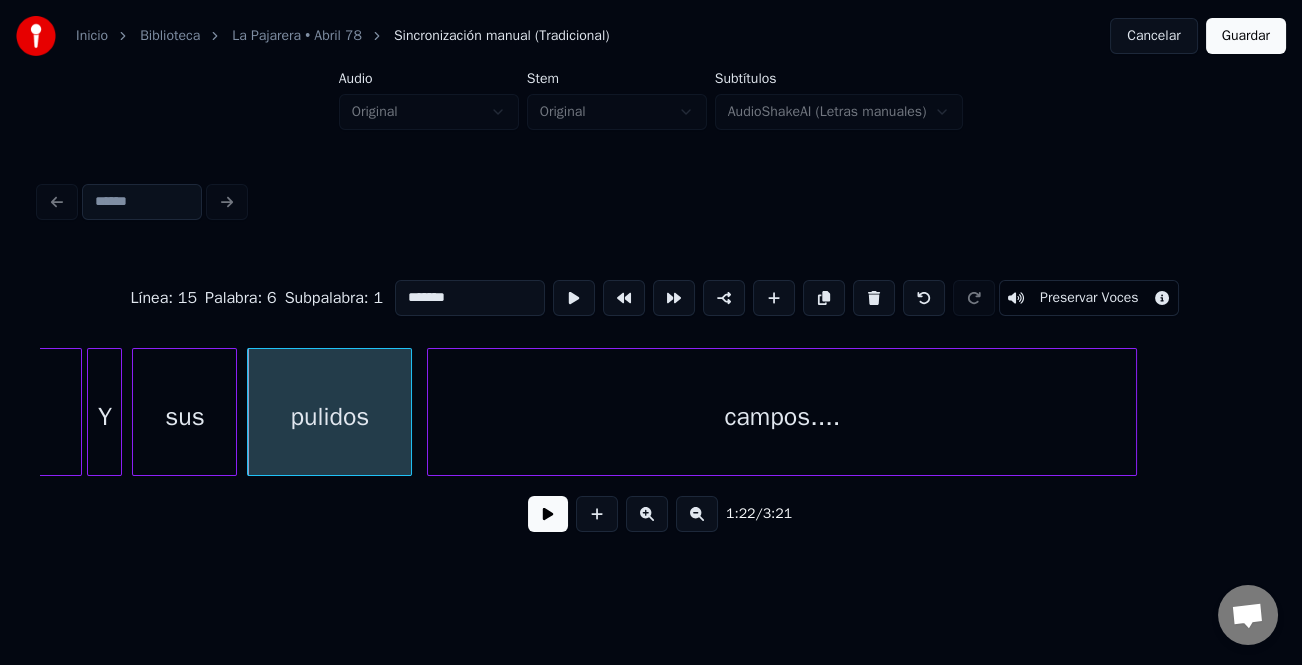 click on "campos...." at bounding box center [782, 417] 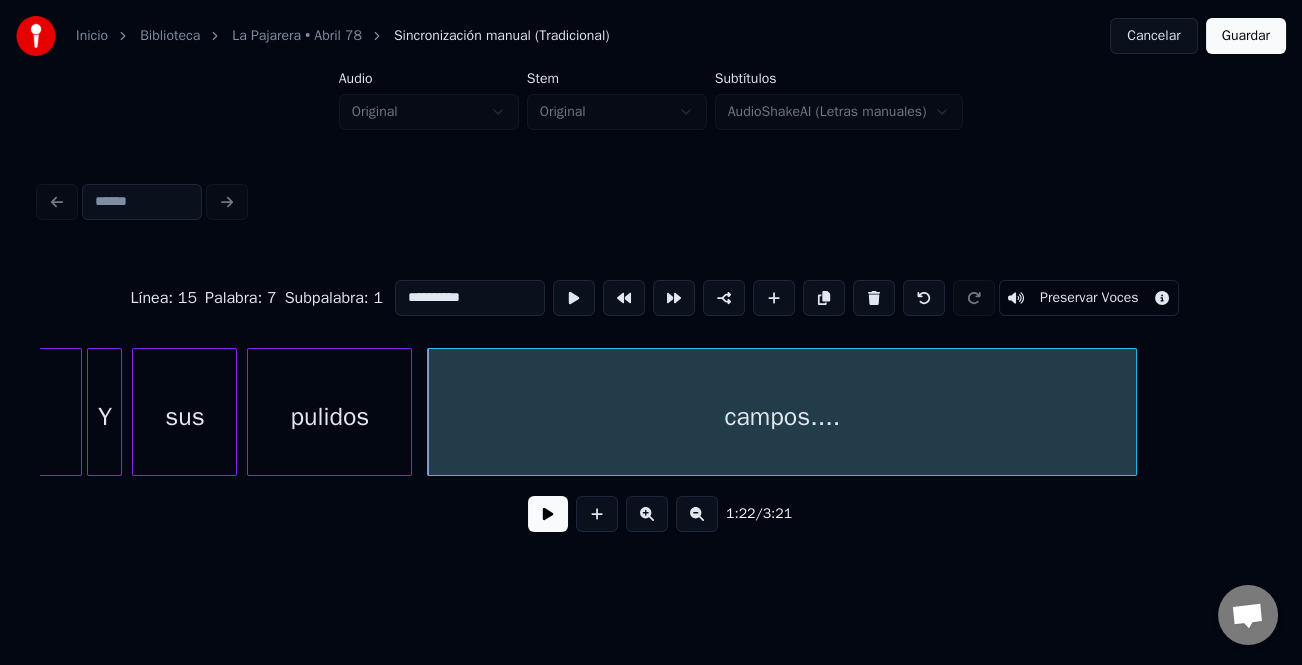 click on "**********" at bounding box center [470, 298] 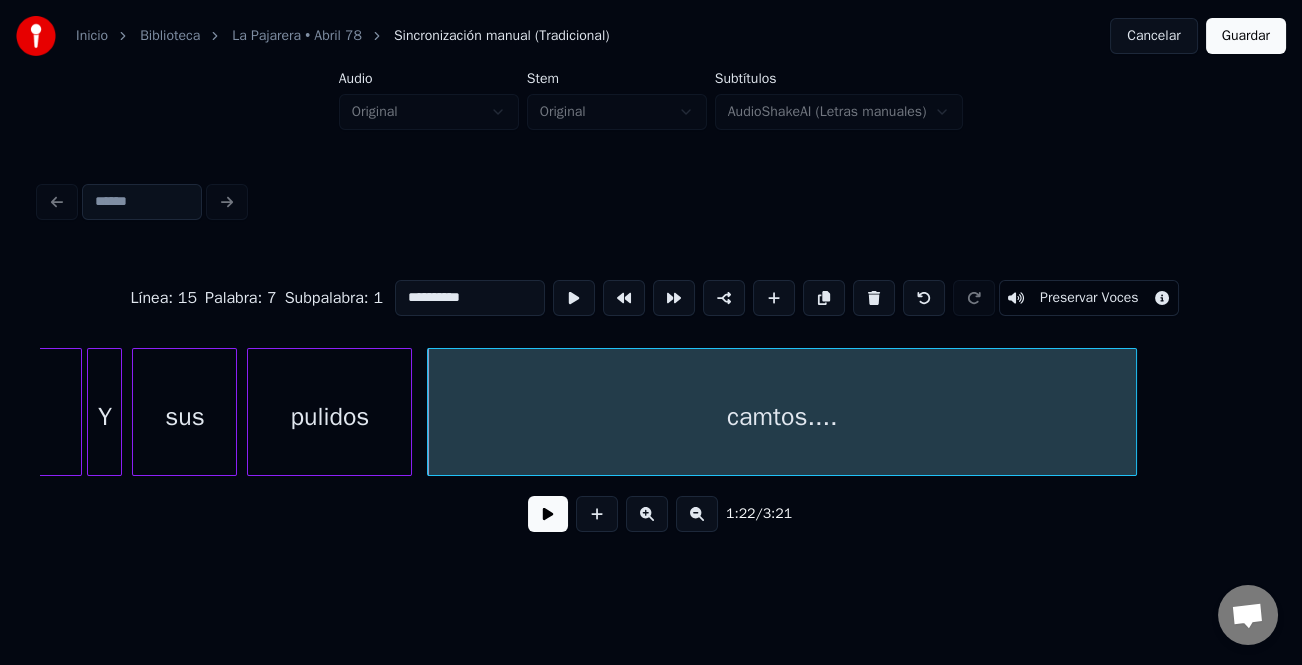 click on "**********" at bounding box center [470, 298] 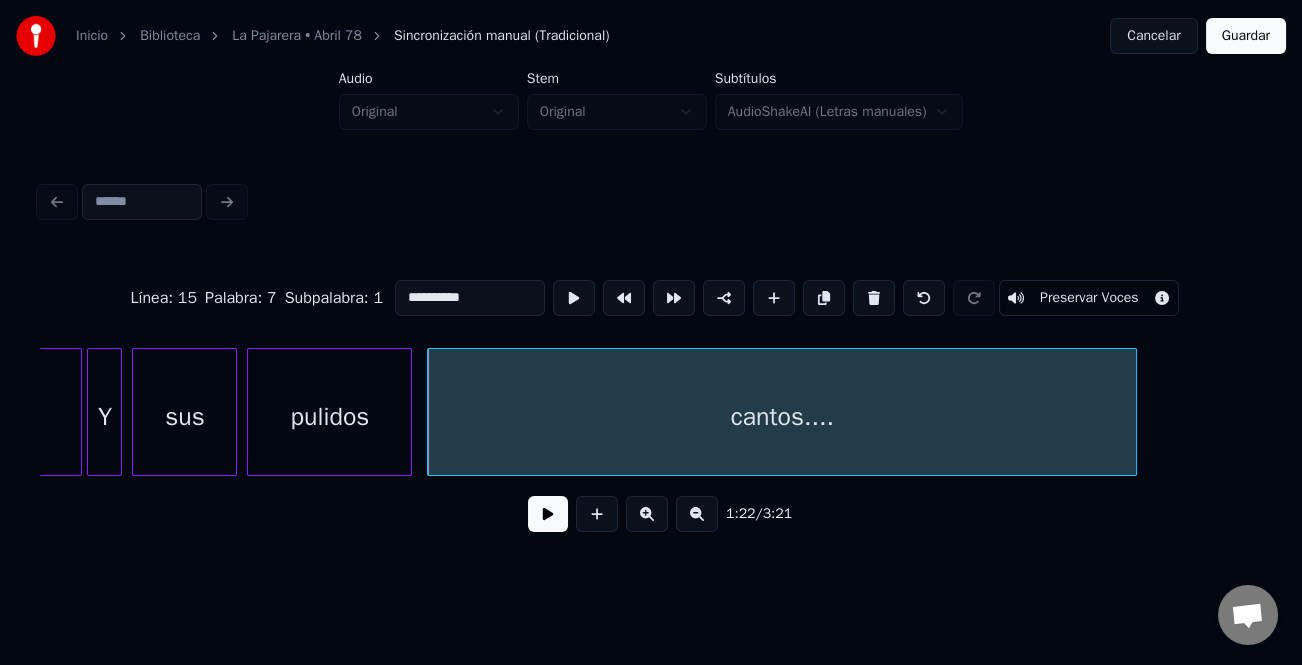 click on "sus" at bounding box center (184, 417) 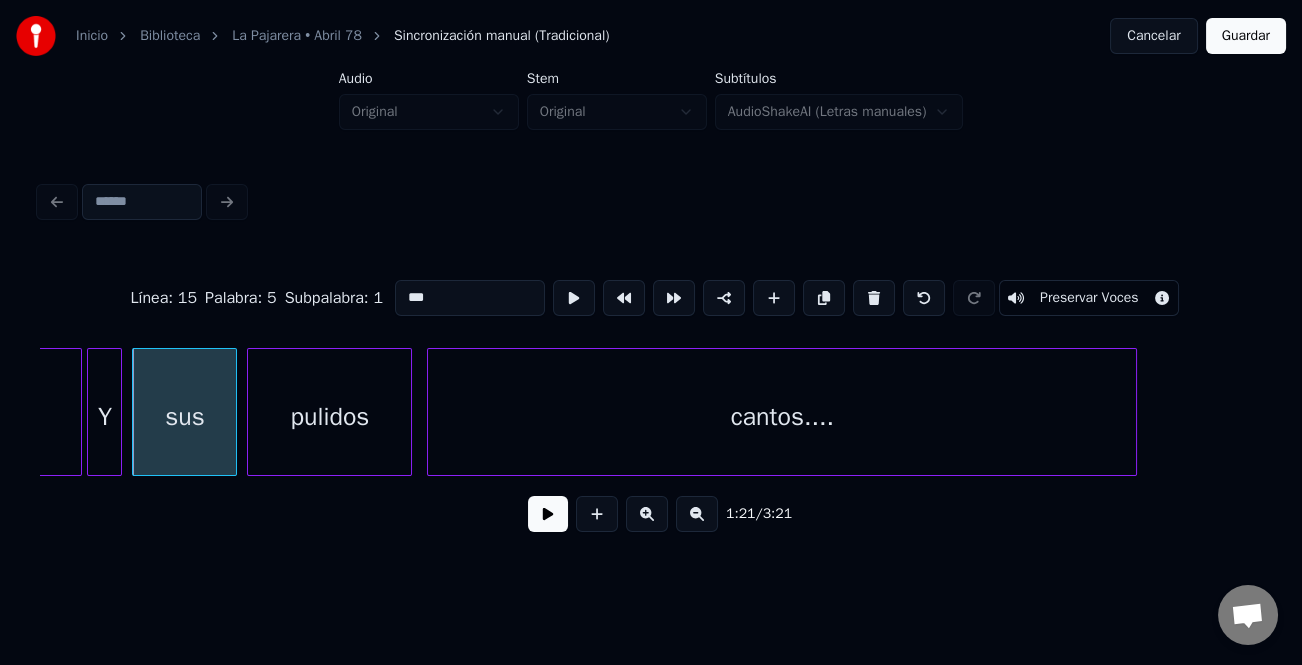 type on "***" 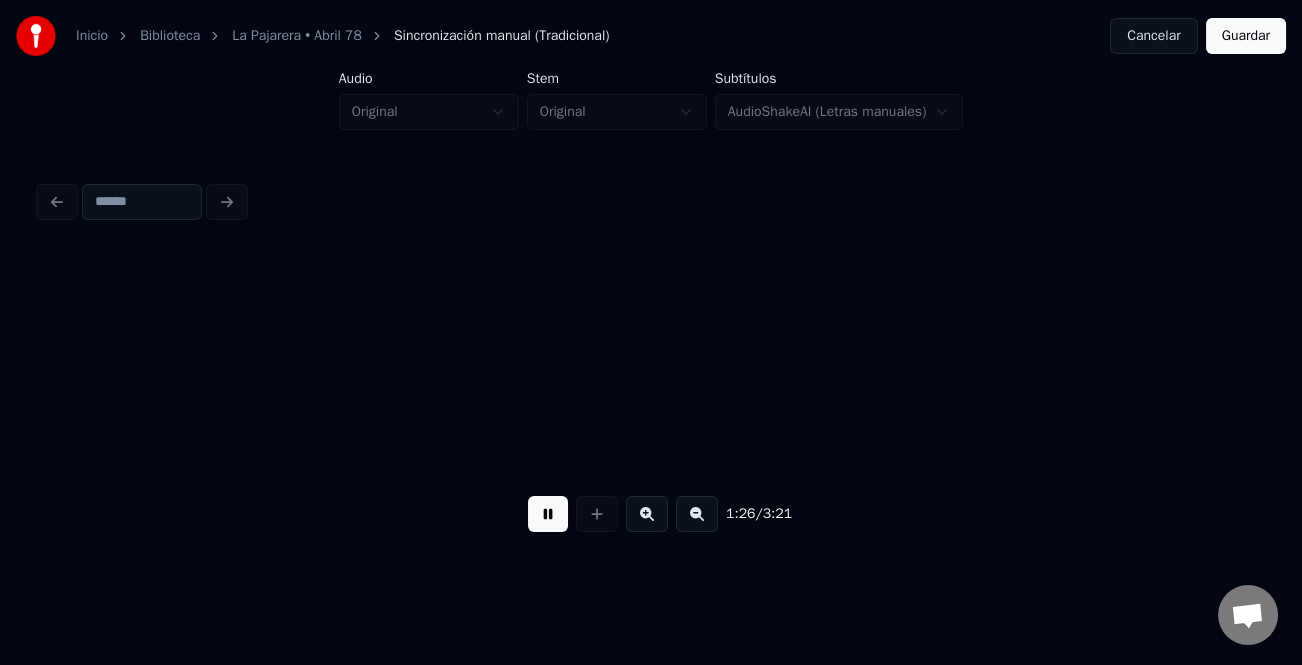 scroll, scrollTop: 0, scrollLeft: 21572, axis: horizontal 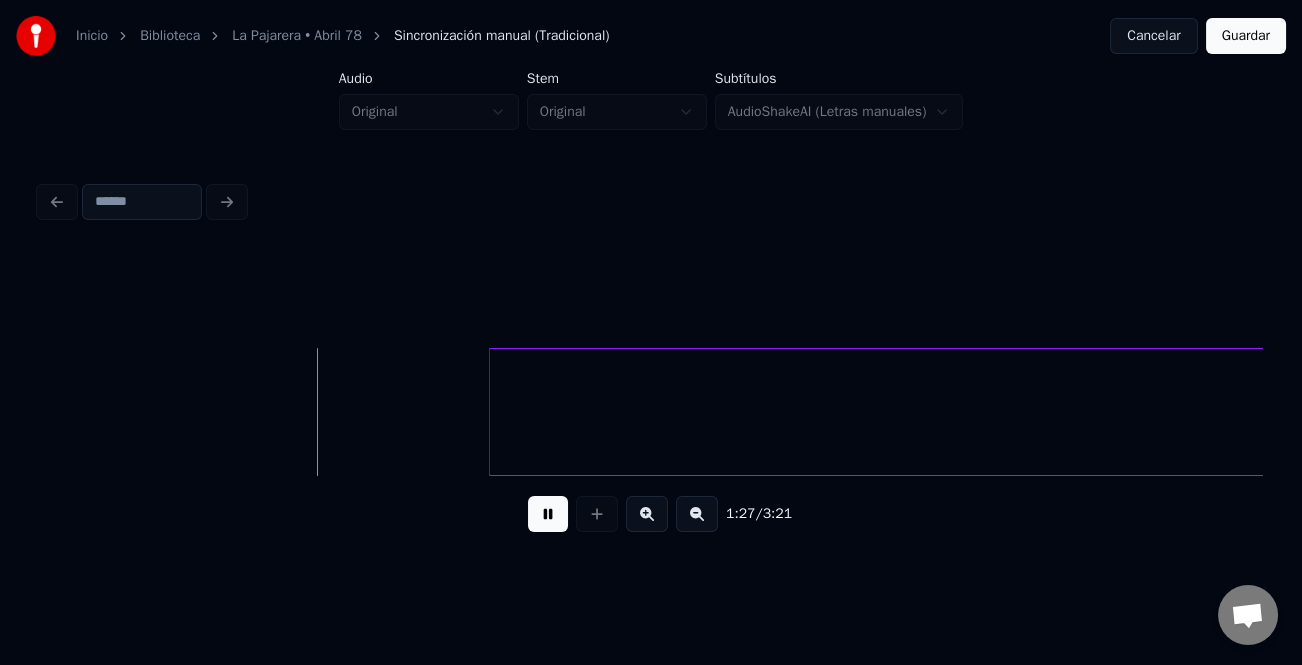 click at bounding box center (548, 514) 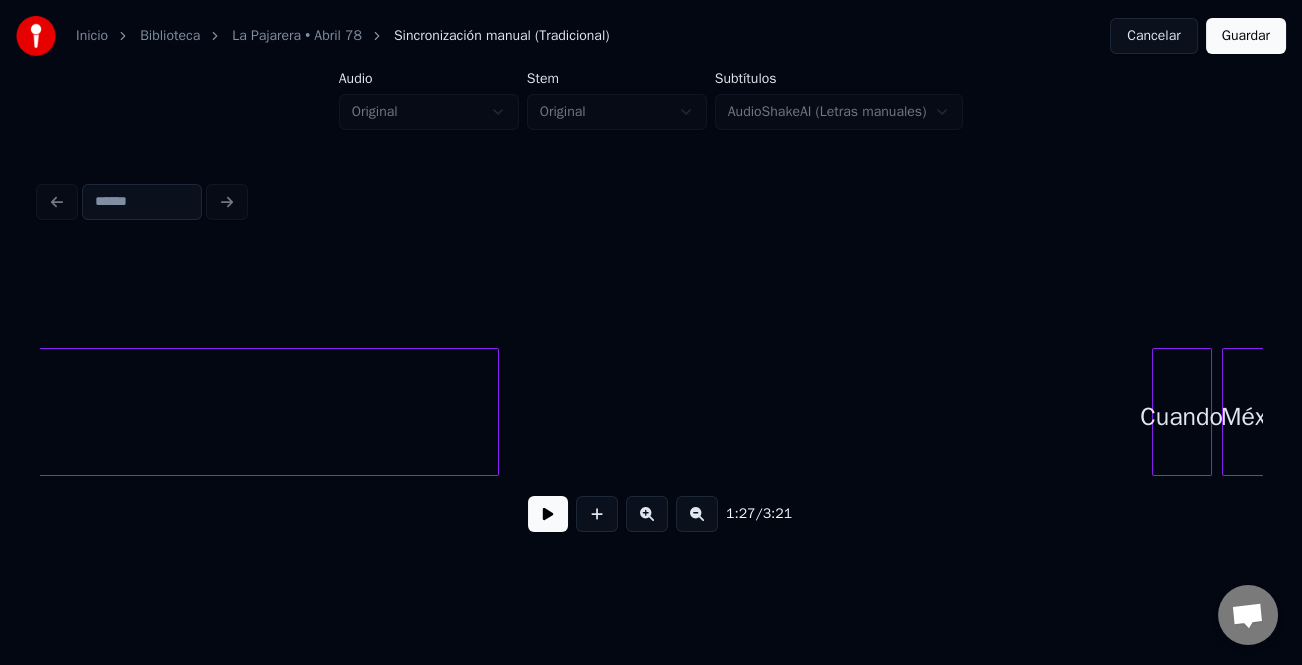 scroll, scrollTop: 0, scrollLeft: 26933, axis: horizontal 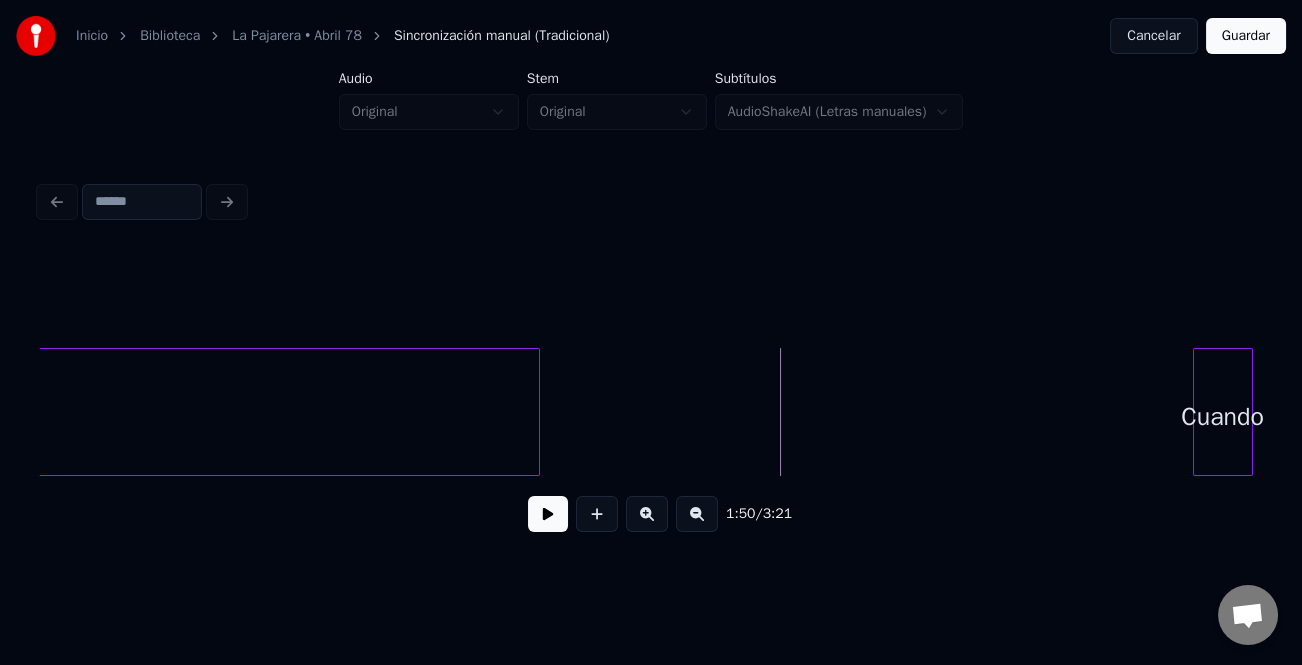 click on "Cuando" at bounding box center [1223, 412] 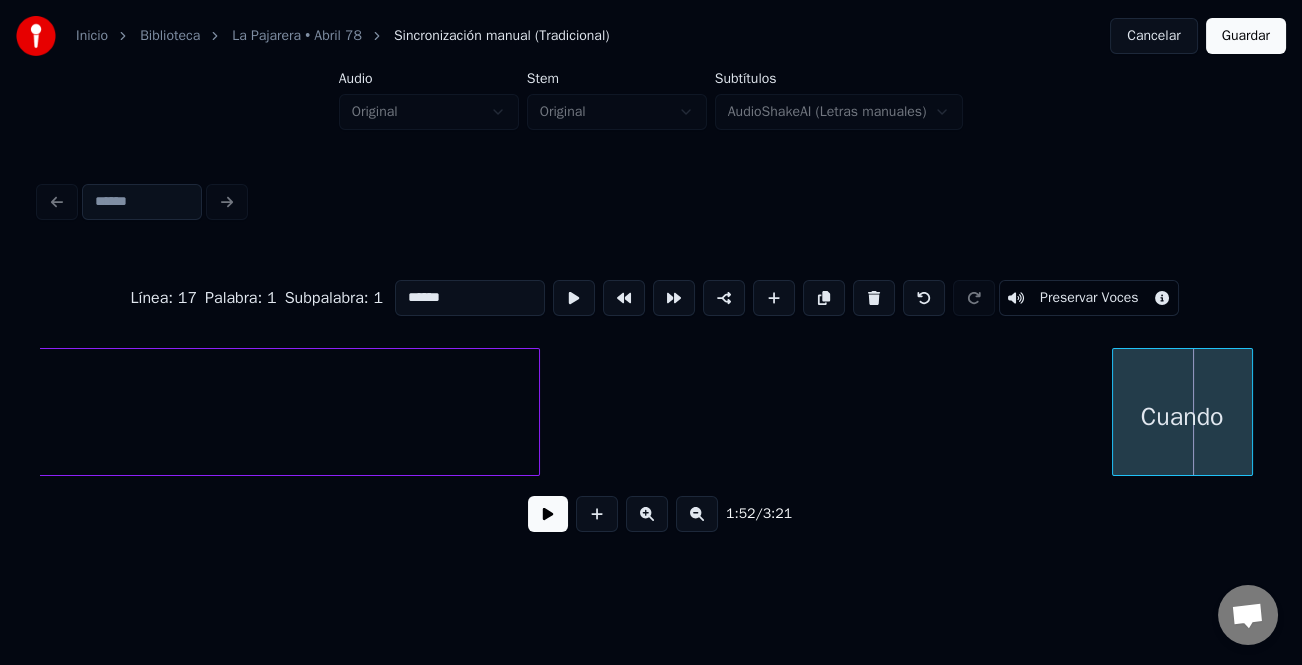 click at bounding box center [1116, 412] 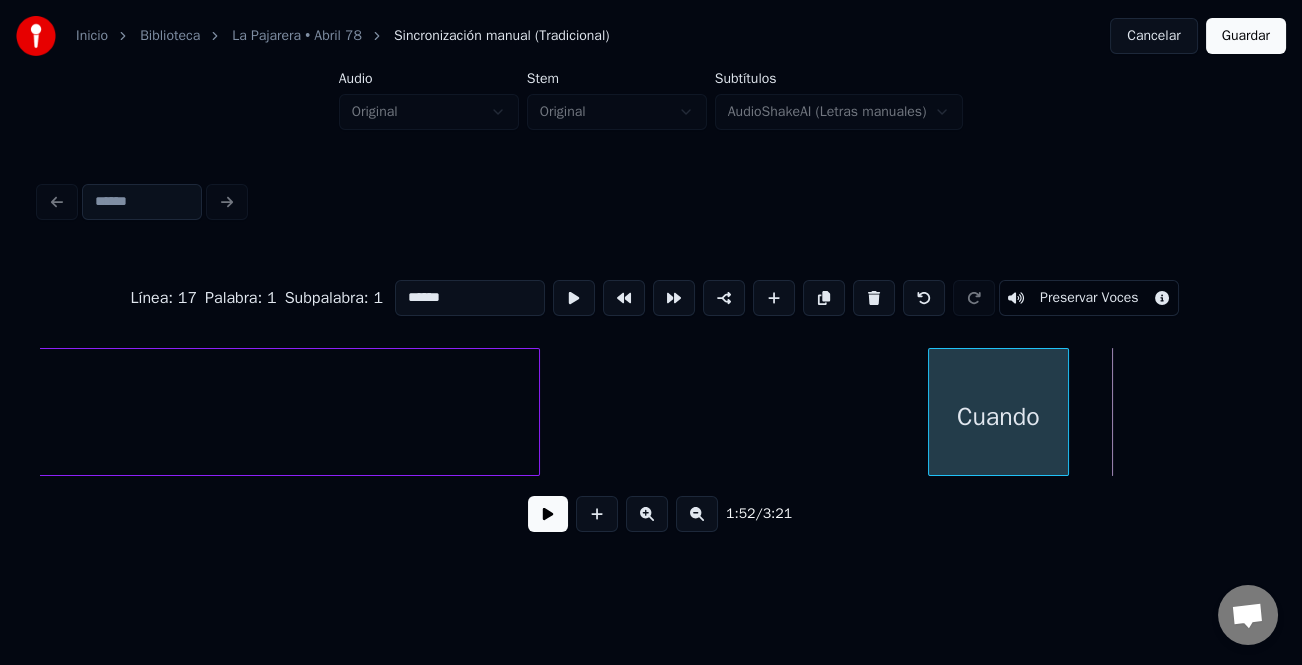 click on "Cuando Instrumental." at bounding box center [651, 412] 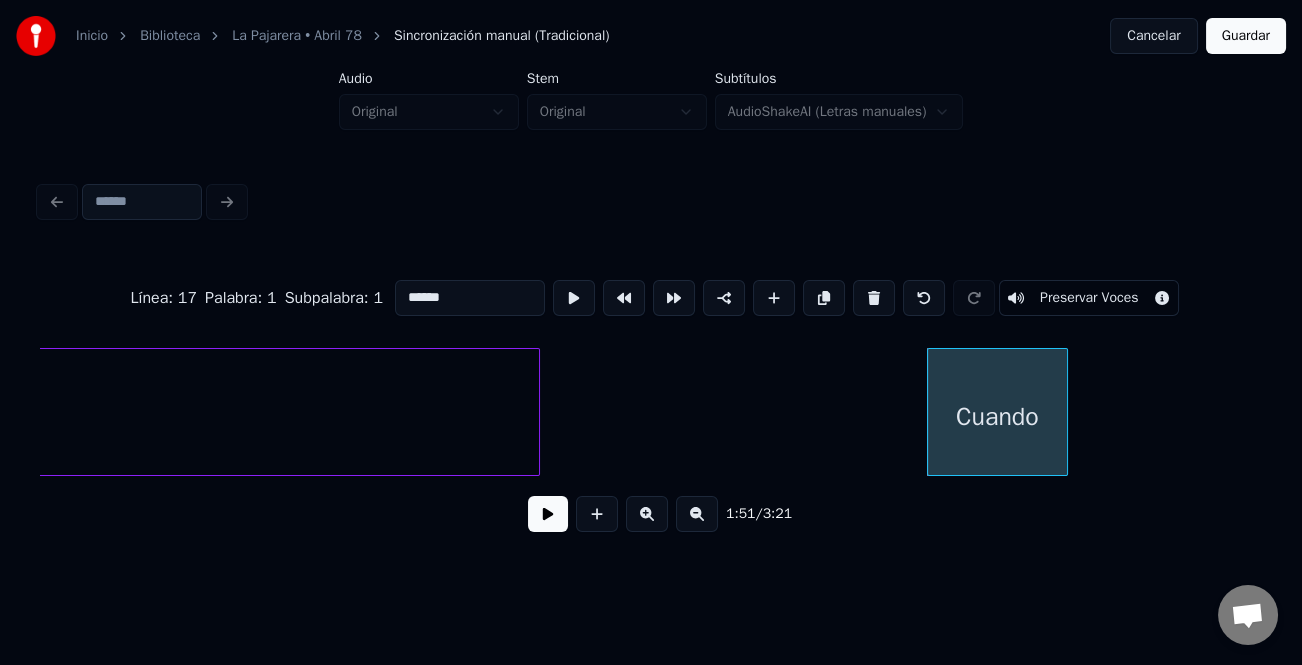 click on "Cuando Instrumental." at bounding box center (-1708, 412) 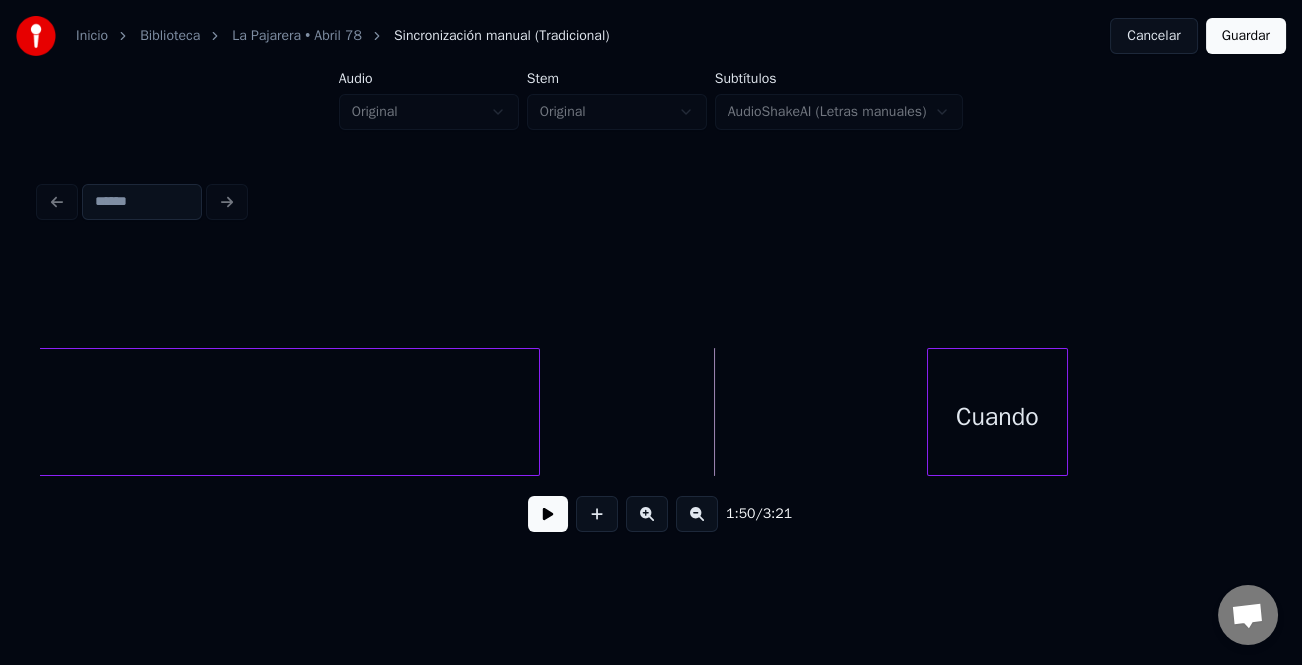 drag, startPoint x: 552, startPoint y: 521, endPoint x: 769, endPoint y: 534, distance: 217.38905 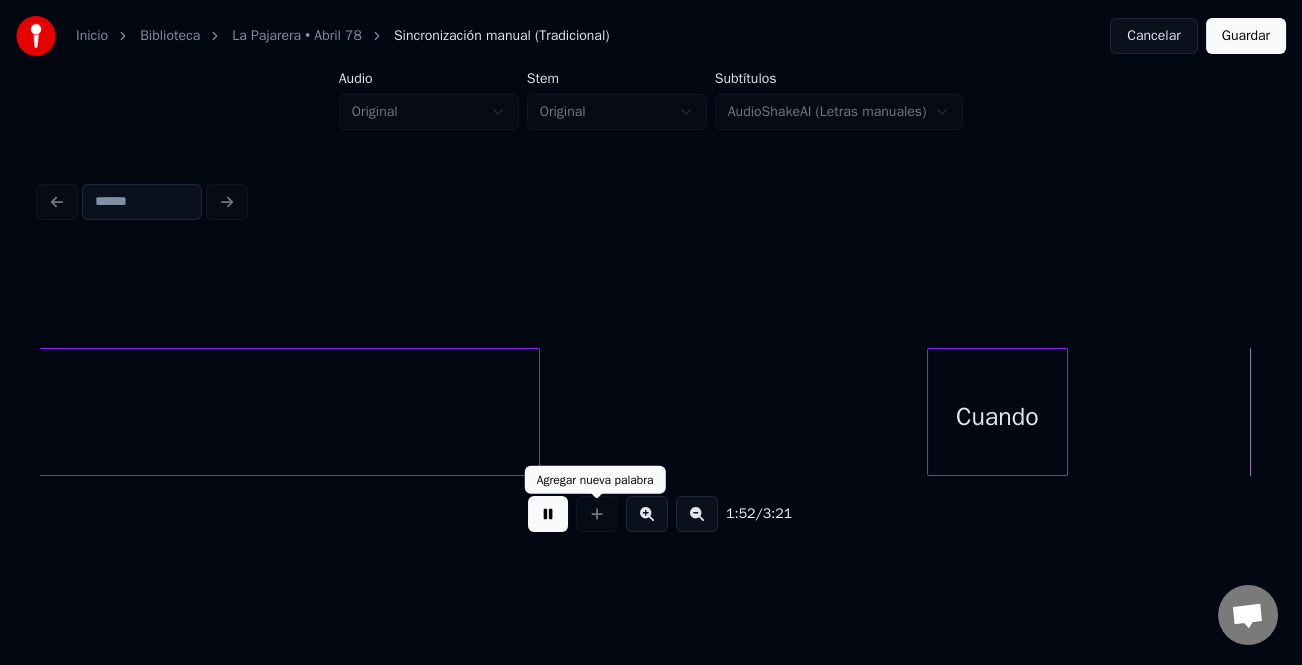 scroll, scrollTop: 0, scrollLeft: 28155, axis: horizontal 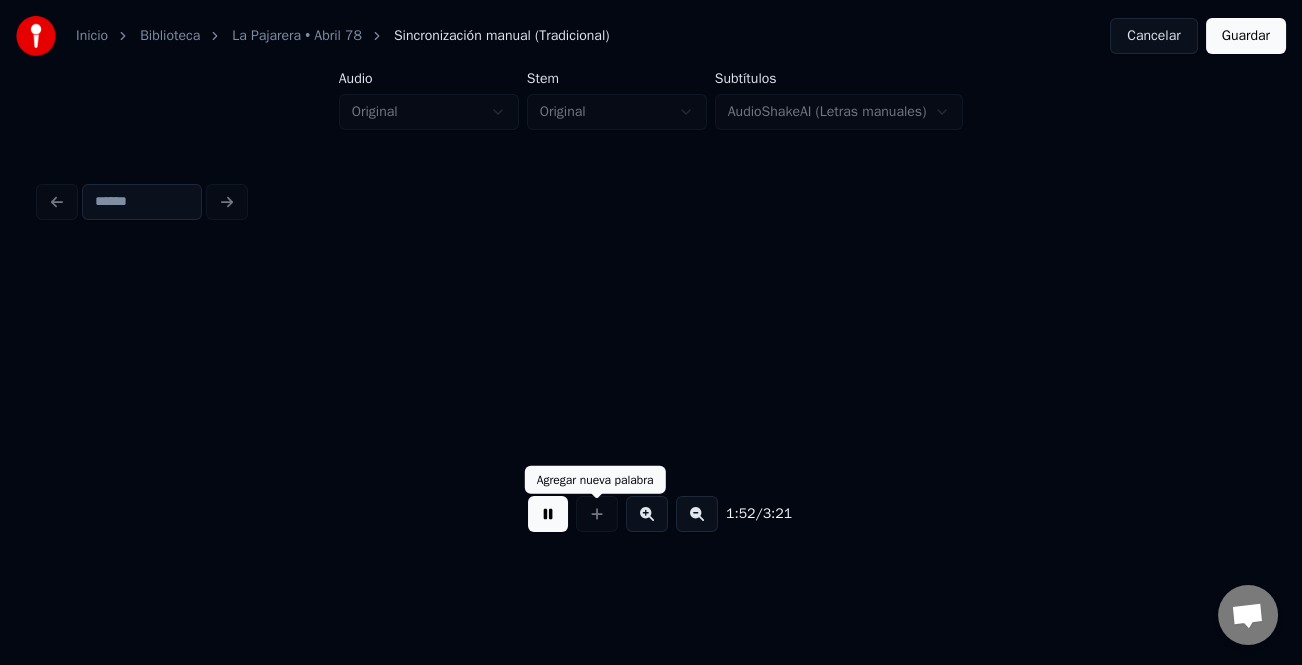 click at bounding box center (548, 514) 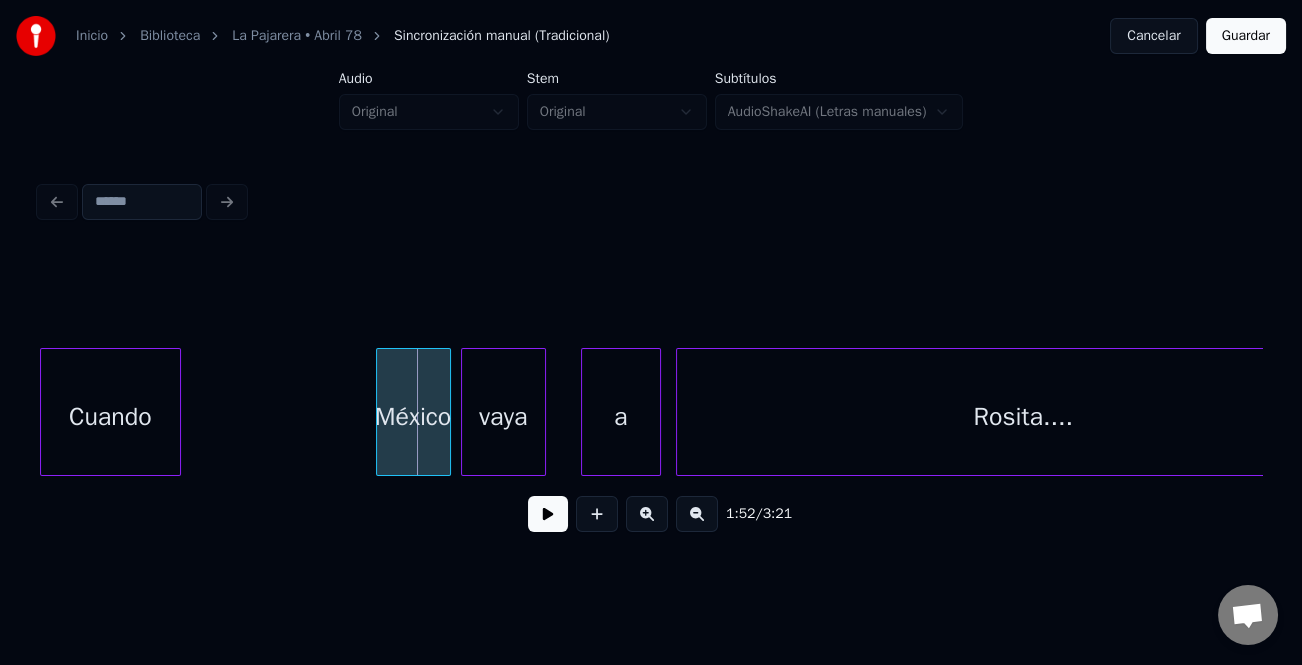scroll, scrollTop: 0, scrollLeft: 27659, axis: horizontal 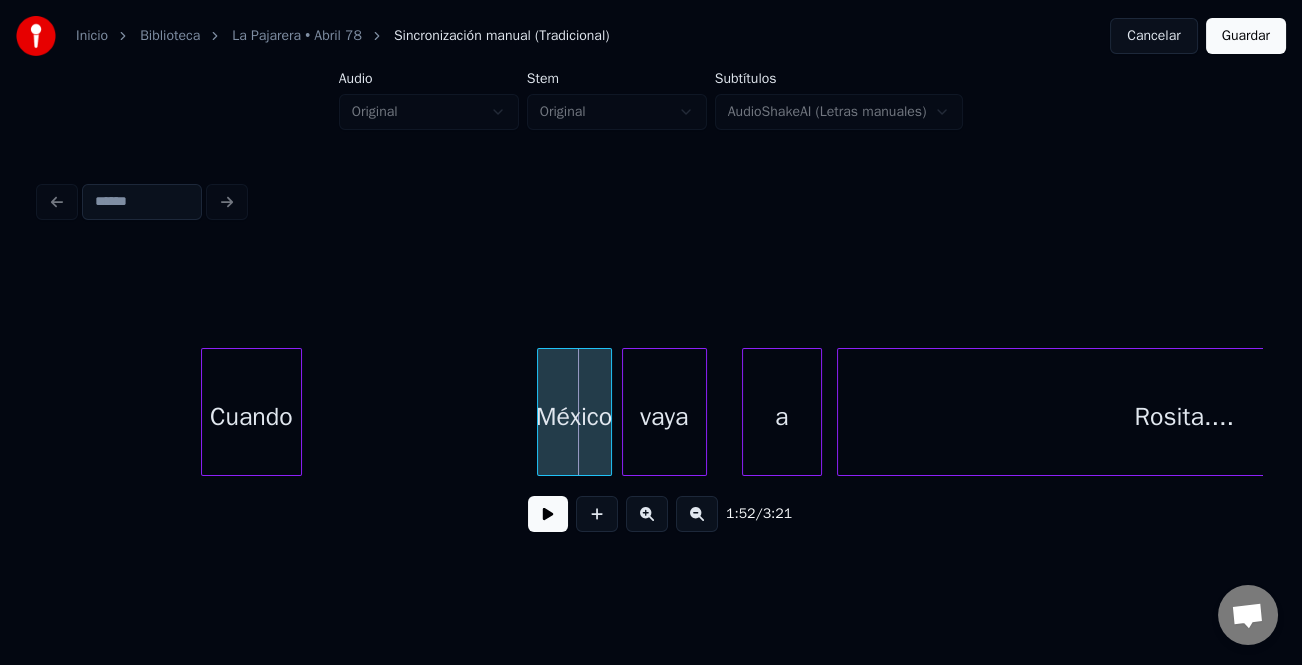 click at bounding box center (298, 412) 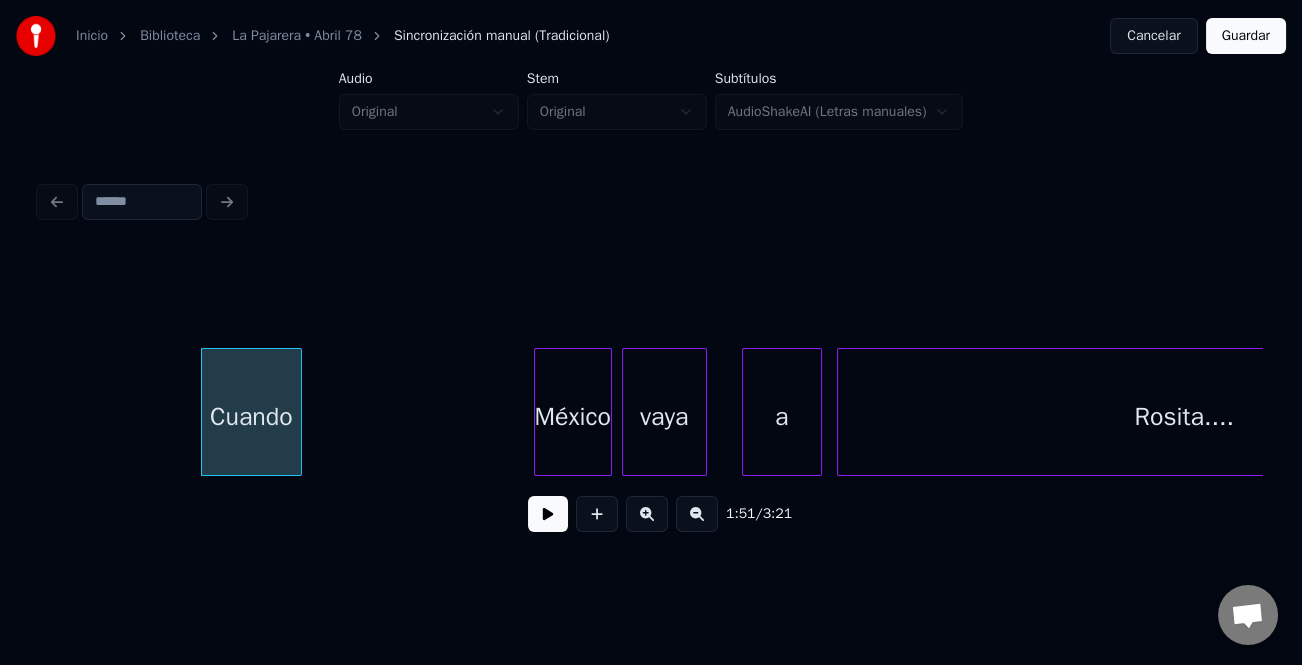 click at bounding box center (538, 412) 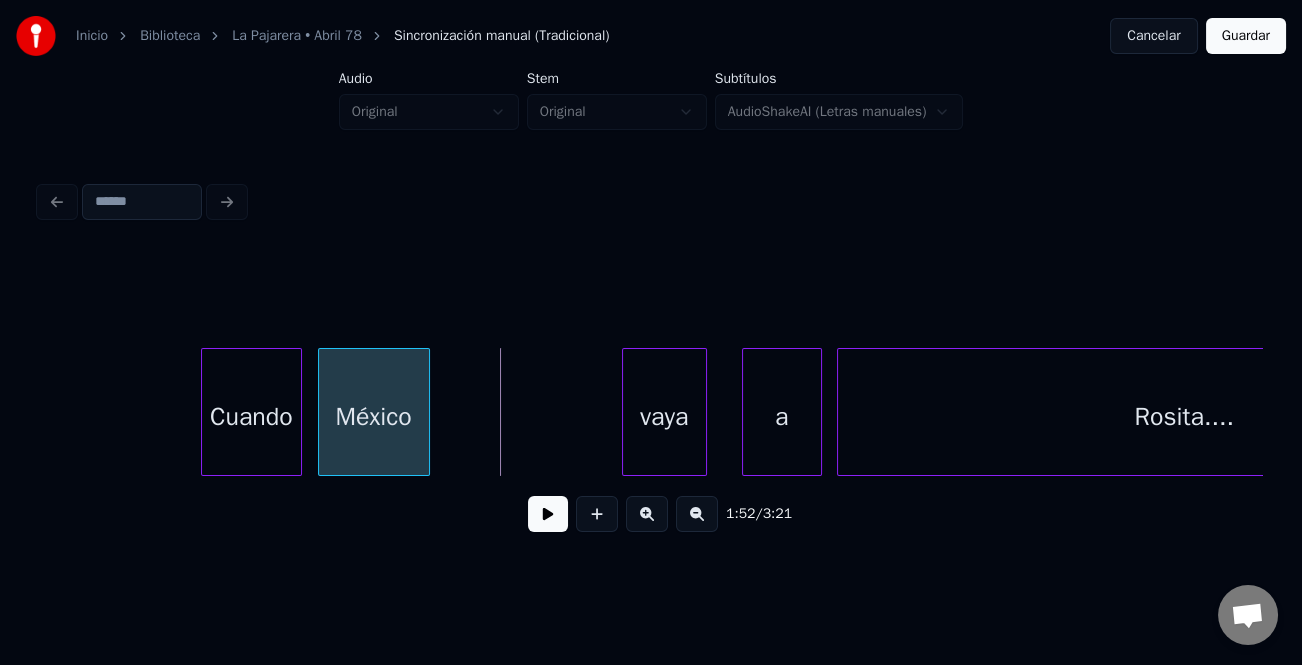 click on "México" at bounding box center (374, 417) 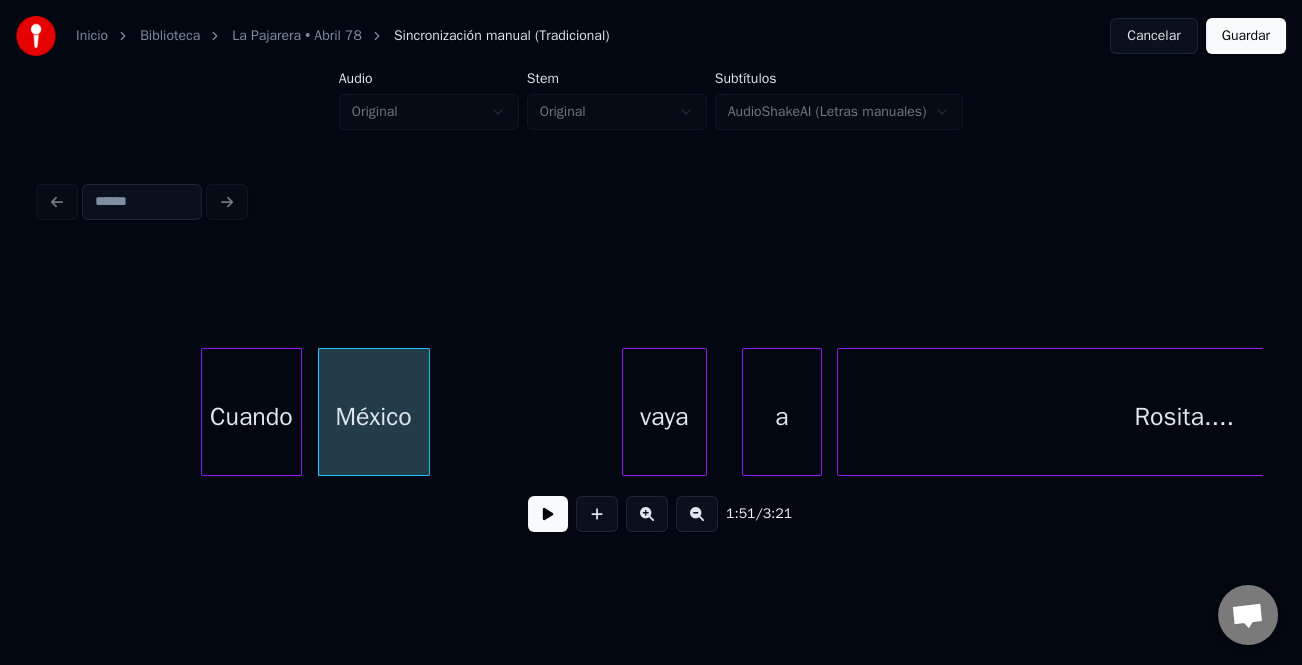 click on "Cuando" at bounding box center (251, 417) 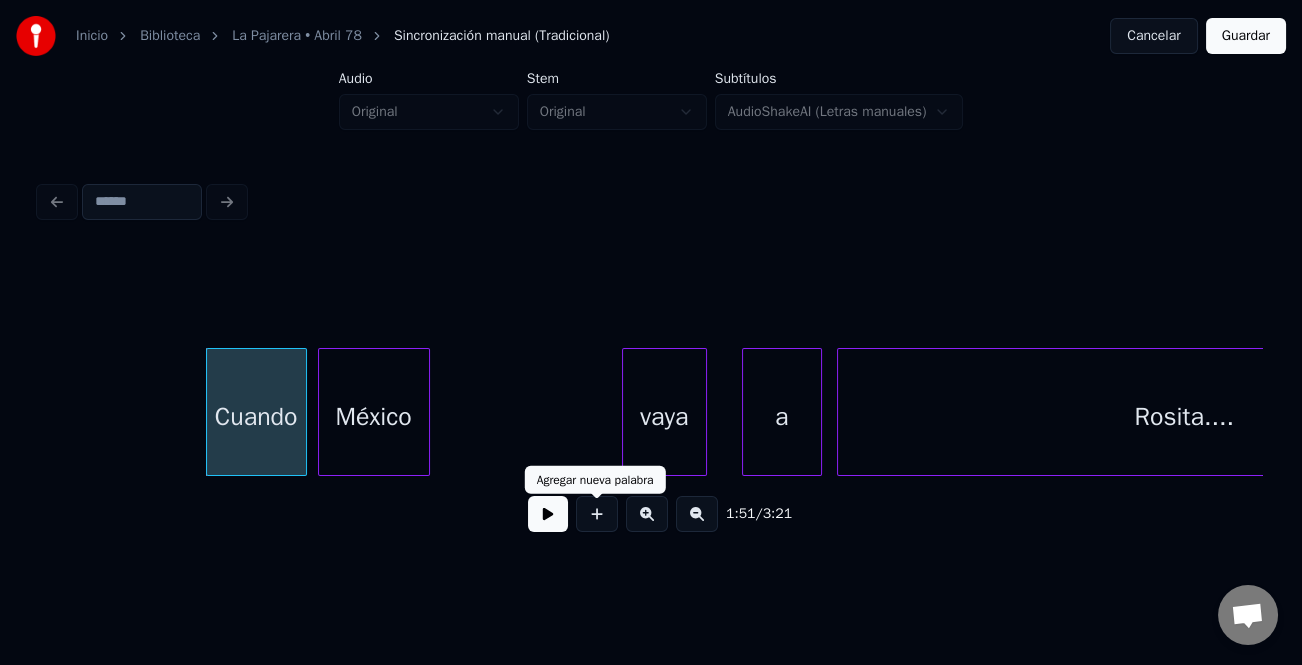 click at bounding box center (548, 514) 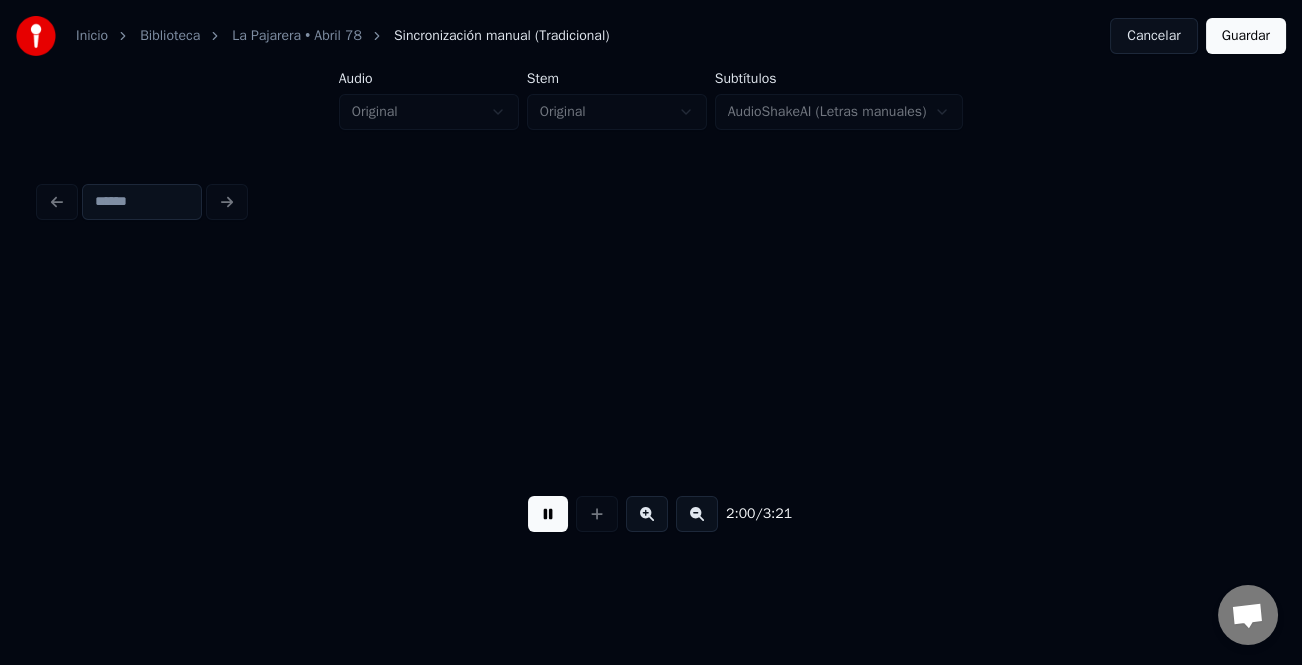 scroll, scrollTop: 0, scrollLeft: 30142, axis: horizontal 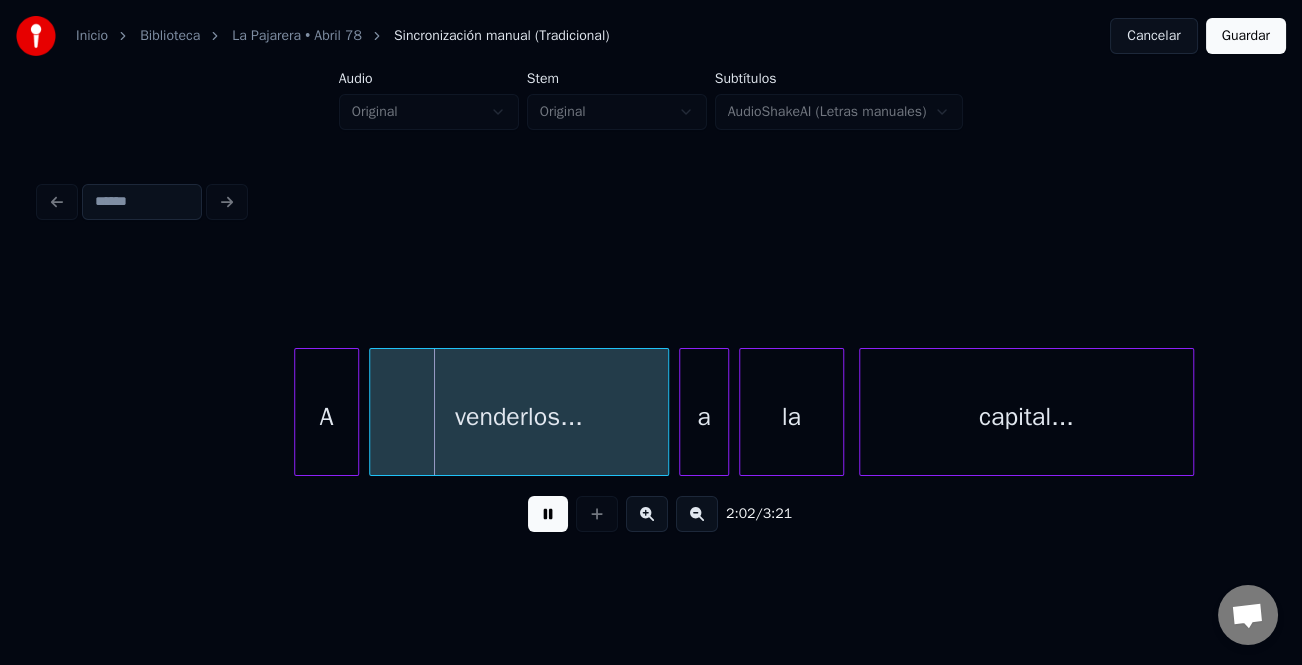 click at bounding box center [298, 412] 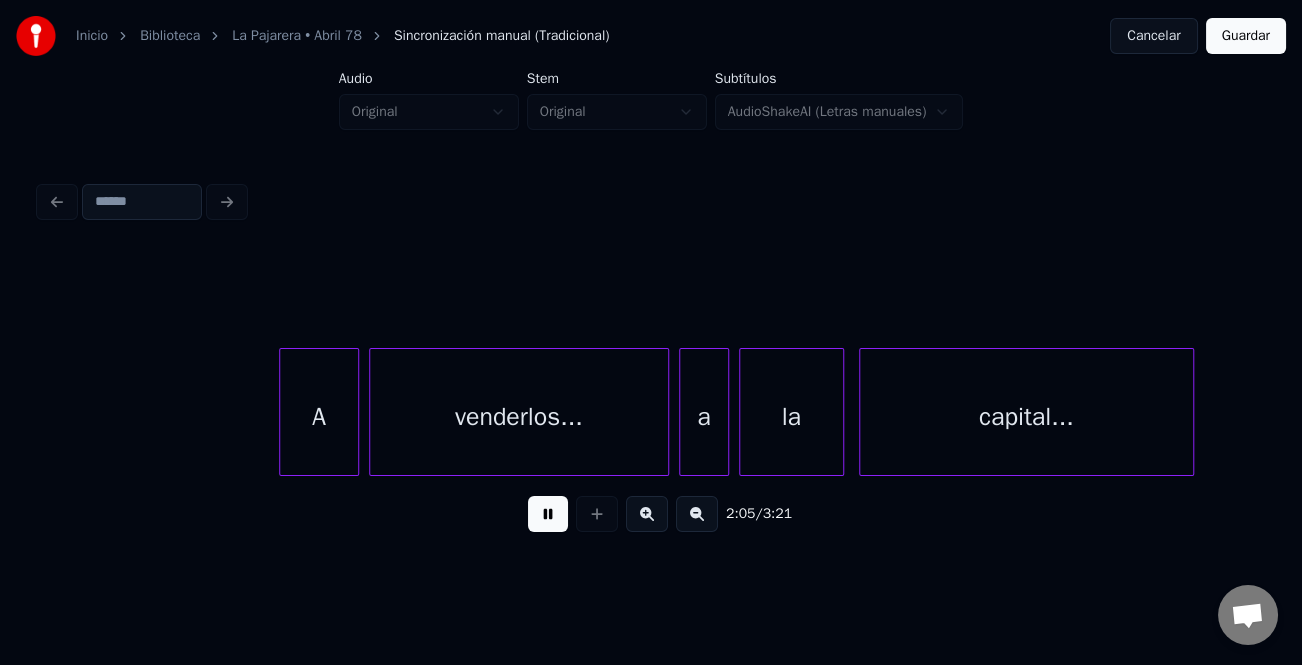 scroll, scrollTop: 0, scrollLeft: 31365, axis: horizontal 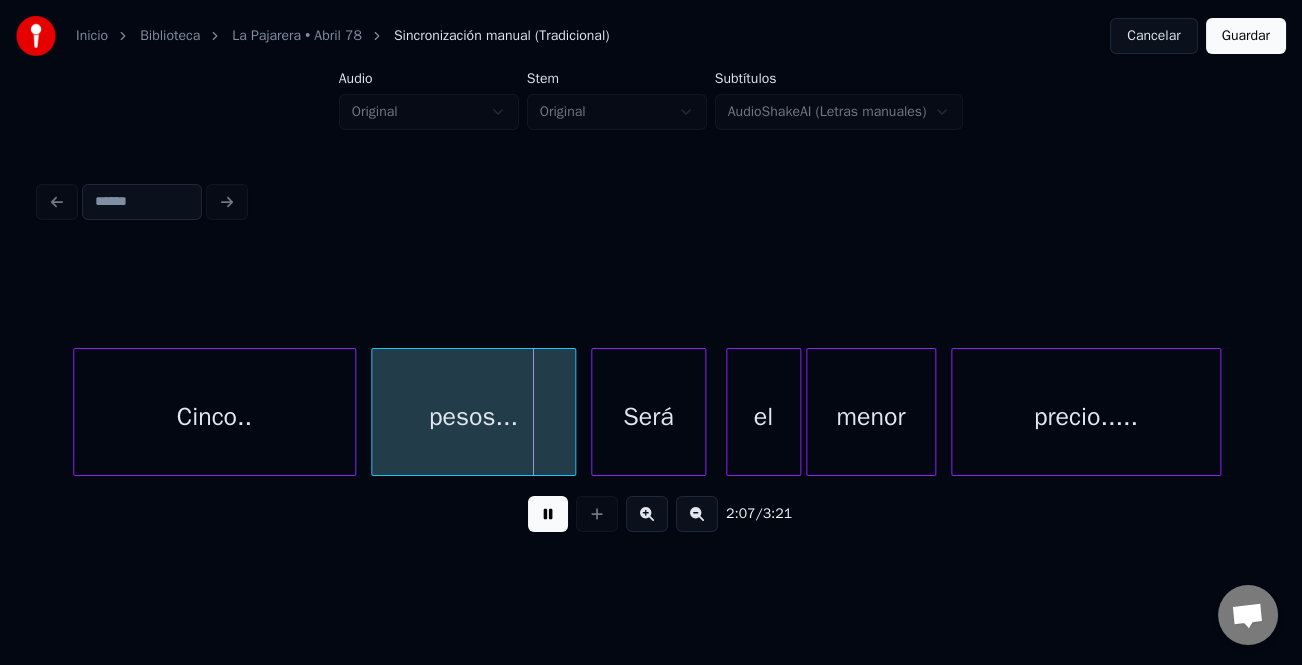 click at bounding box center (77, 412) 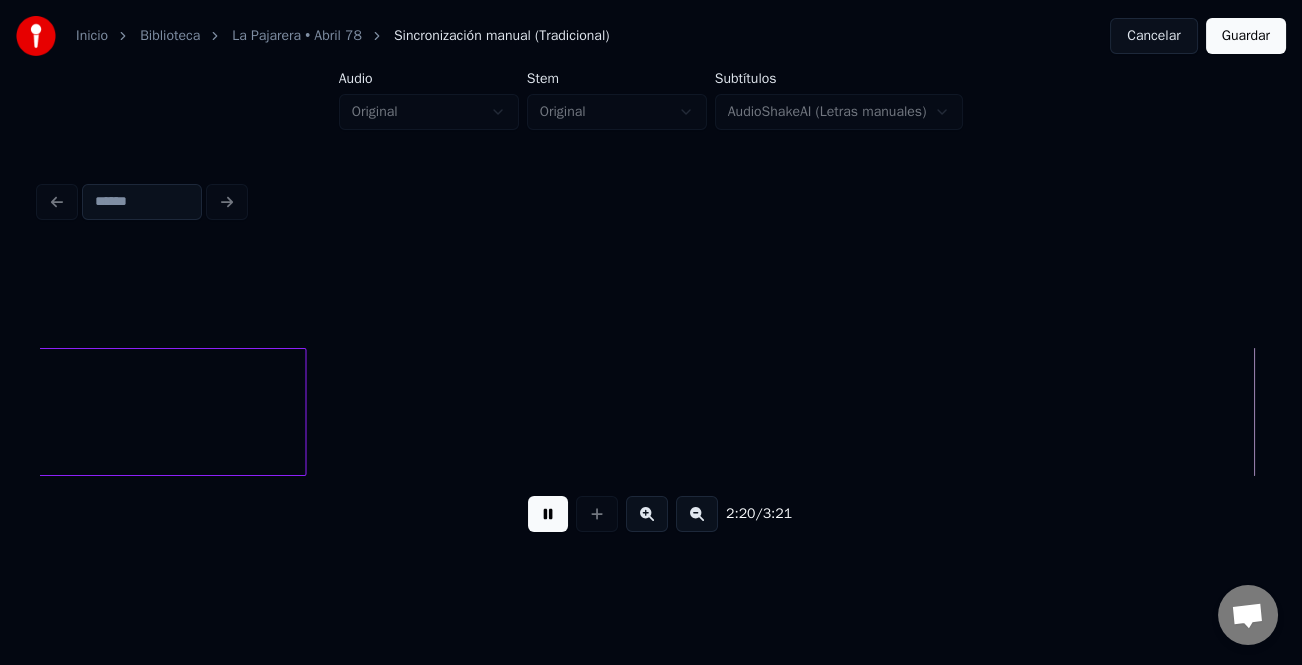 scroll, scrollTop: 0, scrollLeft: 35037, axis: horizontal 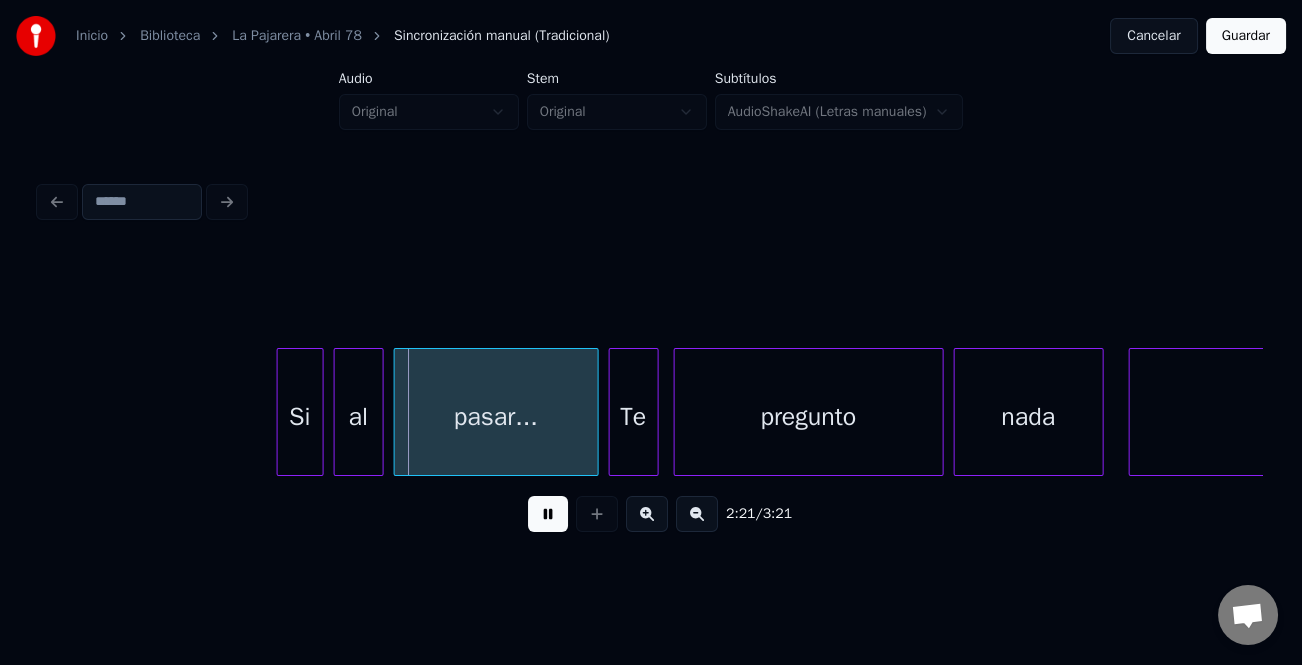 click at bounding box center (281, 412) 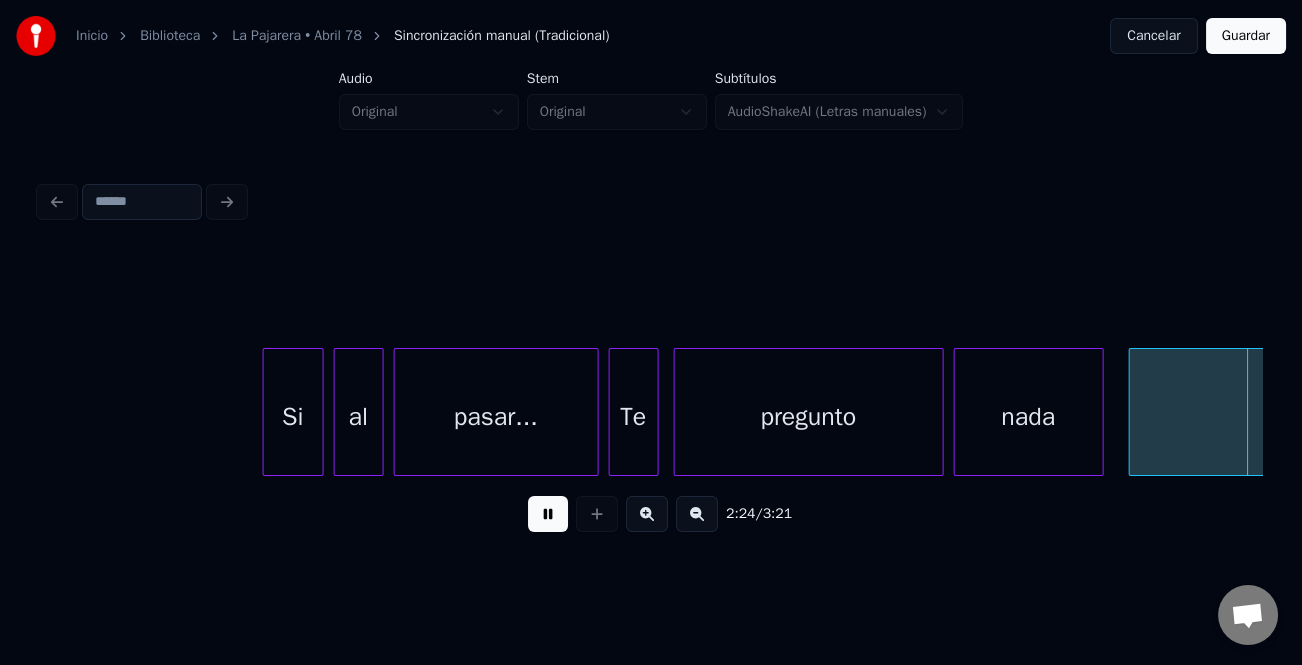 scroll, scrollTop: 0, scrollLeft: 36261, axis: horizontal 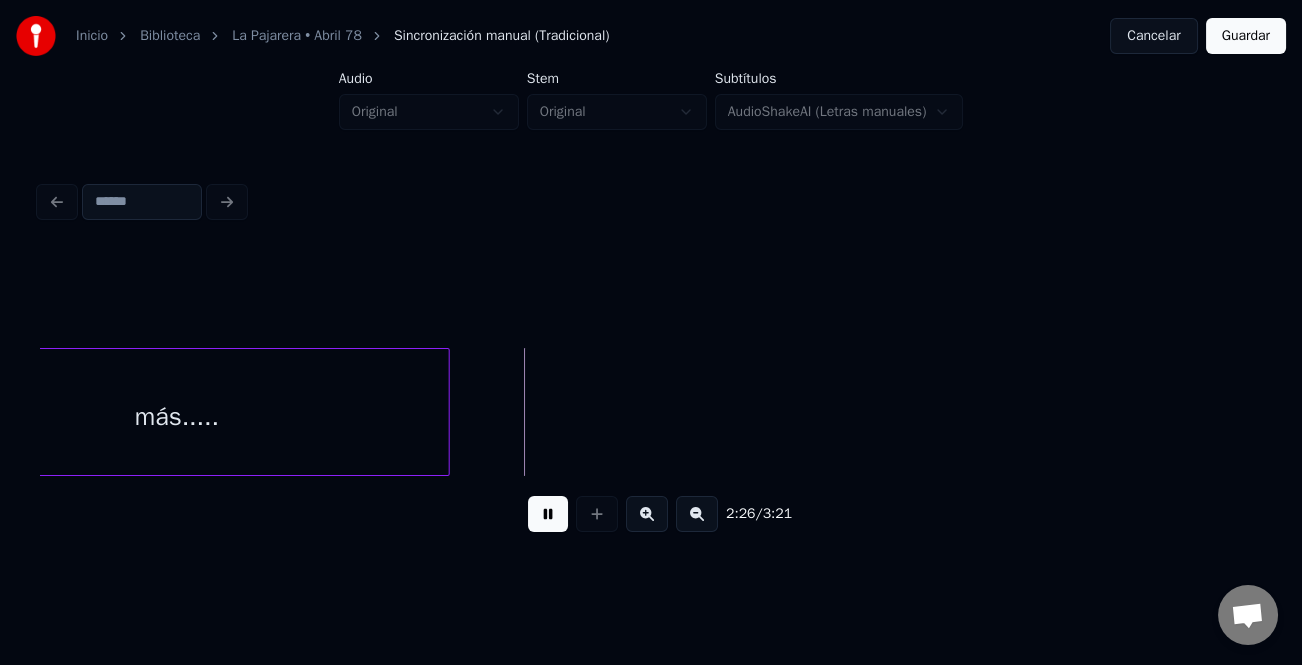 drag, startPoint x: 546, startPoint y: 517, endPoint x: 821, endPoint y: 498, distance: 275.65558 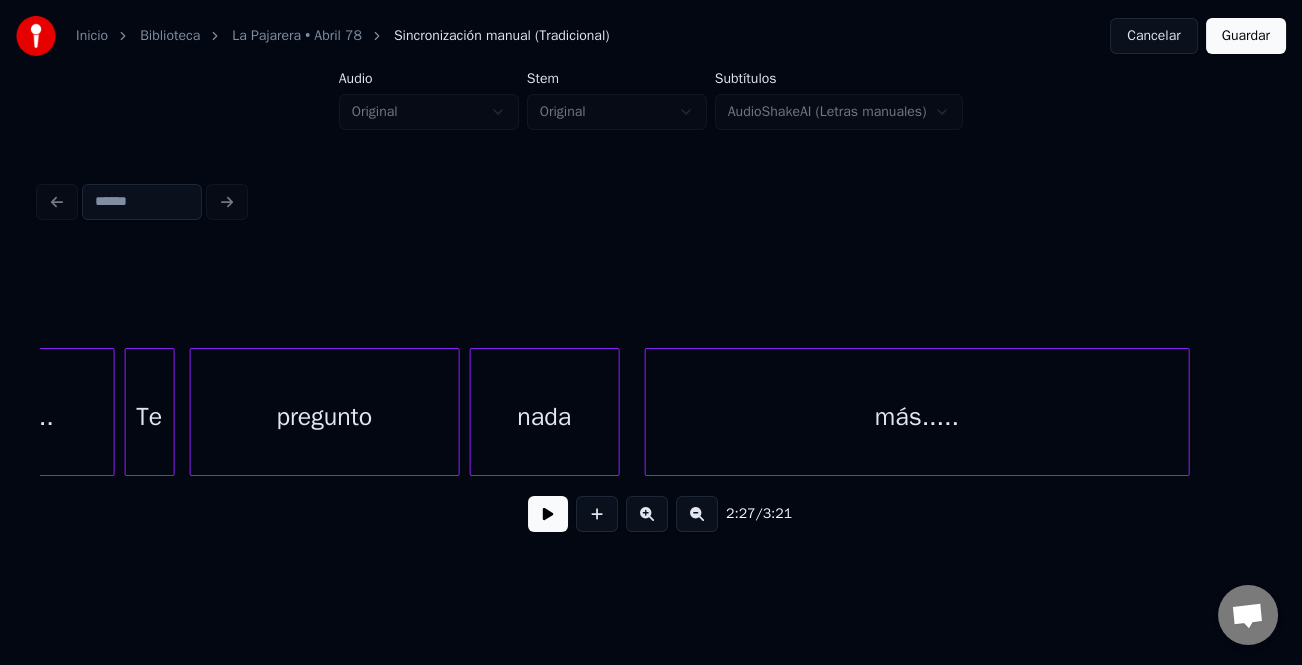 scroll, scrollTop: 0, scrollLeft: 35400, axis: horizontal 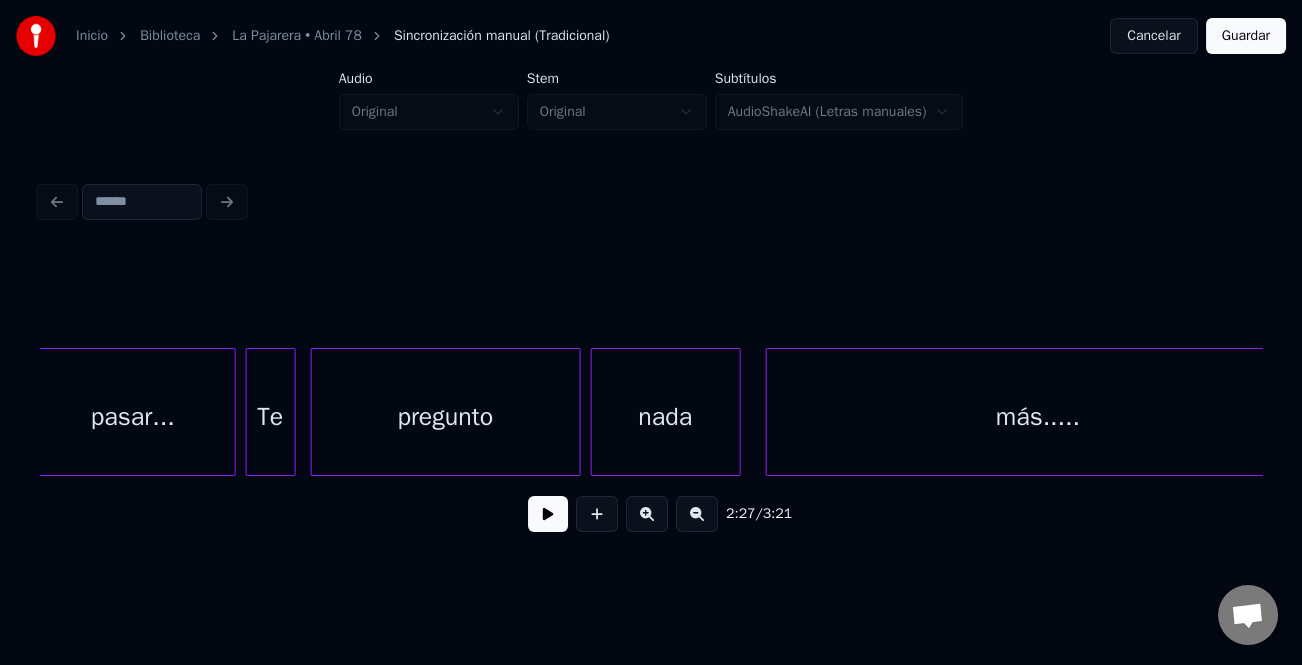 click on "pasar..." at bounding box center (133, 417) 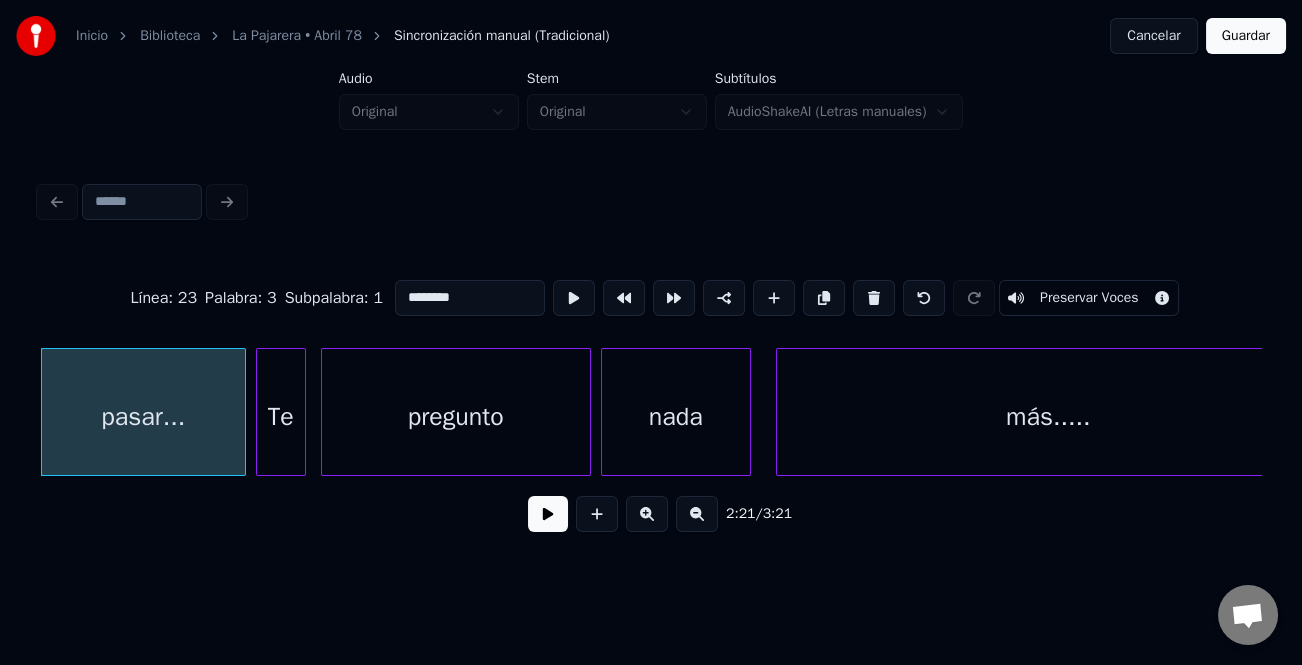 click at bounding box center [548, 514] 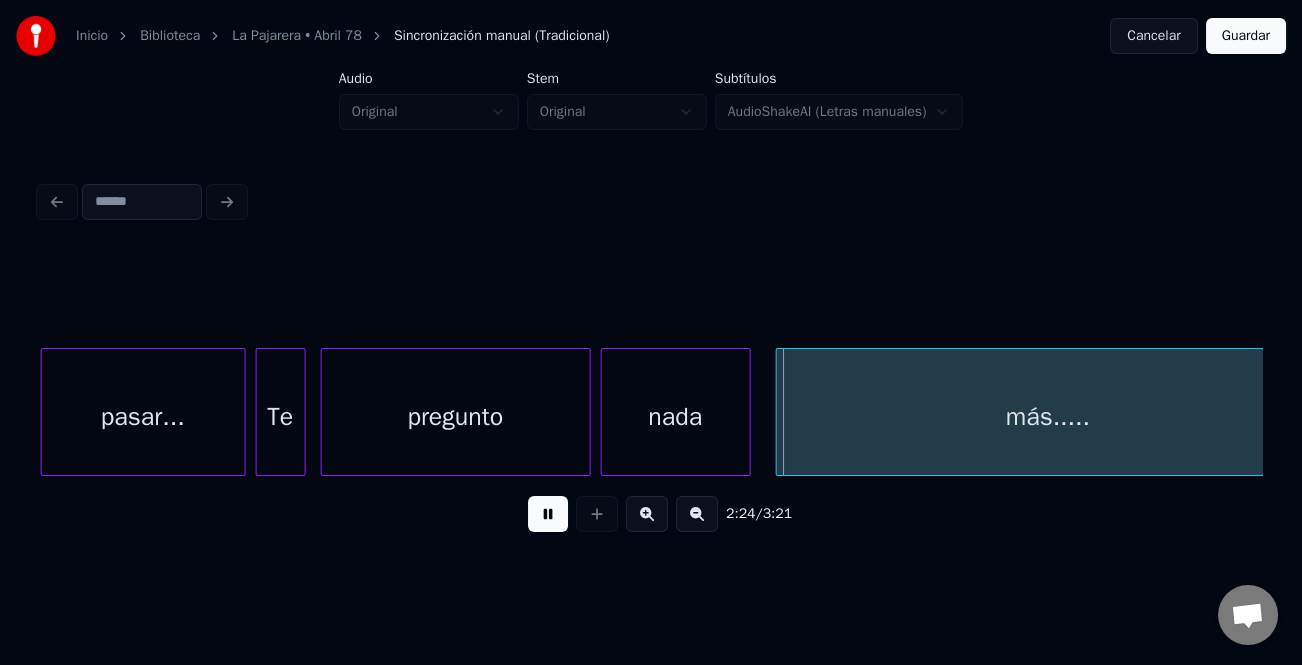 click at bounding box center [548, 514] 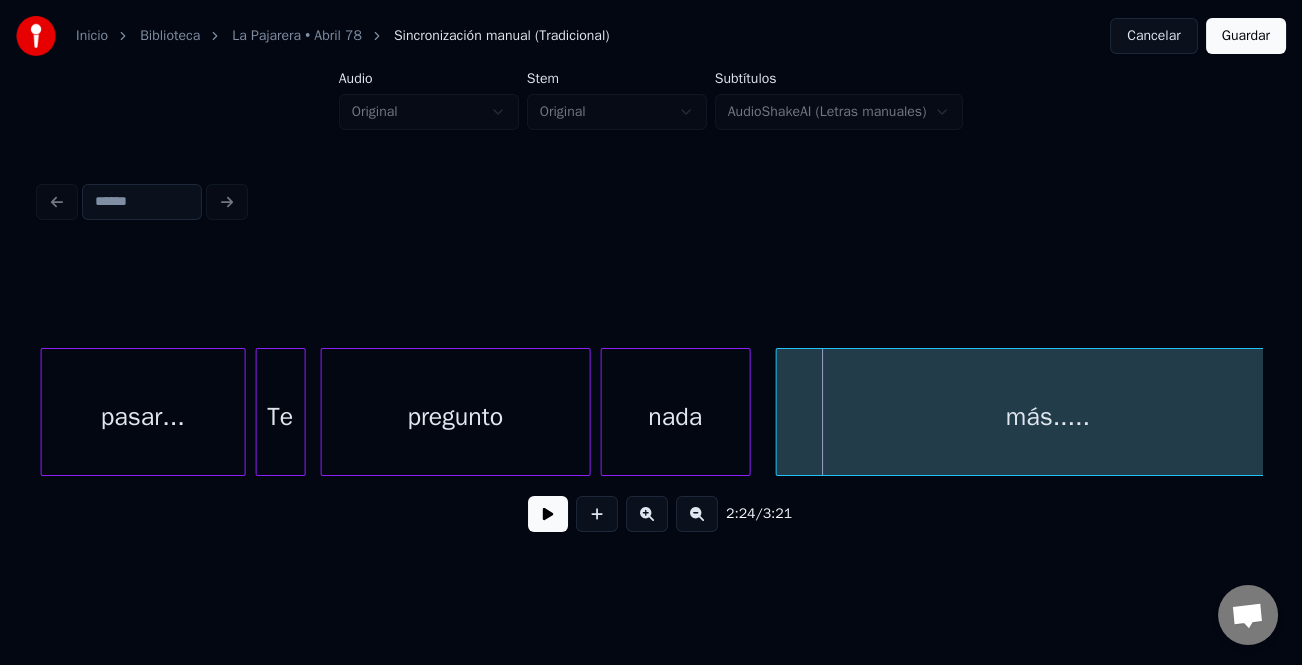 click on "nada" at bounding box center (676, 417) 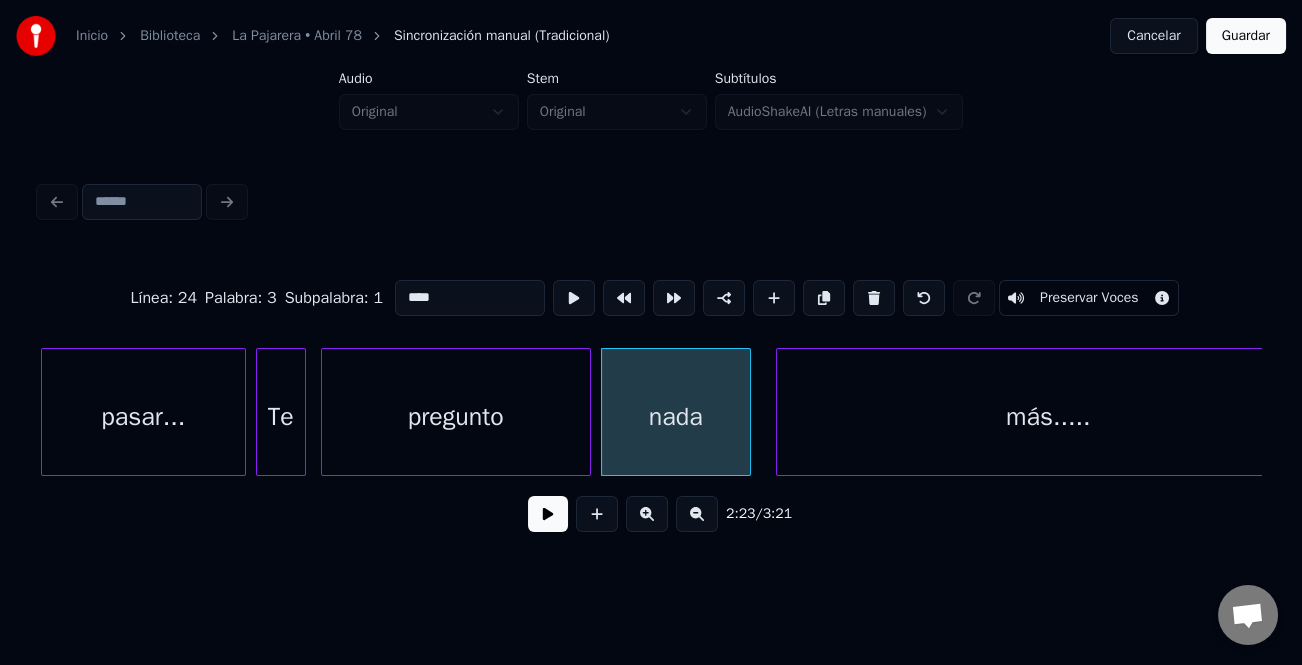 click on "nada" at bounding box center (676, 417) 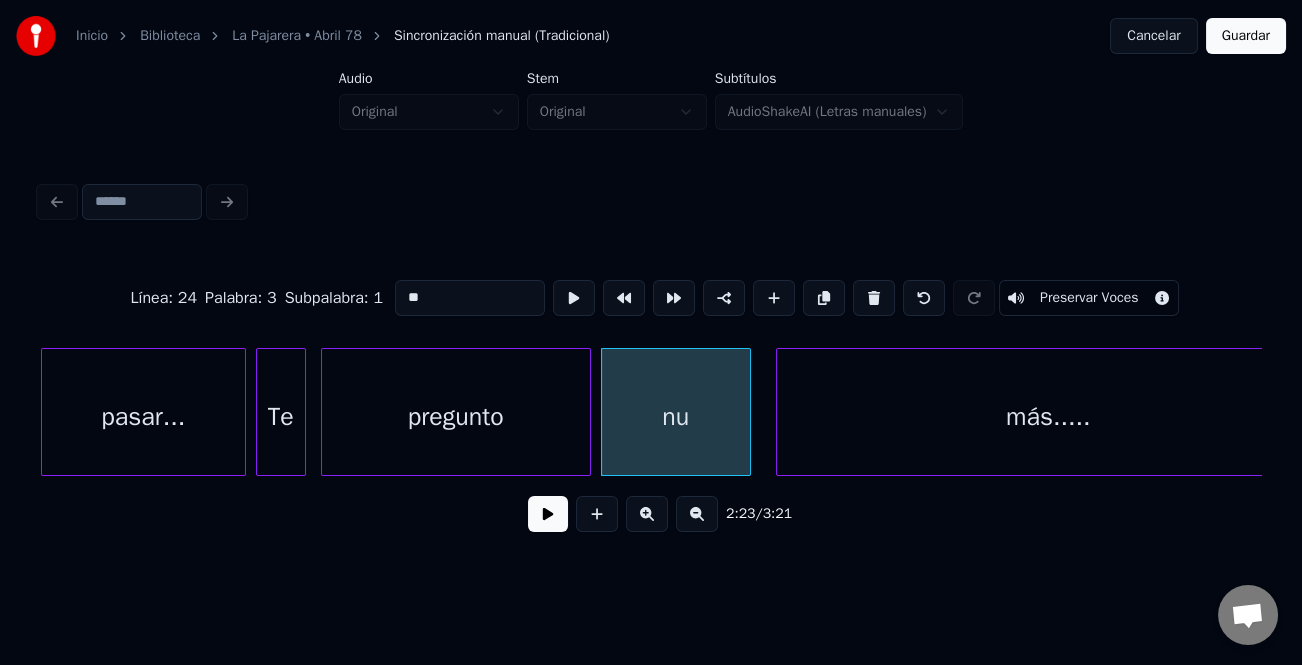 type on "*" 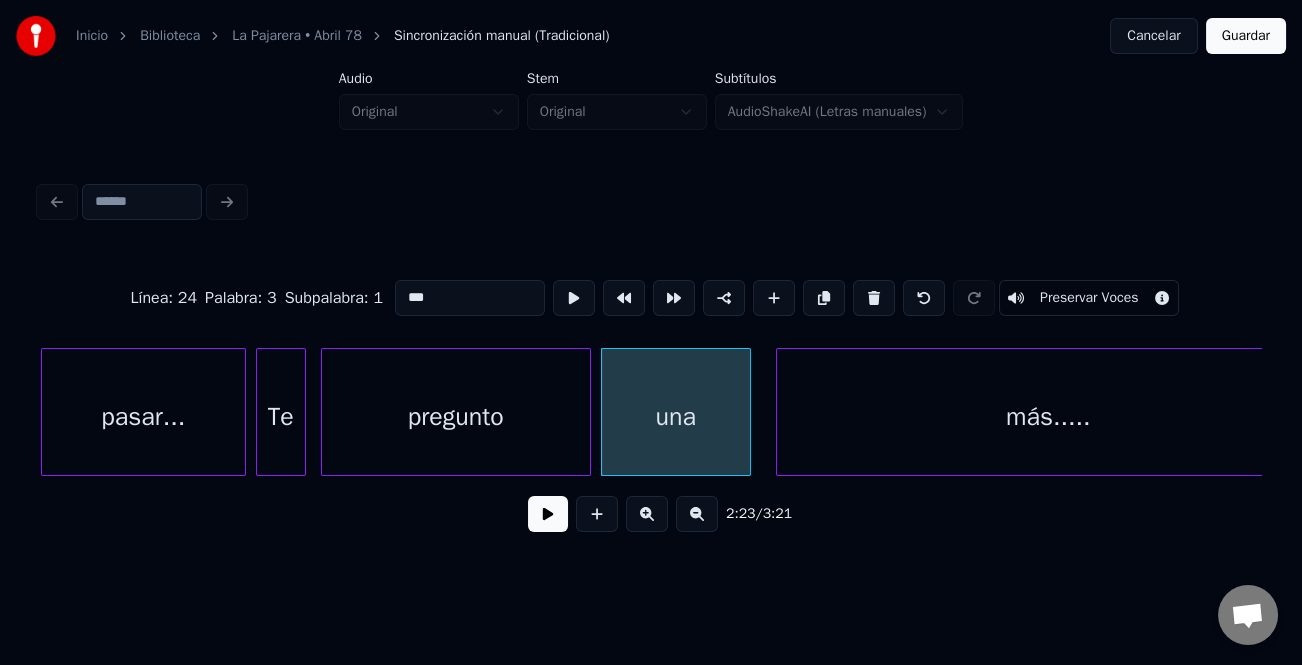 click on "más....." at bounding box center [1048, 417] 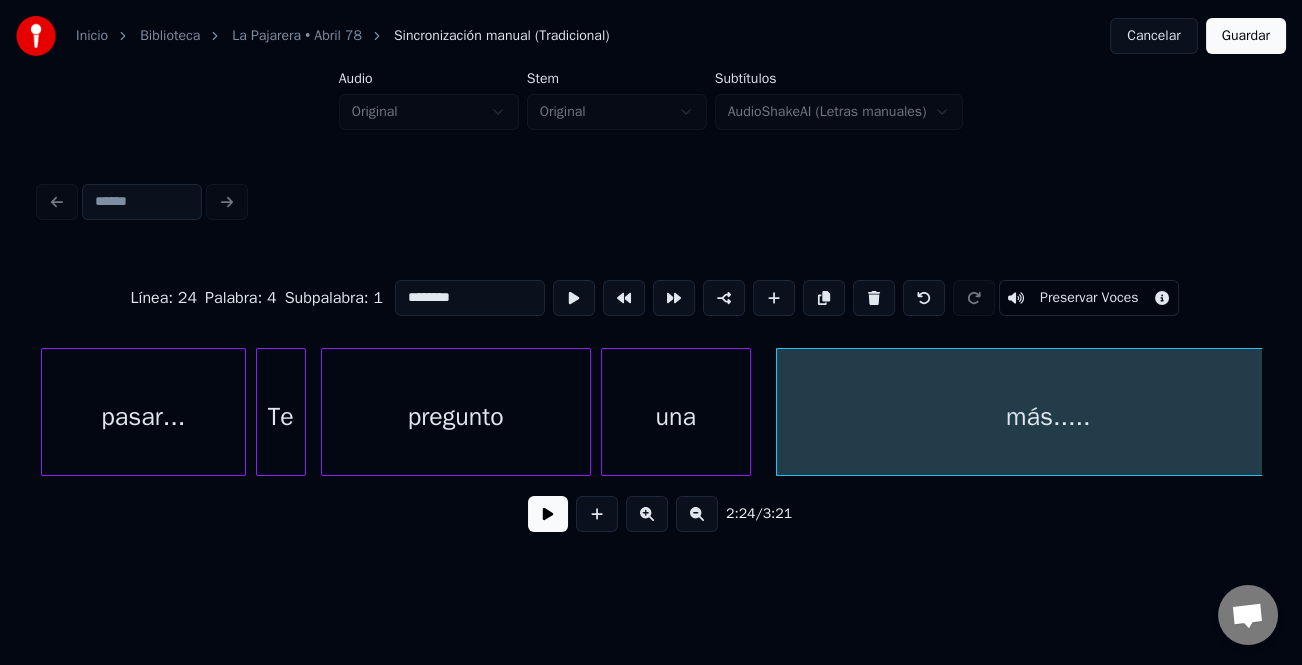drag, startPoint x: 427, startPoint y: 290, endPoint x: 338, endPoint y: 325, distance: 95.63472 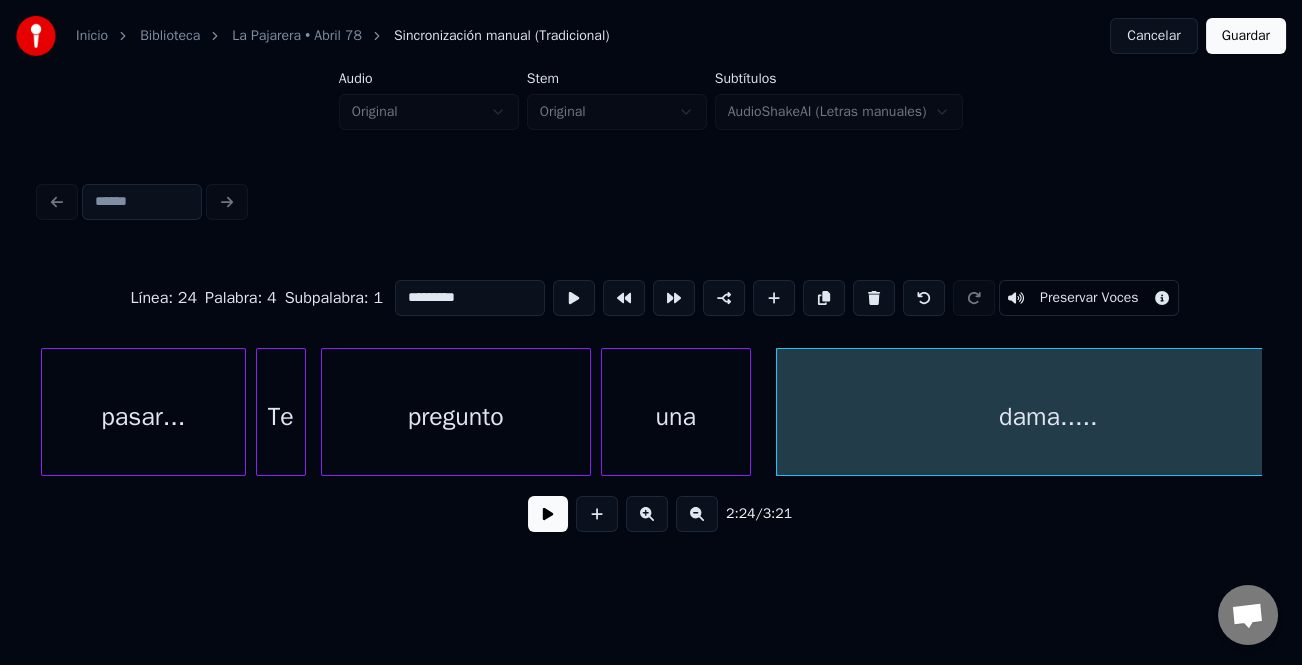 type on "*********" 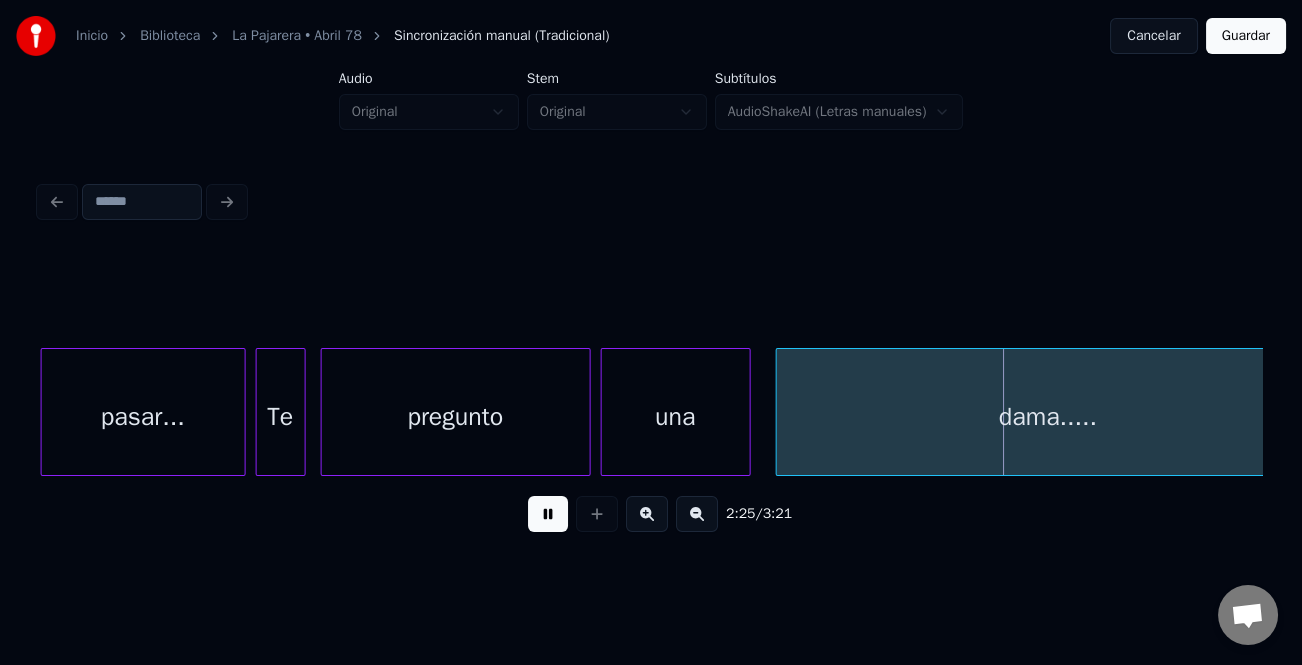 click on "pregunto" at bounding box center (456, 417) 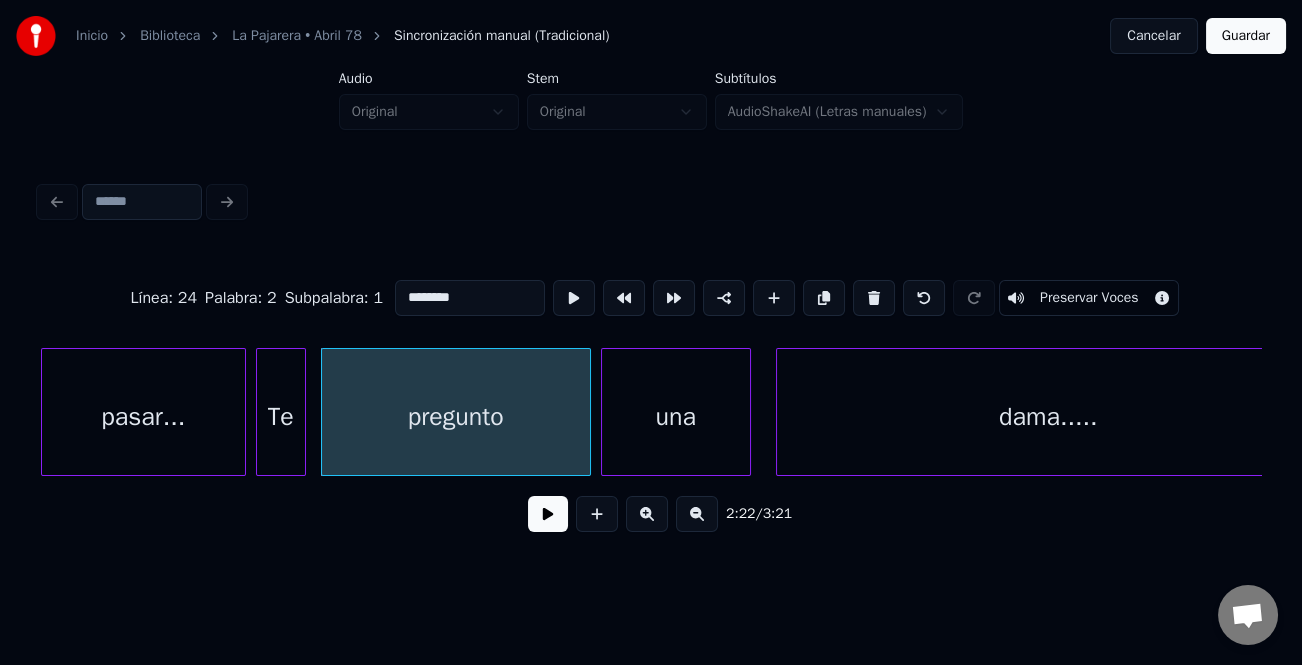 click on "pregunto" at bounding box center [456, 417] 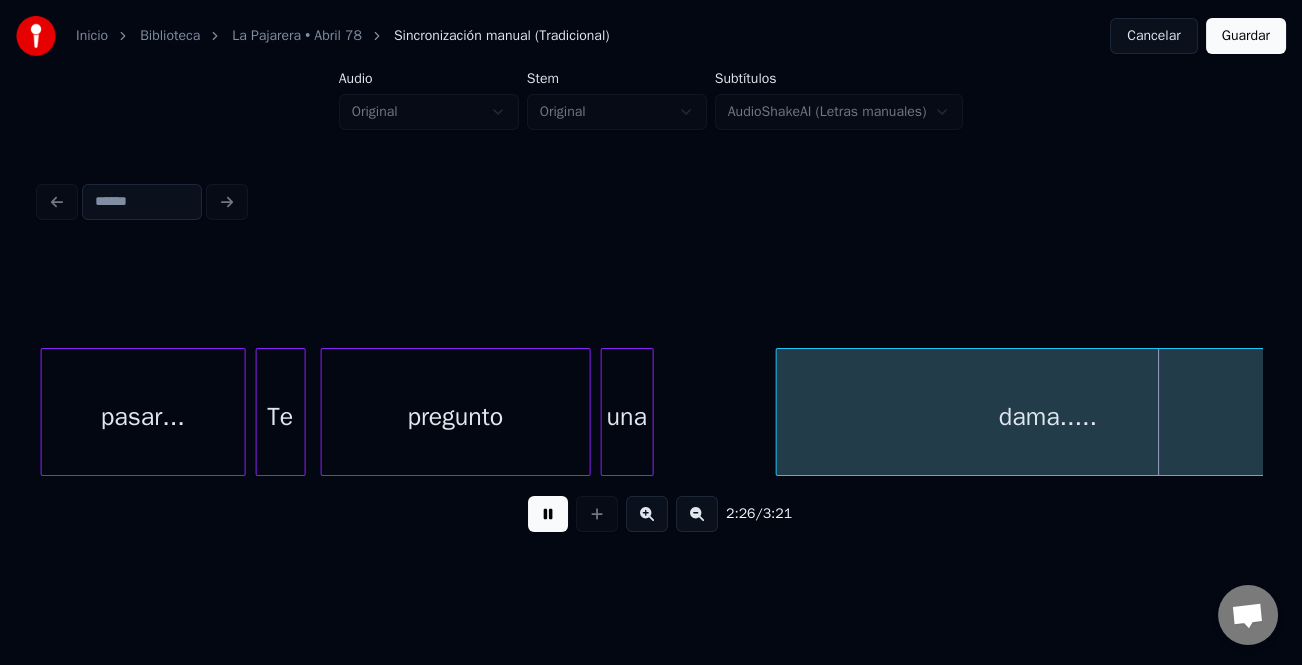 click on "dama..... una pregunto Te pasar..." at bounding box center (651, 412) 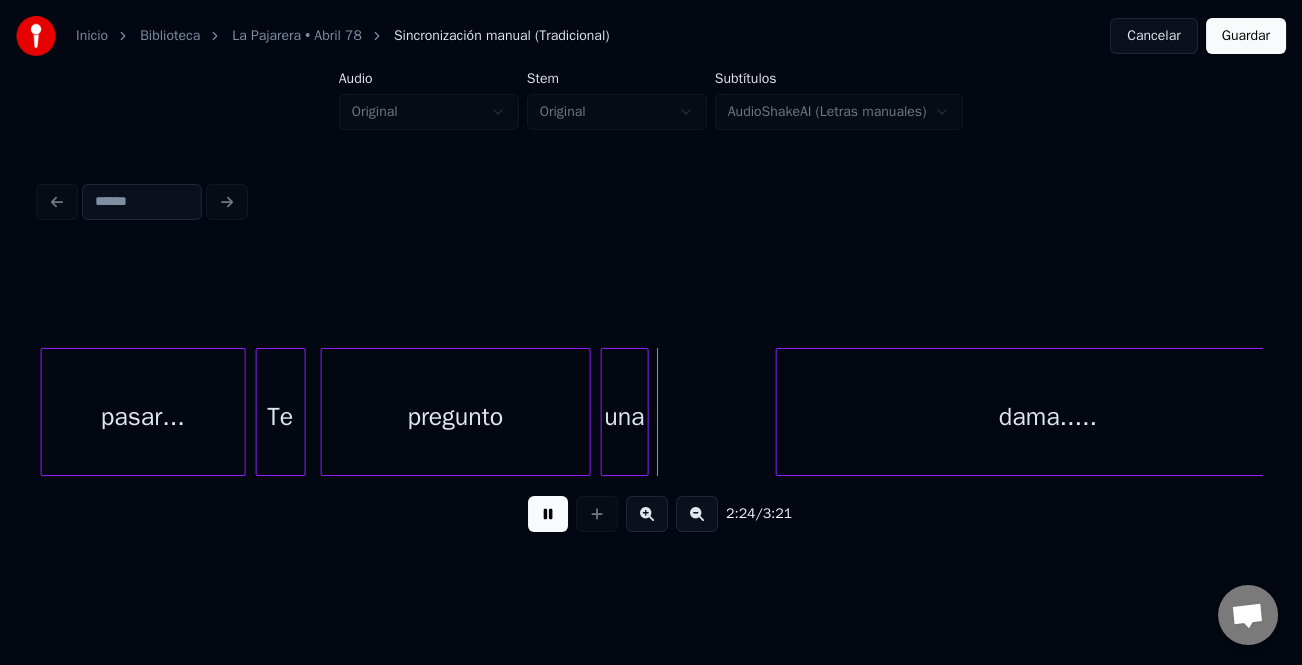 scroll, scrollTop: 0, scrollLeft: 35444, axis: horizontal 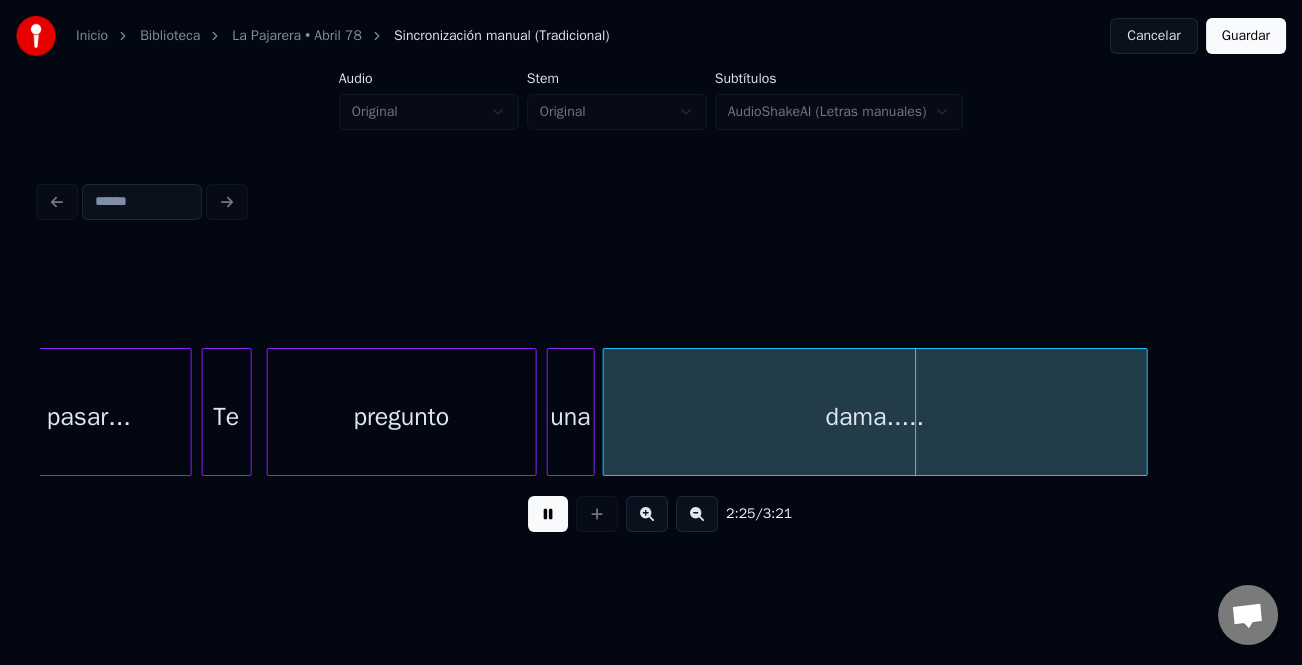 click on "dama..... una pregunto Te pasar..." at bounding box center [651, 412] 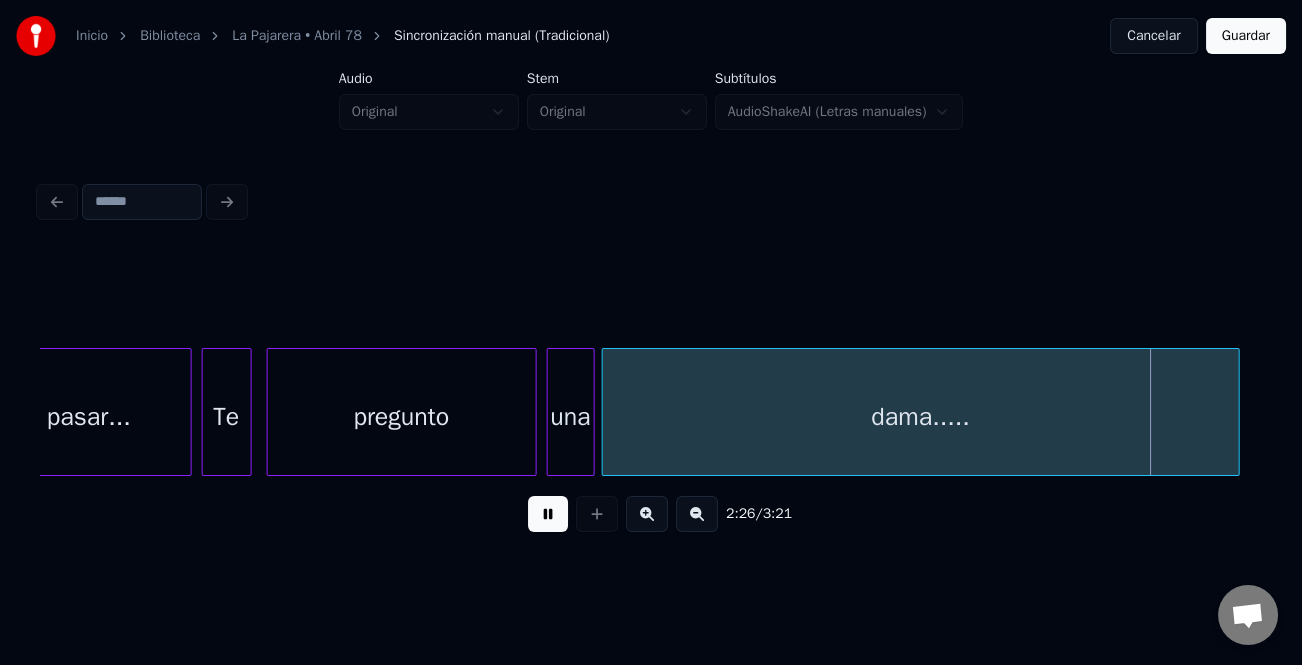 click at bounding box center [1236, 412] 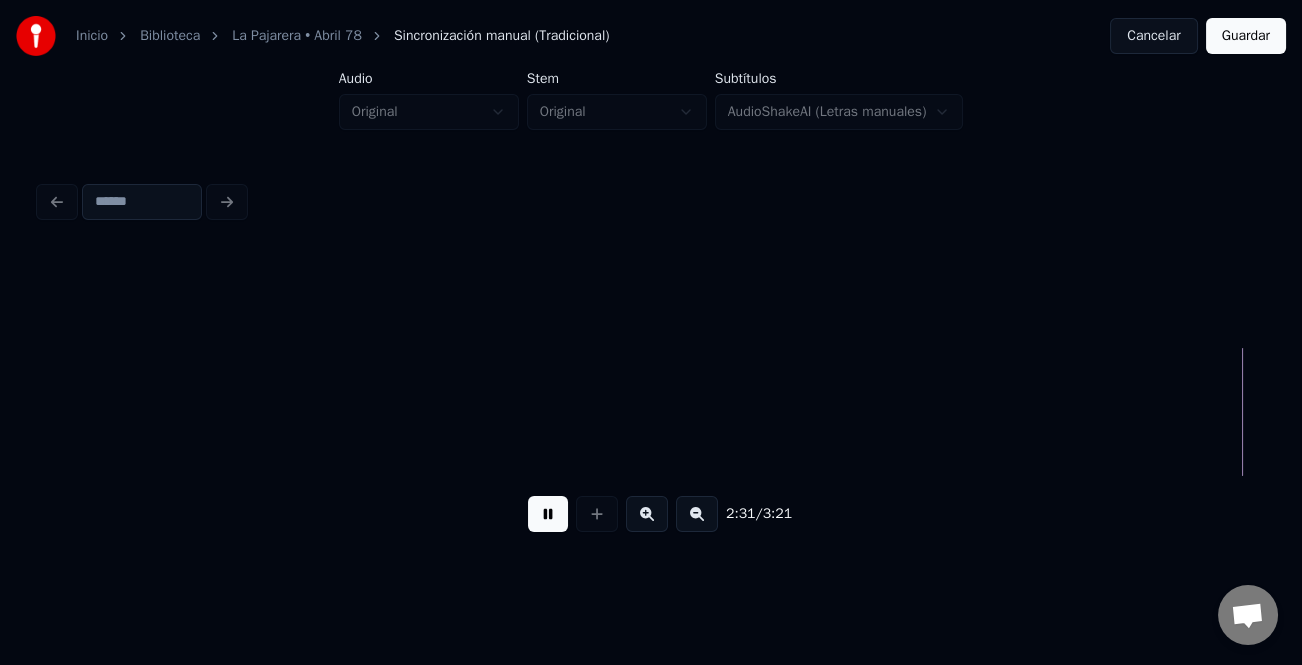 scroll, scrollTop: 0, scrollLeft: 37892, axis: horizontal 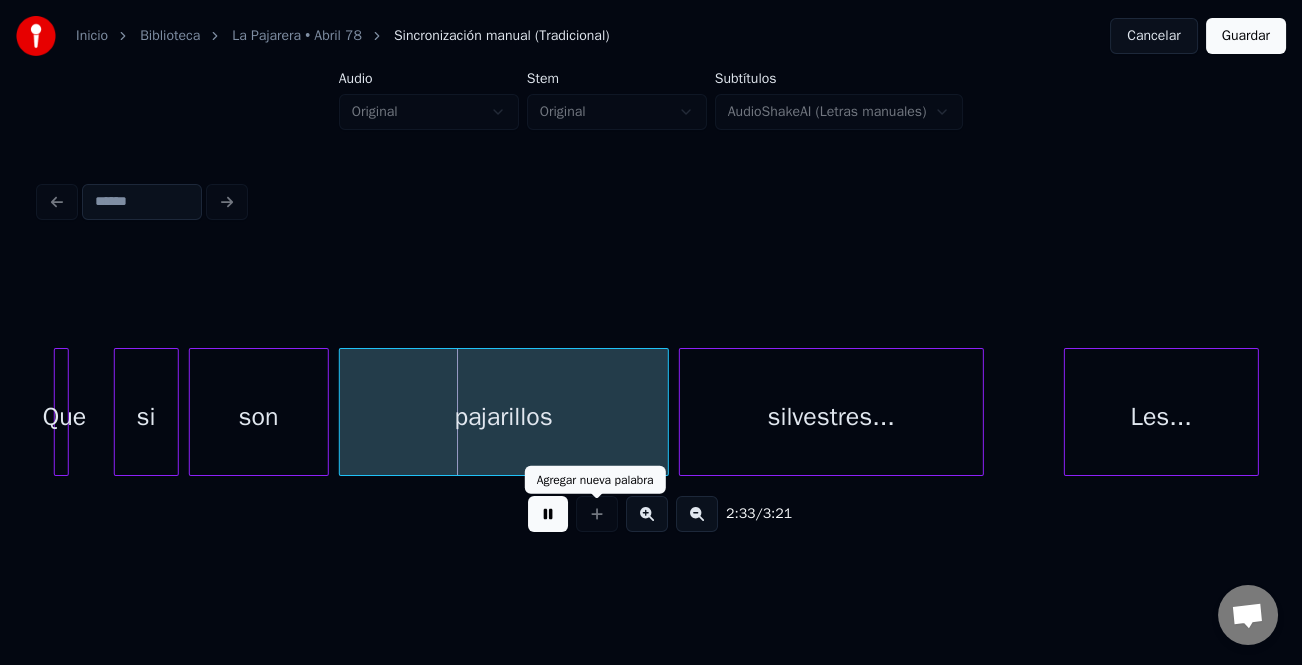click at bounding box center [548, 514] 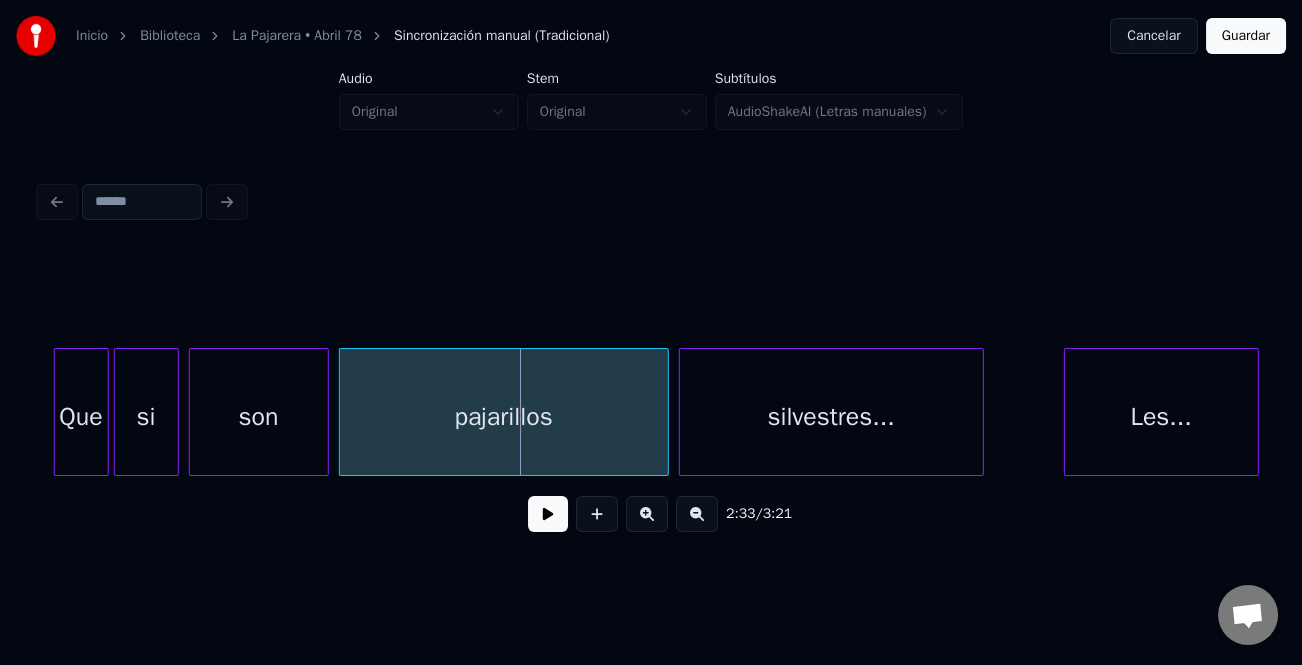 click on "Que si son pajarillos silvestres... Les..." at bounding box center [651, 412] 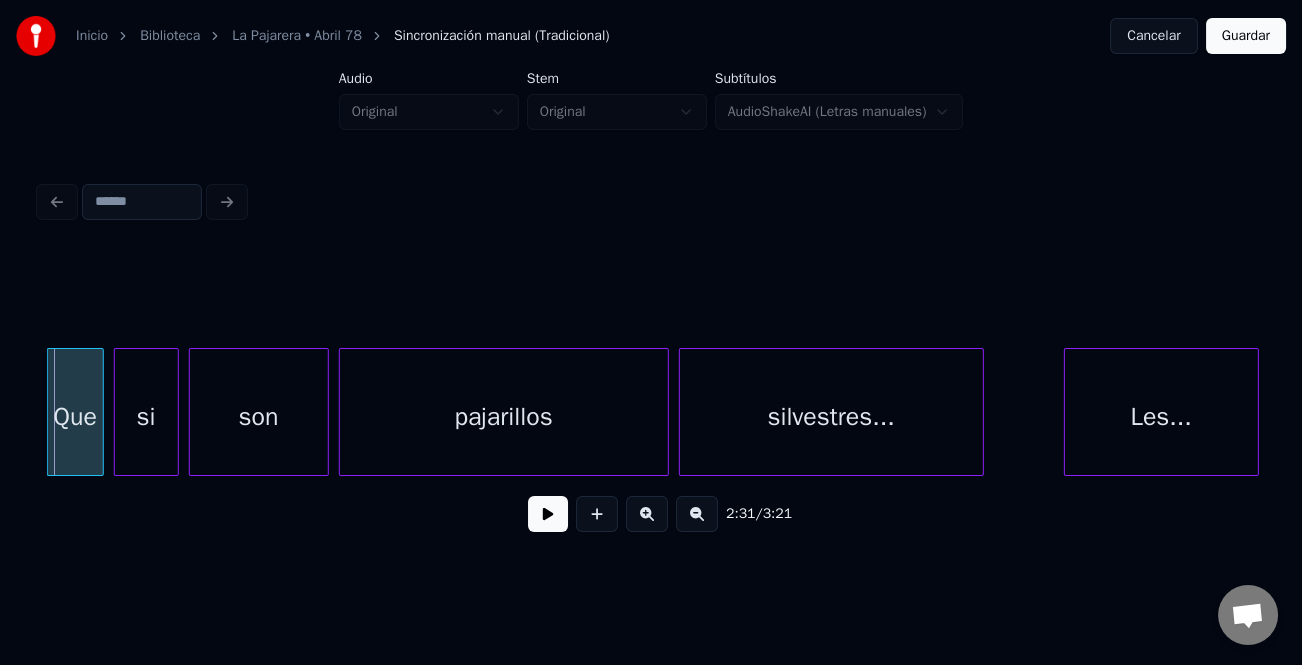 click on "Que" at bounding box center [75, 417] 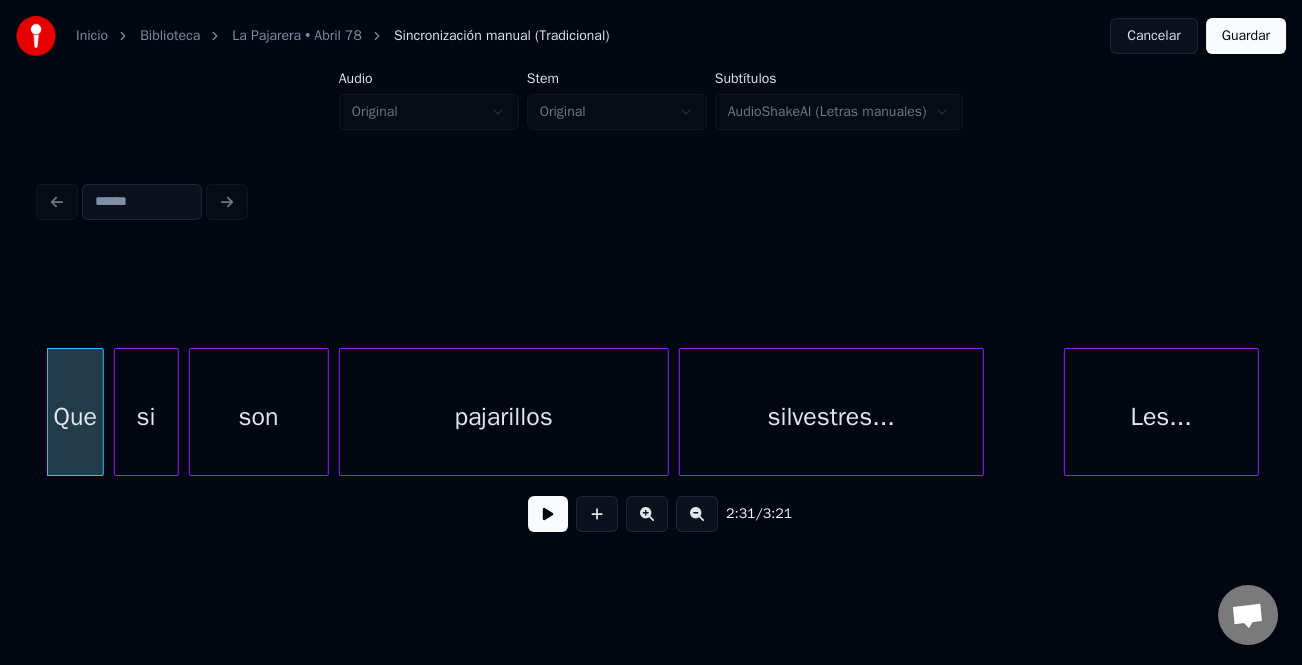 click at bounding box center [548, 514] 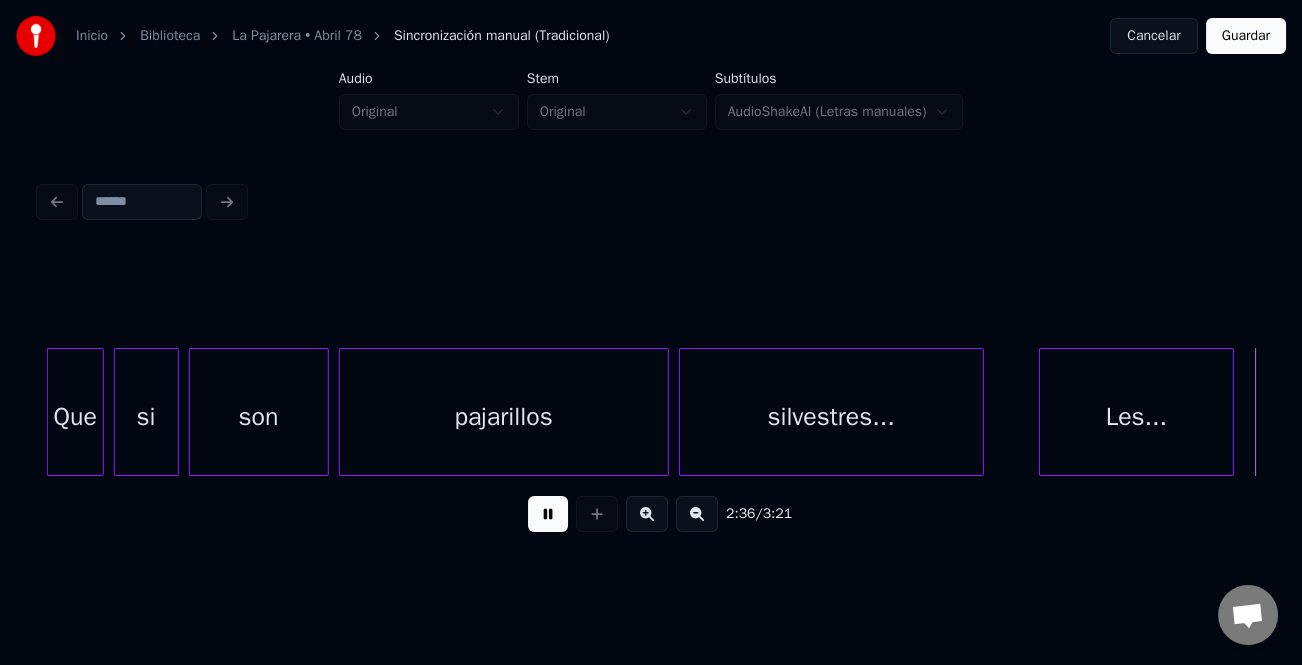 click on "Les..." at bounding box center [1136, 417] 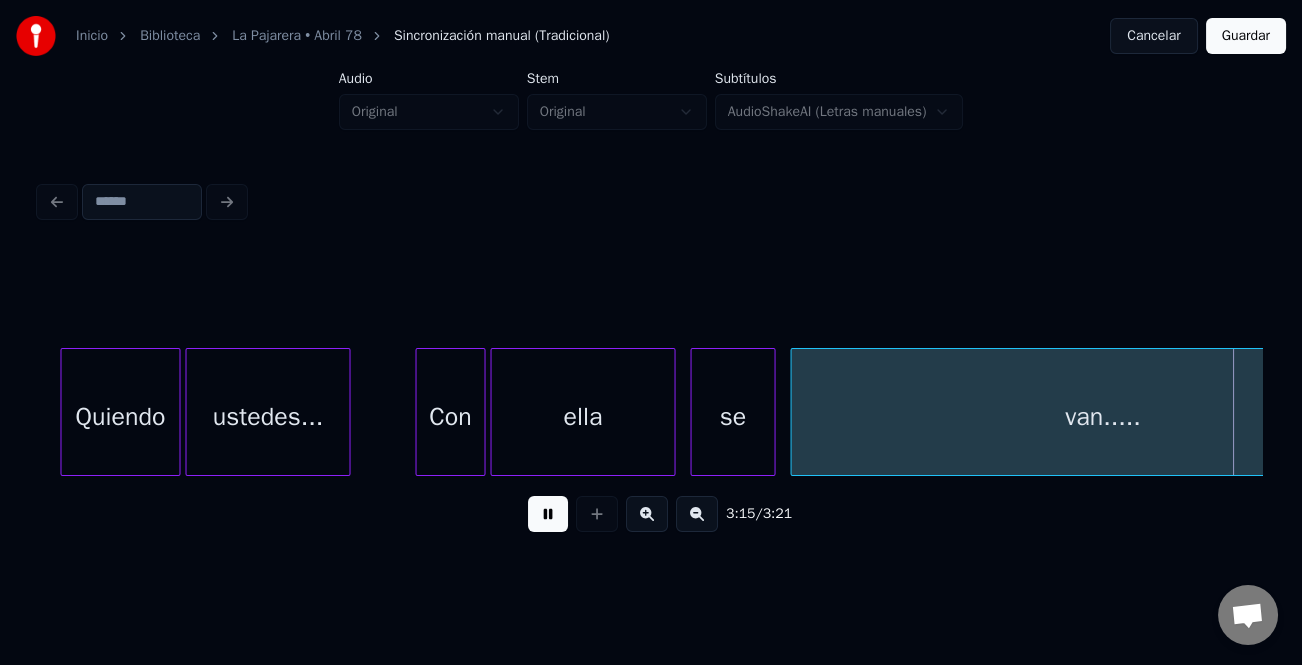 scroll, scrollTop: 0, scrollLeft: 48899, axis: horizontal 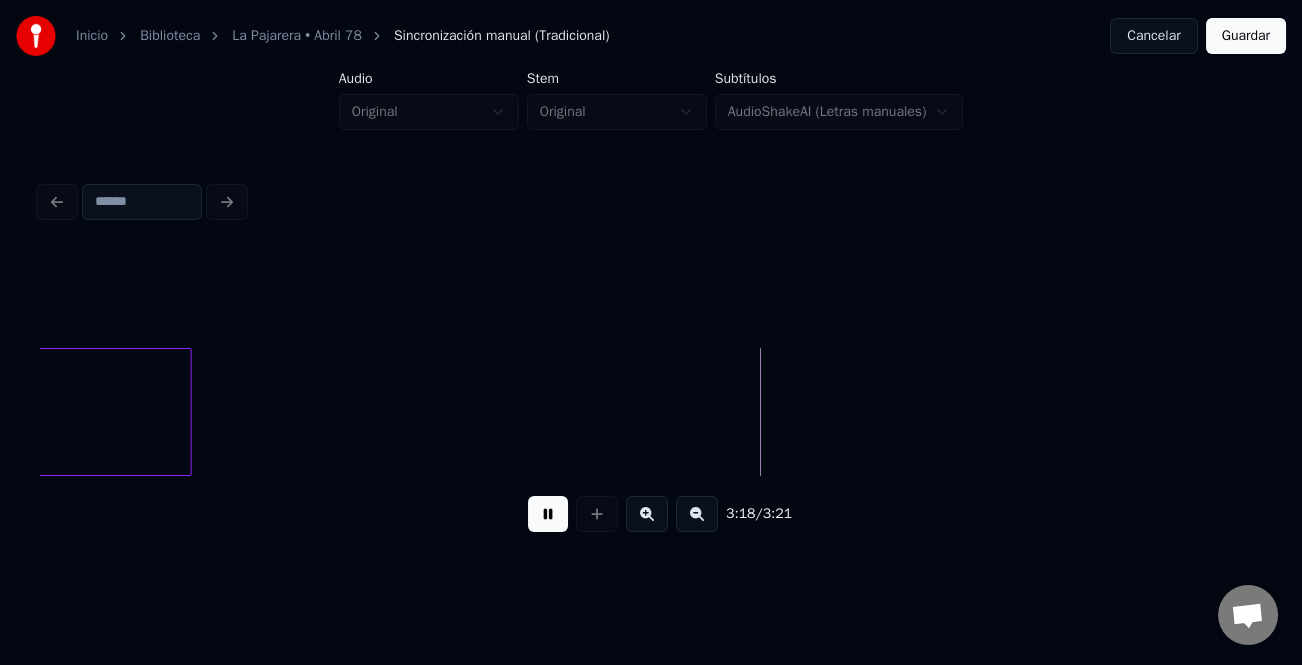 click at bounding box center [548, 514] 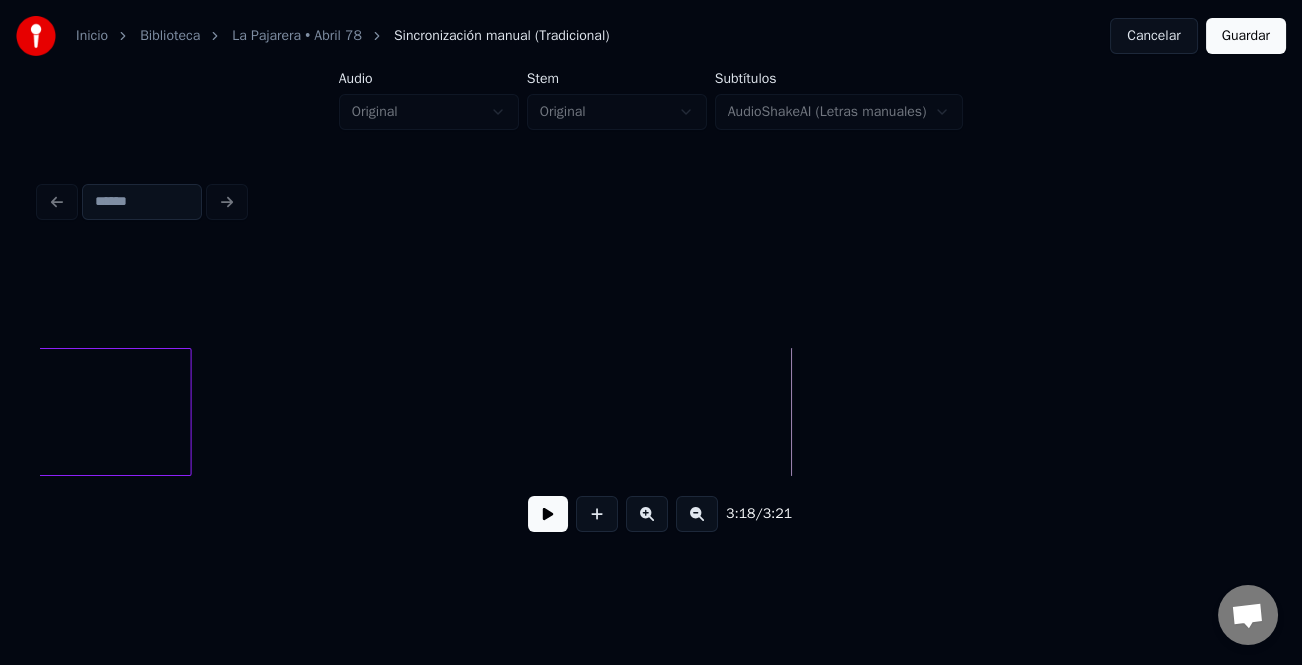 click at bounding box center [548, 514] 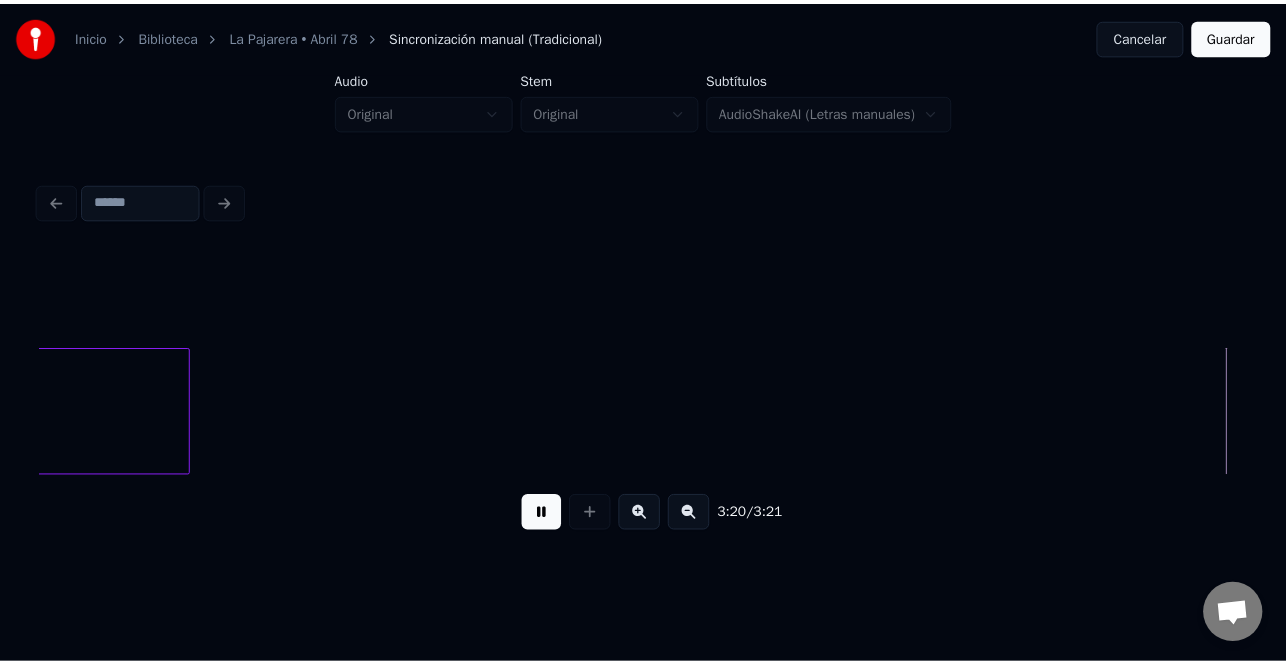 scroll, scrollTop: 0, scrollLeft: 49149, axis: horizontal 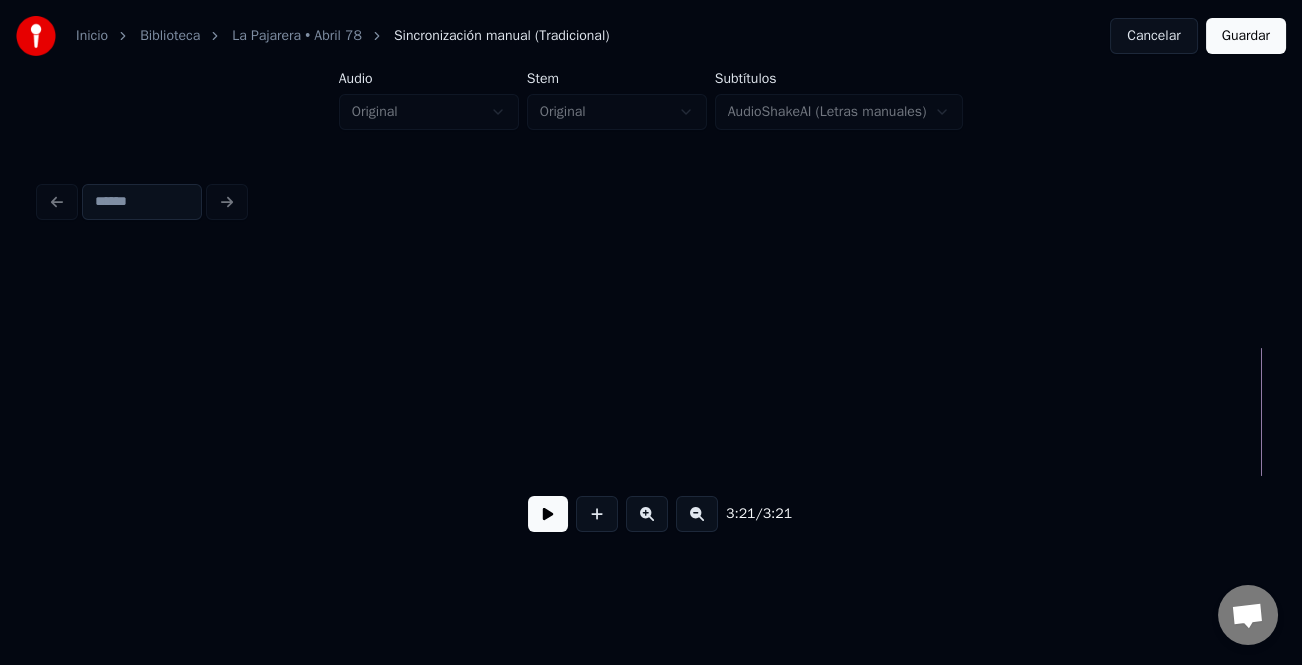 click on "Guardar" at bounding box center (1246, 36) 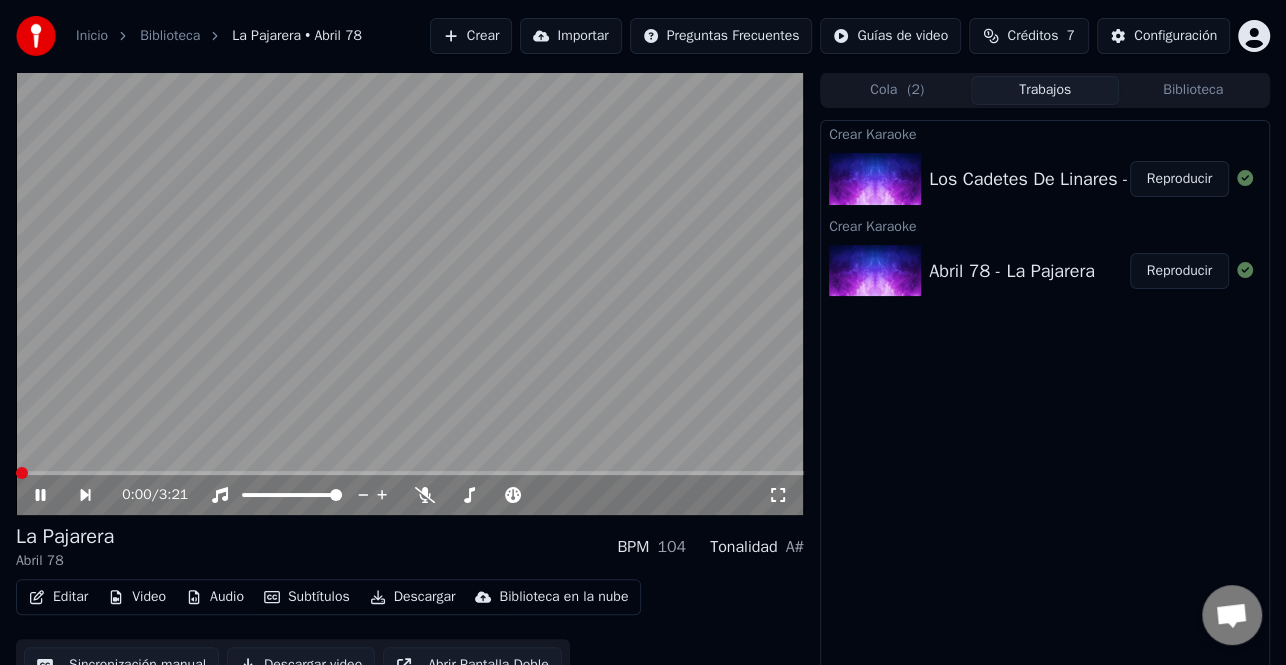 click at bounding box center (22, 473) 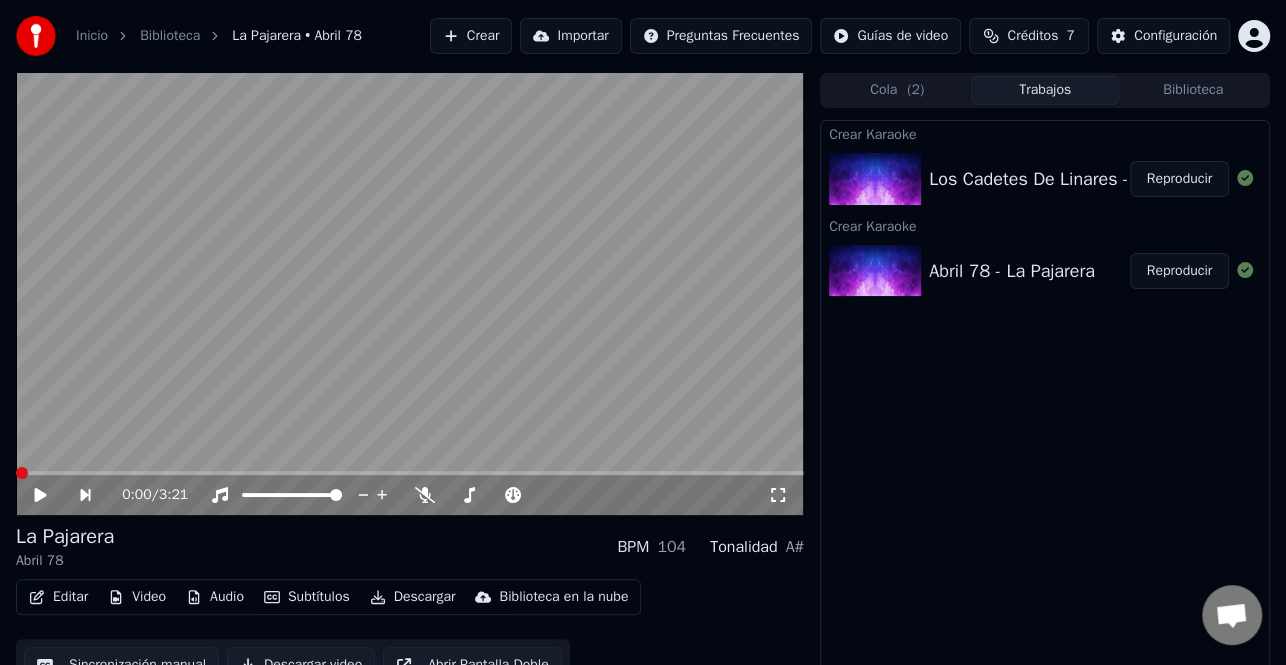 click on "Editar" at bounding box center [58, 597] 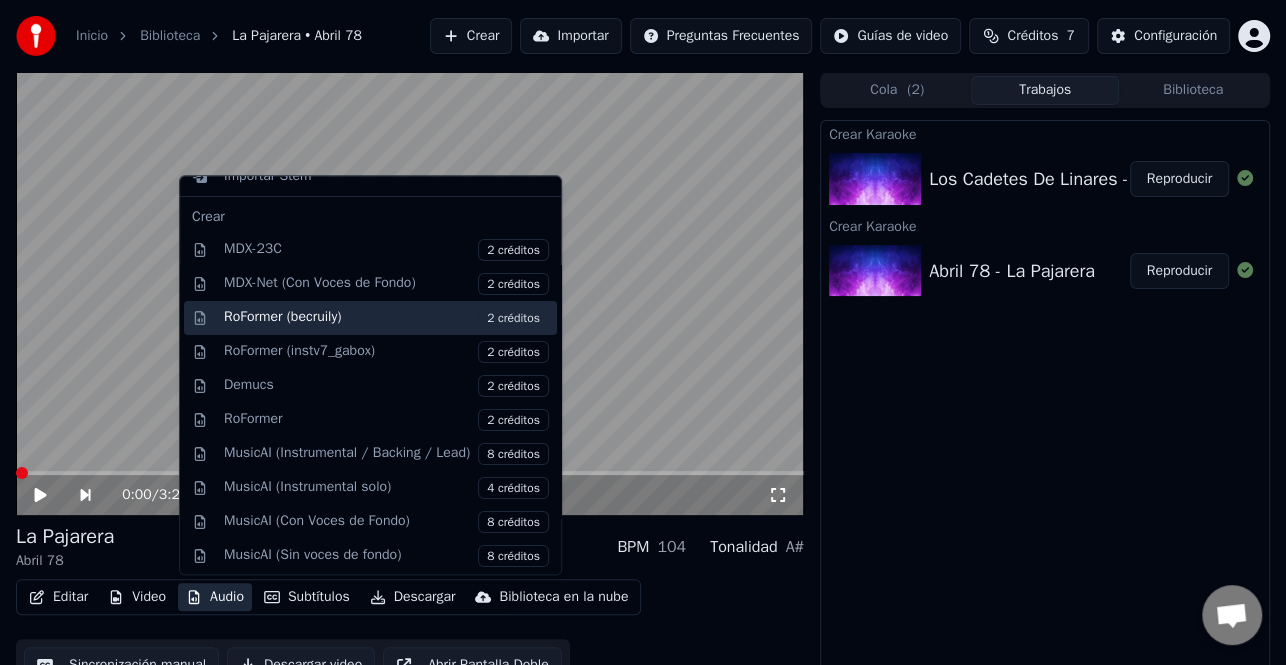 scroll, scrollTop: 167, scrollLeft: 0, axis: vertical 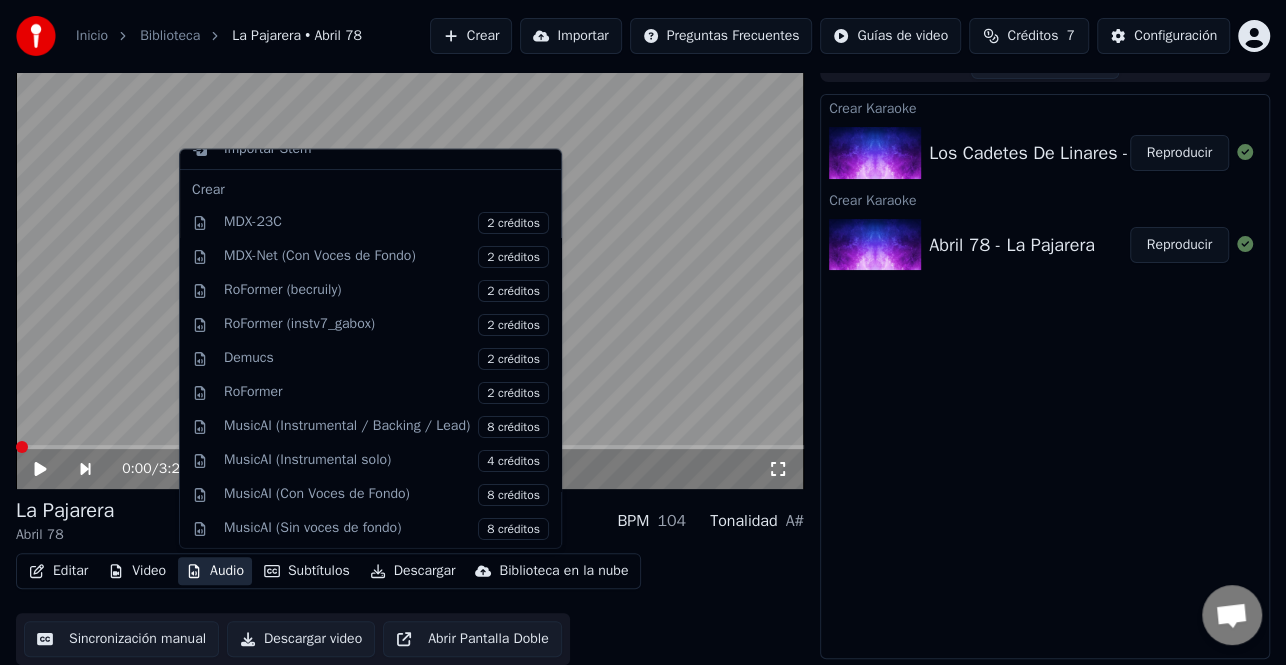 click on "Audio" at bounding box center [215, 571] 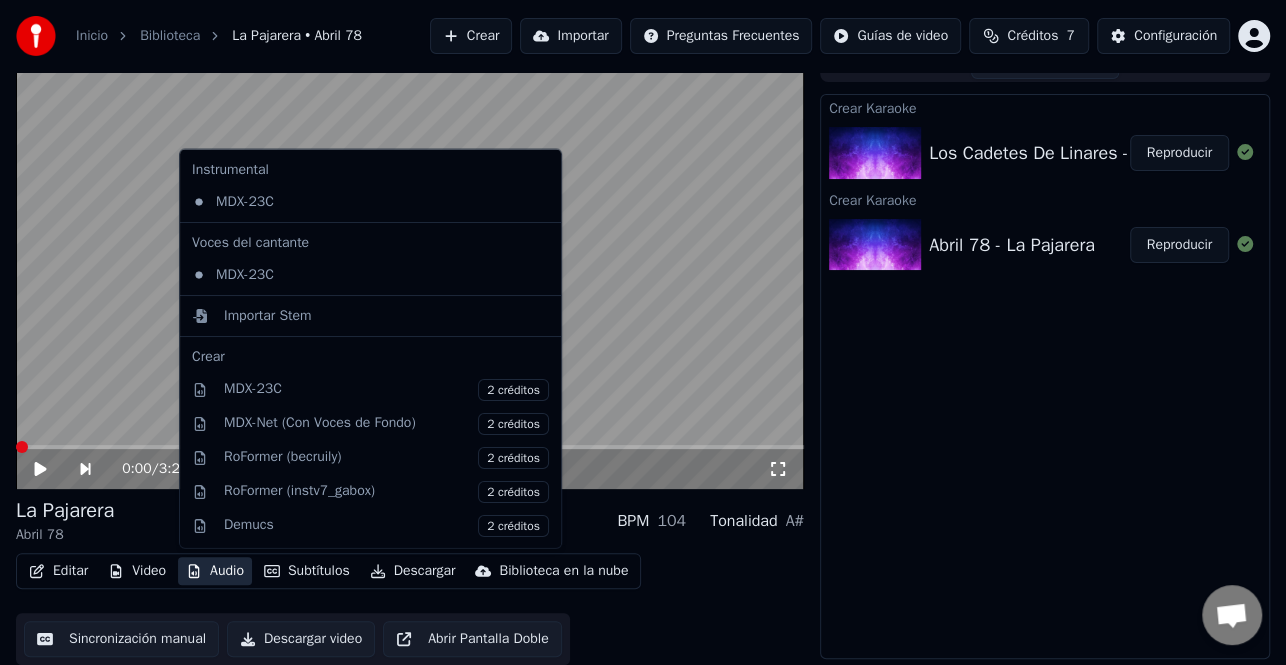 click on "Audio" at bounding box center [215, 571] 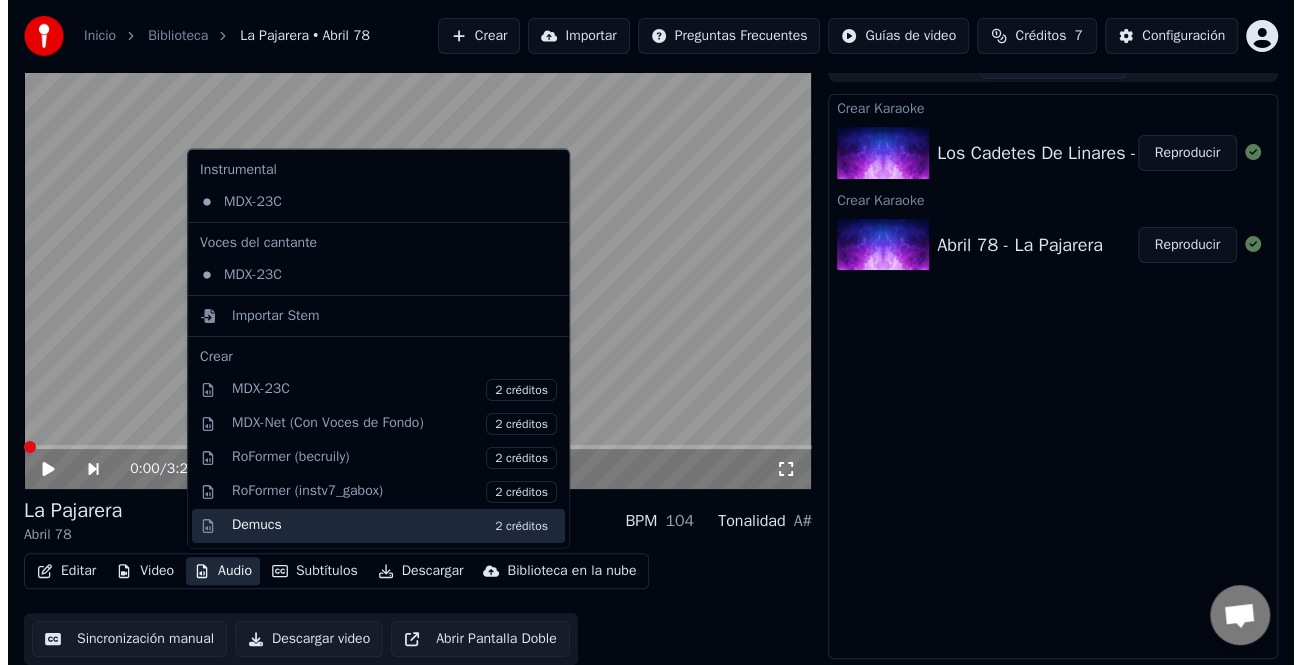 scroll, scrollTop: 167, scrollLeft: 0, axis: vertical 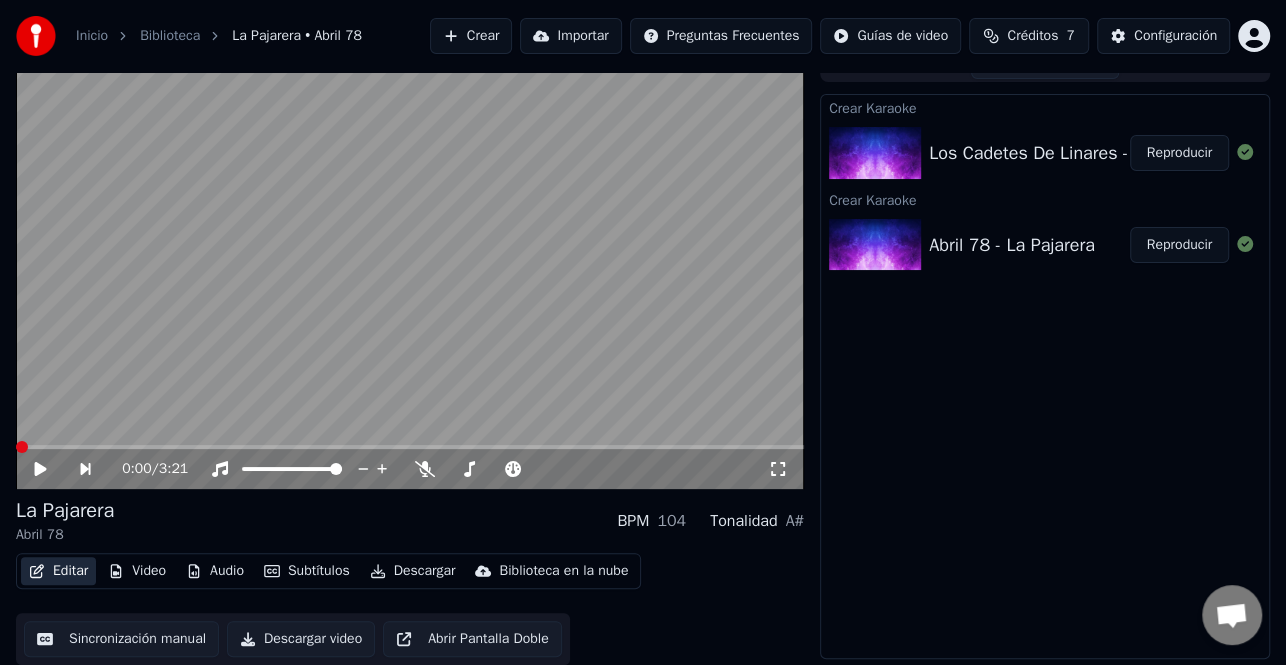 click on "Editar" at bounding box center (58, 571) 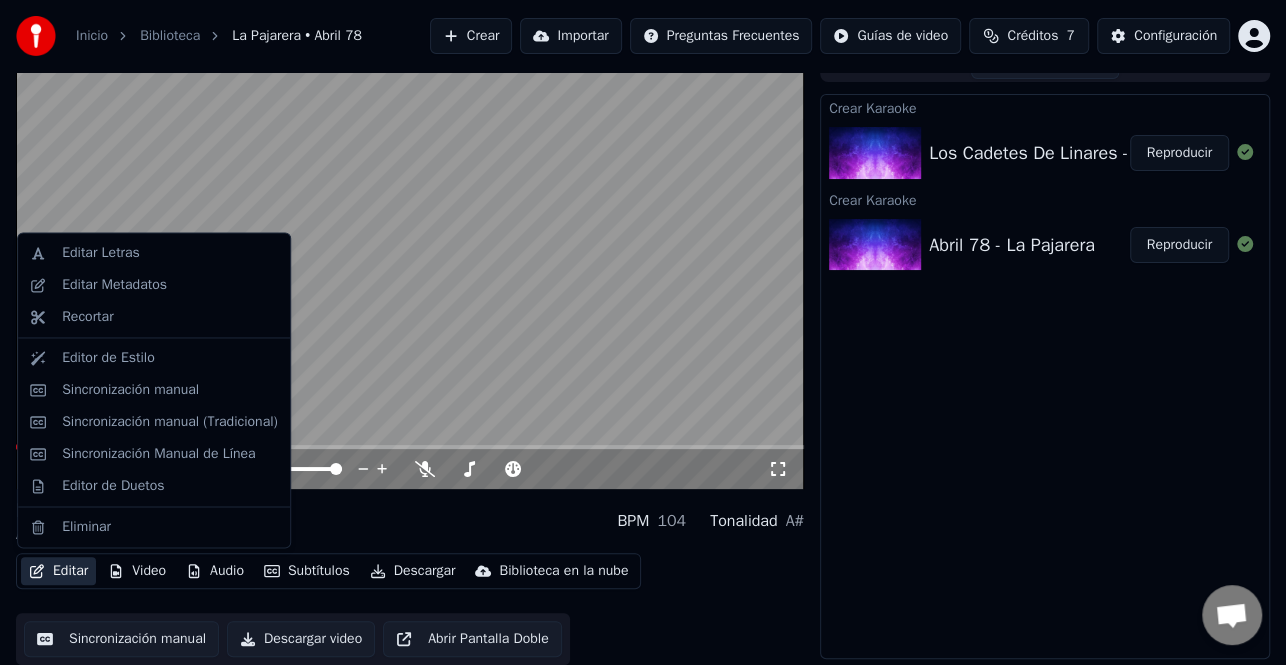 click on "Editar" at bounding box center [58, 571] 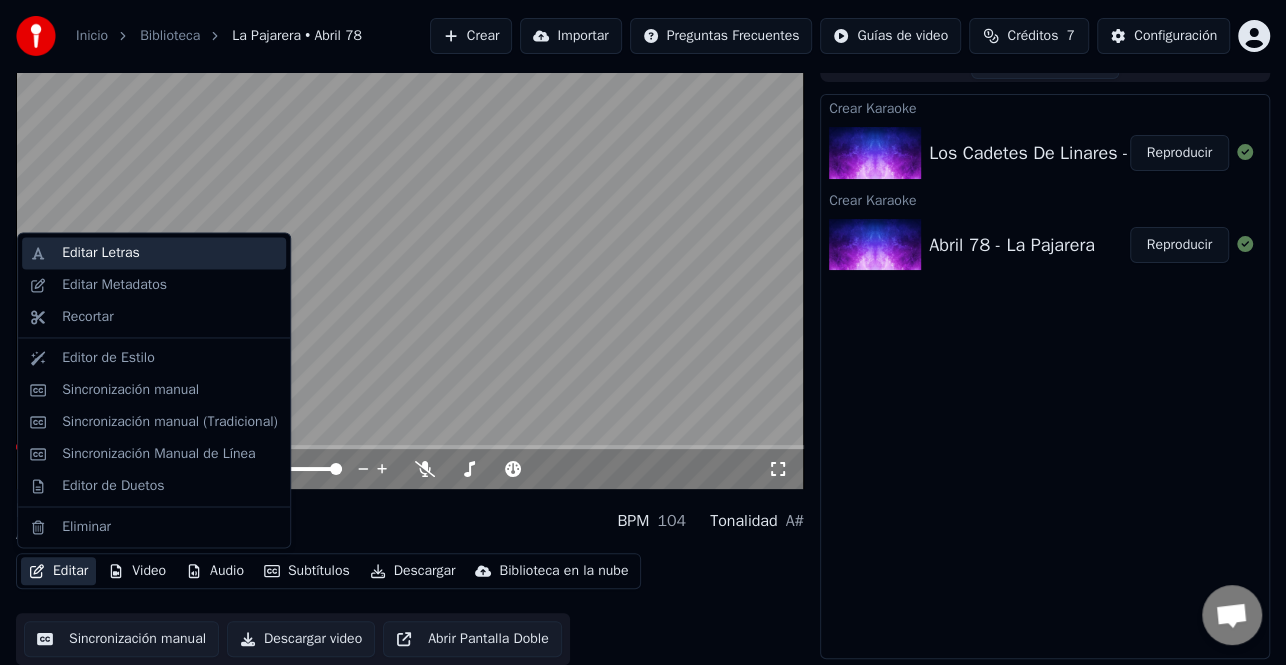 click on "Editar Letras" at bounding box center (170, 253) 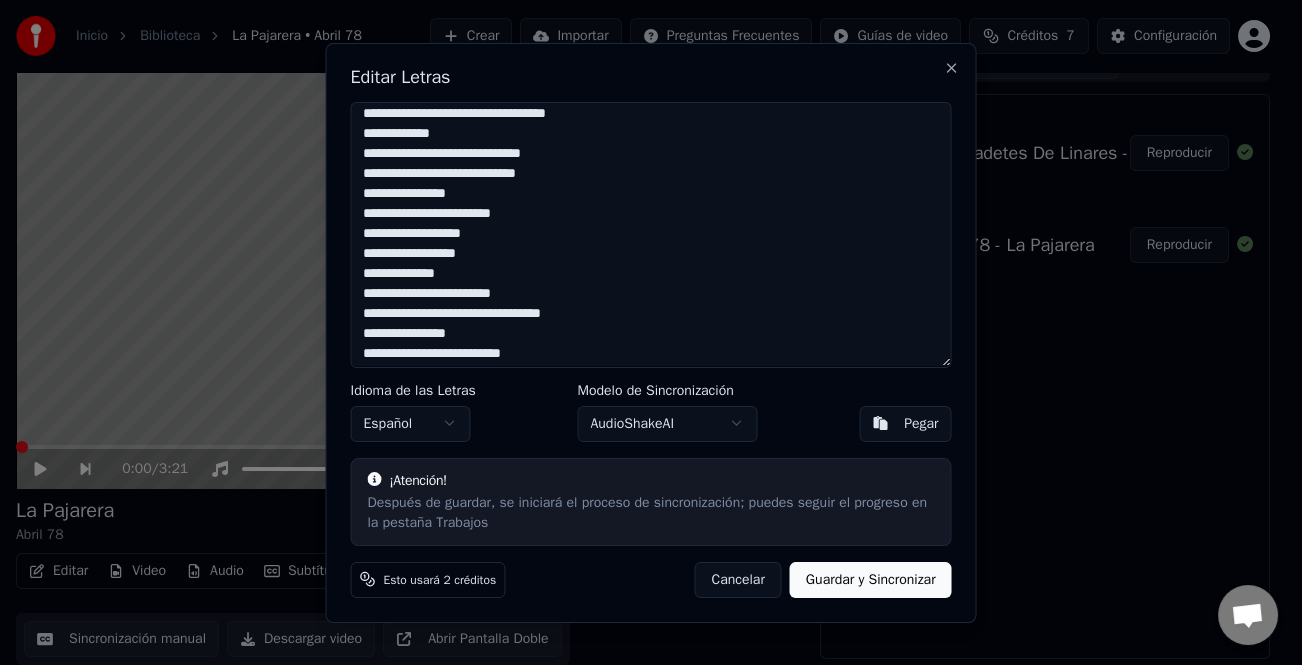 scroll, scrollTop: 412, scrollLeft: 0, axis: vertical 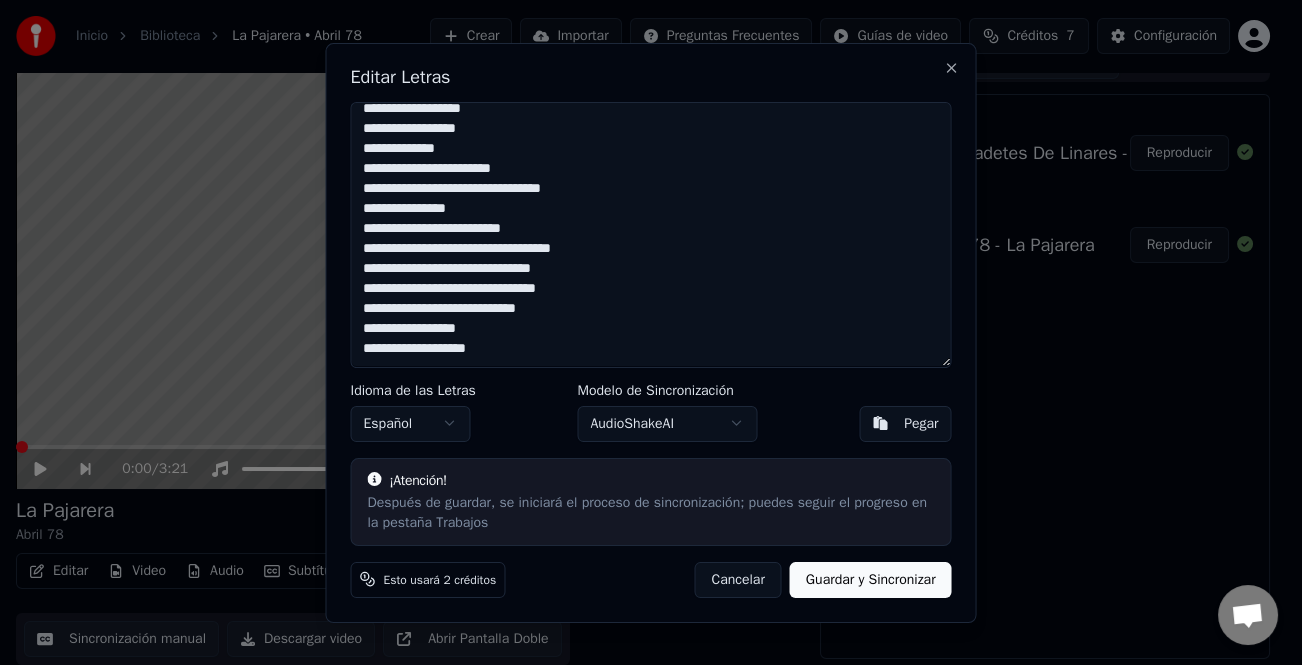 drag, startPoint x: 370, startPoint y: 115, endPoint x: 504, endPoint y: 299, distance: 227.6225 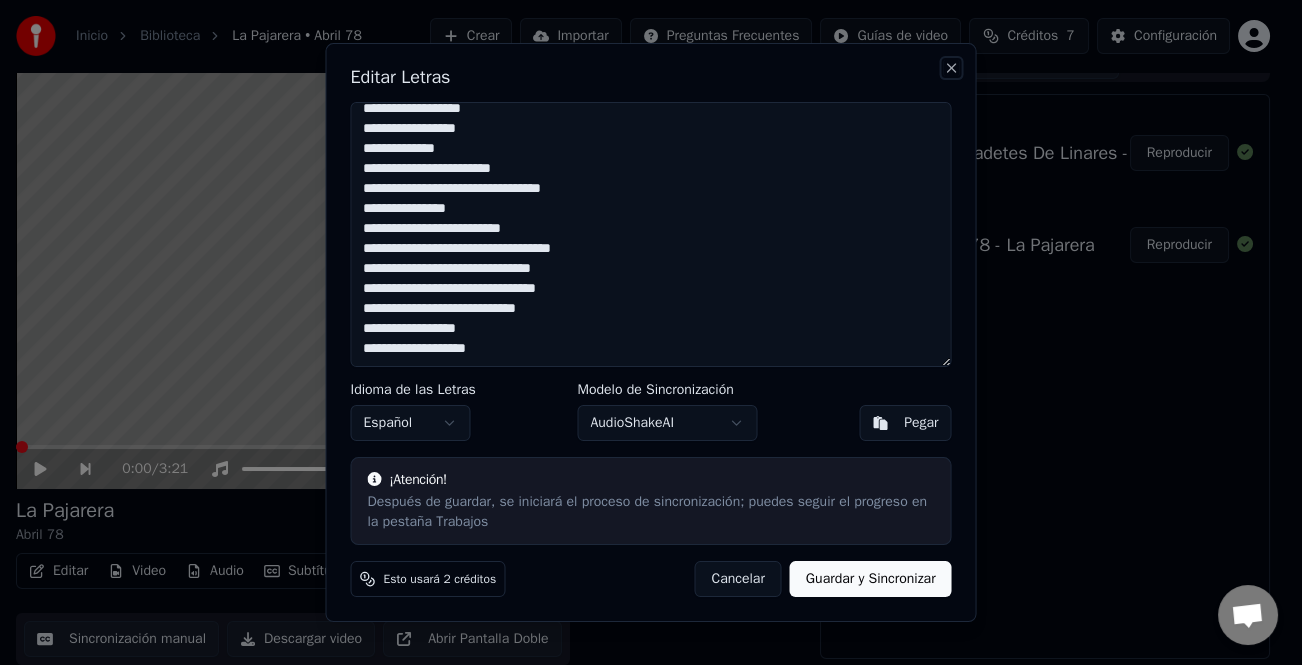 click on "Close" at bounding box center (952, 68) 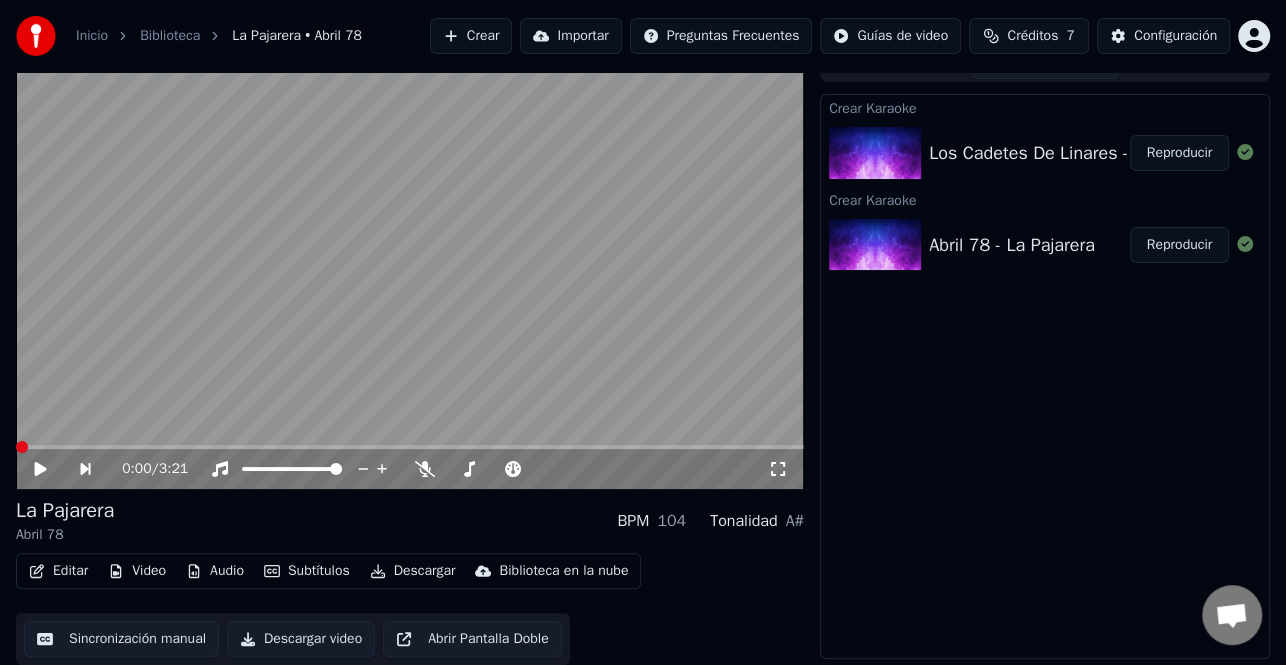 click on "Crear" at bounding box center (471, 36) 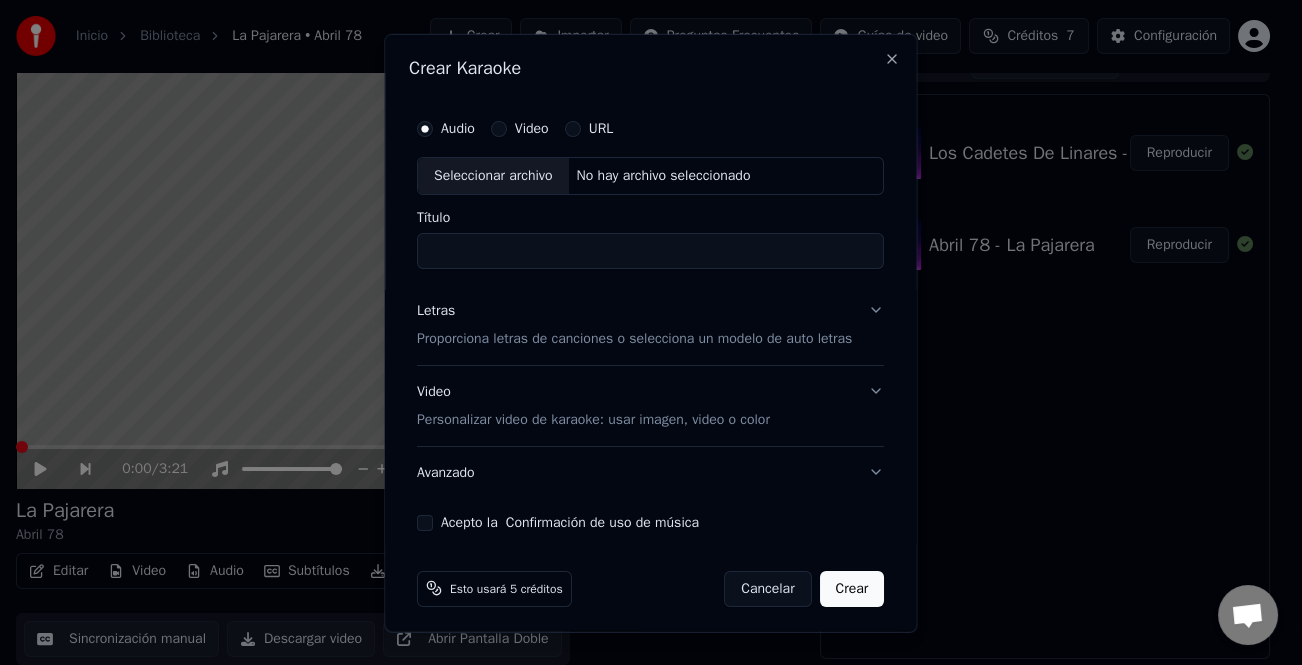 click on "Seleccionar archivo" at bounding box center (493, 175) 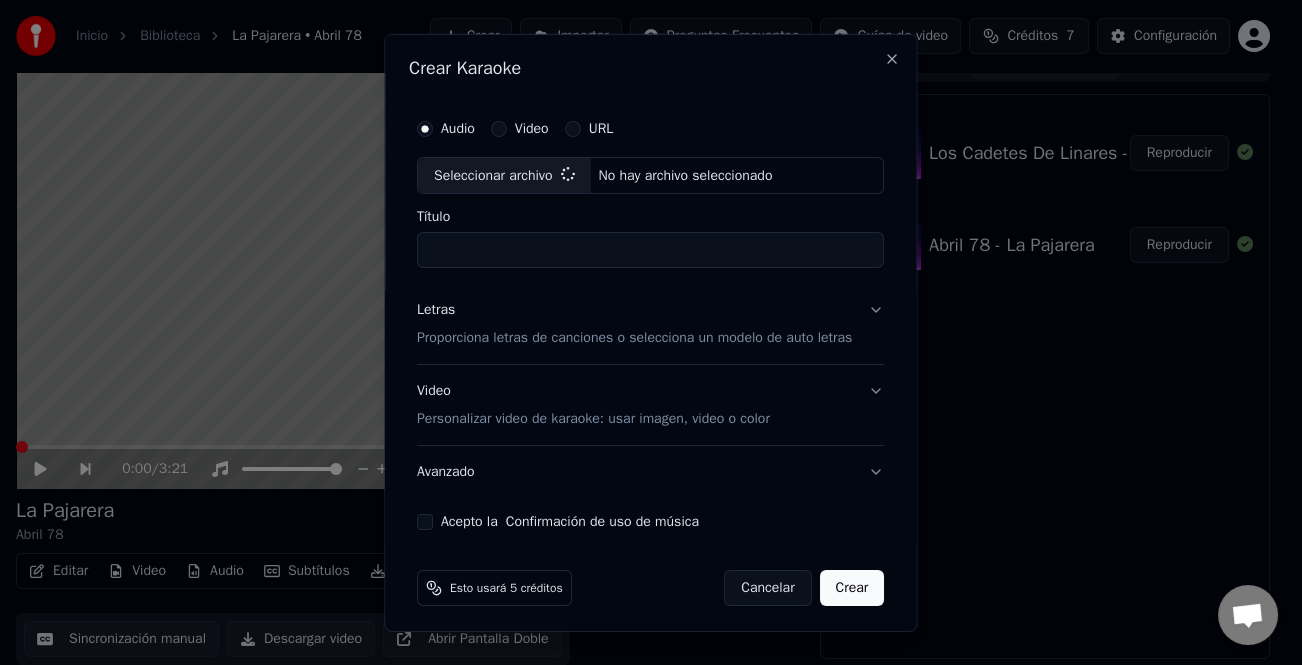 type on "**********" 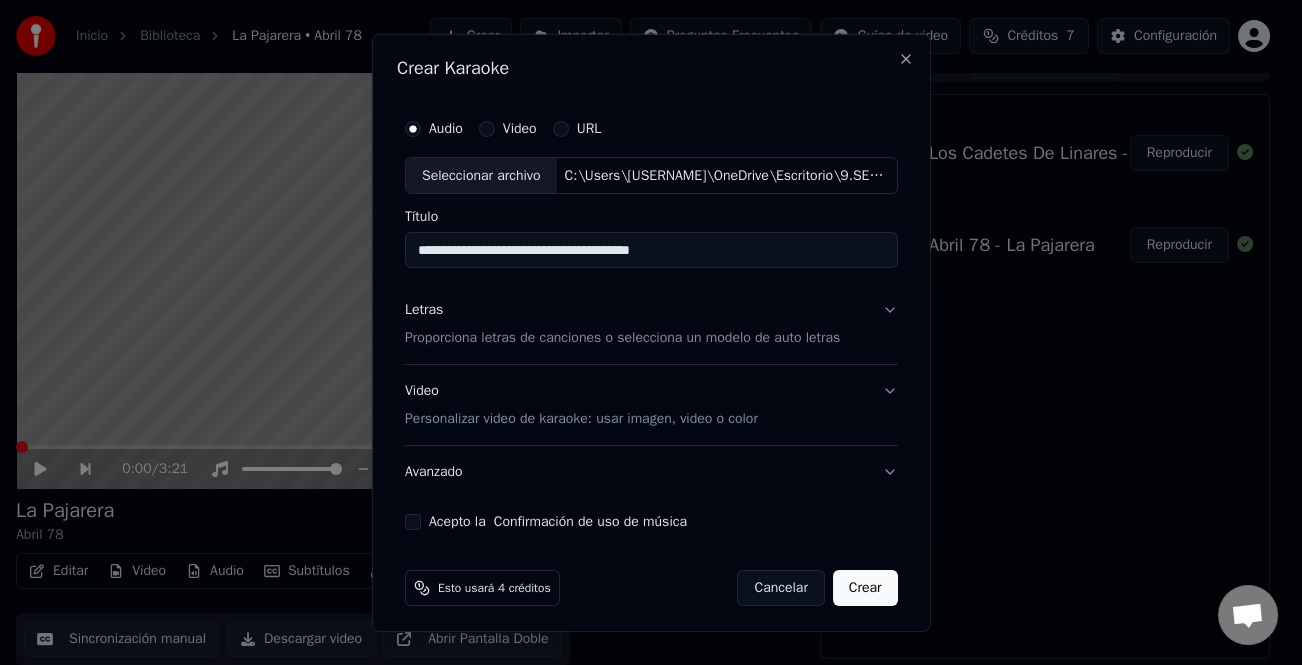 click on "Letras" at bounding box center [424, 310] 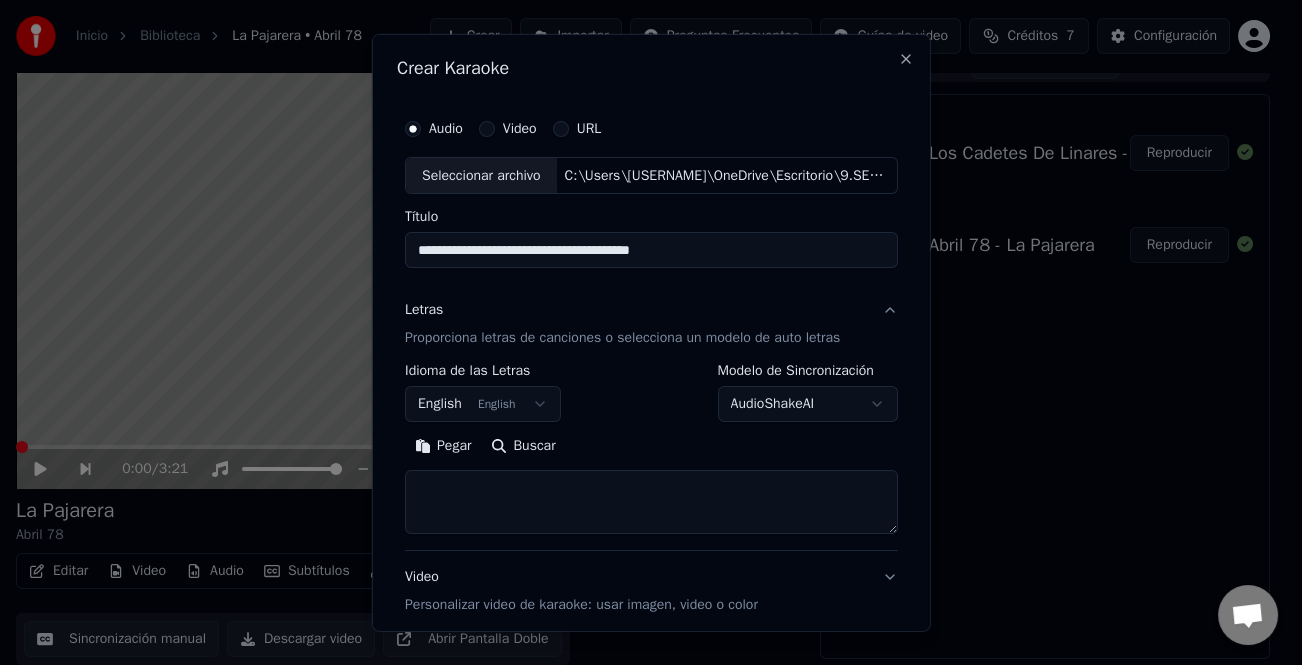 click on "Pegar" at bounding box center (443, 446) 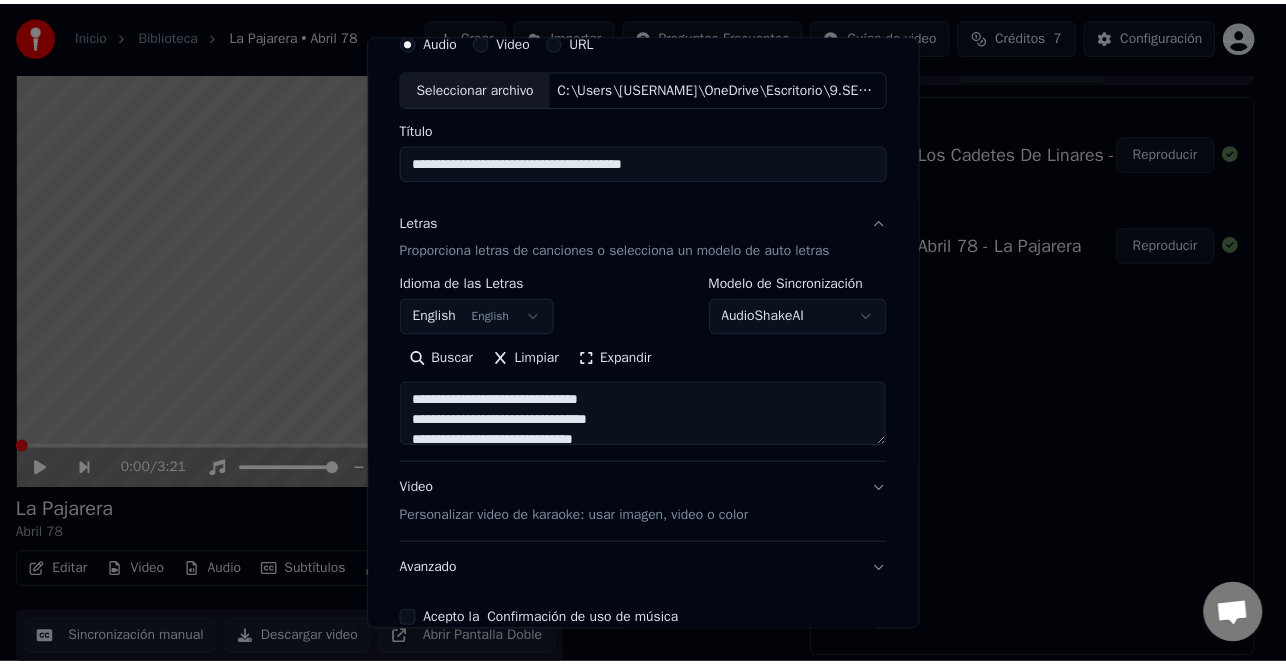 scroll, scrollTop: 193, scrollLeft: 0, axis: vertical 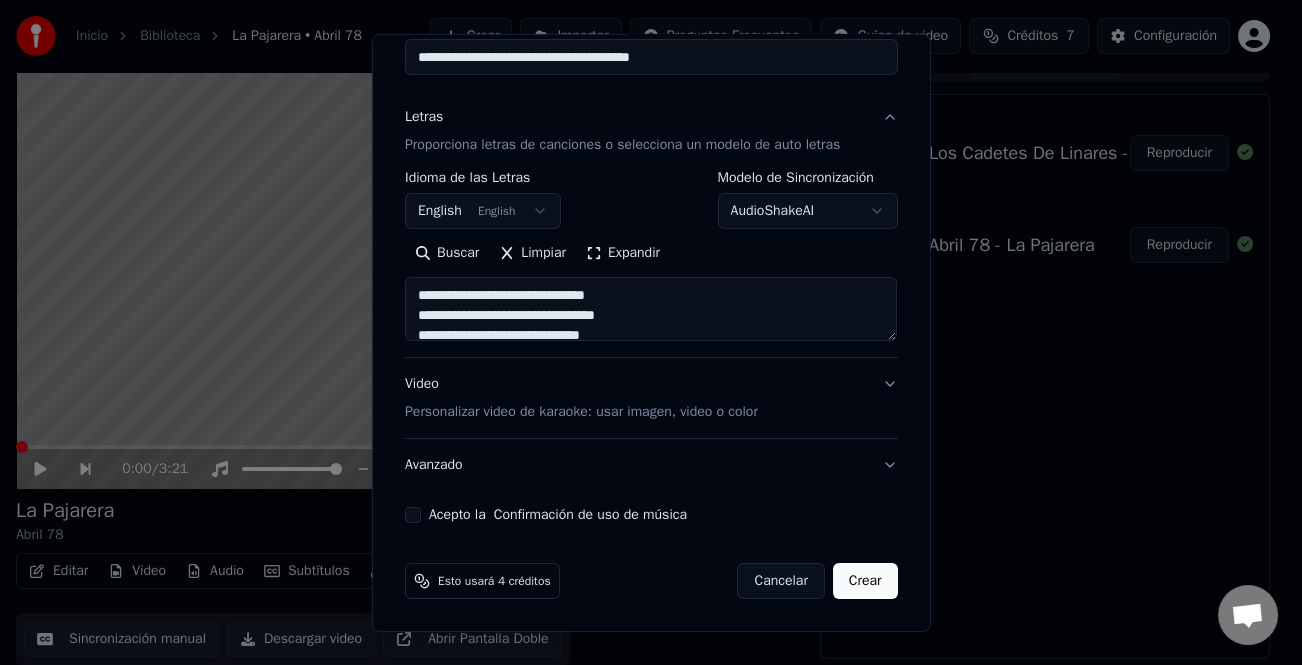 drag, startPoint x: 401, startPoint y: 511, endPoint x: 440, endPoint y: 523, distance: 40.804413 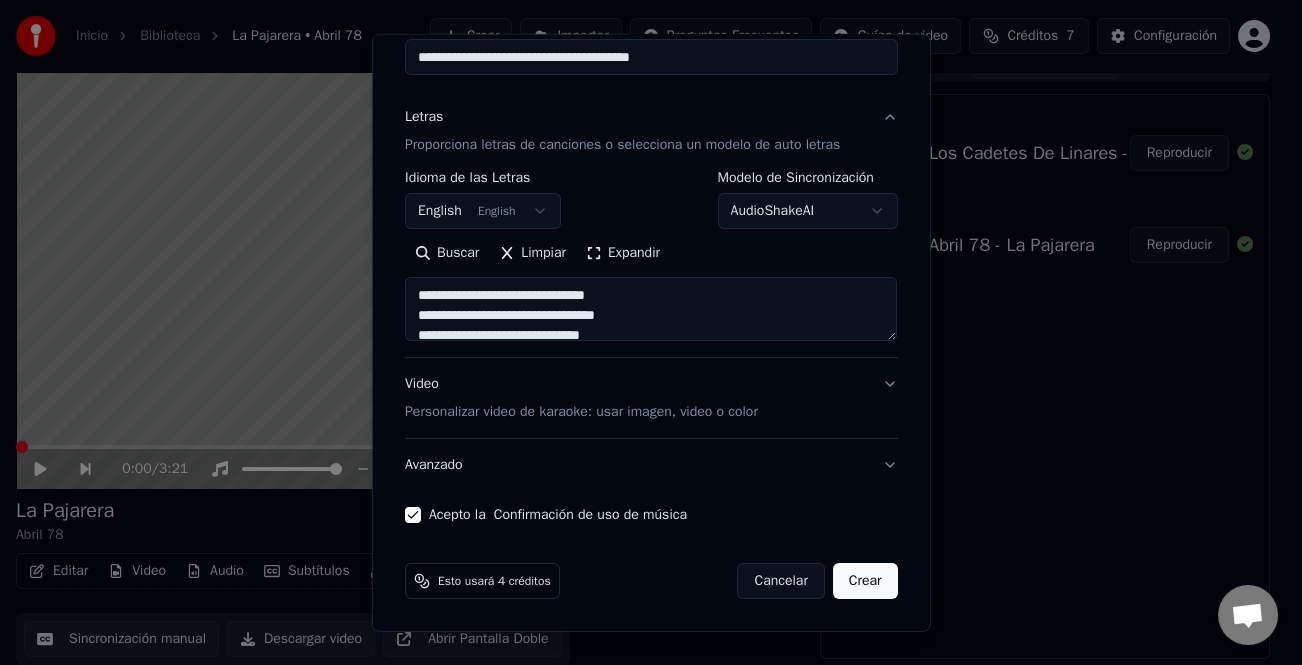 type on "**********" 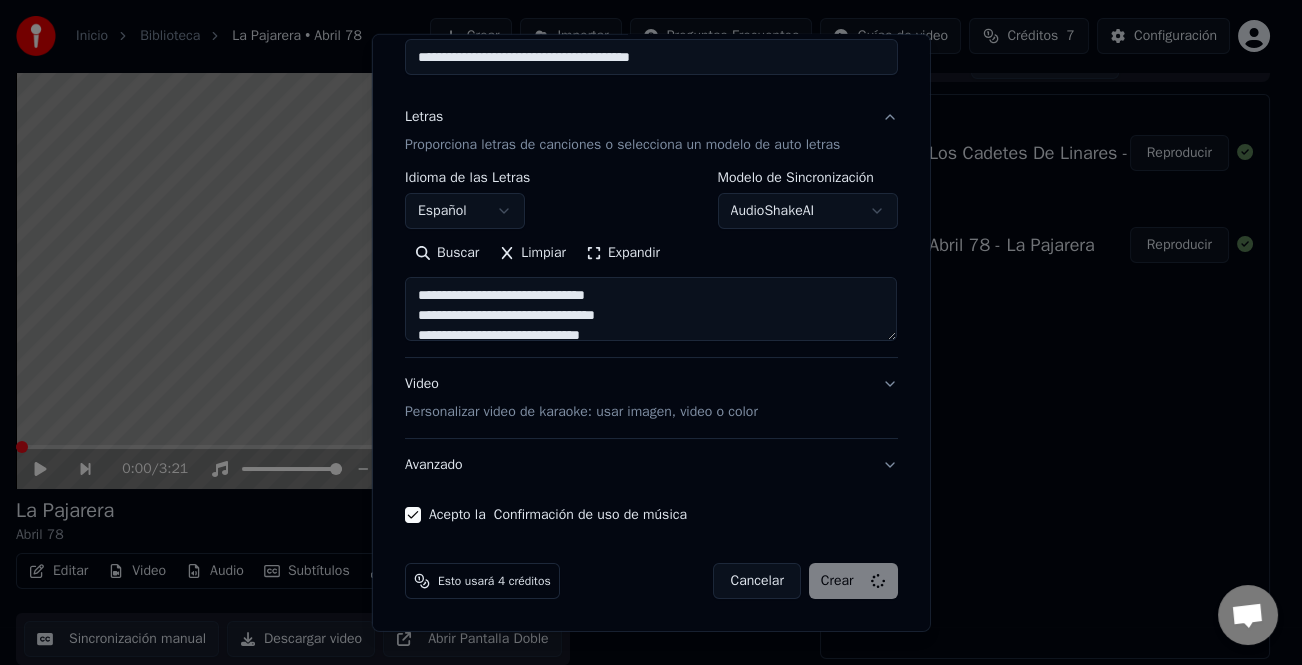 type on "**********" 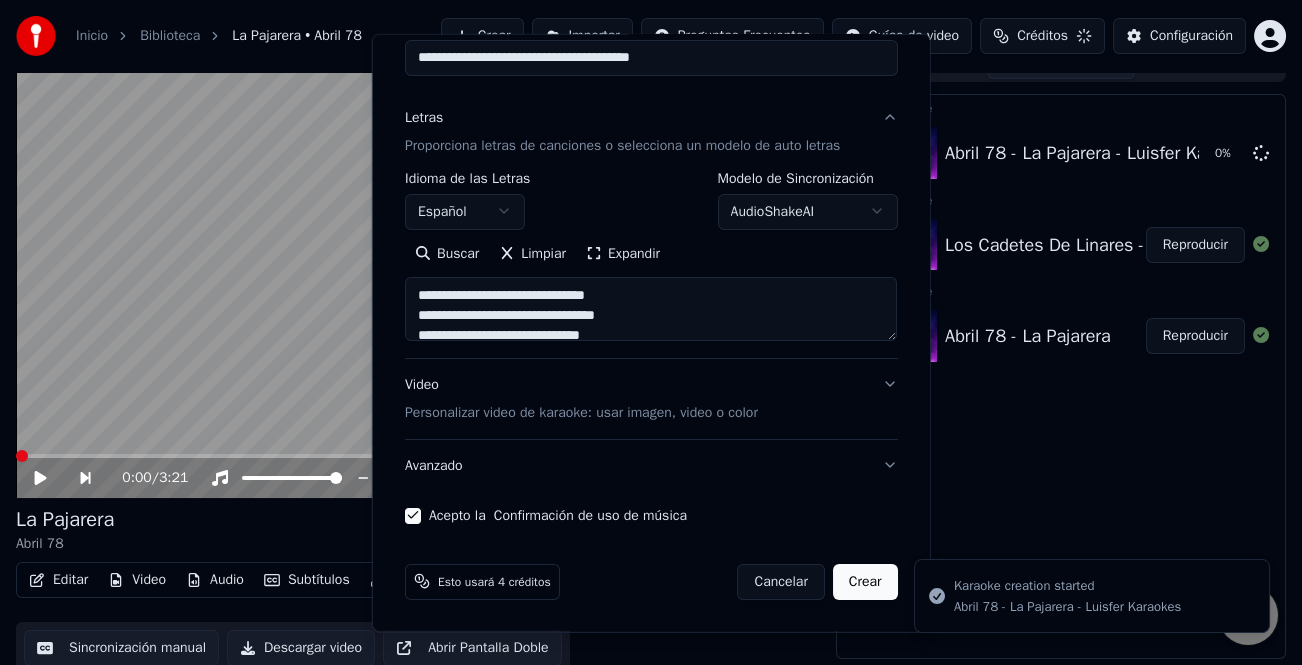 type 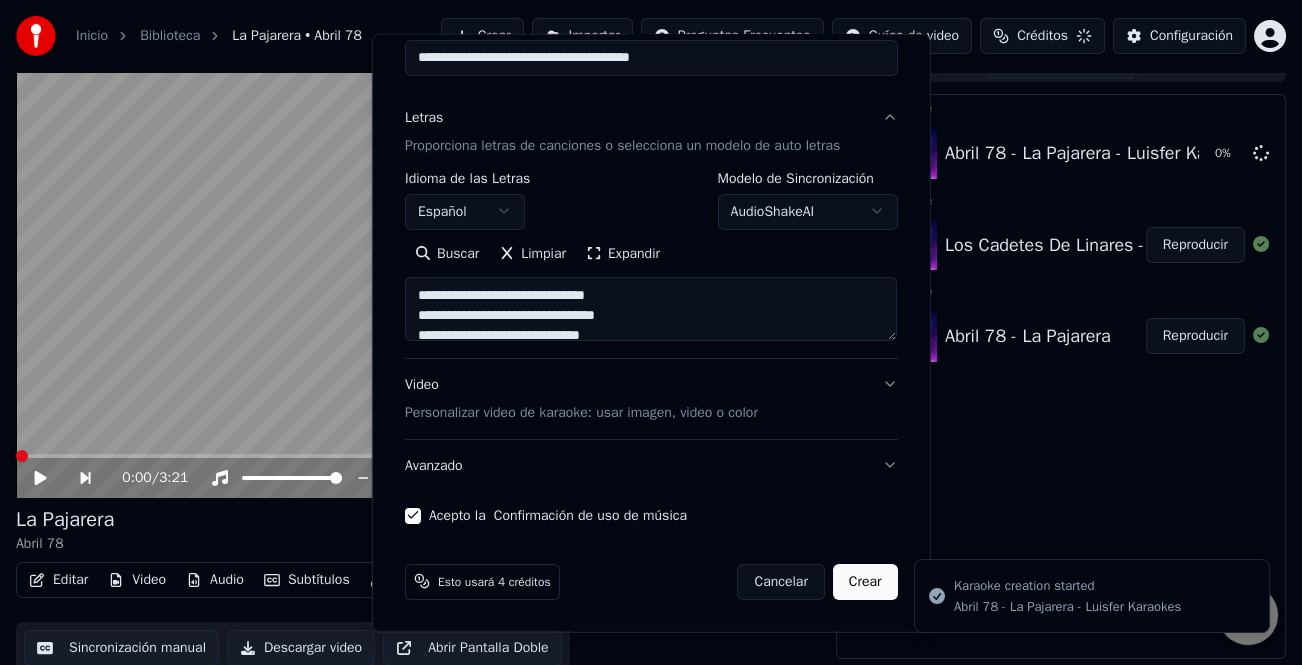 type 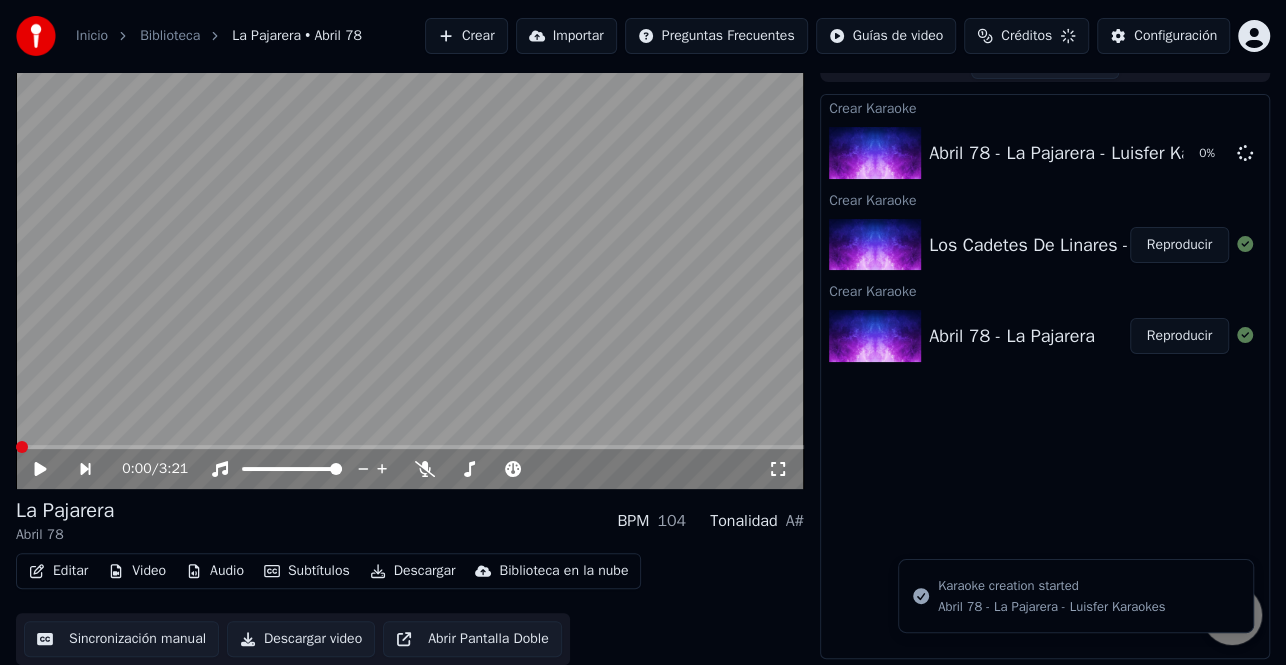 scroll, scrollTop: 36, scrollLeft: 0, axis: vertical 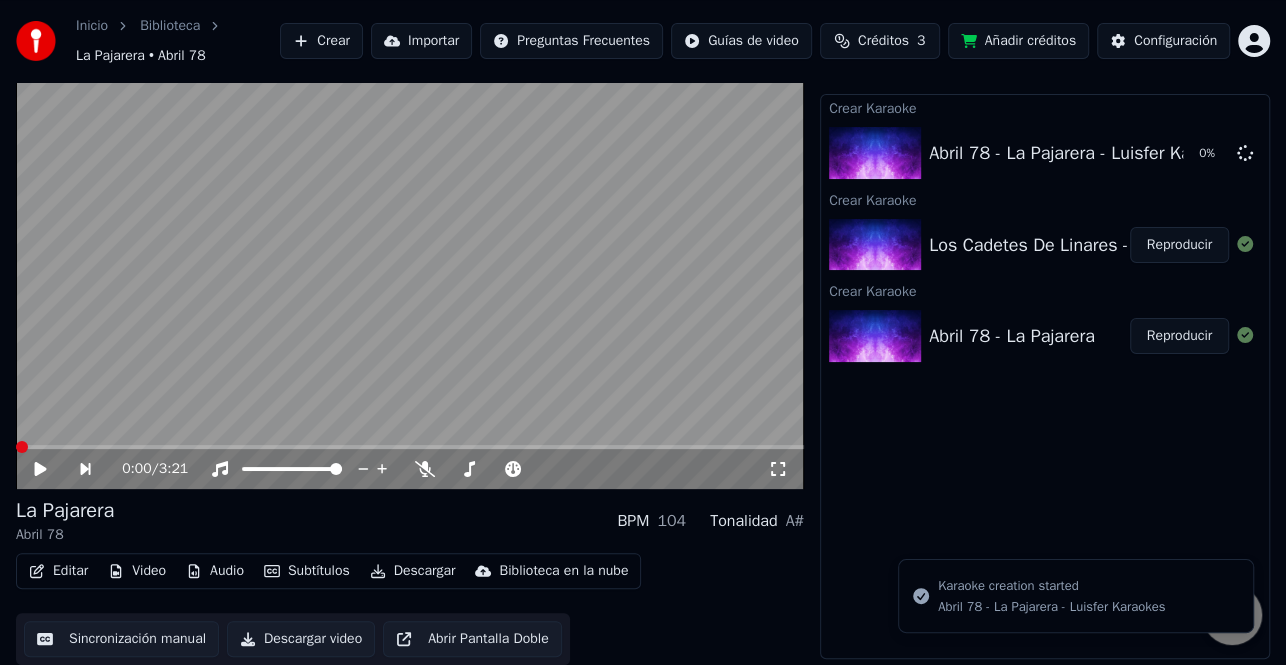 click on "Reproducir" at bounding box center [1179, 245] 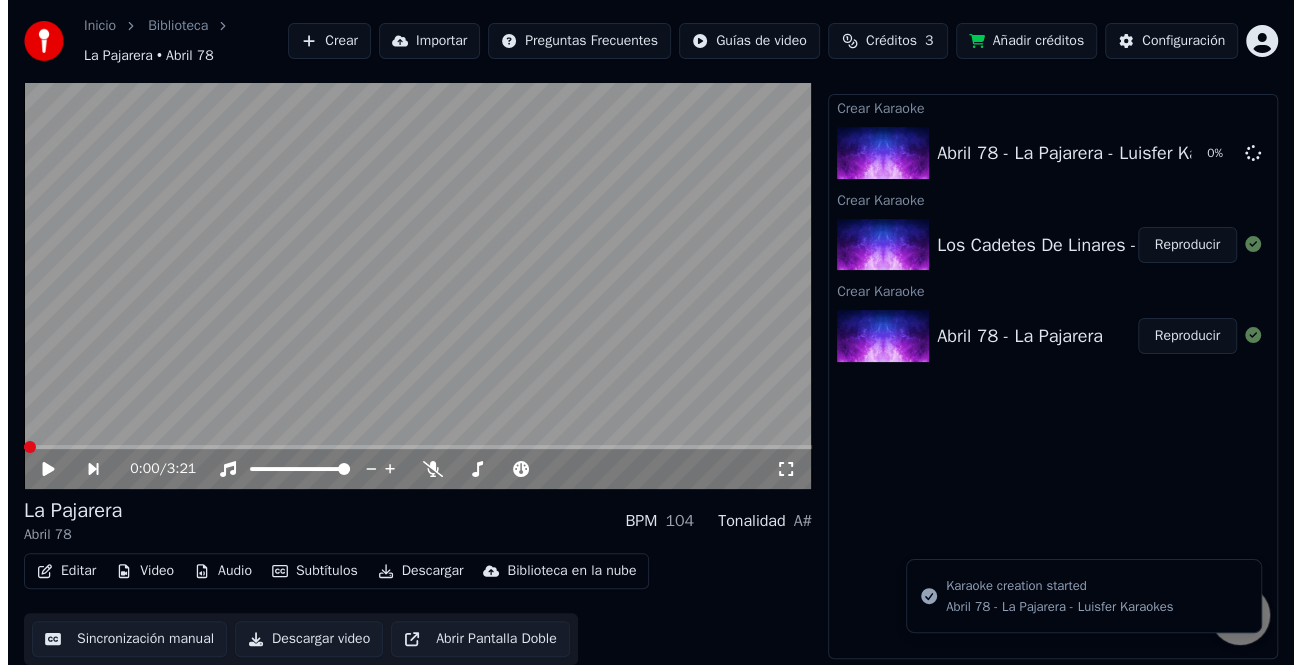 scroll, scrollTop: 56, scrollLeft: 0, axis: vertical 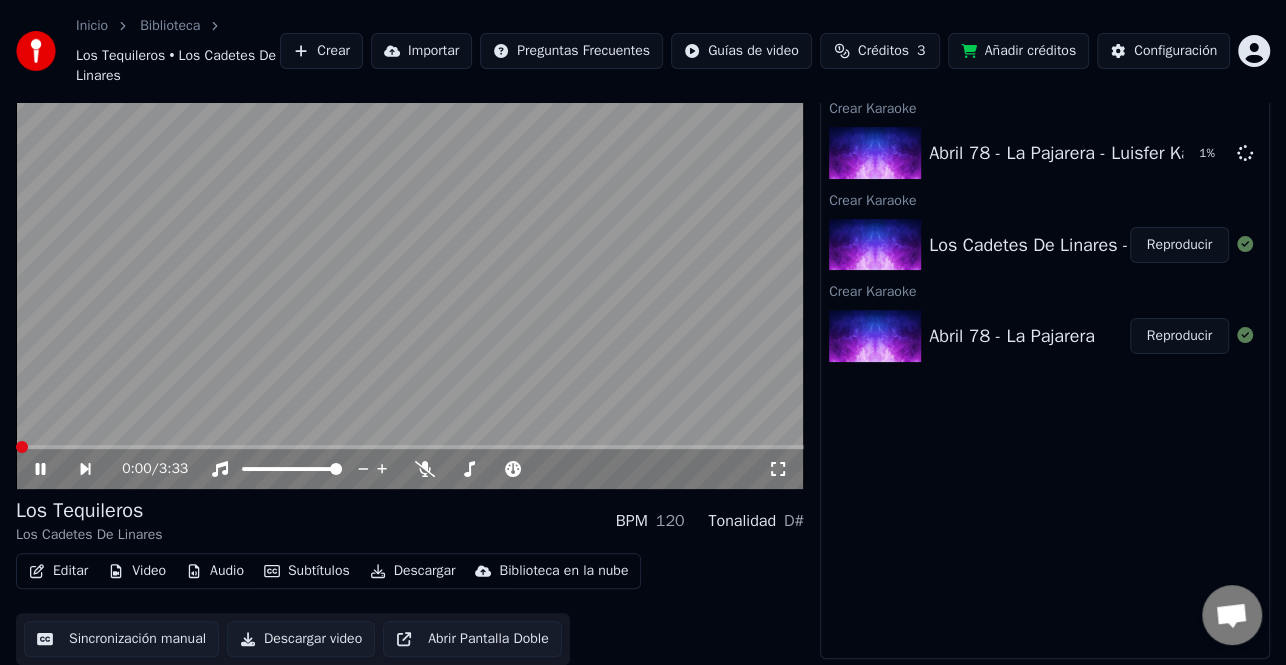 drag, startPoint x: 36, startPoint y: 466, endPoint x: 42, endPoint y: 502, distance: 36.496574 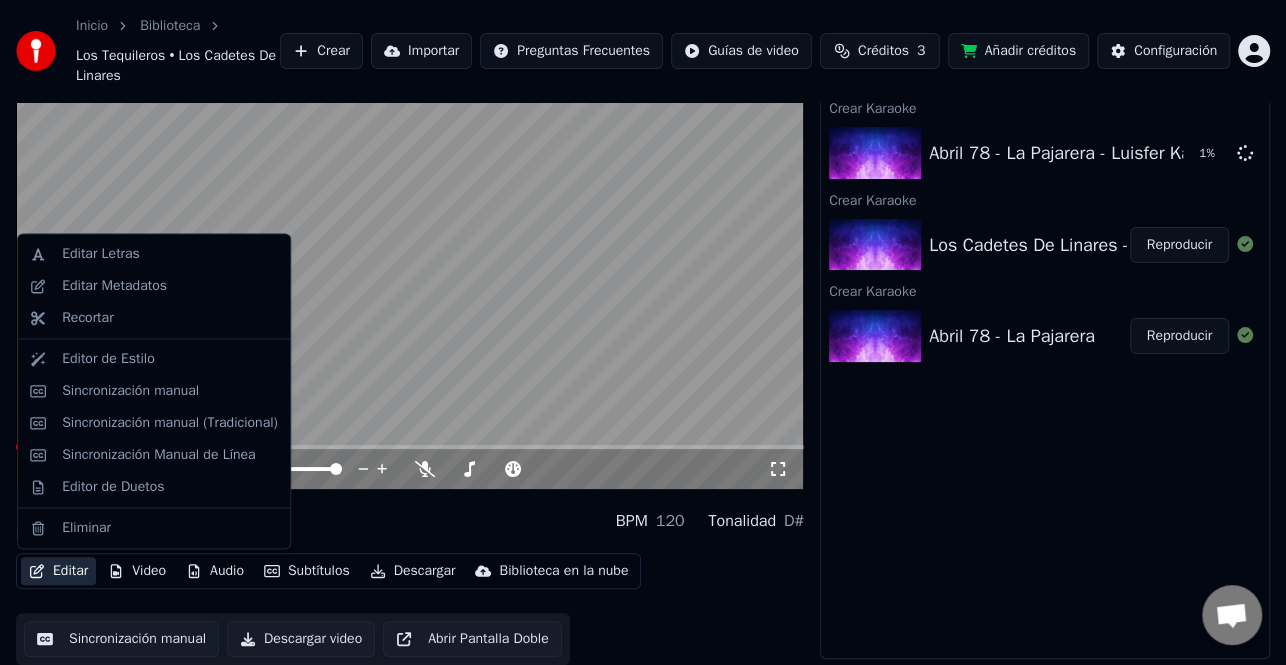 click on "Editar" at bounding box center (58, 571) 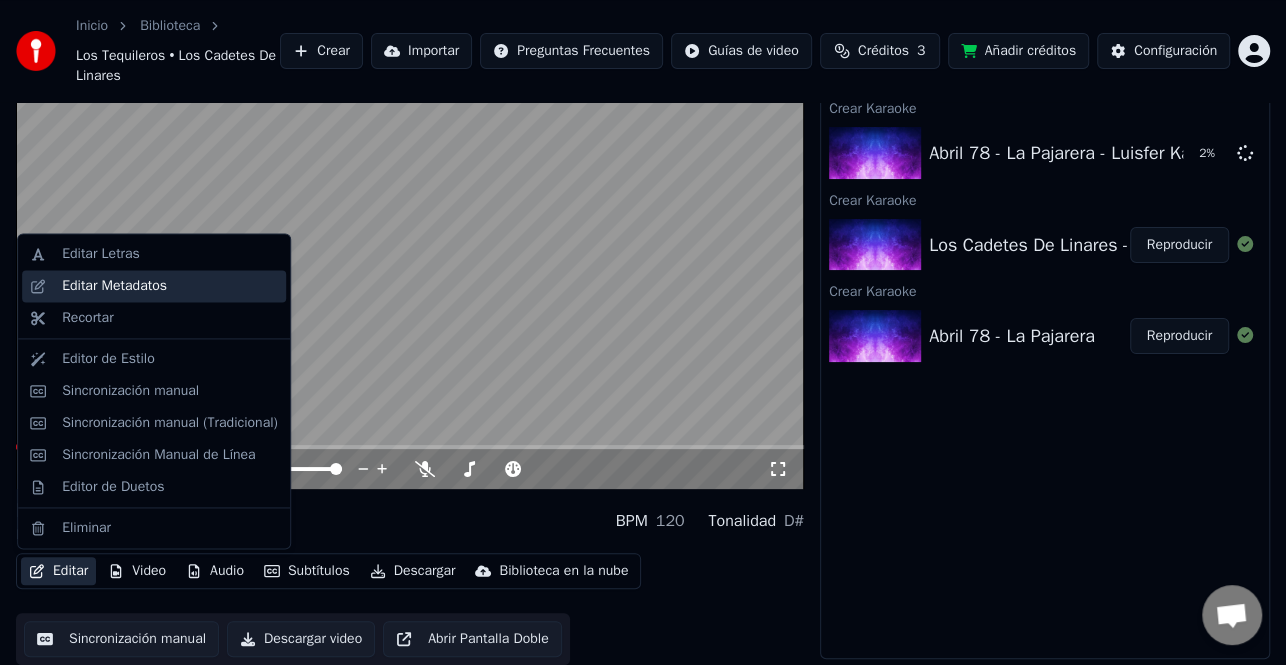 click on "Editar Metadatos" at bounding box center (114, 286) 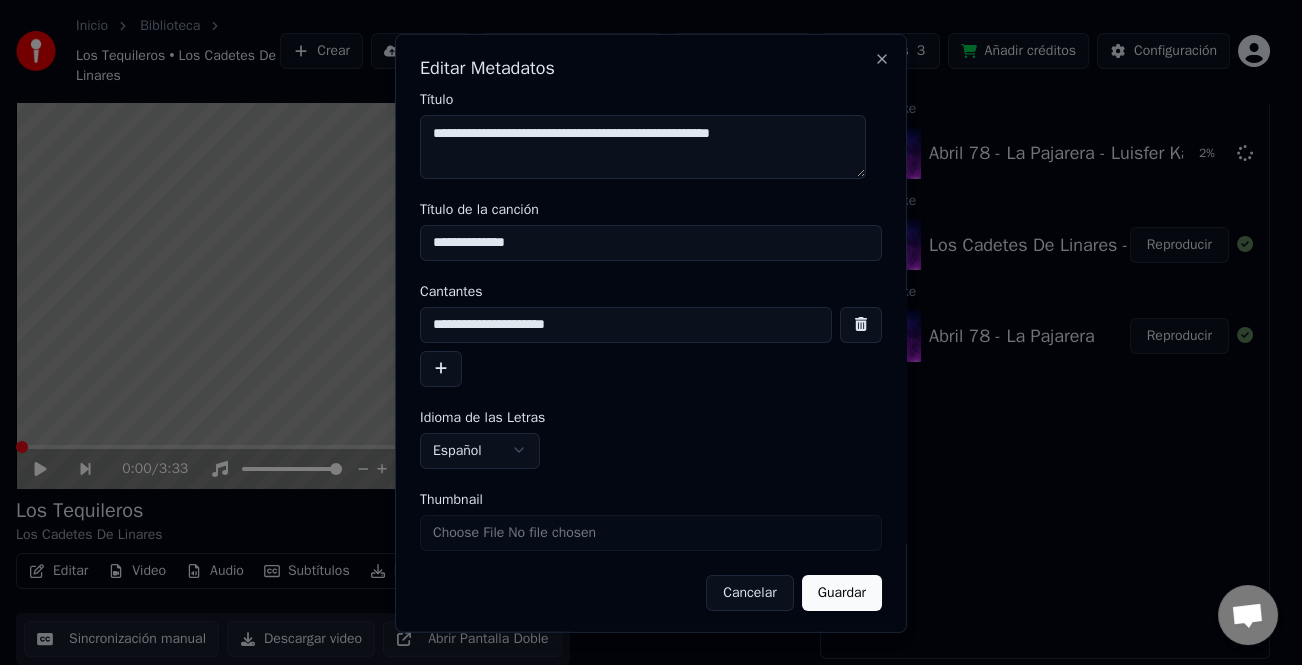 click at bounding box center (441, 368) 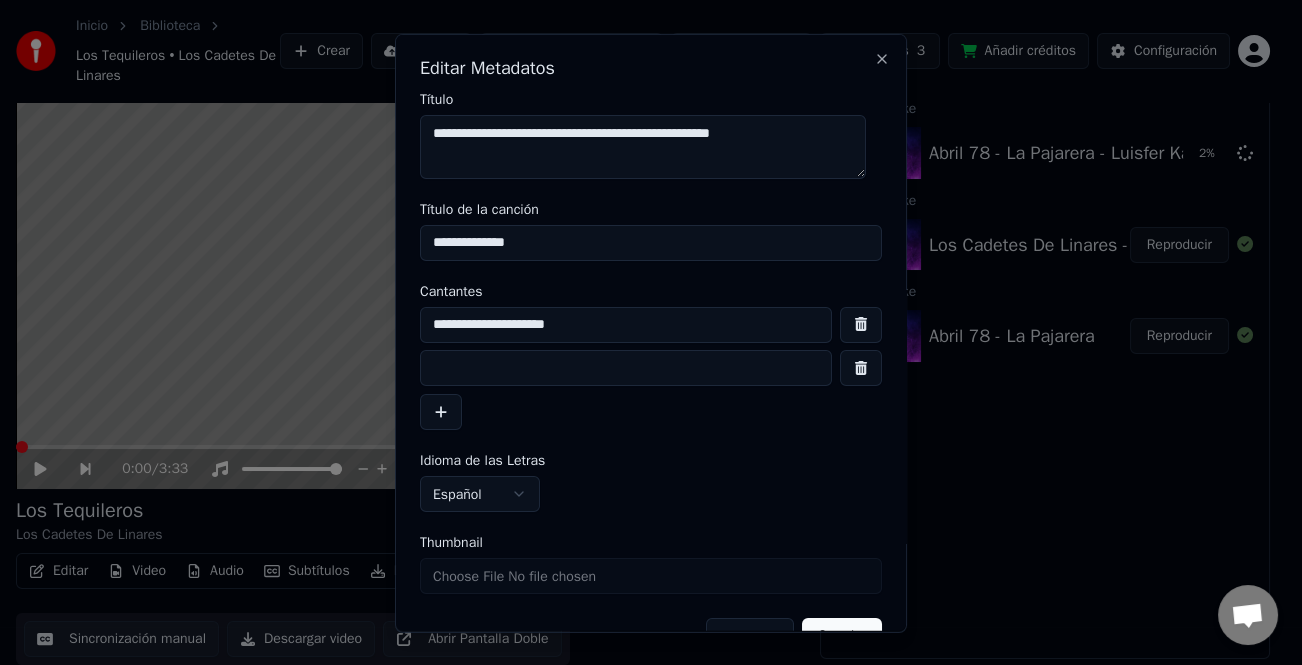 click at bounding box center (626, 368) 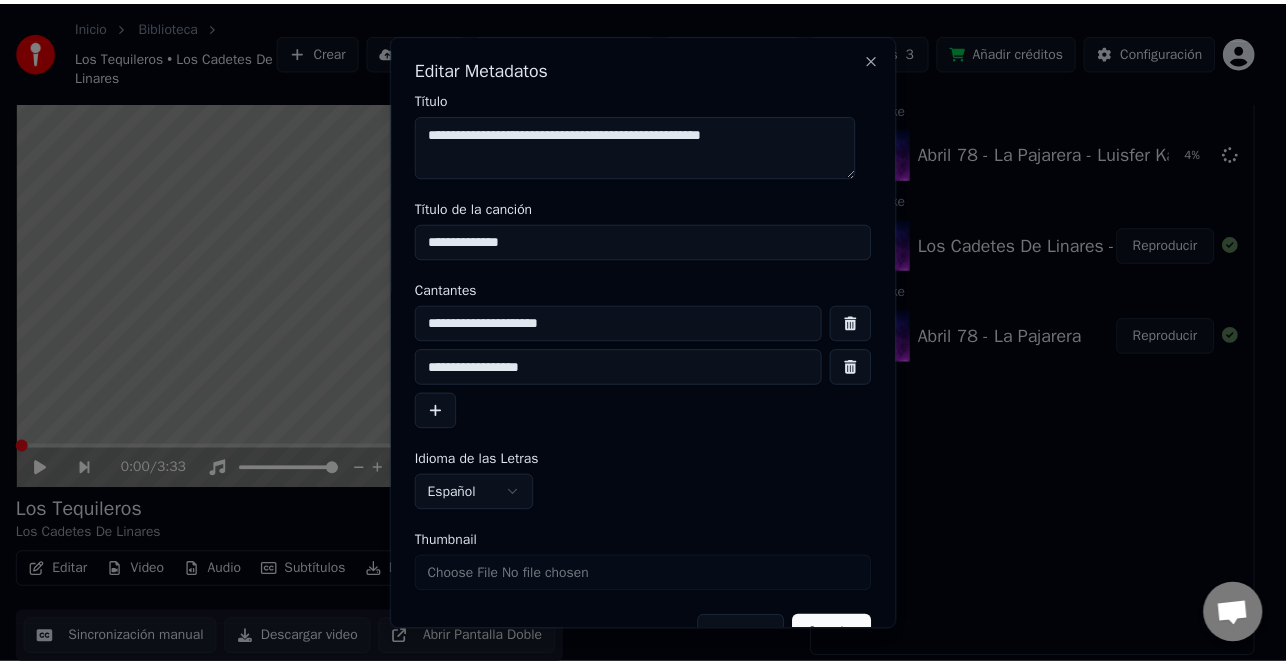 scroll, scrollTop: 47, scrollLeft: 0, axis: vertical 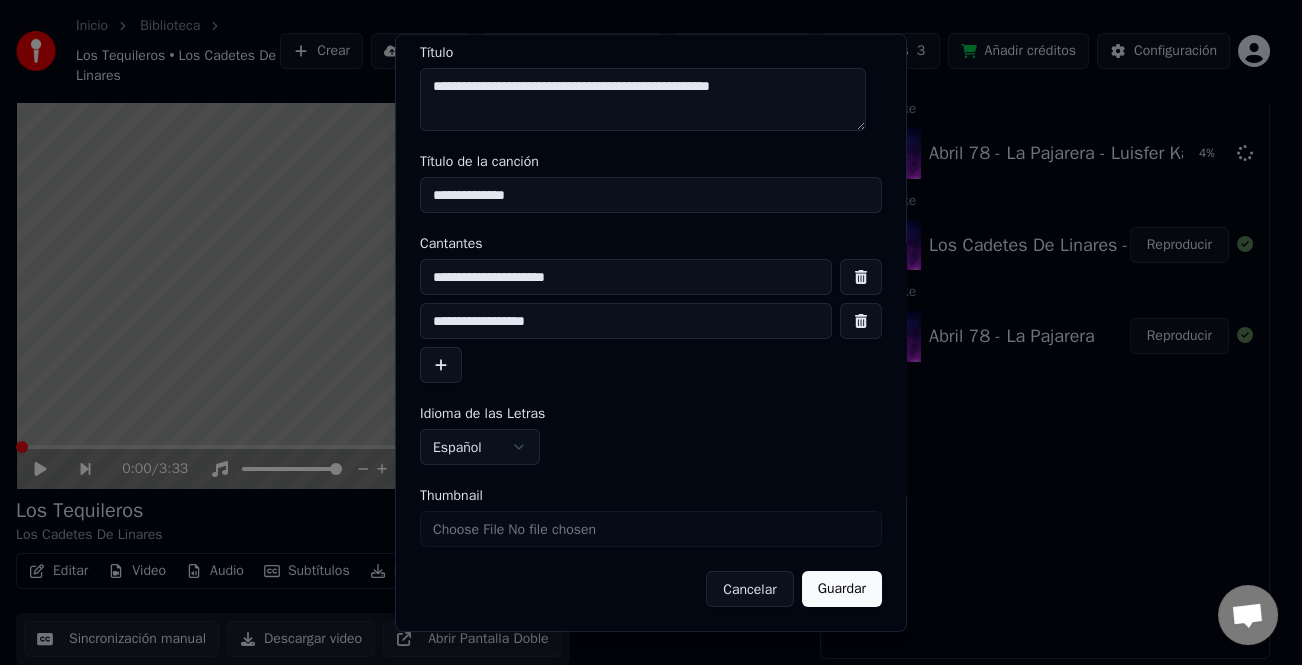 type on "**********" 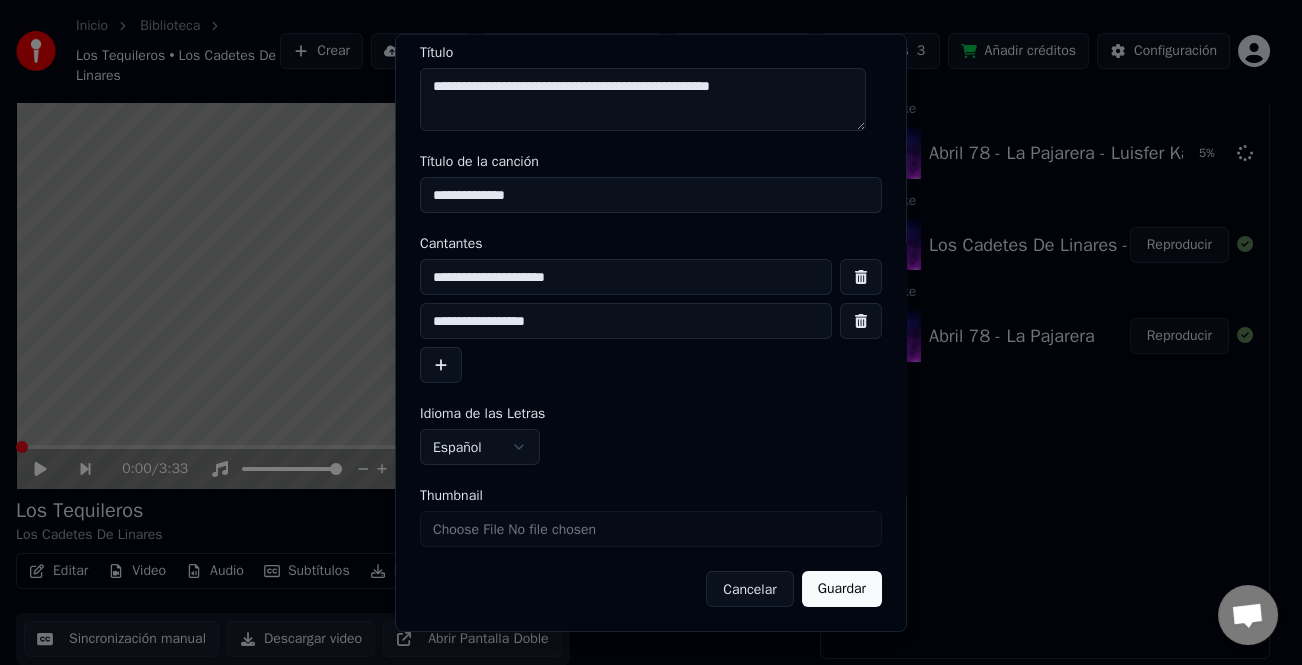 click on "Guardar" at bounding box center (842, 589) 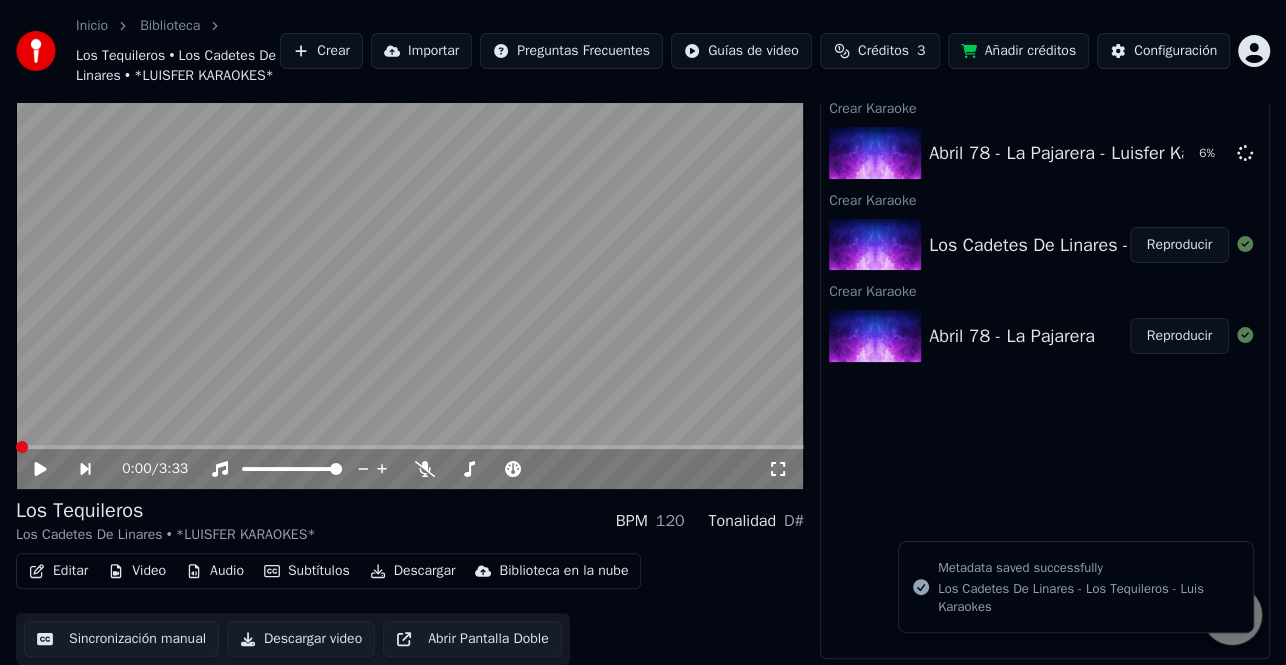 click 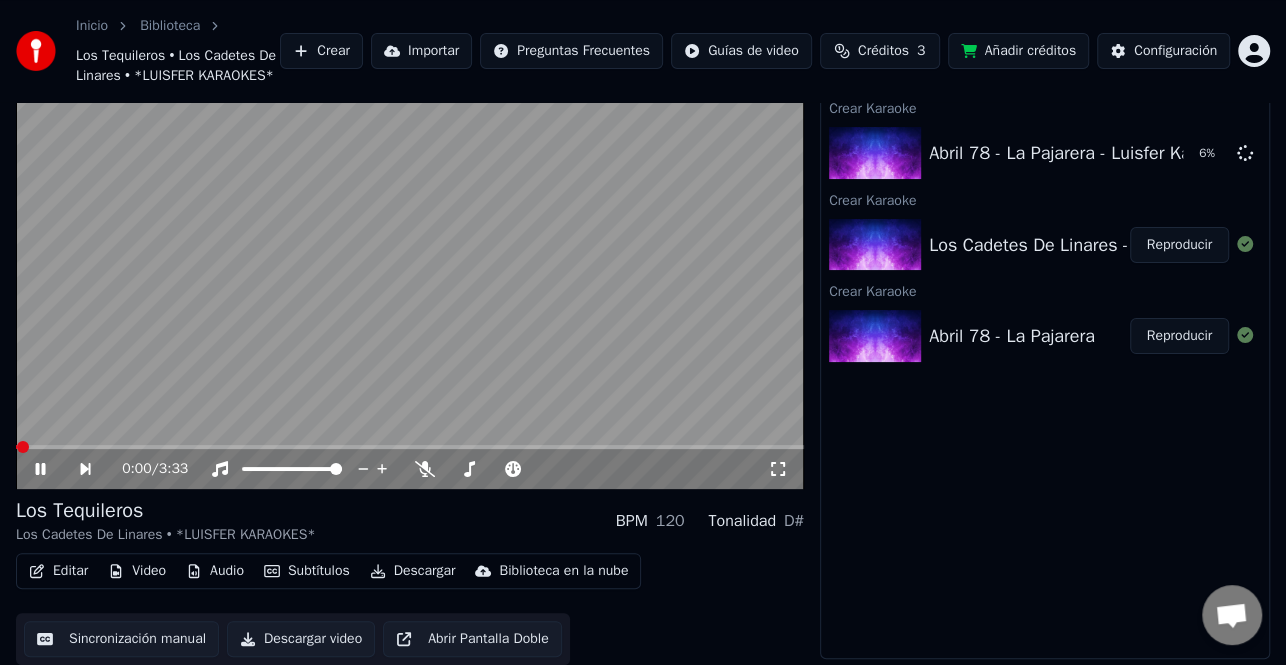 click at bounding box center (23, 447) 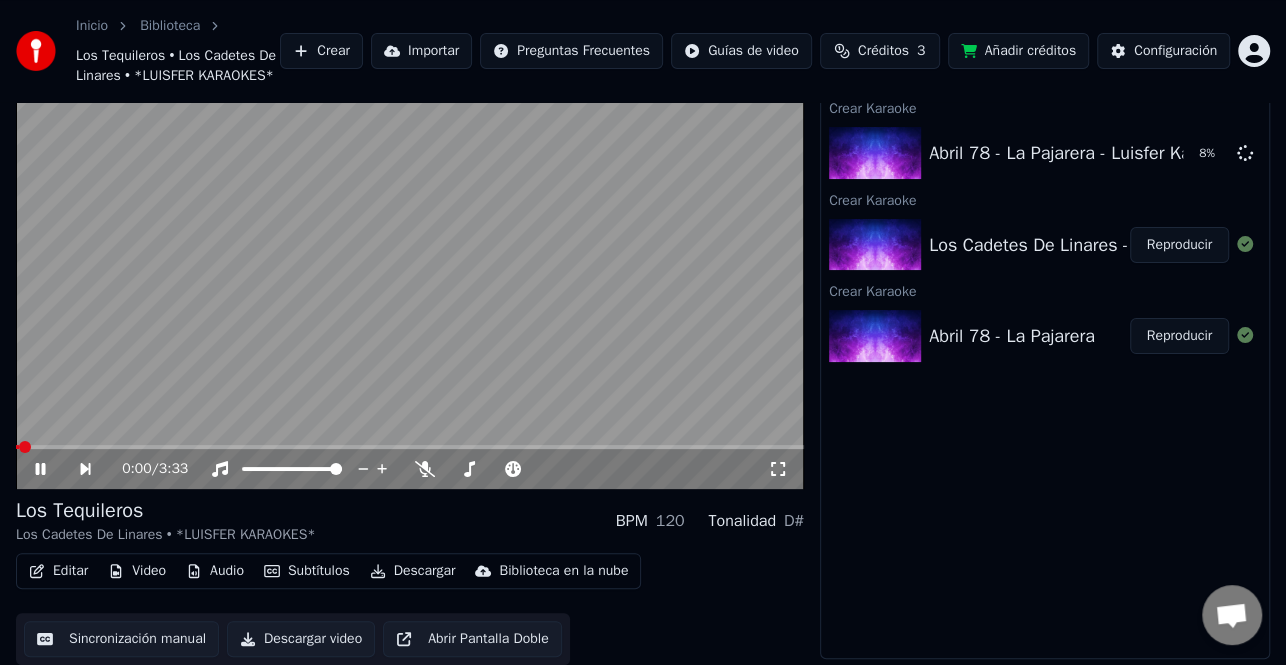 click on "Reproducir" at bounding box center (1179, 245) 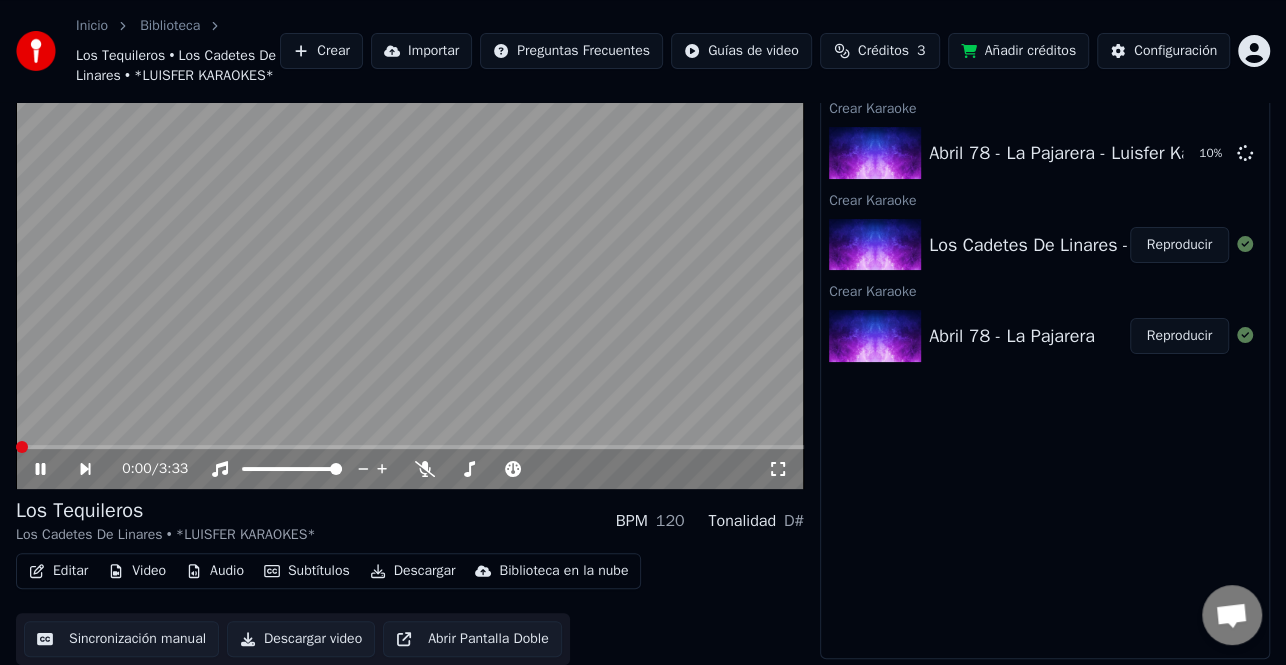 click 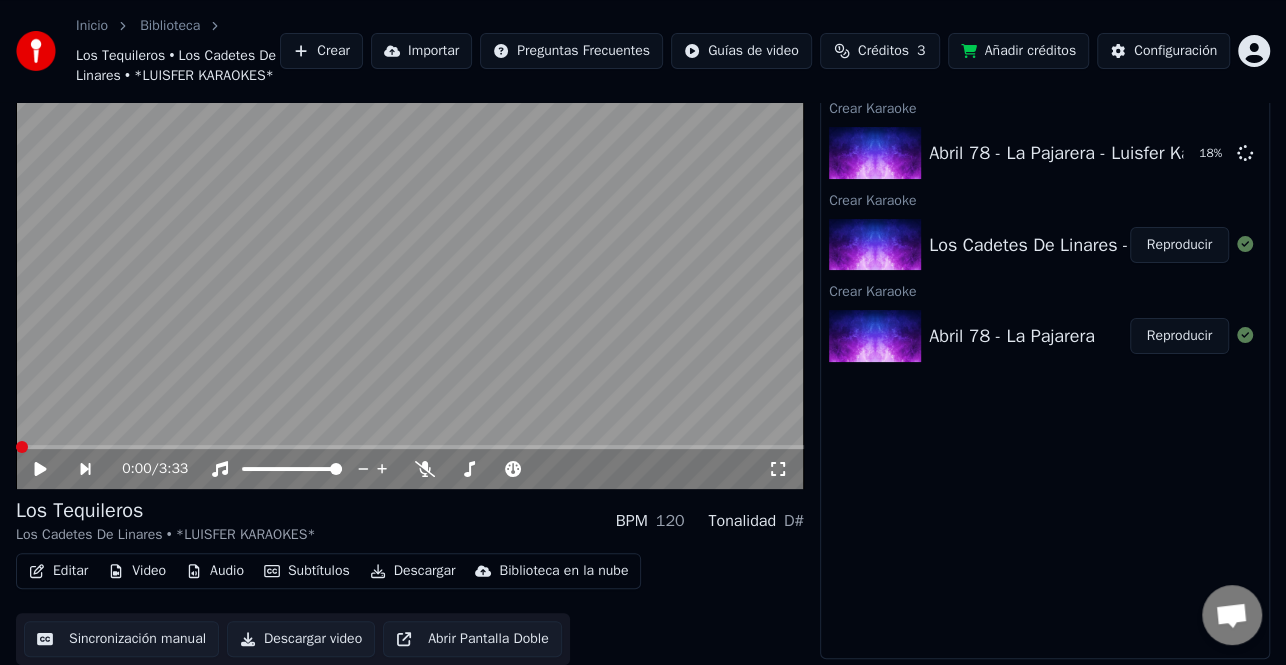 click on "Editar" at bounding box center [58, 571] 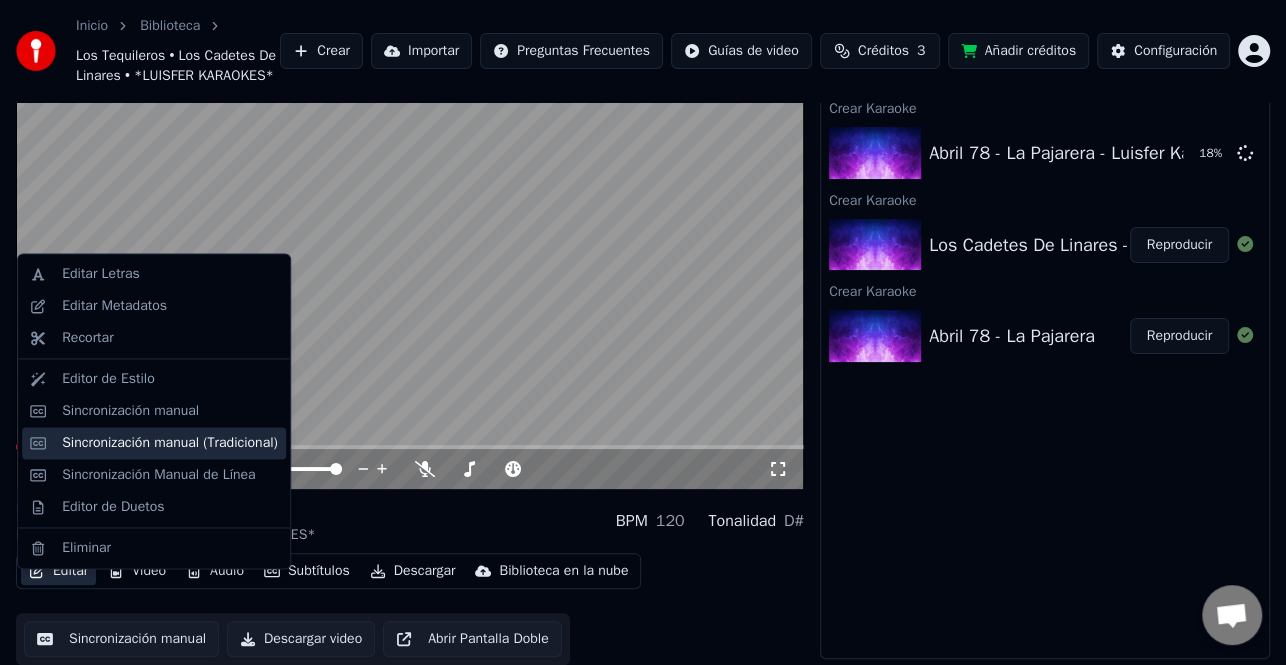 click on "Sincronización manual (Tradicional)" at bounding box center (170, 443) 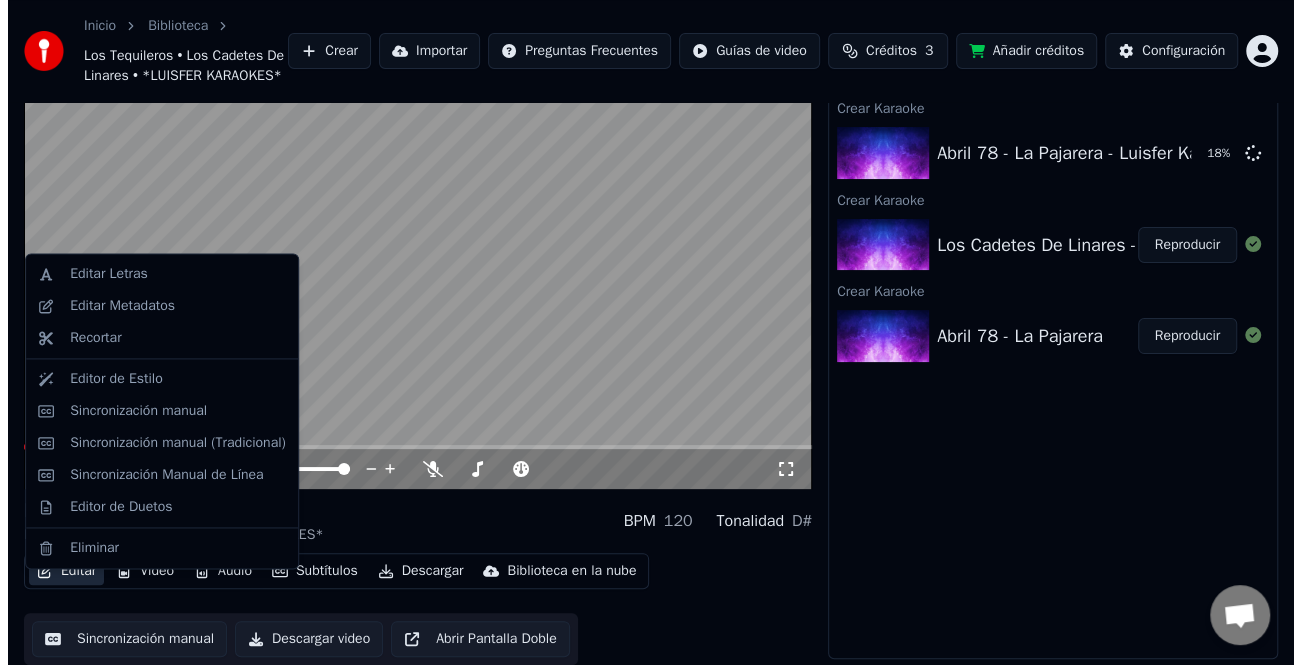 scroll, scrollTop: 0, scrollLeft: 0, axis: both 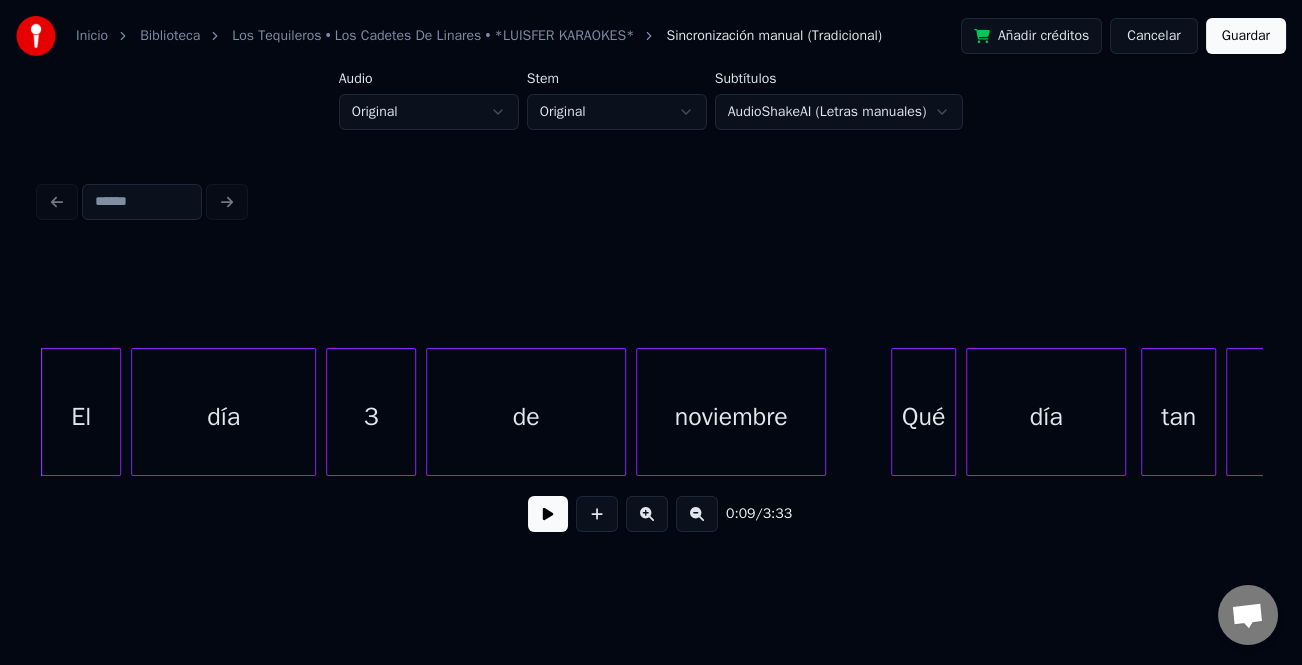 click on "0:09  /  3:33" at bounding box center [651, 514] 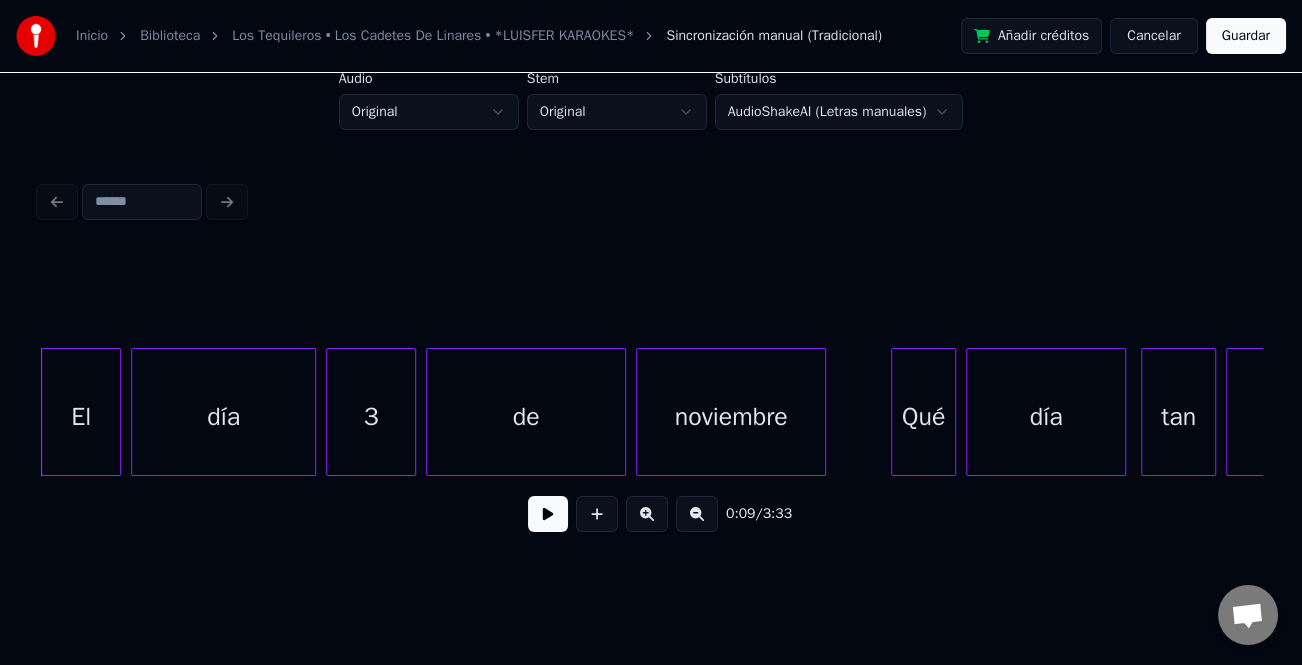 click at bounding box center (548, 514) 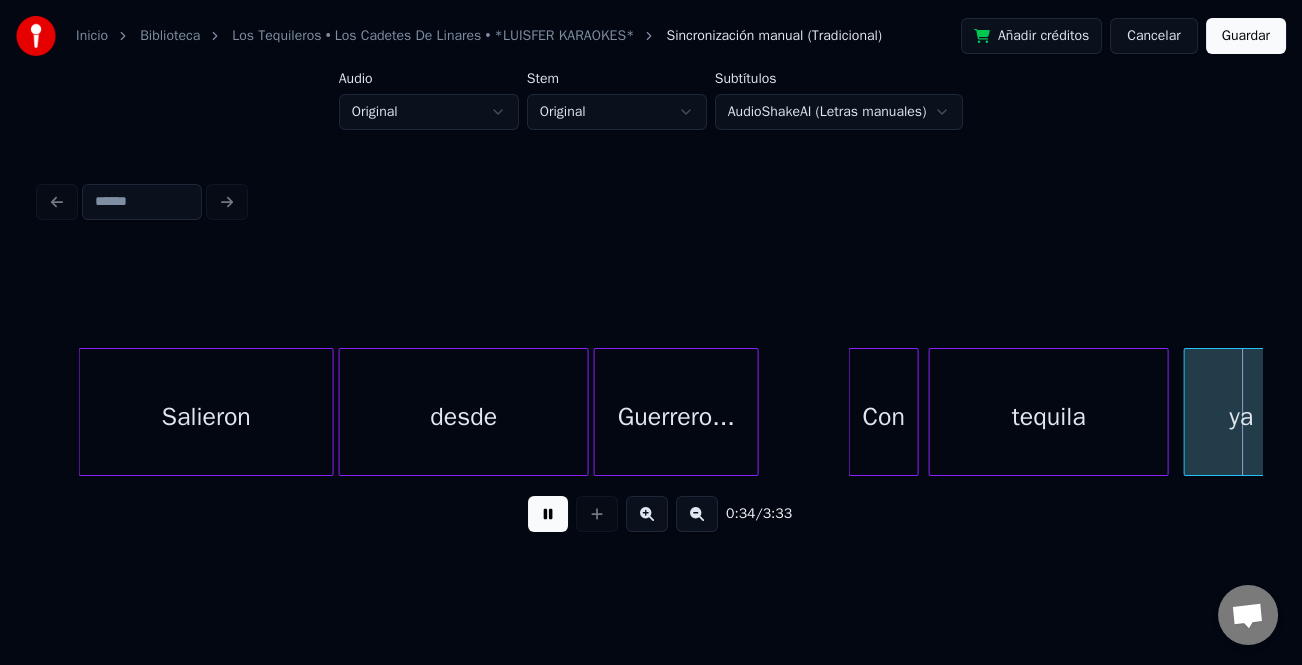 scroll, scrollTop: 0, scrollLeft: 8559, axis: horizontal 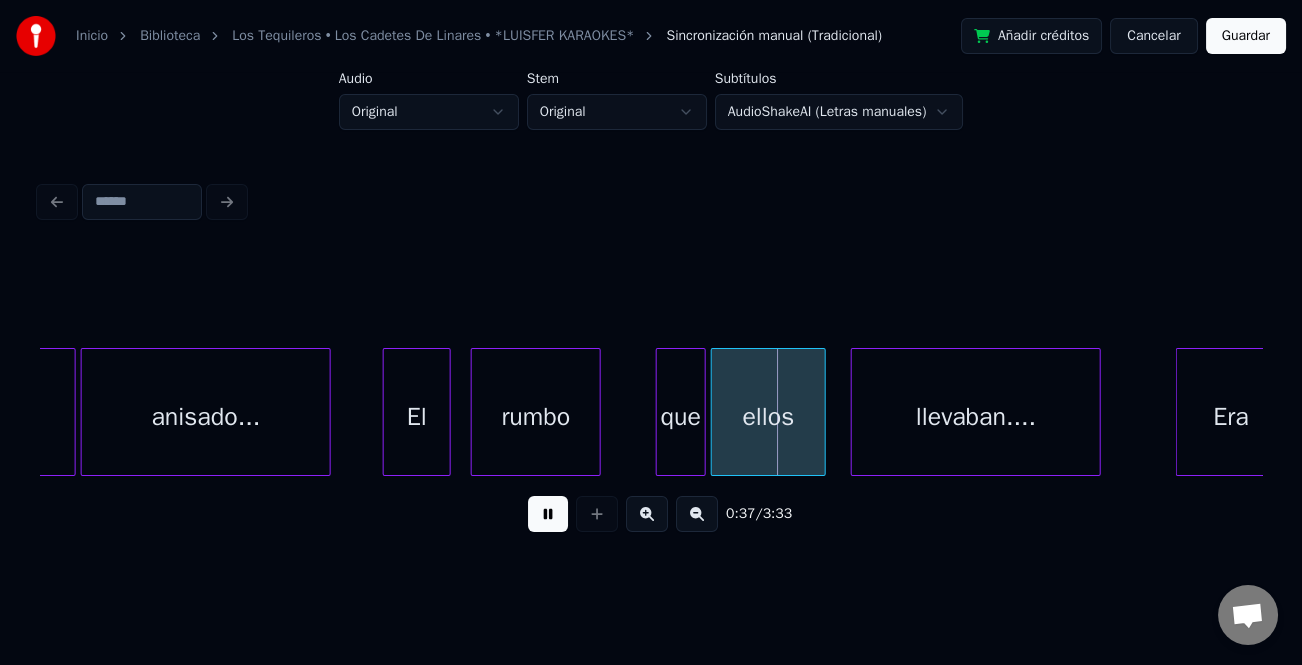 click at bounding box center (387, 412) 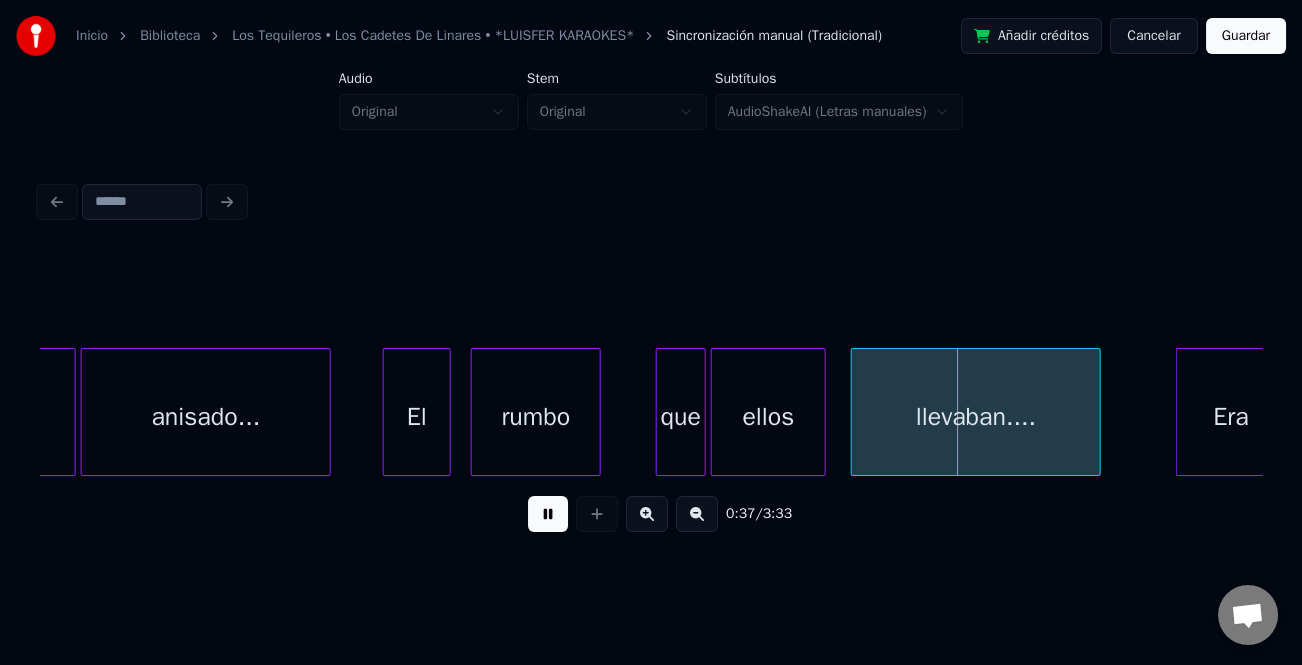 click at bounding box center (548, 514) 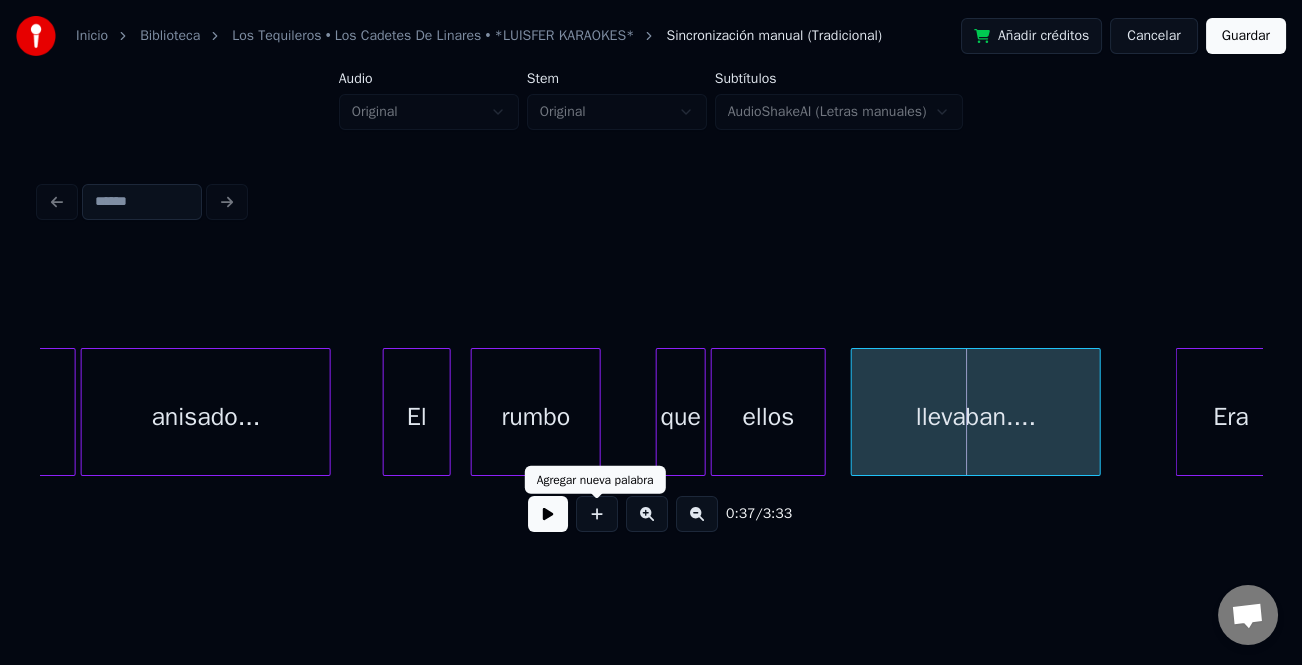 click at bounding box center (702, 412) 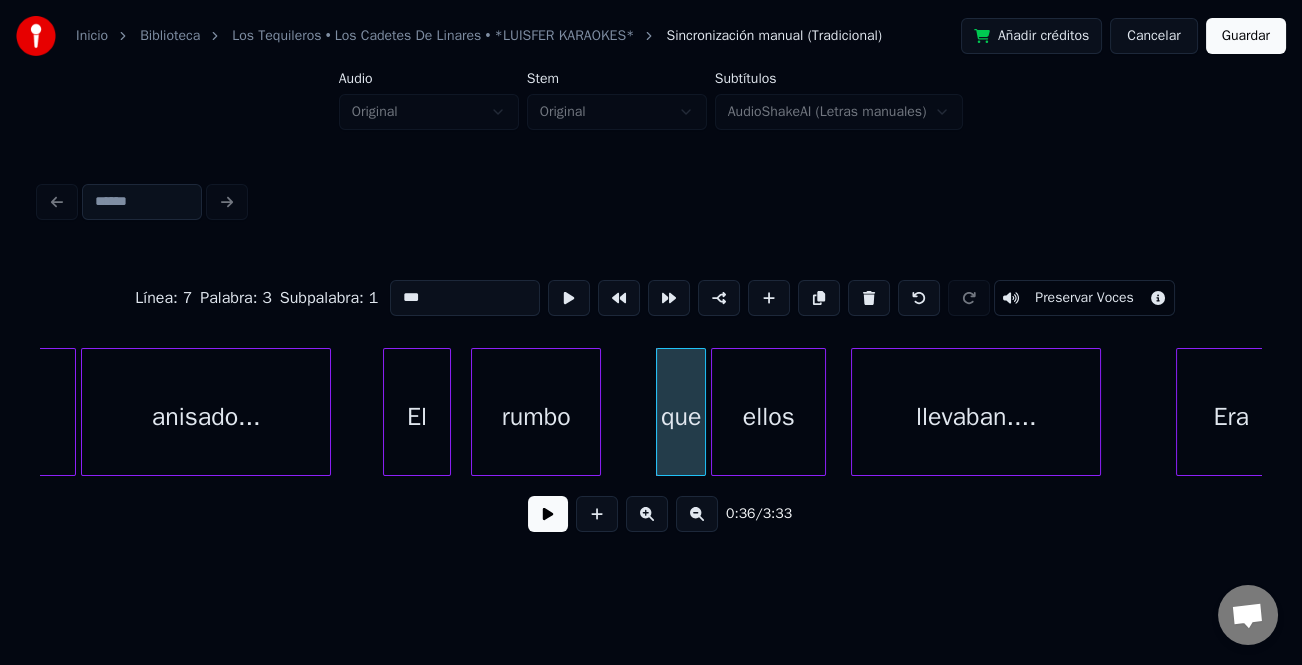 click on "***" at bounding box center [465, 298] 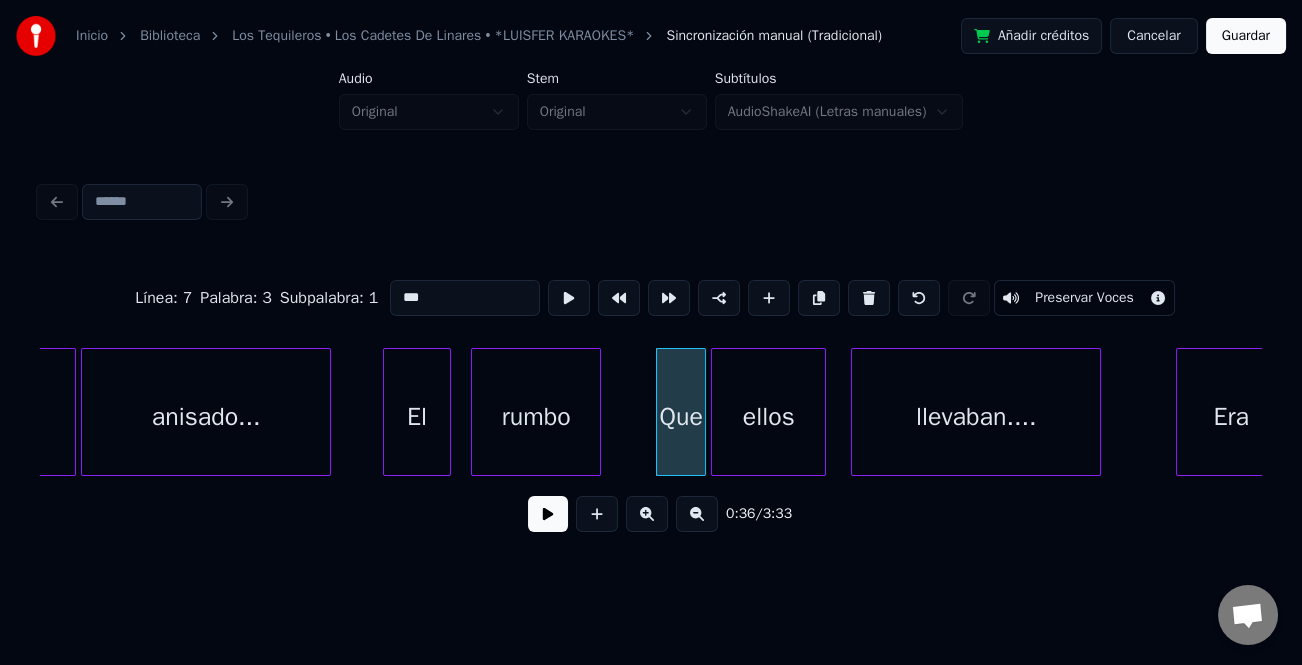 type on "***" 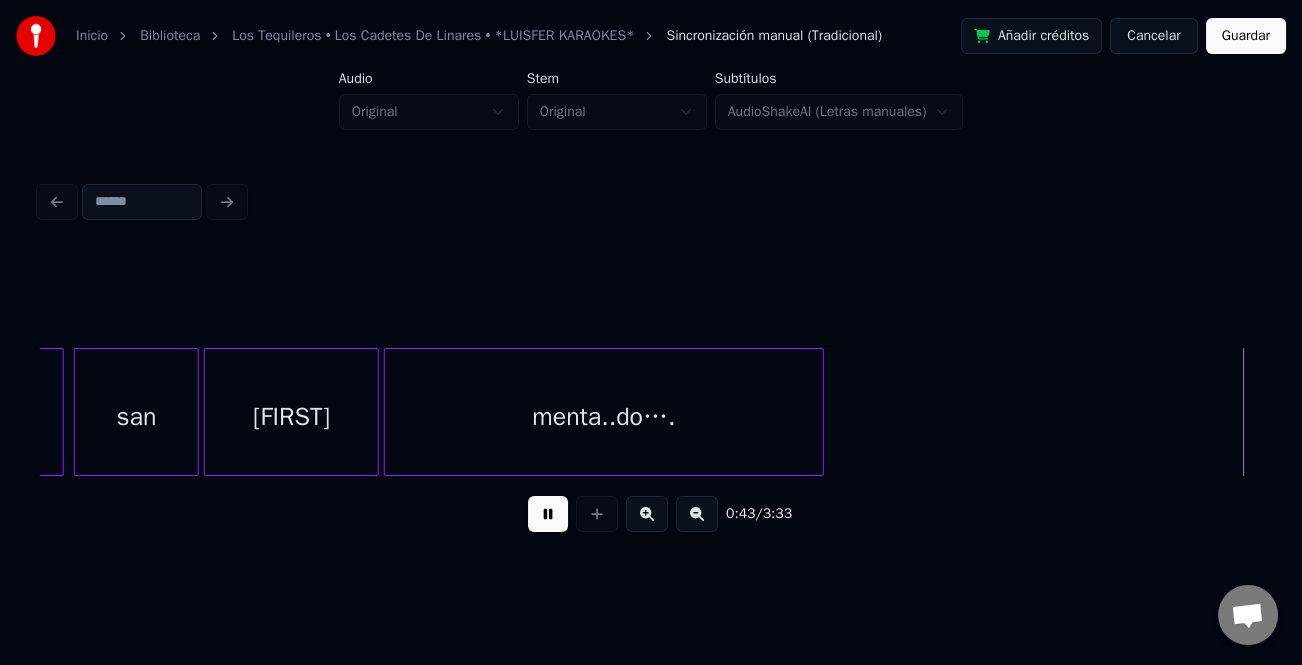 scroll, scrollTop: 0, scrollLeft: 11004, axis: horizontal 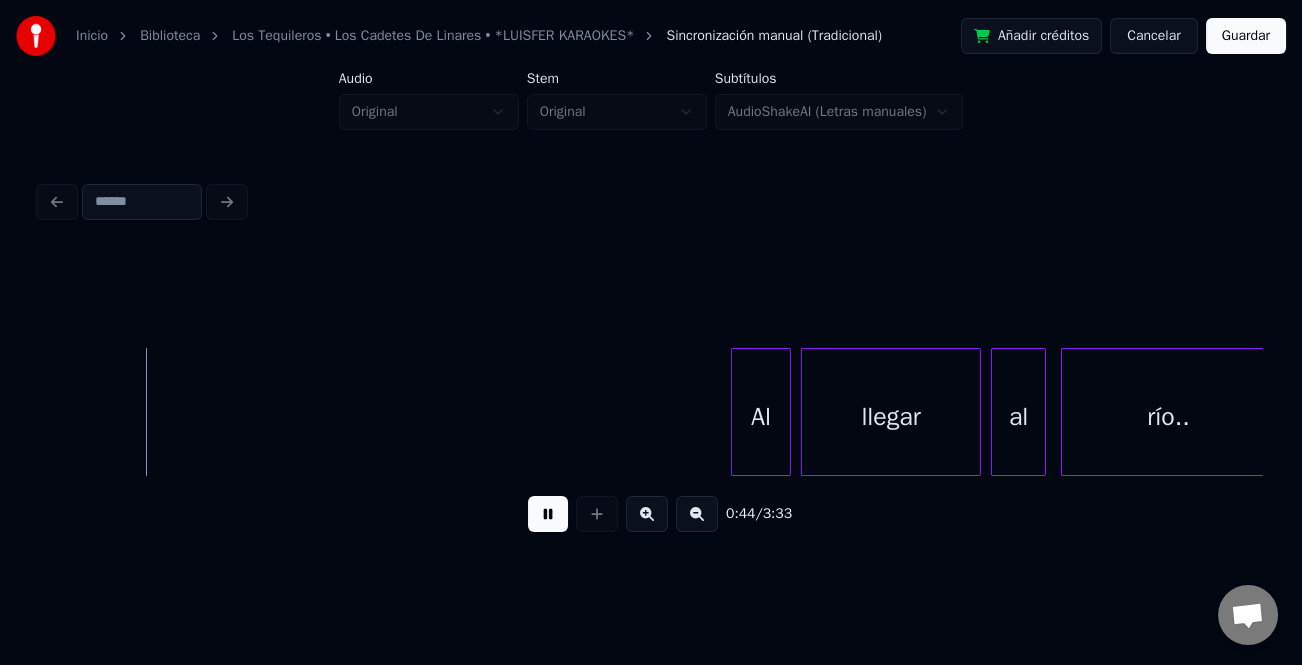 click at bounding box center [548, 514] 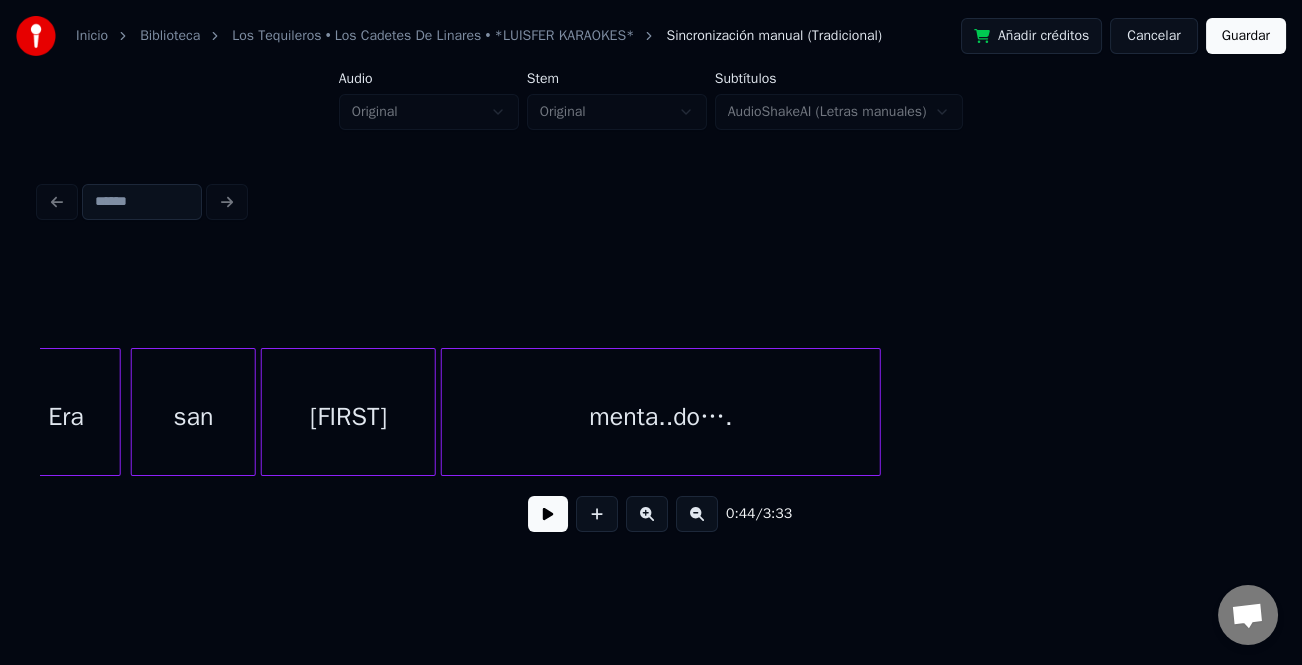 scroll, scrollTop: 0, scrollLeft: 9423, axis: horizontal 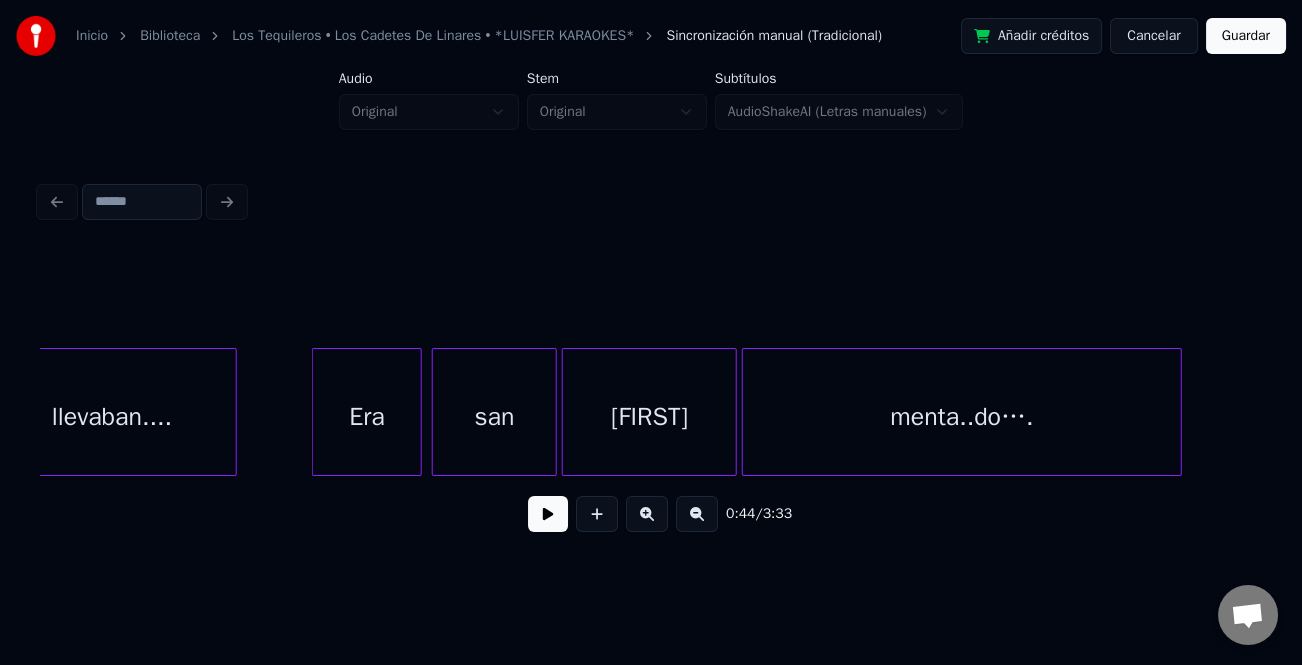 click on "san" at bounding box center [494, 417] 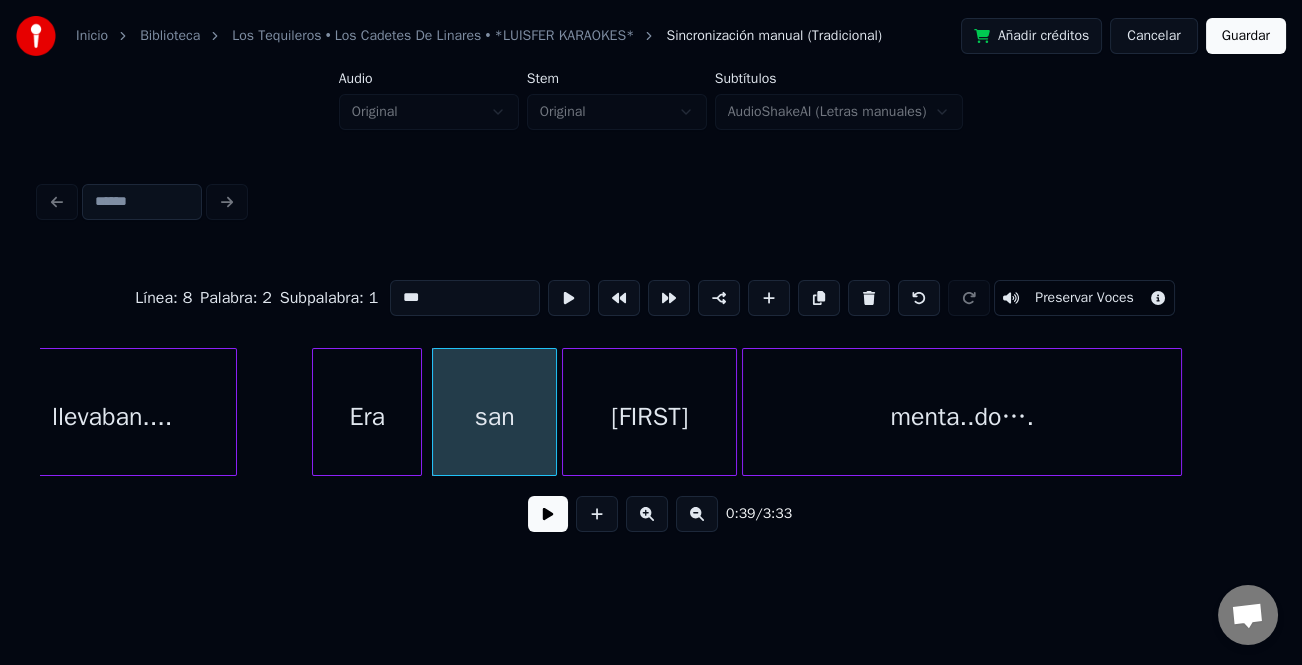 click on "***" at bounding box center [465, 298] 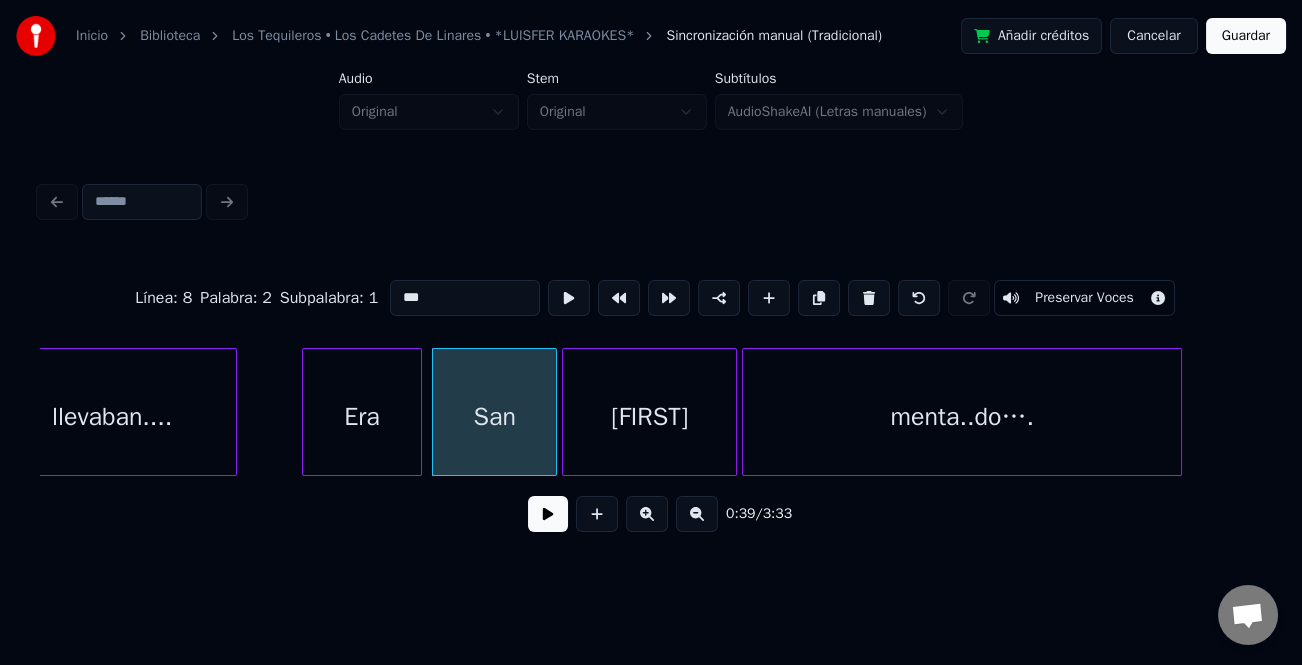 click at bounding box center (306, 412) 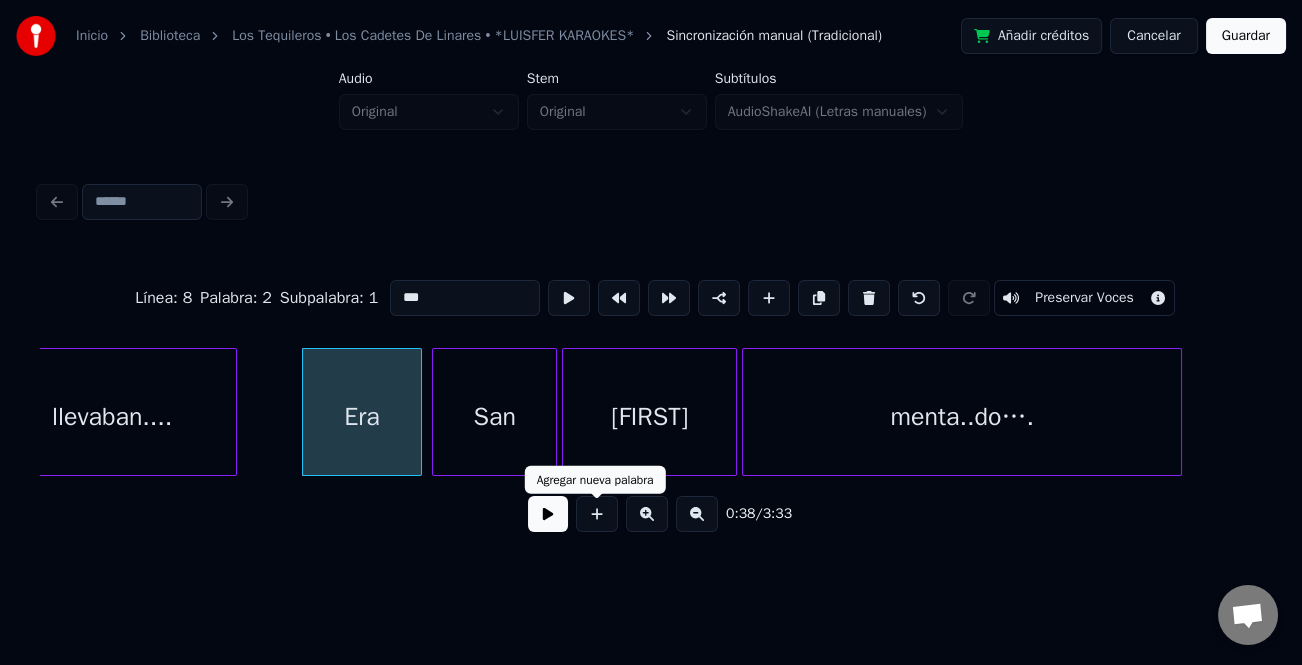 type on "***" 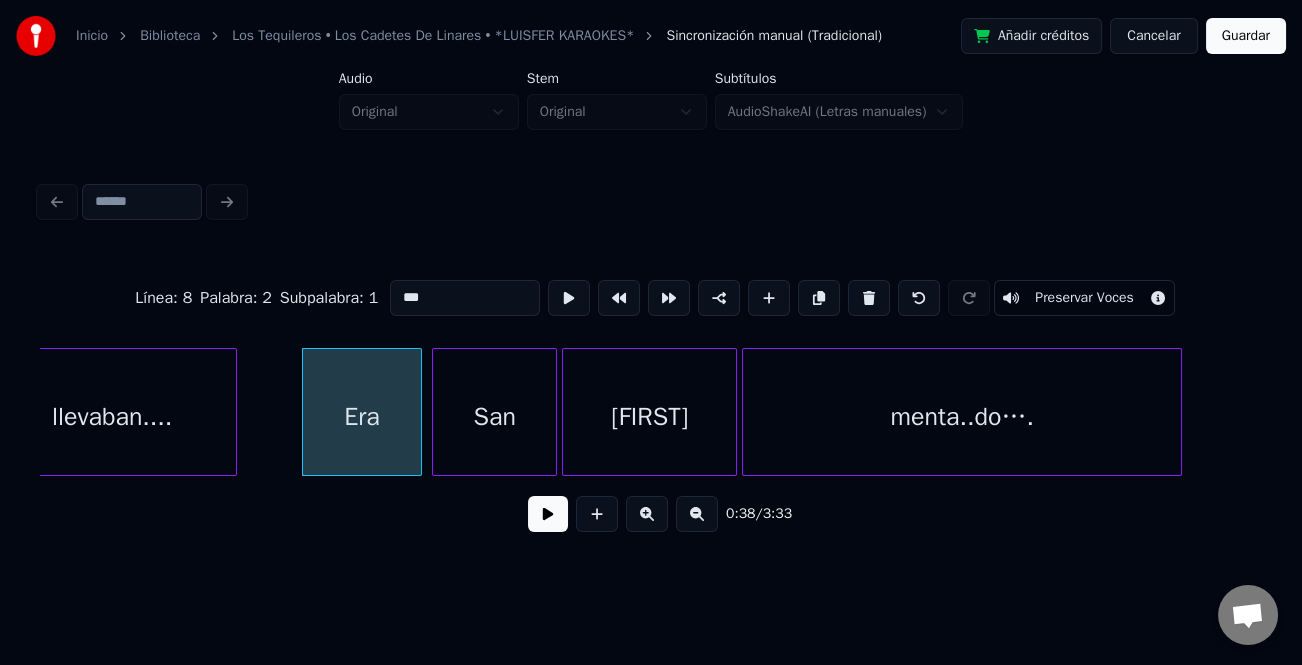 click at bounding box center (548, 514) 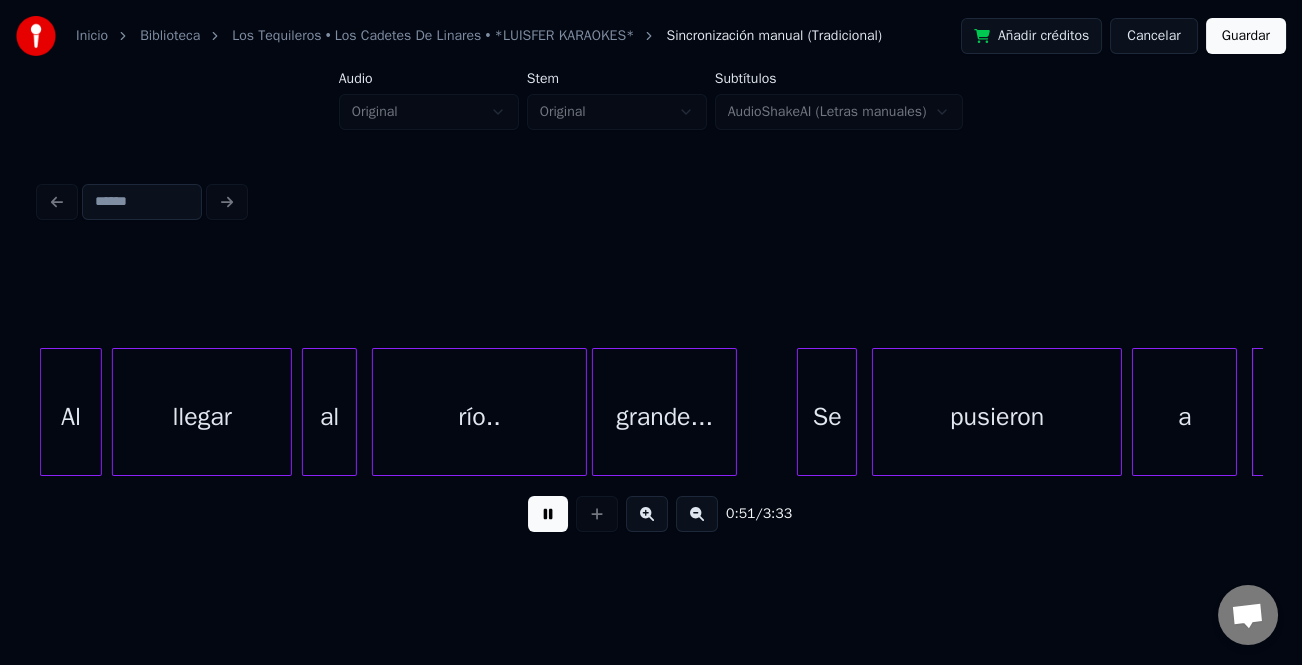 scroll, scrollTop: 0, scrollLeft: 12916, axis: horizontal 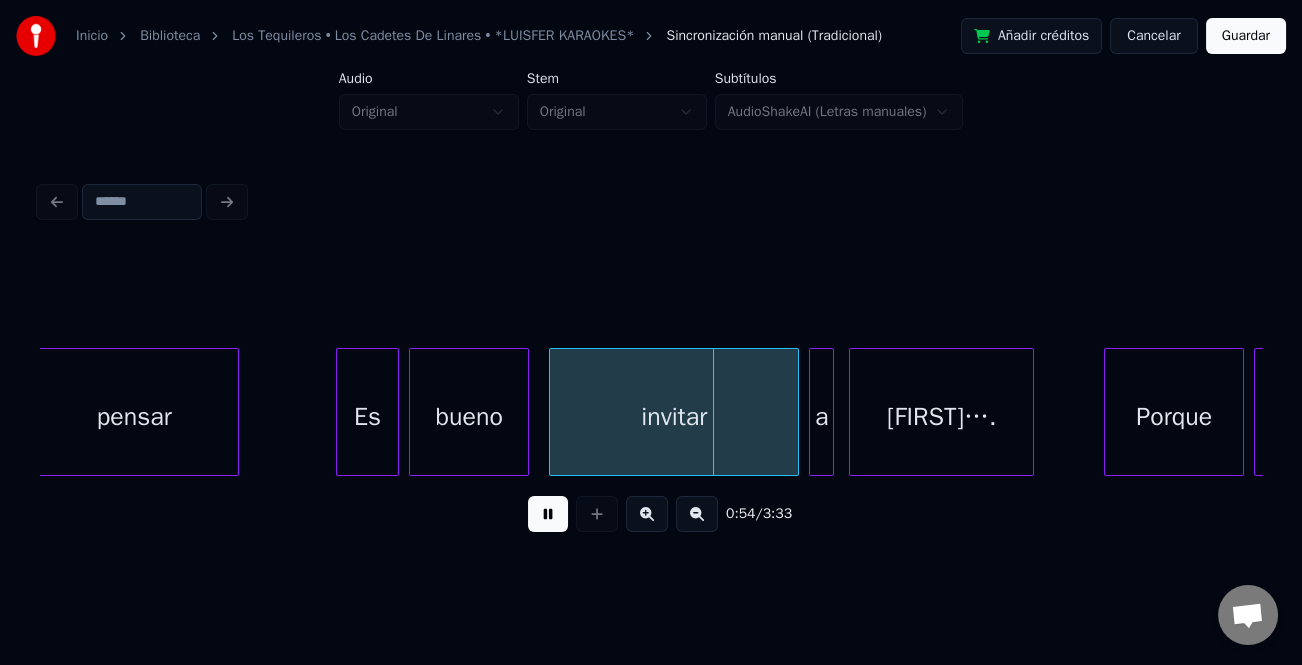 click at bounding box center [340, 412] 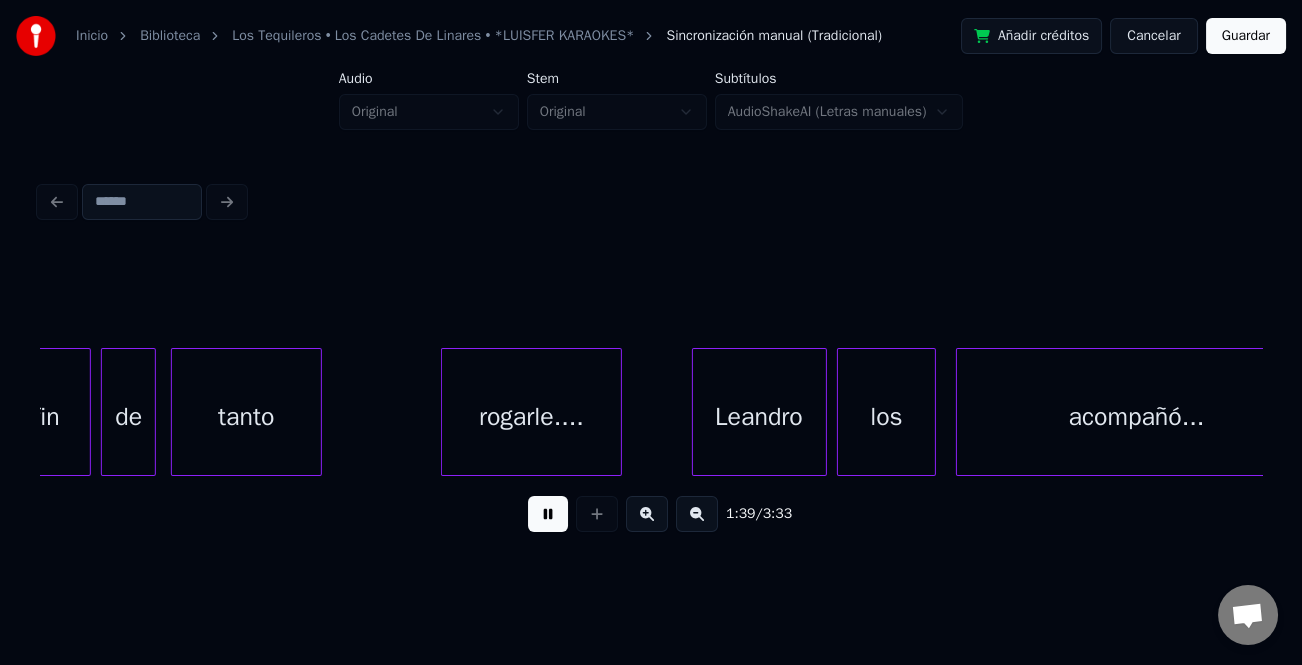 scroll, scrollTop: 0, scrollLeft: 24935, axis: horizontal 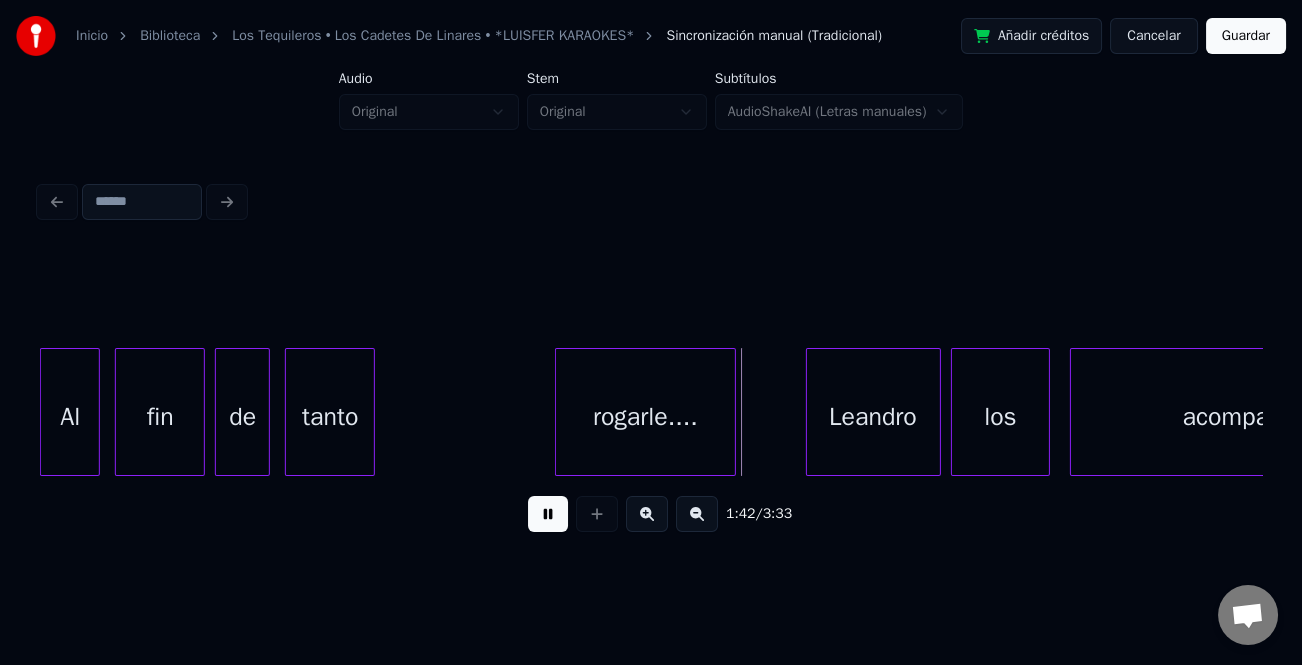 click at bounding box center (371, 412) 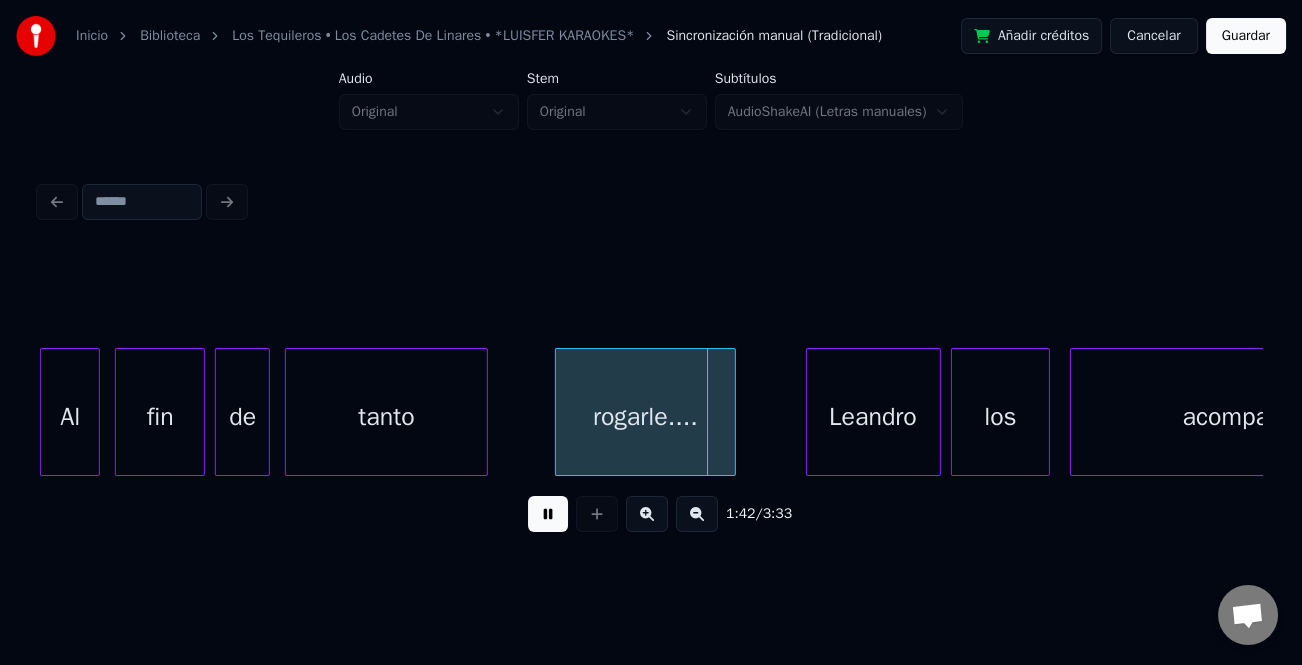 click at bounding box center [484, 412] 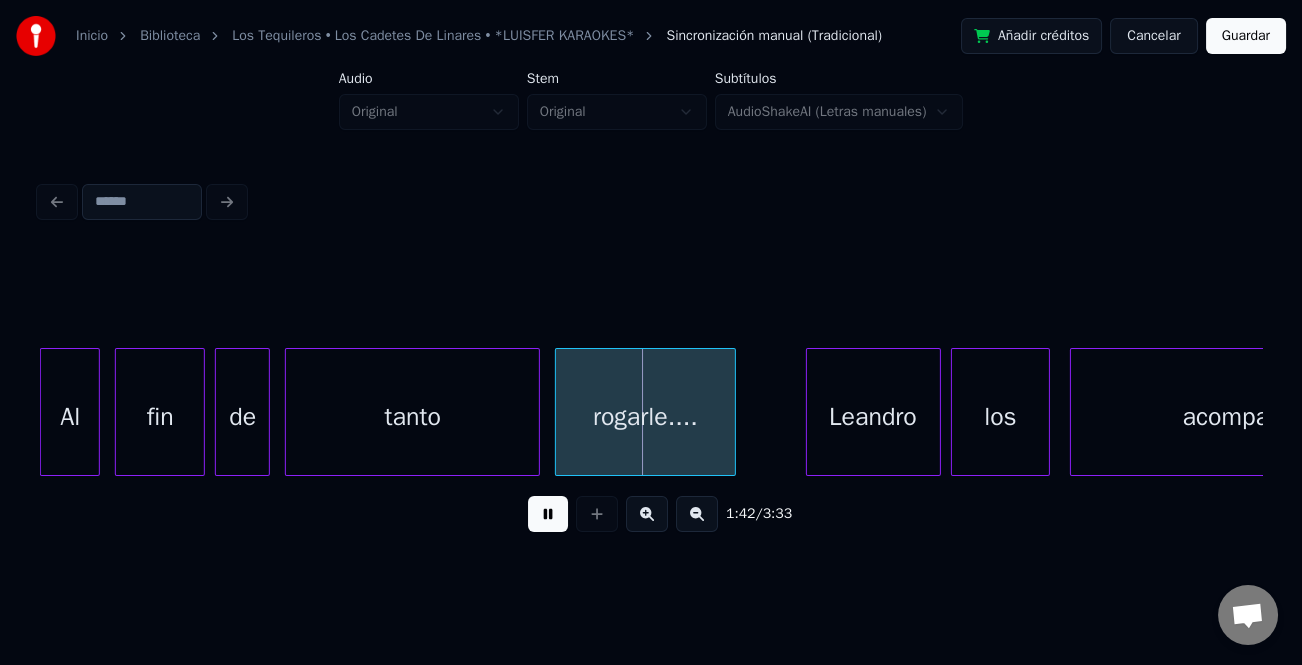 click at bounding box center [536, 412] 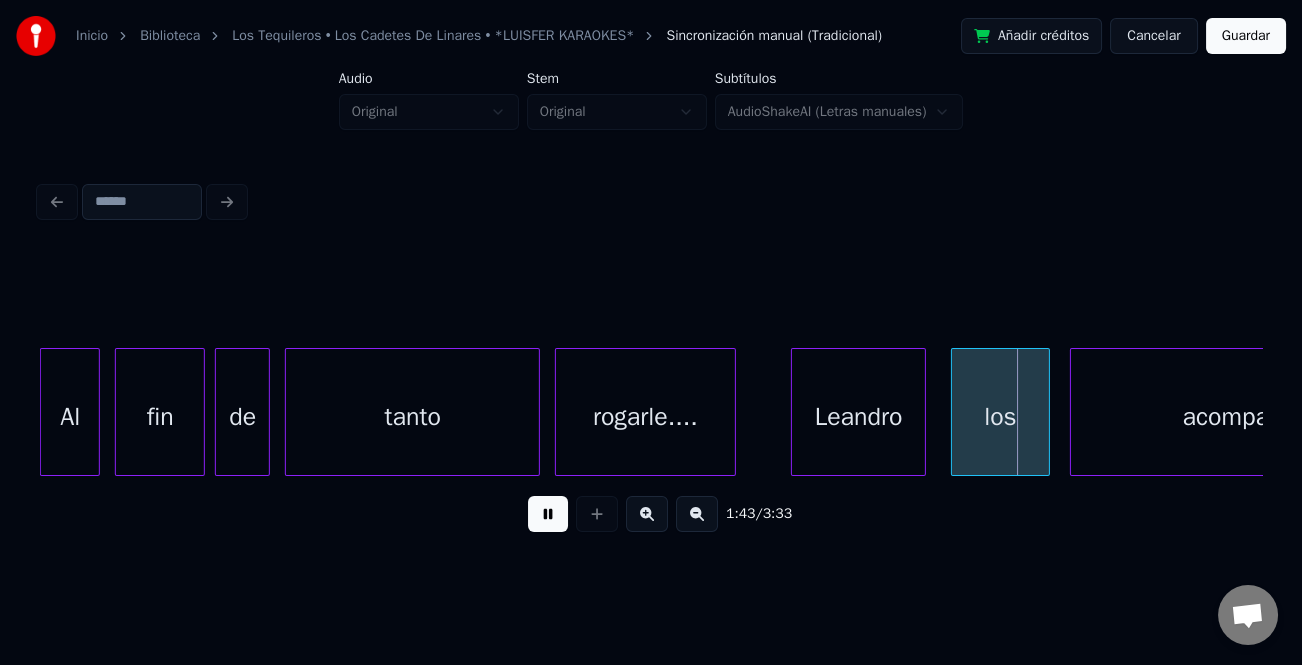 click on "Leandro" at bounding box center [858, 412] 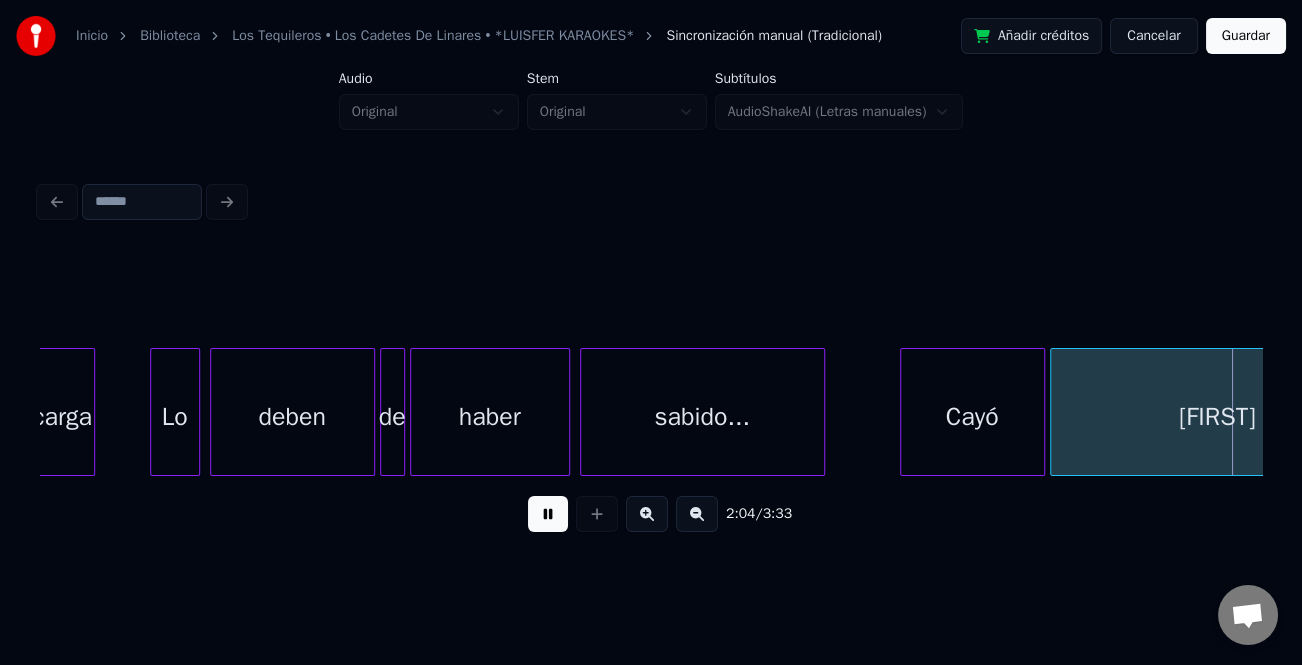 scroll, scrollTop: 0, scrollLeft: 31055, axis: horizontal 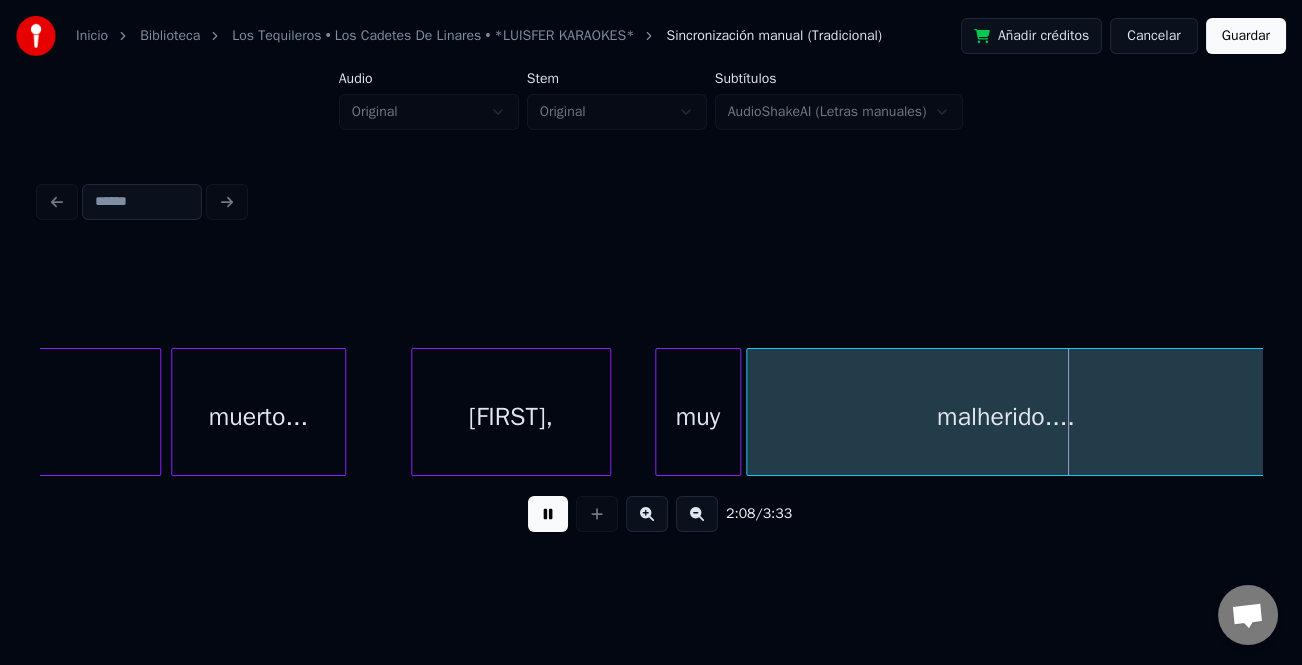 click at bounding box center [659, 412] 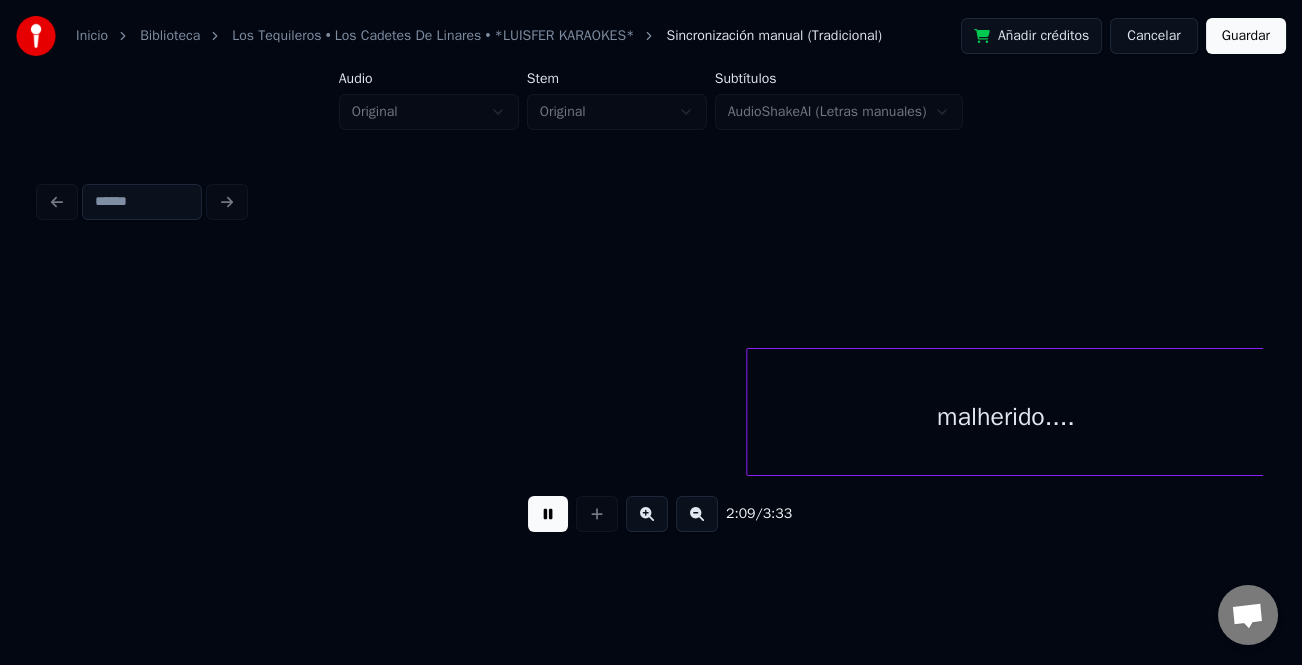 scroll, scrollTop: 0, scrollLeft: 32279, axis: horizontal 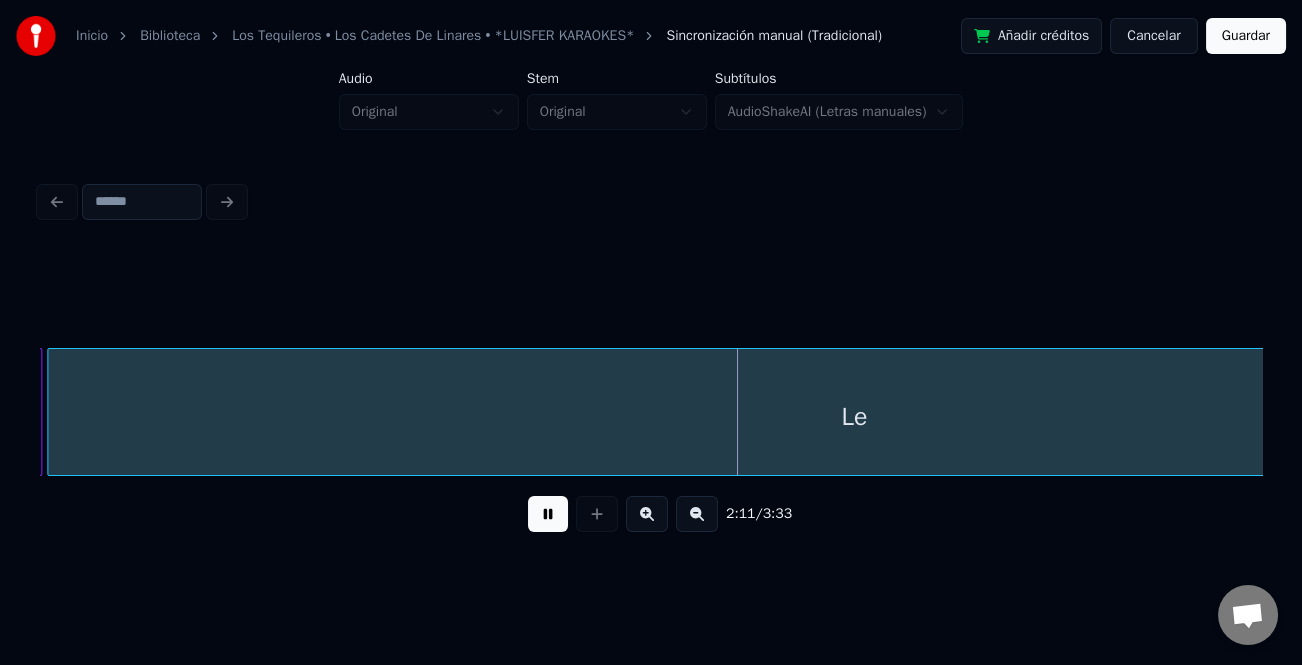 click at bounding box center (548, 514) 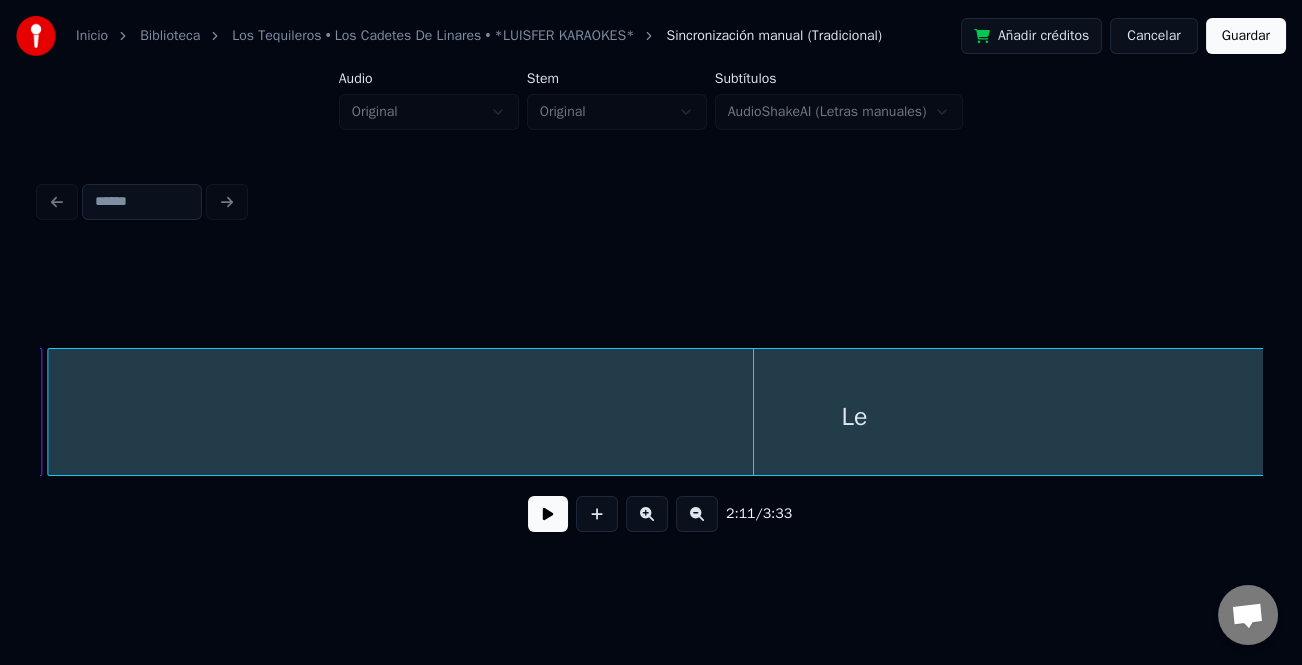 click at bounding box center [697, 514] 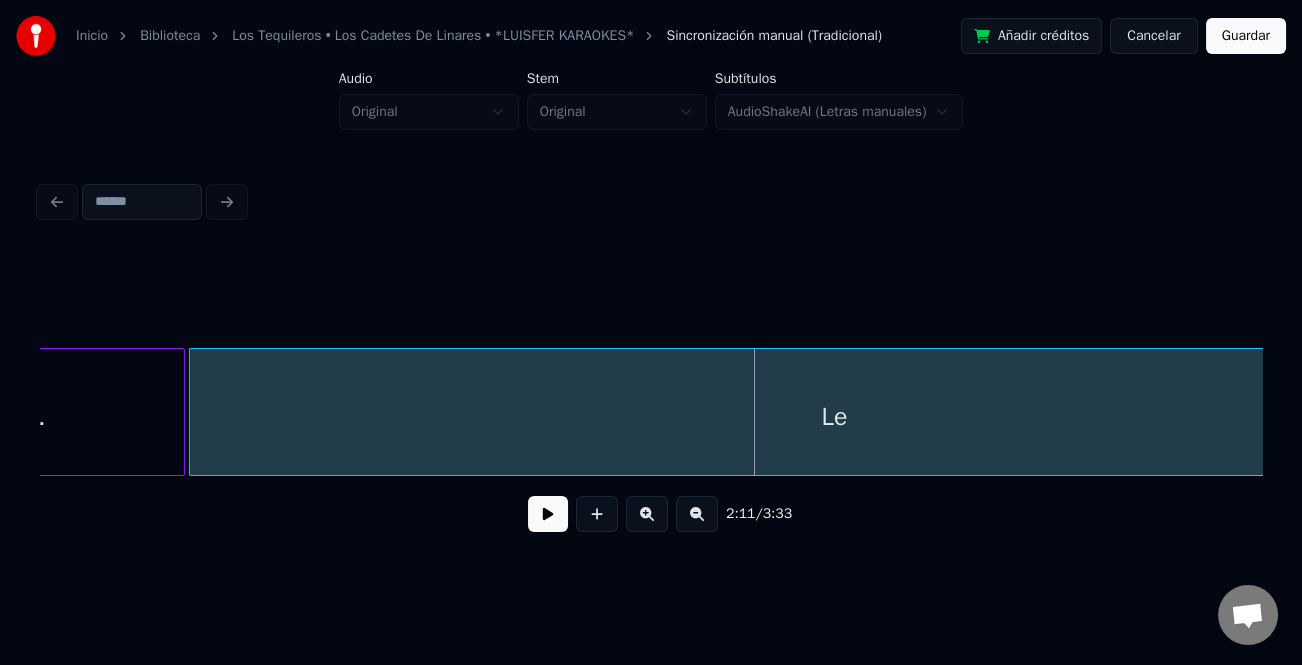 click at bounding box center (697, 514) 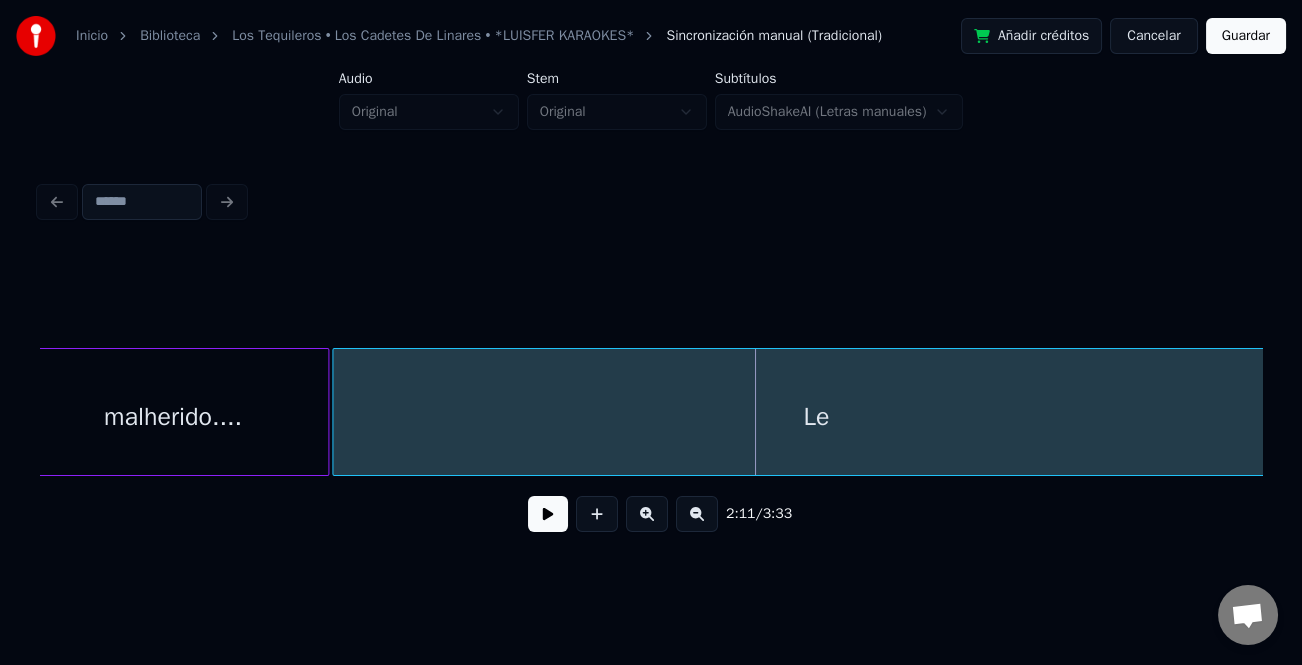 click at bounding box center (697, 514) 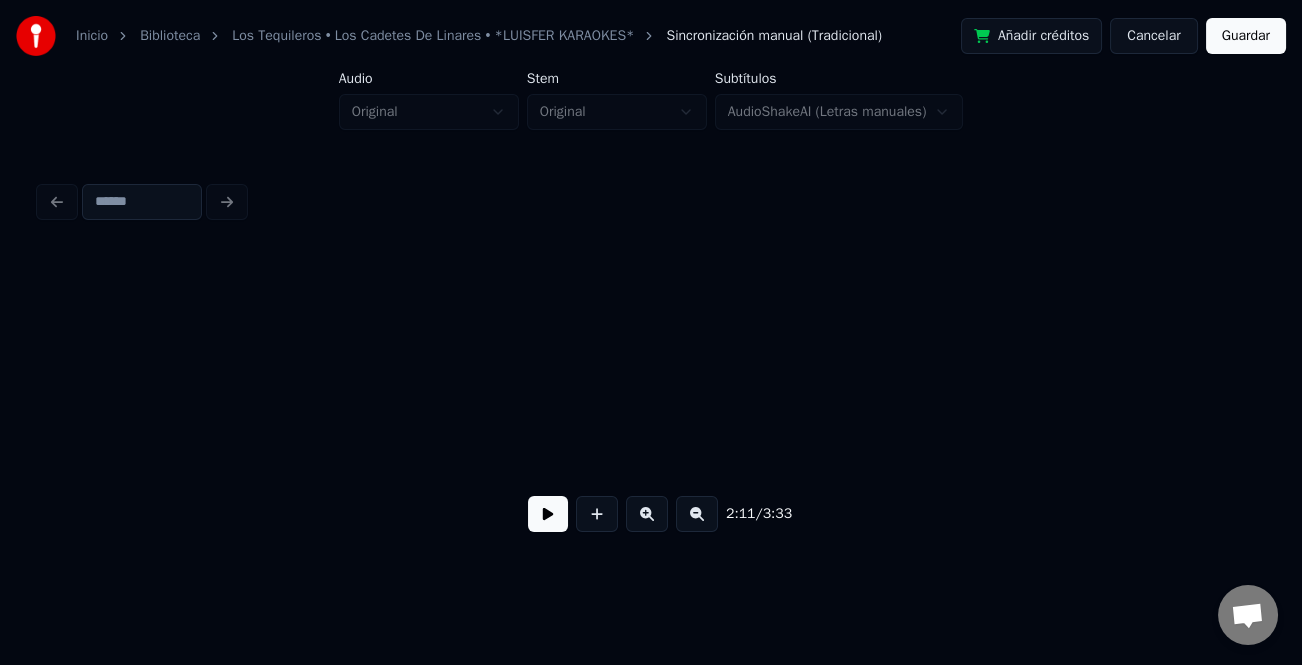 scroll, scrollTop: 0, scrollLeft: 12481, axis: horizontal 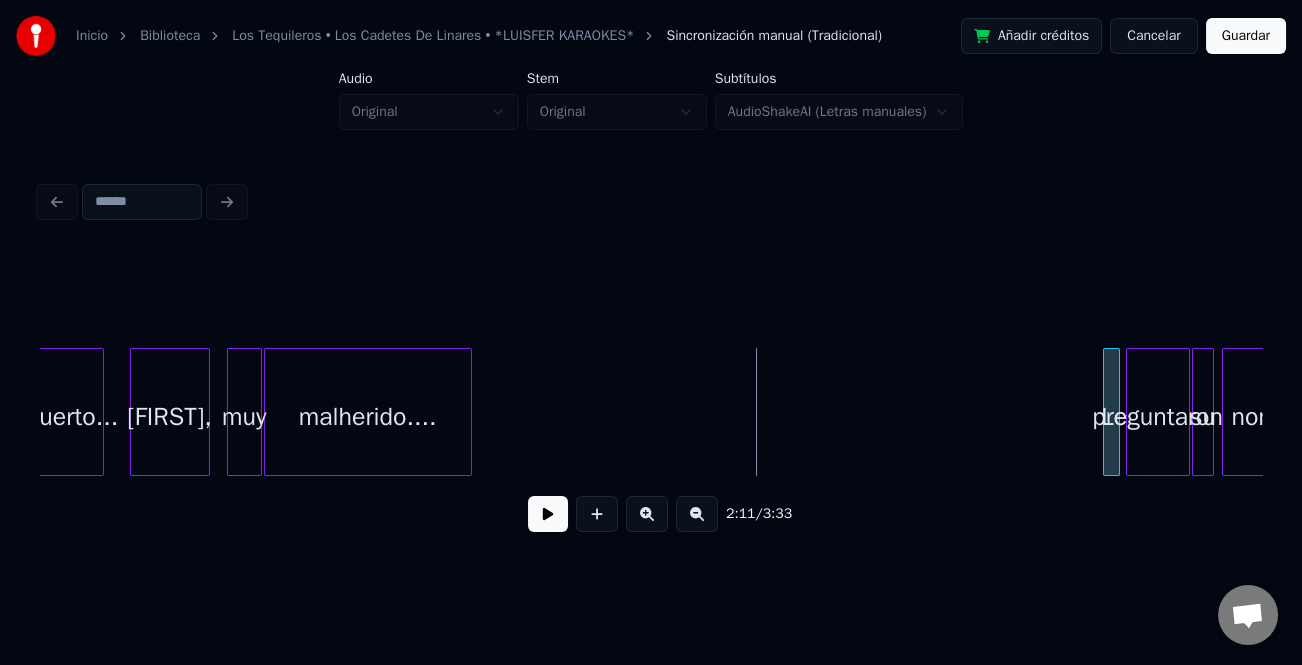 click at bounding box center [1107, 412] 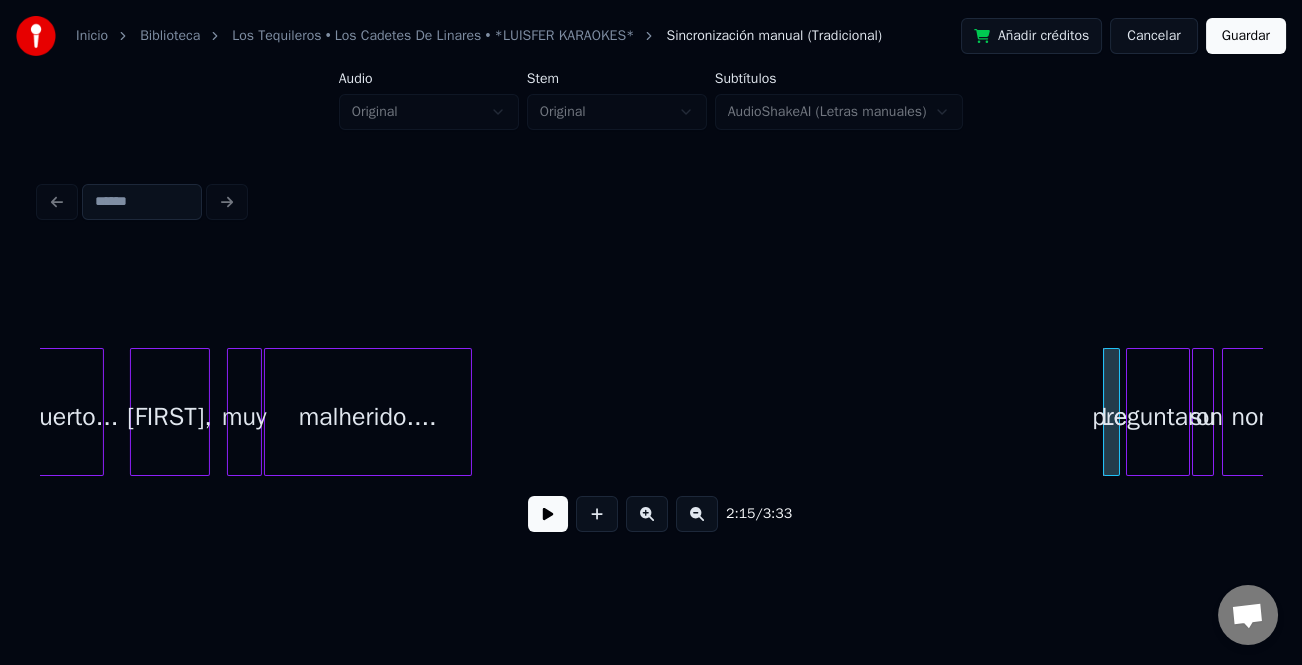 click on "malherido.... Le muerto... [FIRST], muy preguntaron su nombre" at bounding box center [-1744, 412] 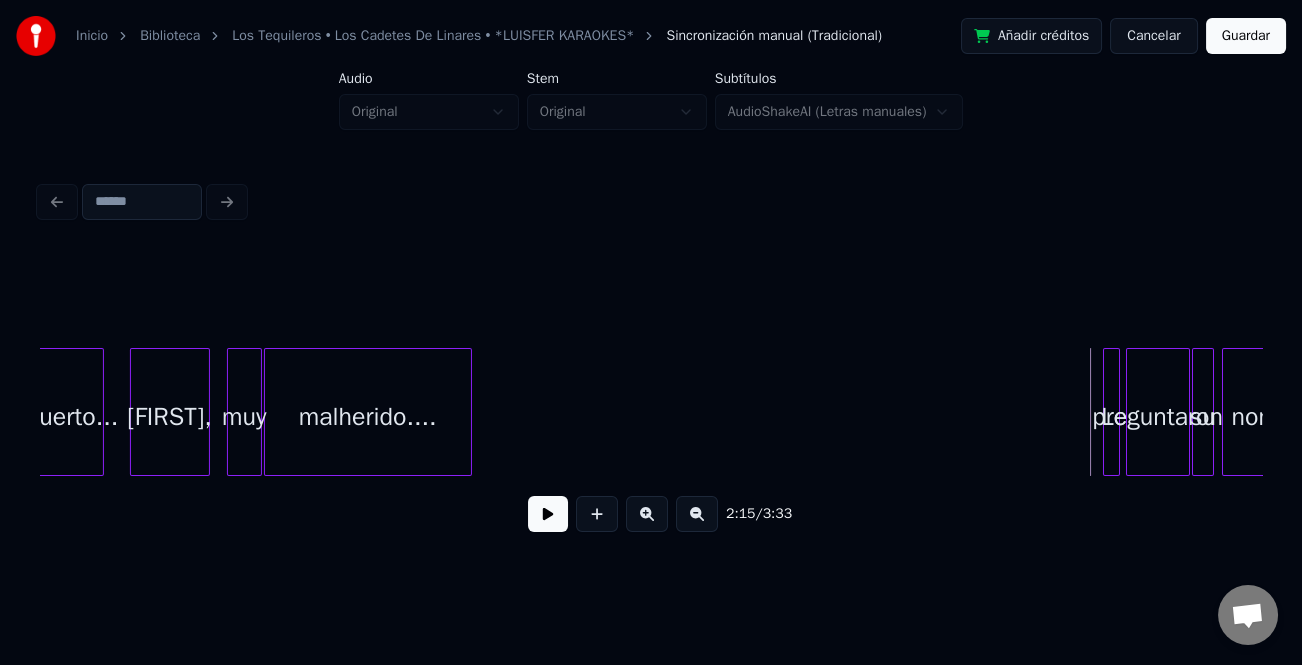 click at bounding box center (548, 514) 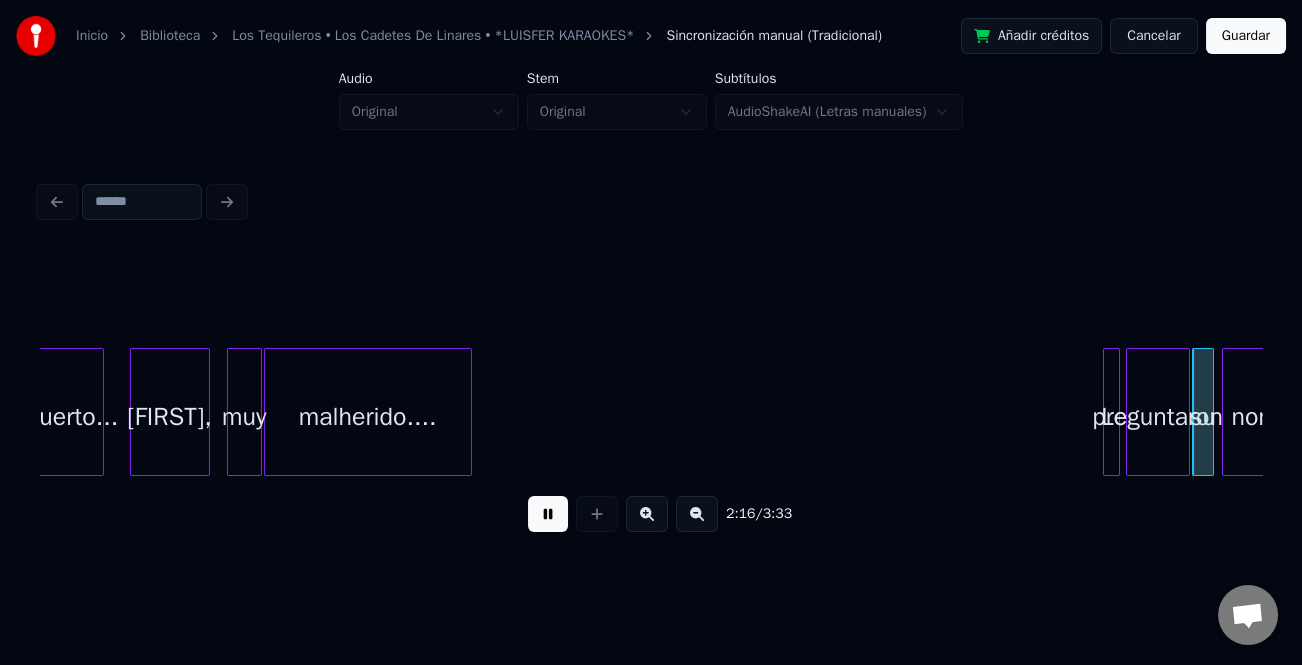 click at bounding box center (697, 514) 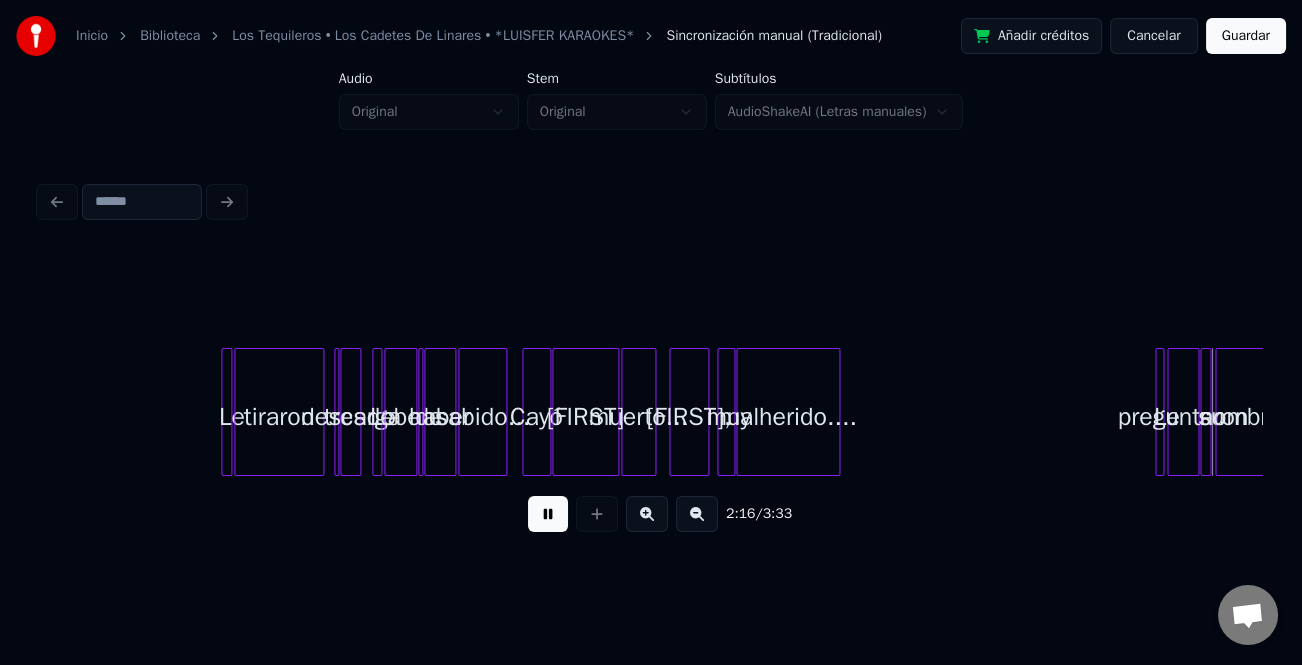 click at bounding box center [697, 514] 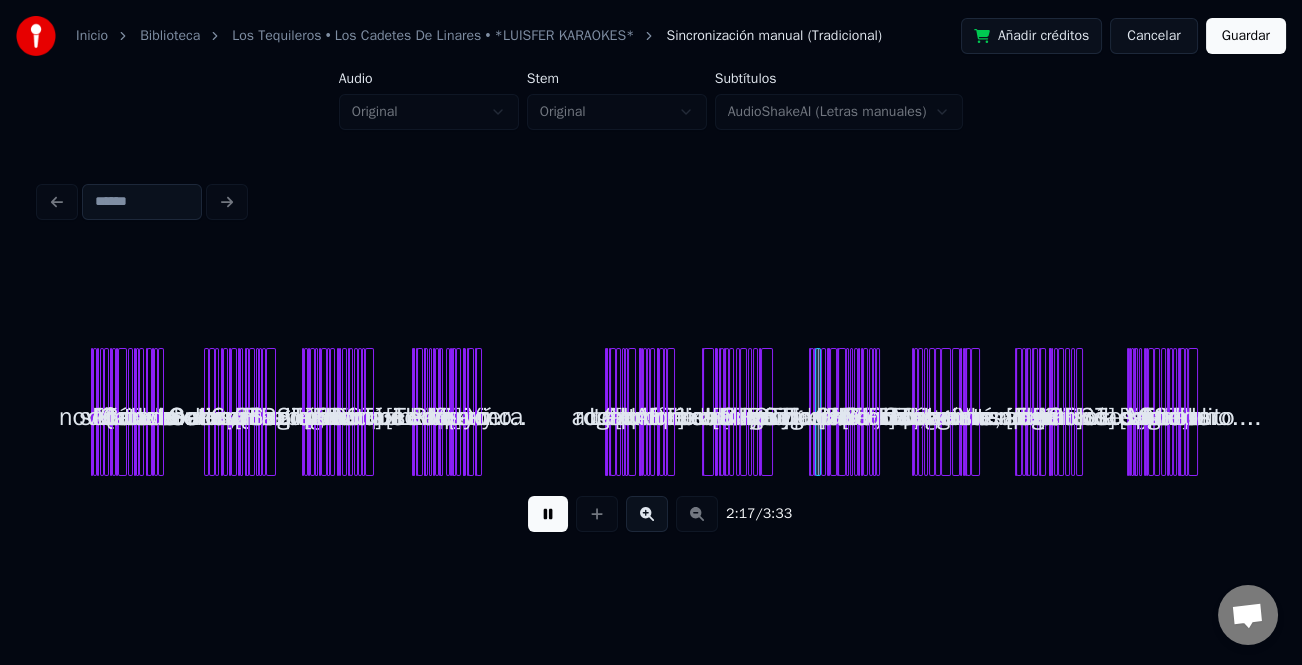 scroll, scrollTop: 0, scrollLeft: 0, axis: both 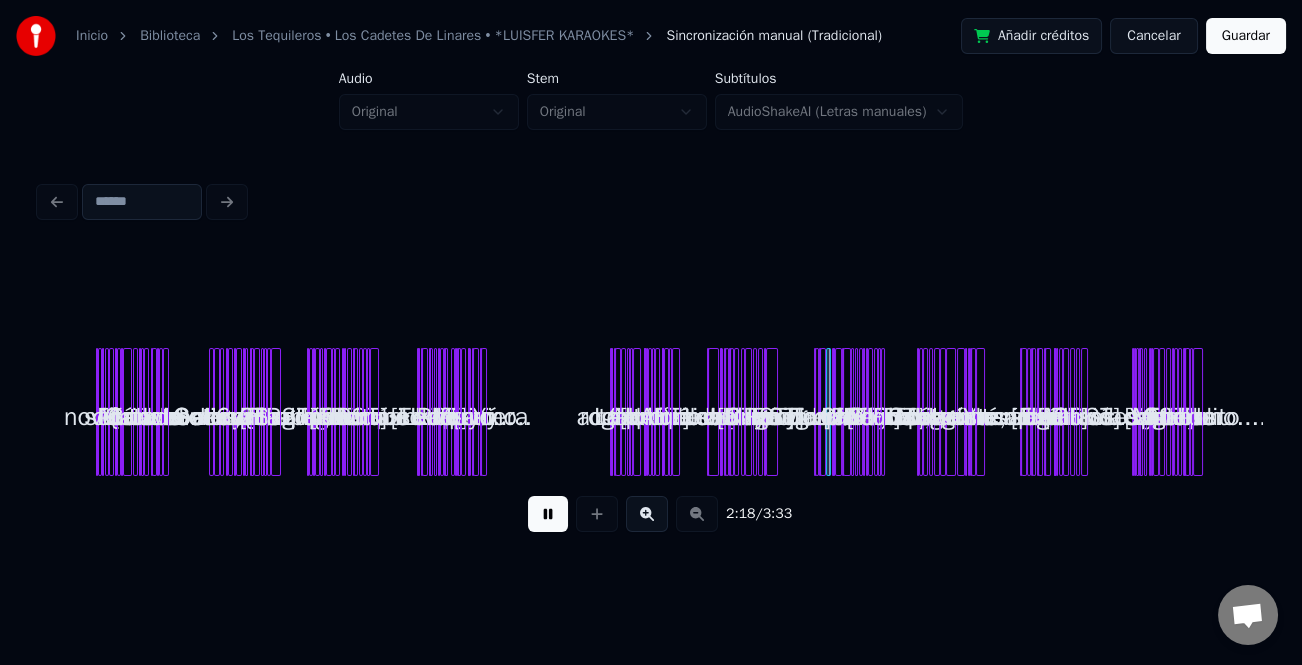 click at bounding box center (647, 514) 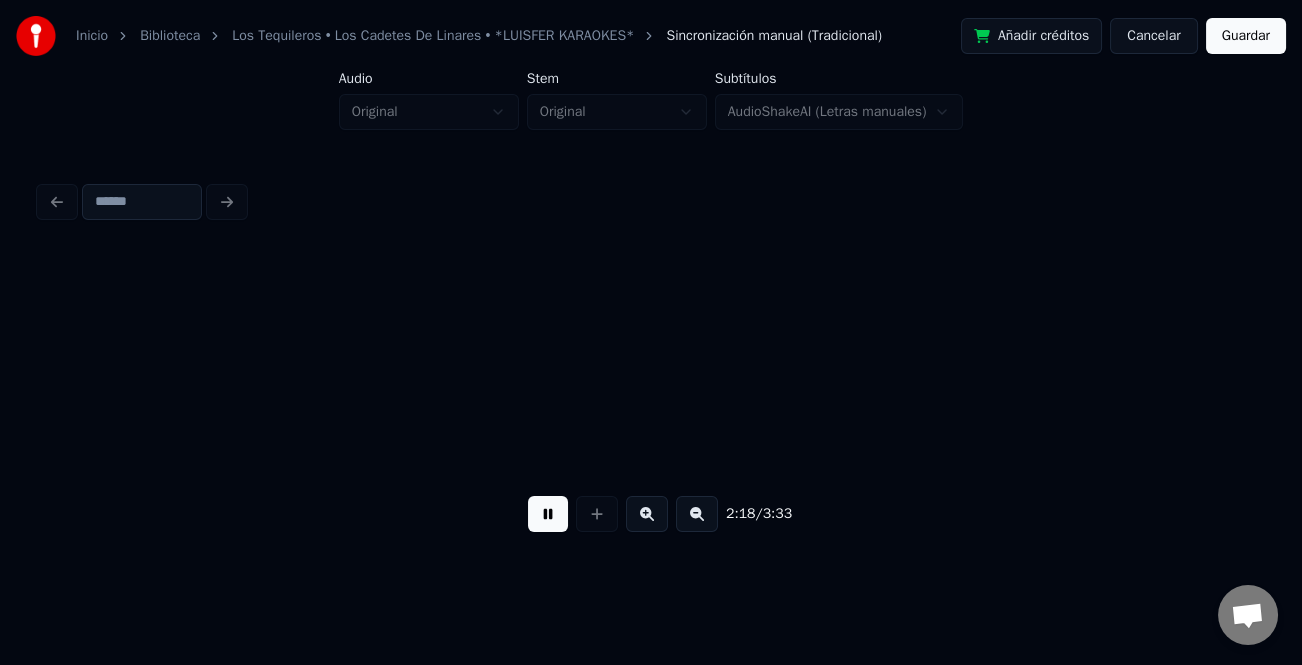 scroll, scrollTop: 0, scrollLeft: 13040, axis: horizontal 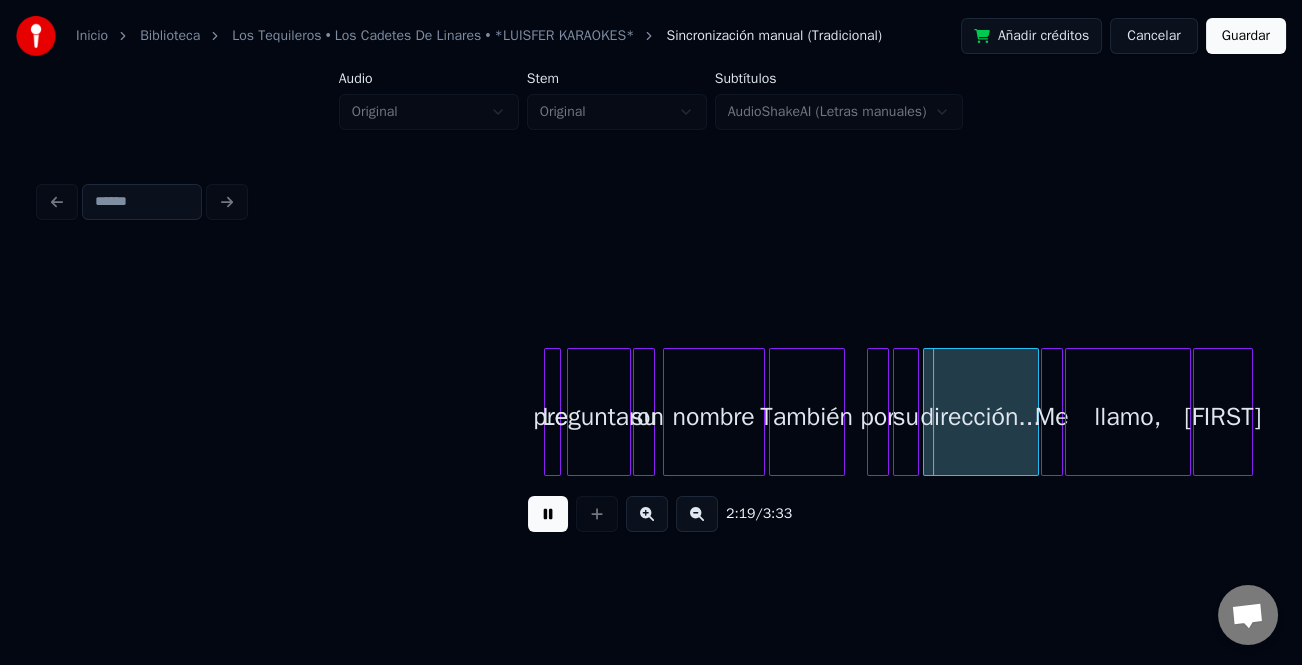 click on "Le preguntaron su nombre También por su dirección... Me llamo, [FIRST]" at bounding box center (-2303, 412) 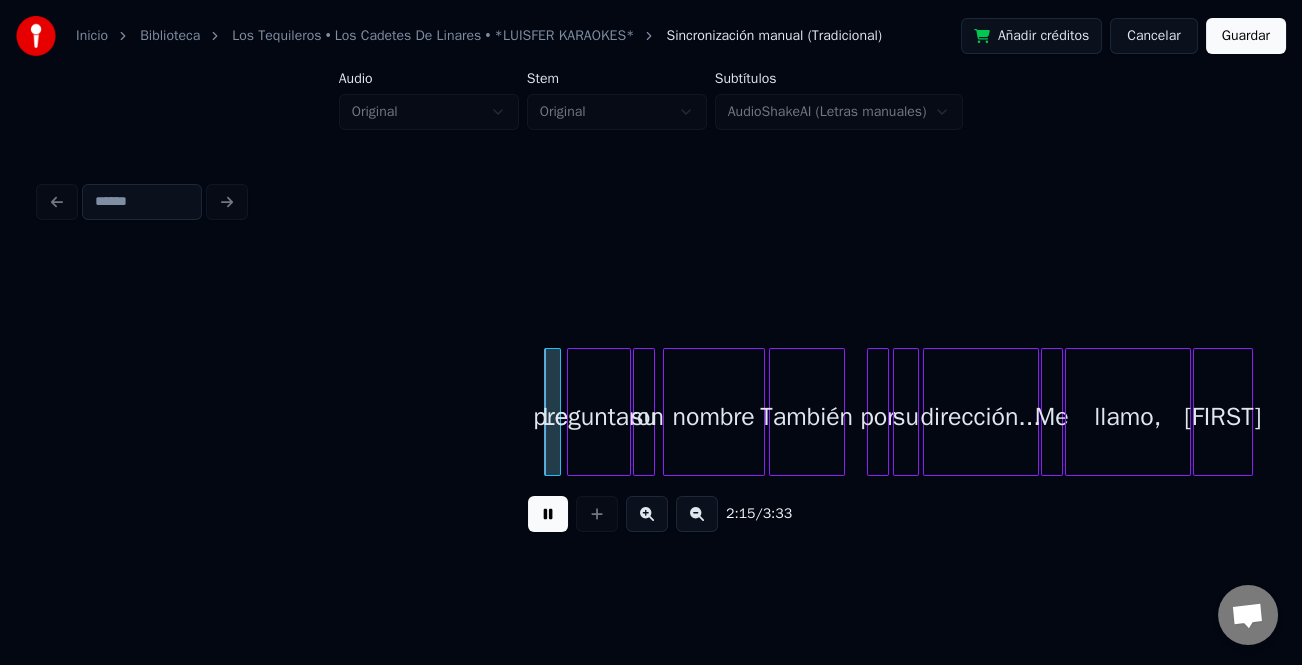 click at bounding box center (647, 514) 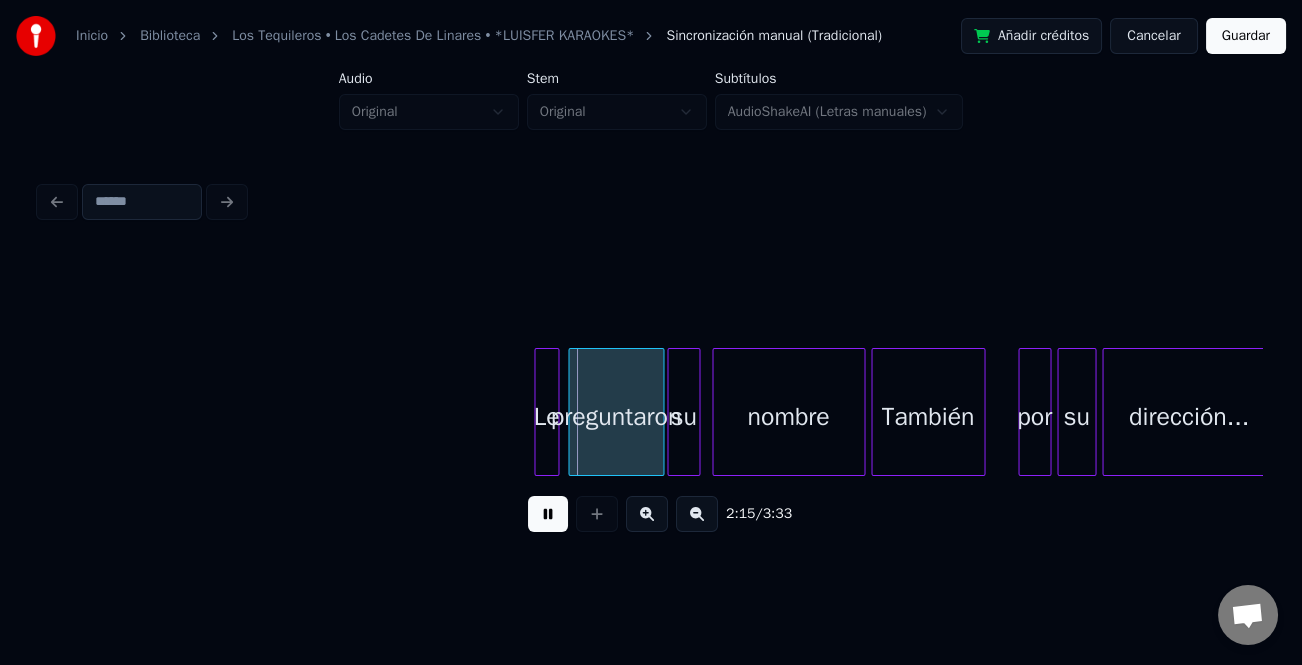 click at bounding box center (647, 514) 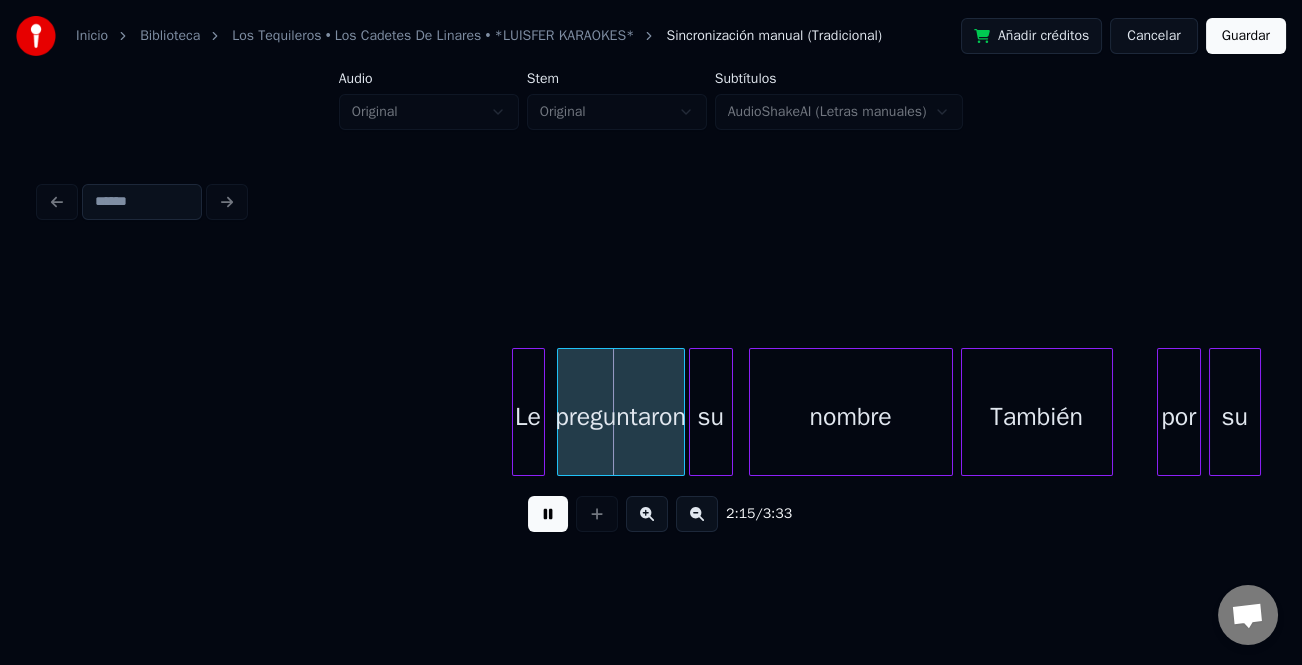 click at bounding box center (647, 514) 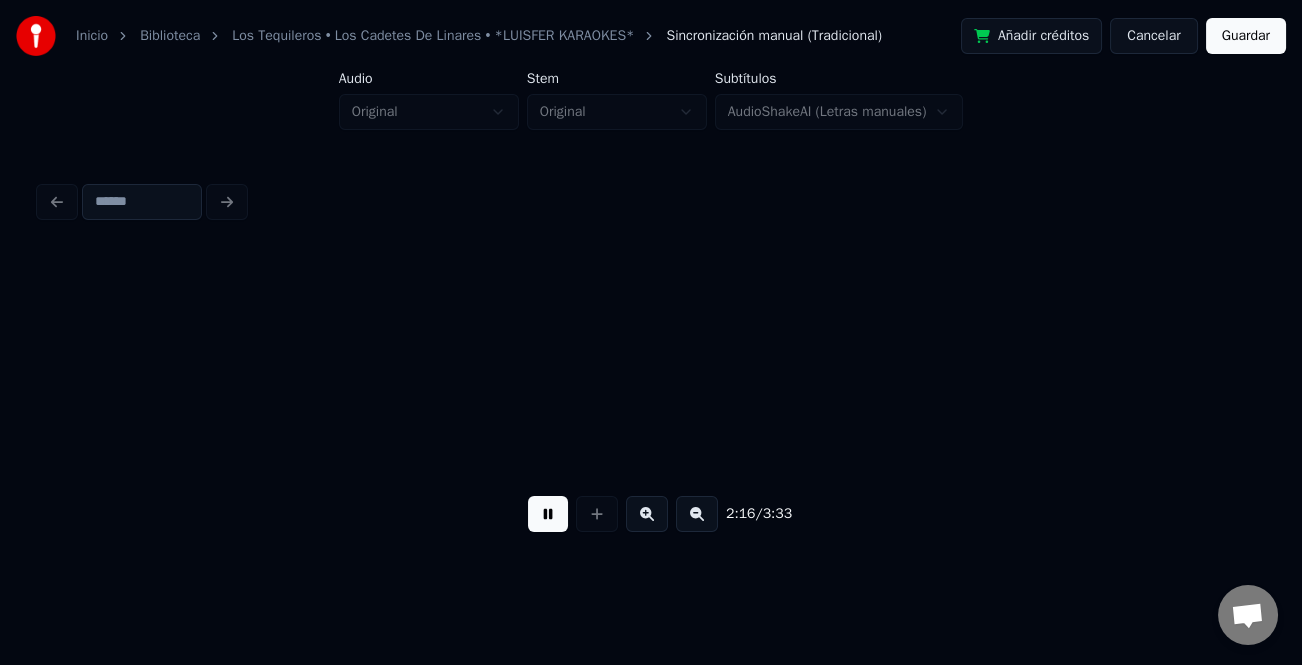 scroll, scrollTop: 0, scrollLeft: 33420, axis: horizontal 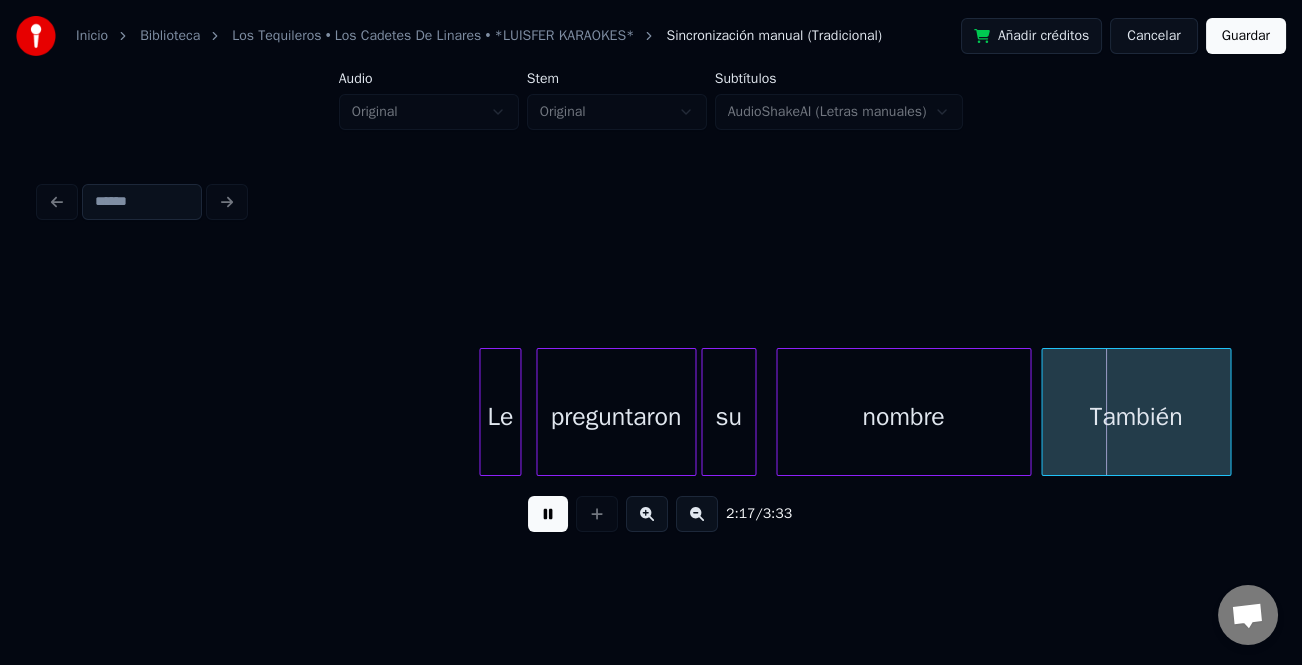 click on "Le preguntaron su nombre También" at bounding box center [-6637, 412] 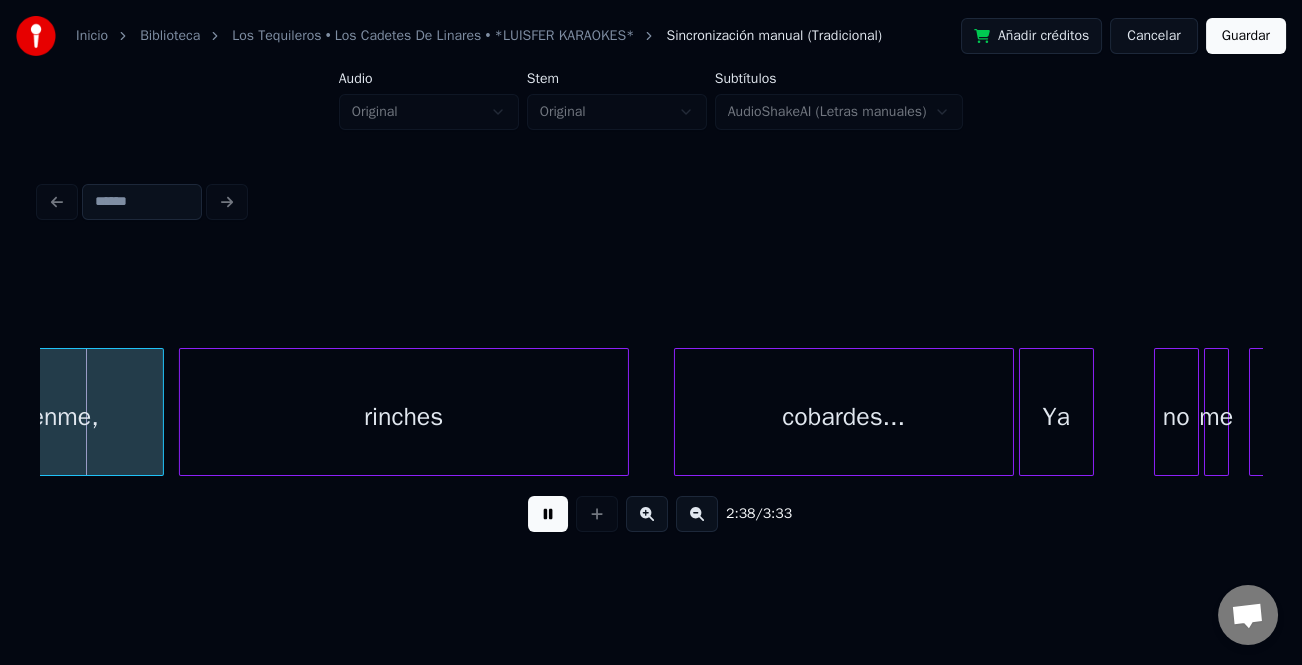 scroll, scrollTop: 0, scrollLeft: 39562, axis: horizontal 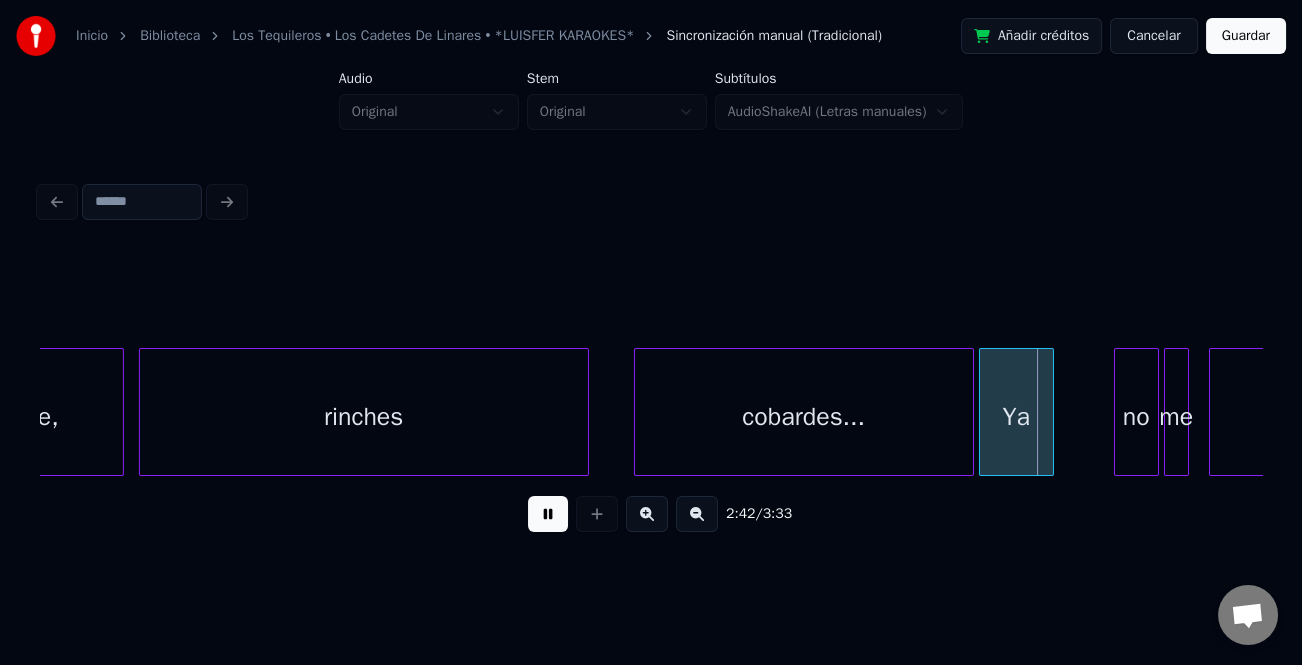 click at bounding box center [548, 514] 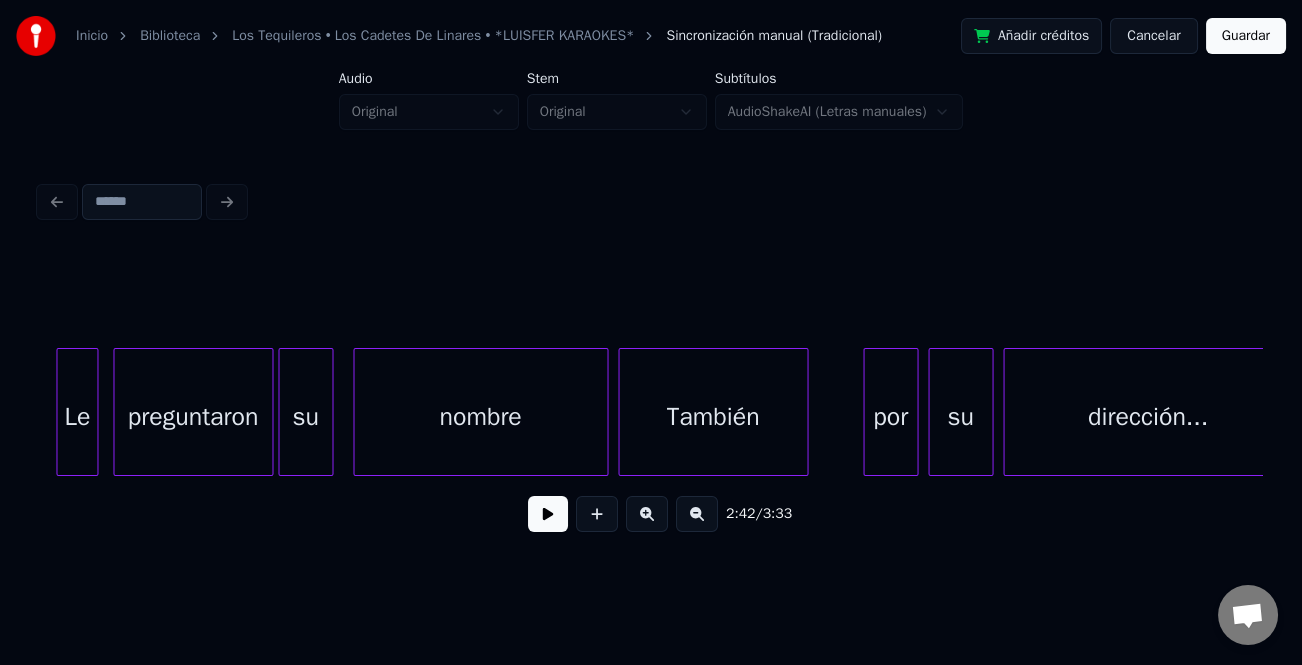scroll, scrollTop: 0, scrollLeft: 33885, axis: horizontal 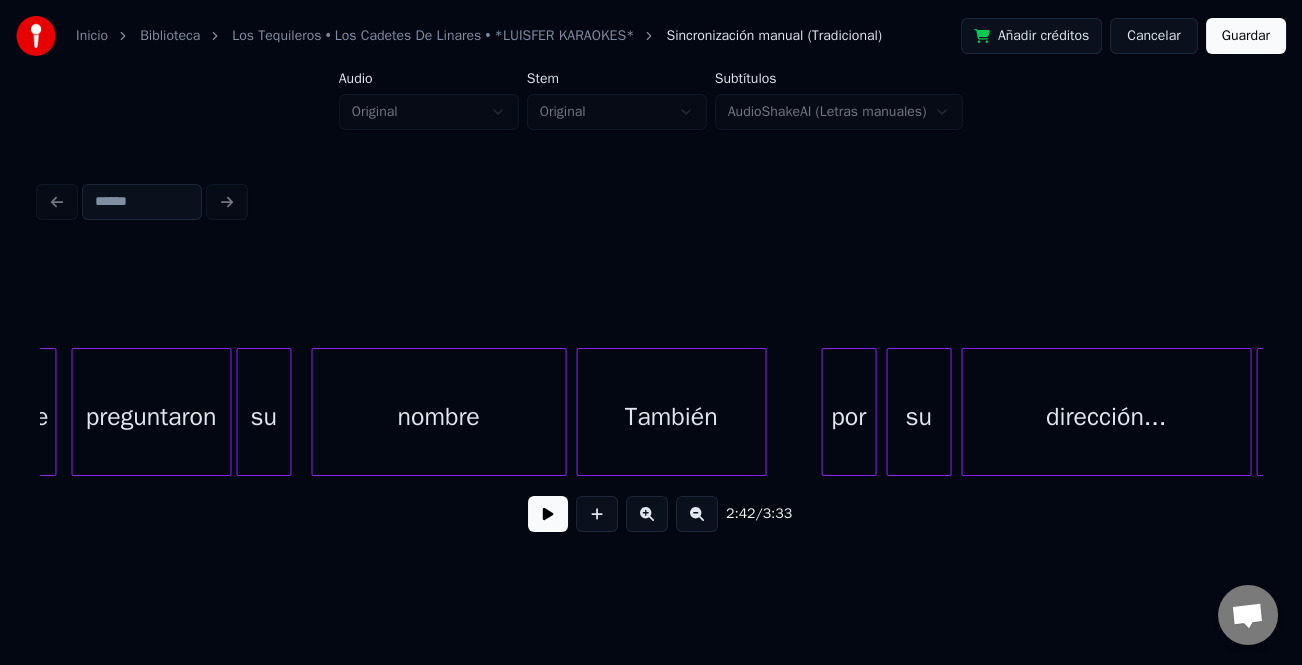 click on "Cancelar" at bounding box center [1153, 36] 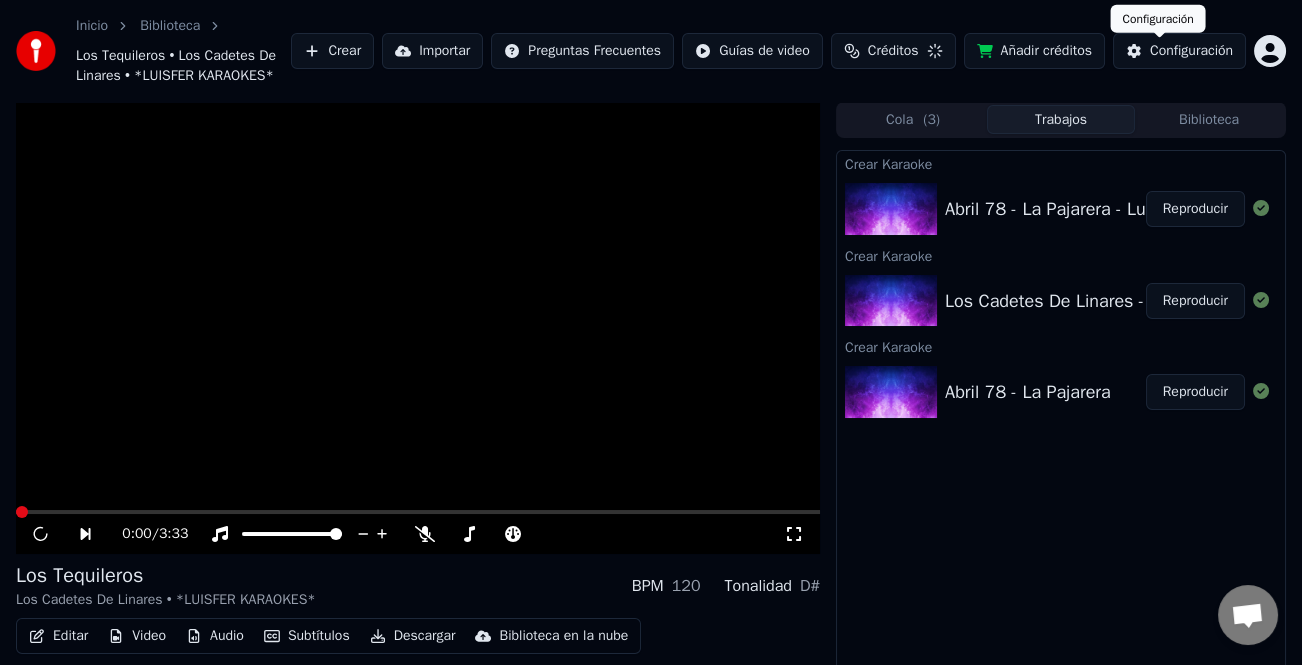 scroll, scrollTop: 56, scrollLeft: 0, axis: vertical 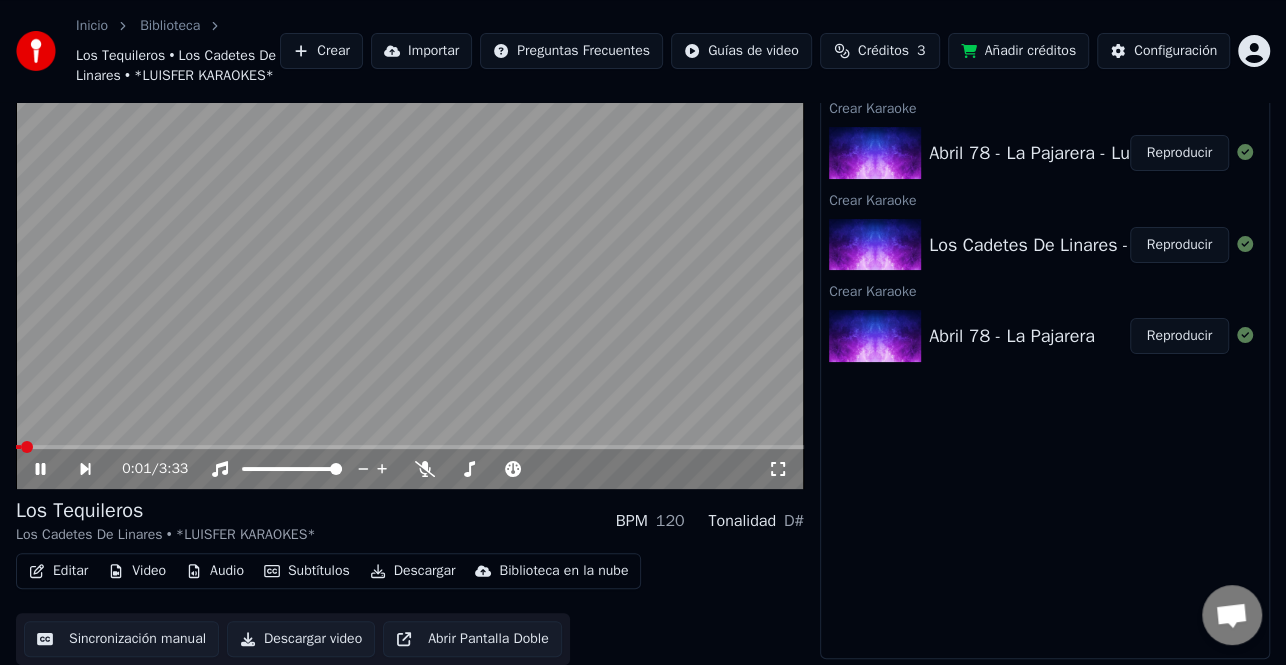 click 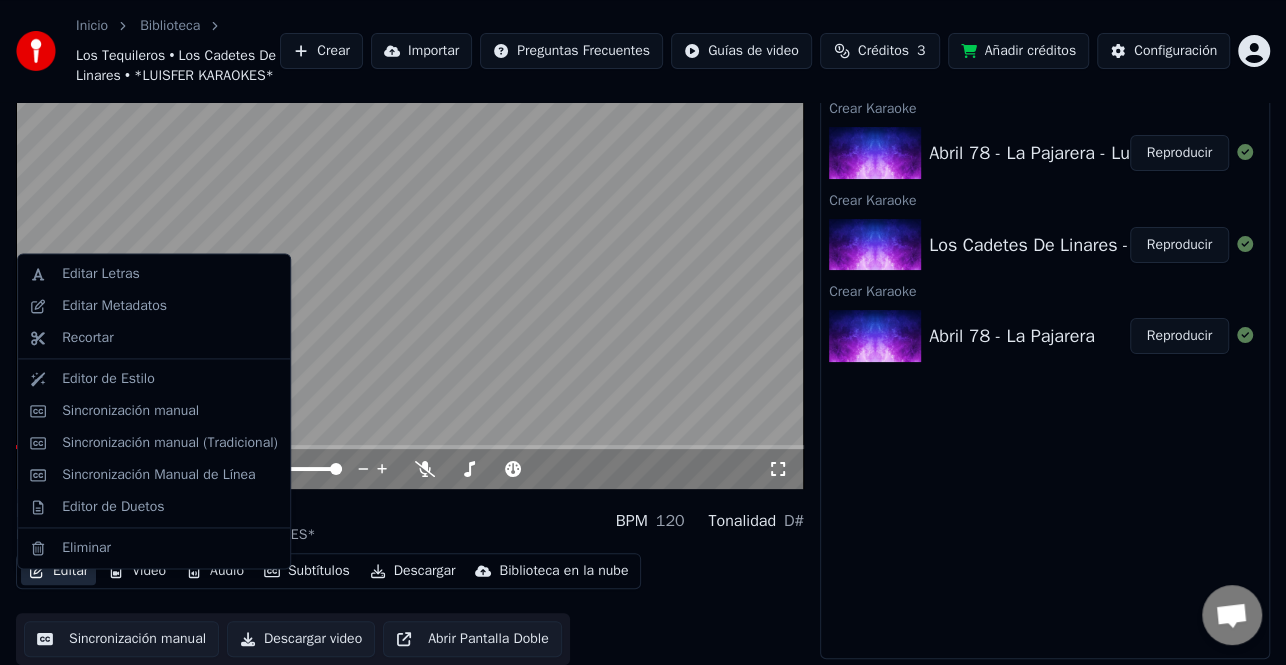 click on "Editar" at bounding box center (58, 571) 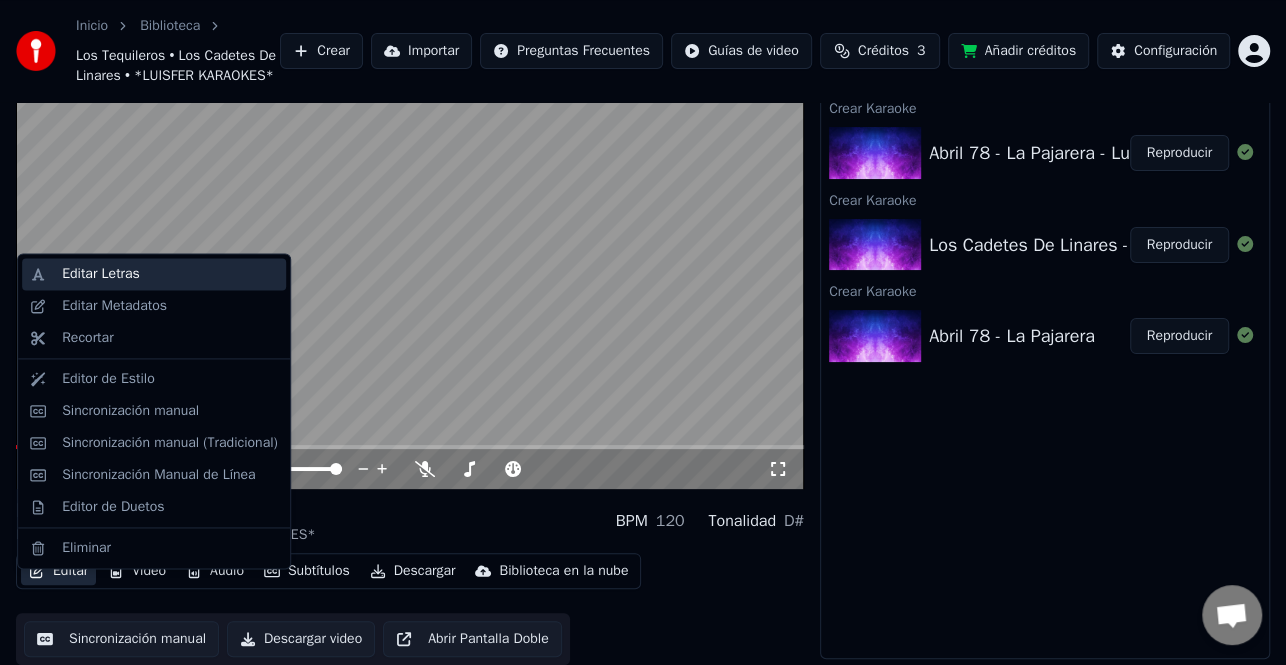 click on "Editar Letras" at bounding box center [170, 274] 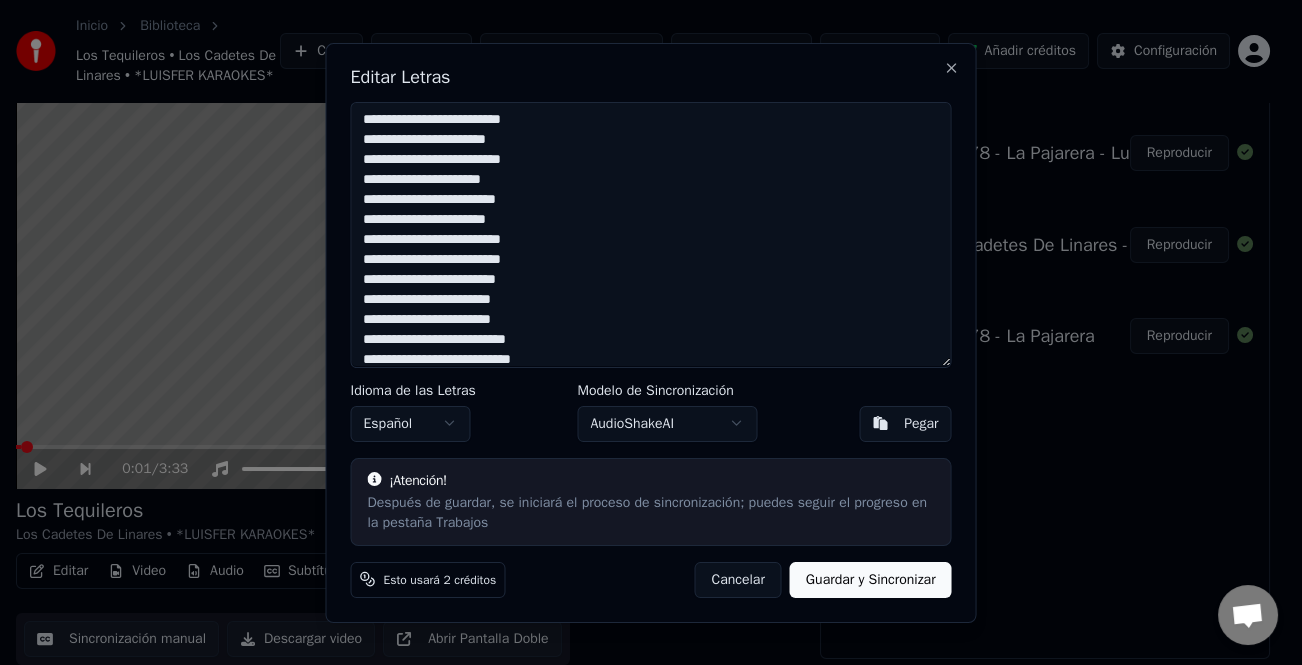 scroll, scrollTop: 552, scrollLeft: 0, axis: vertical 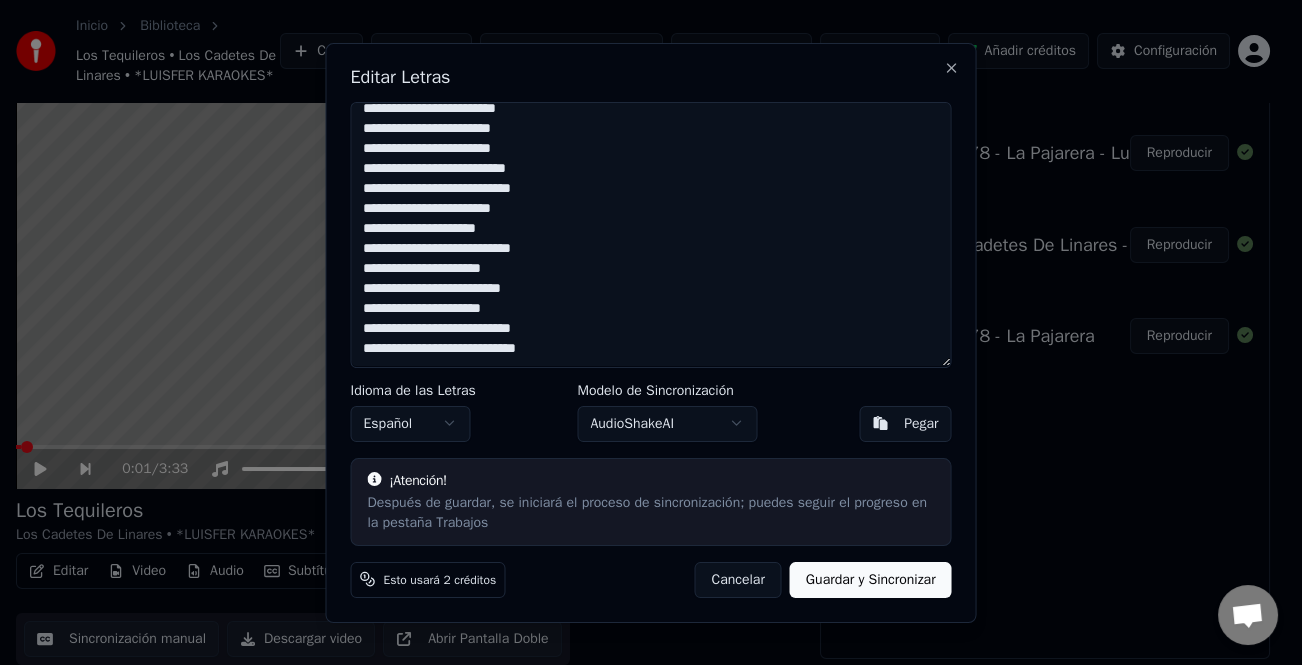 drag, startPoint x: 361, startPoint y: 114, endPoint x: 738, endPoint y: 531, distance: 562.1548 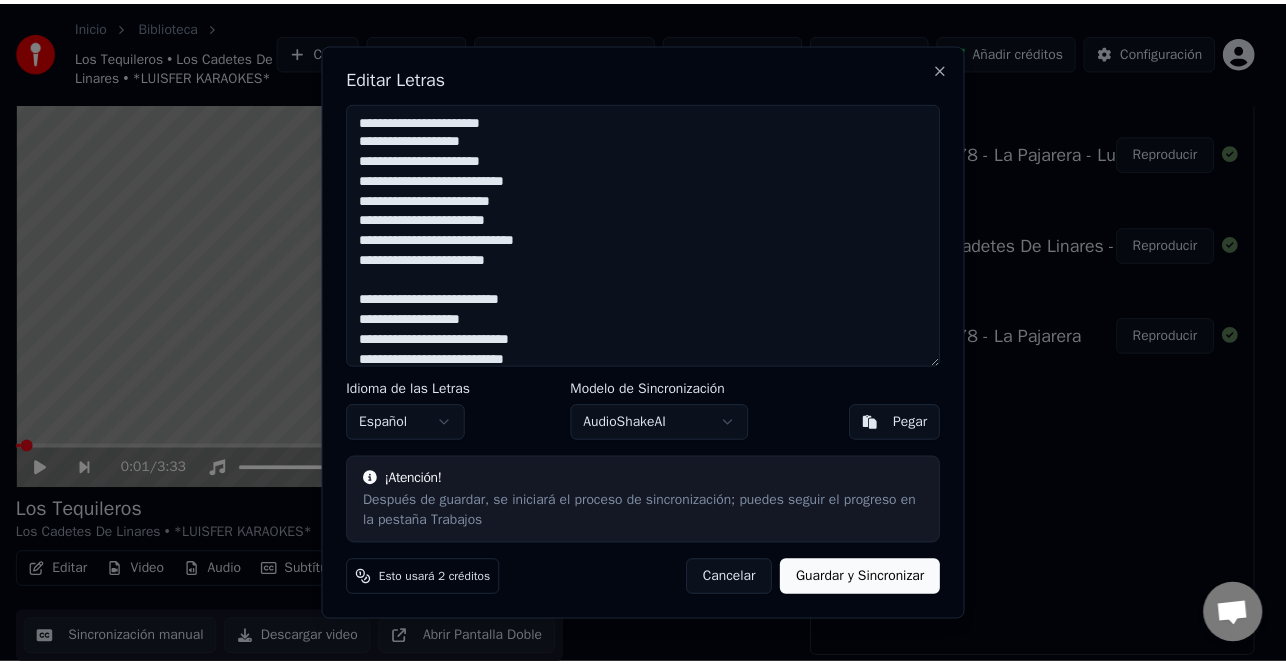 scroll, scrollTop: 682, scrollLeft: 0, axis: vertical 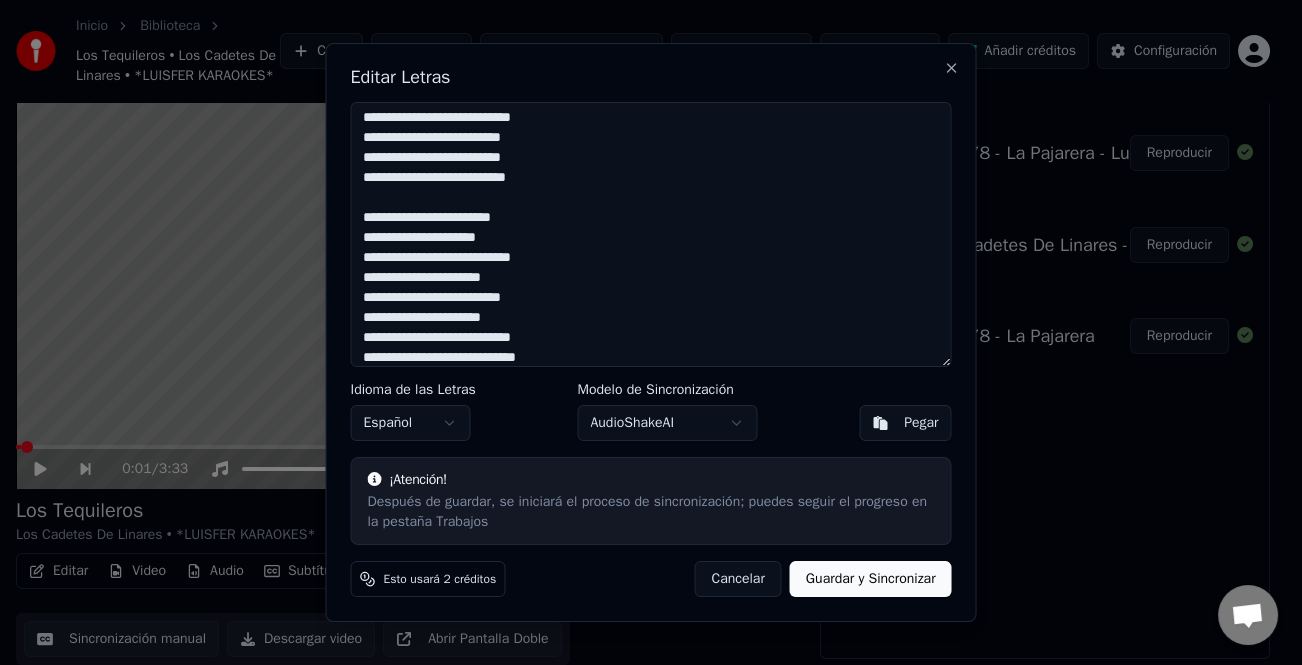 type on "**********" 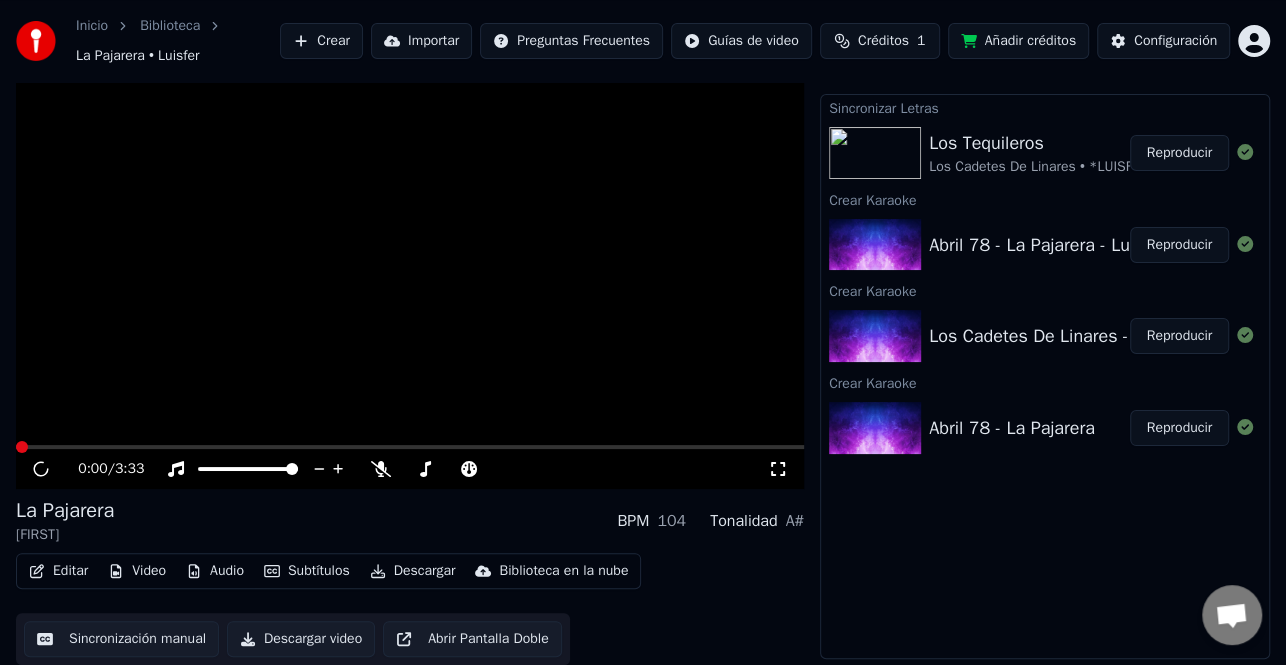 scroll, scrollTop: 16, scrollLeft: 0, axis: vertical 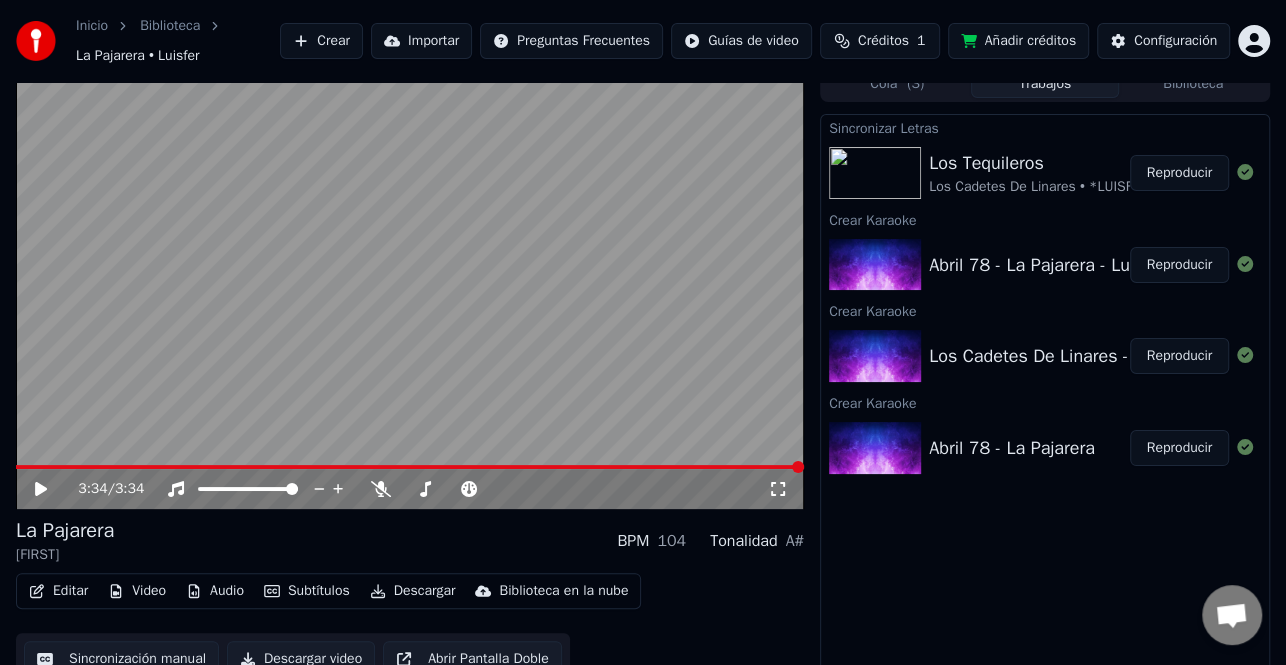 click on "Reproducir" at bounding box center (1179, 173) 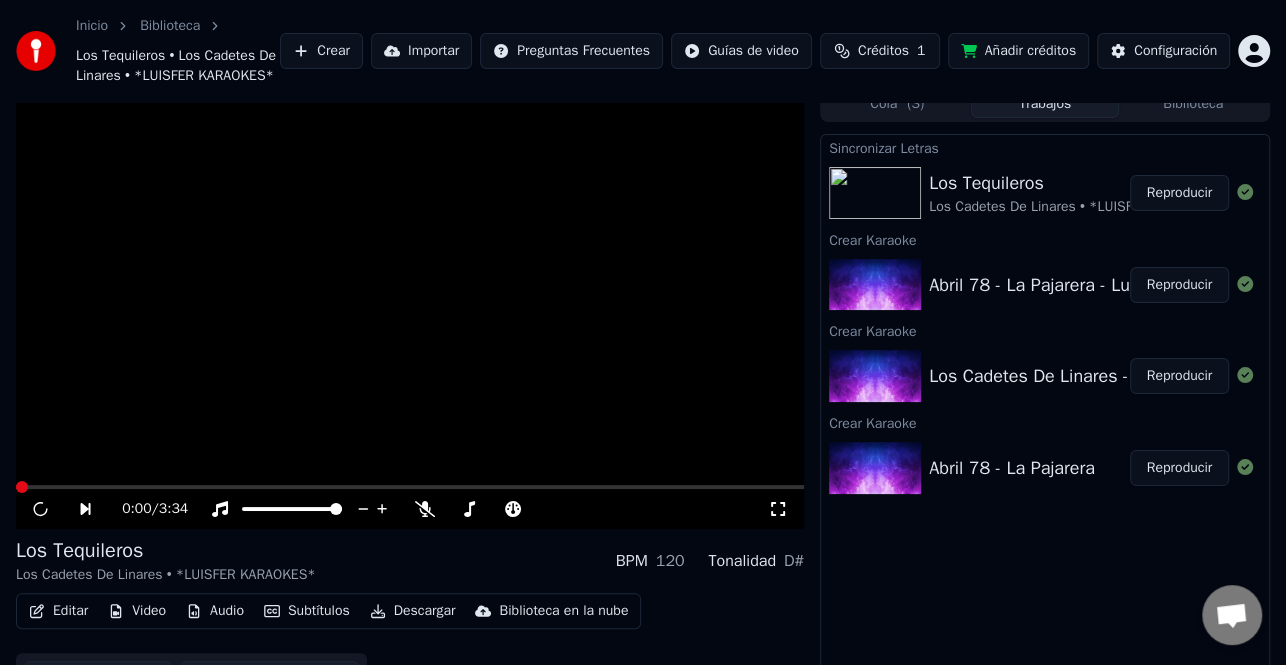 scroll, scrollTop: 56, scrollLeft: 0, axis: vertical 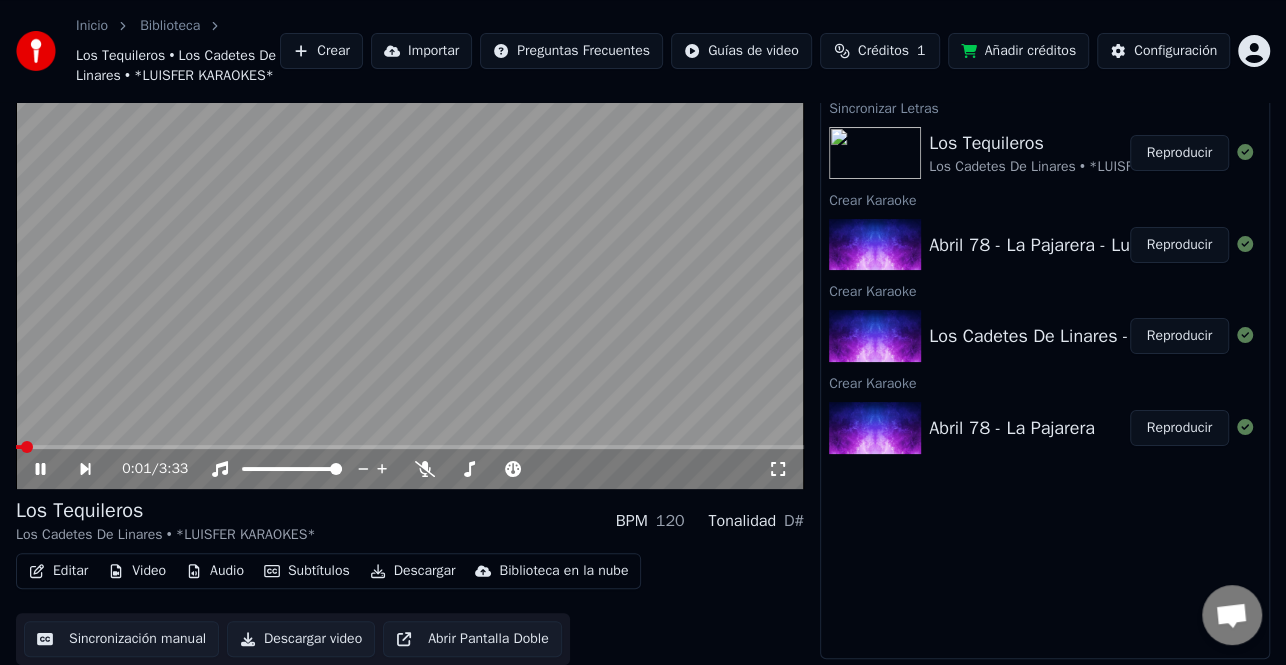 click 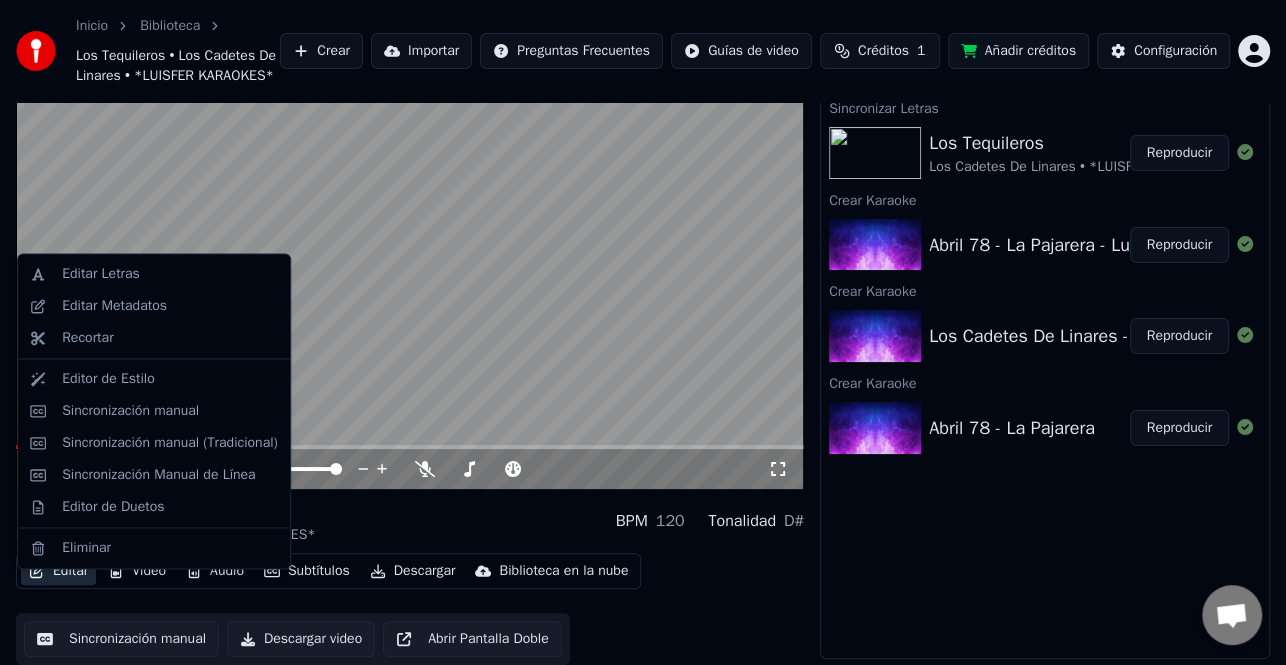 click on "Editar" at bounding box center (58, 571) 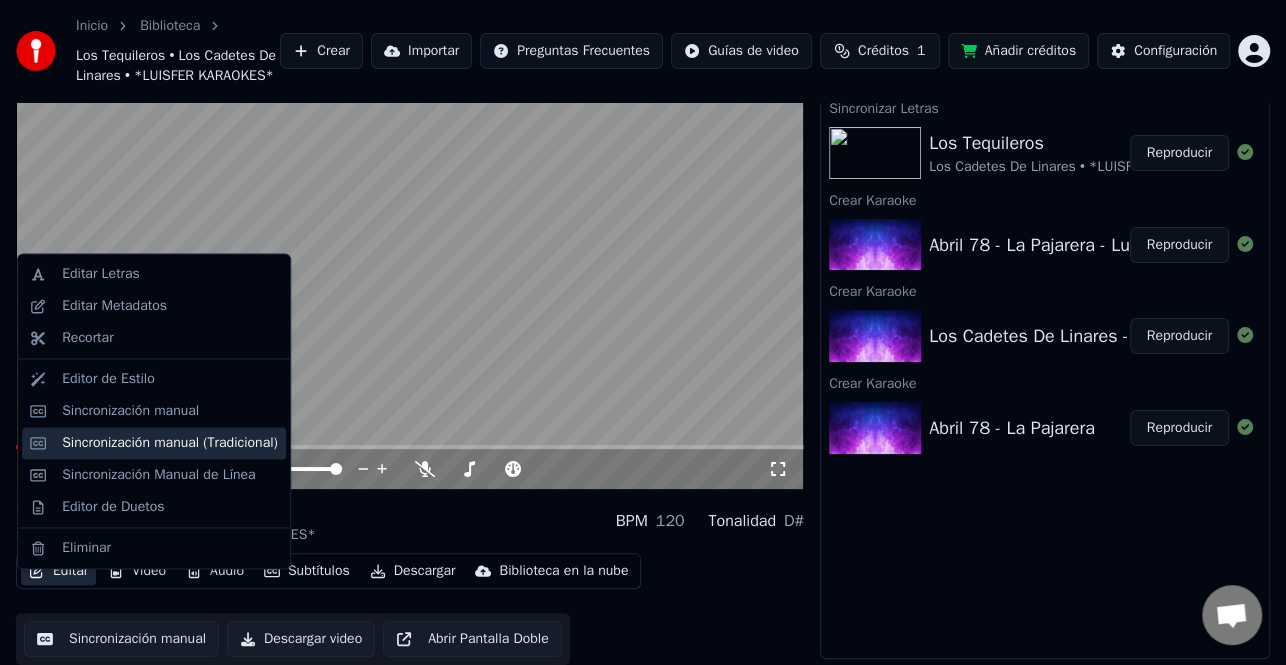 click on "Sincronización manual (Tradicional)" at bounding box center [170, 443] 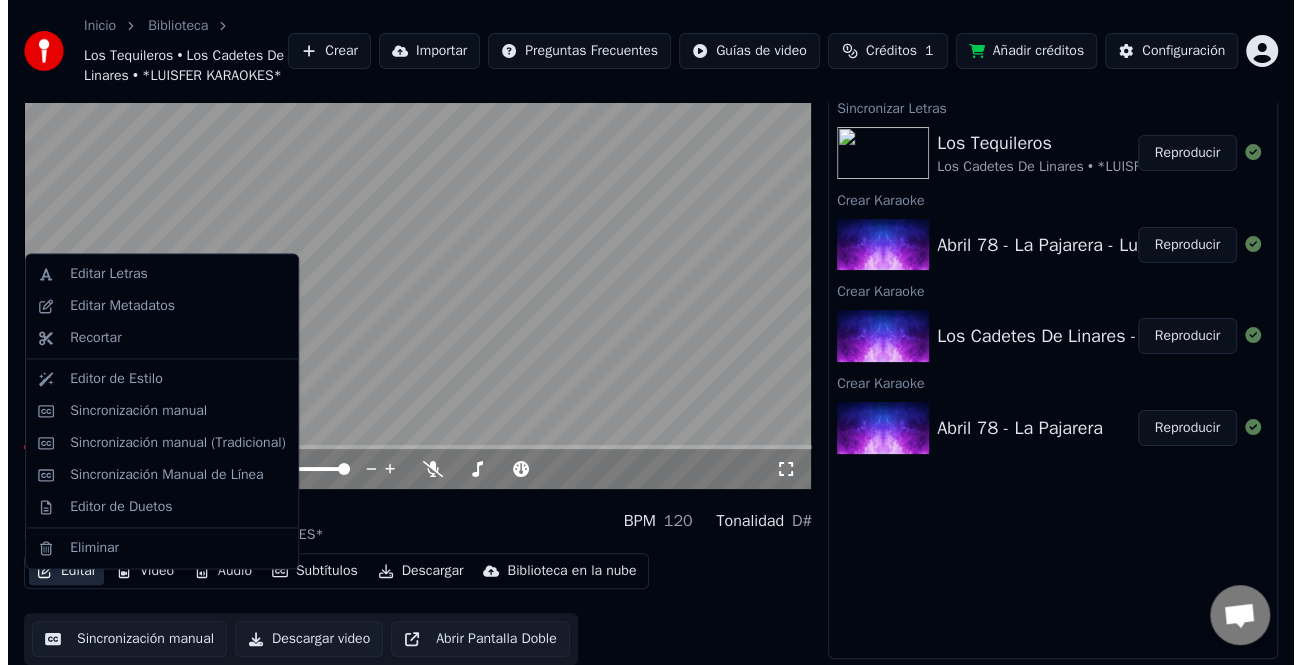 scroll, scrollTop: 0, scrollLeft: 0, axis: both 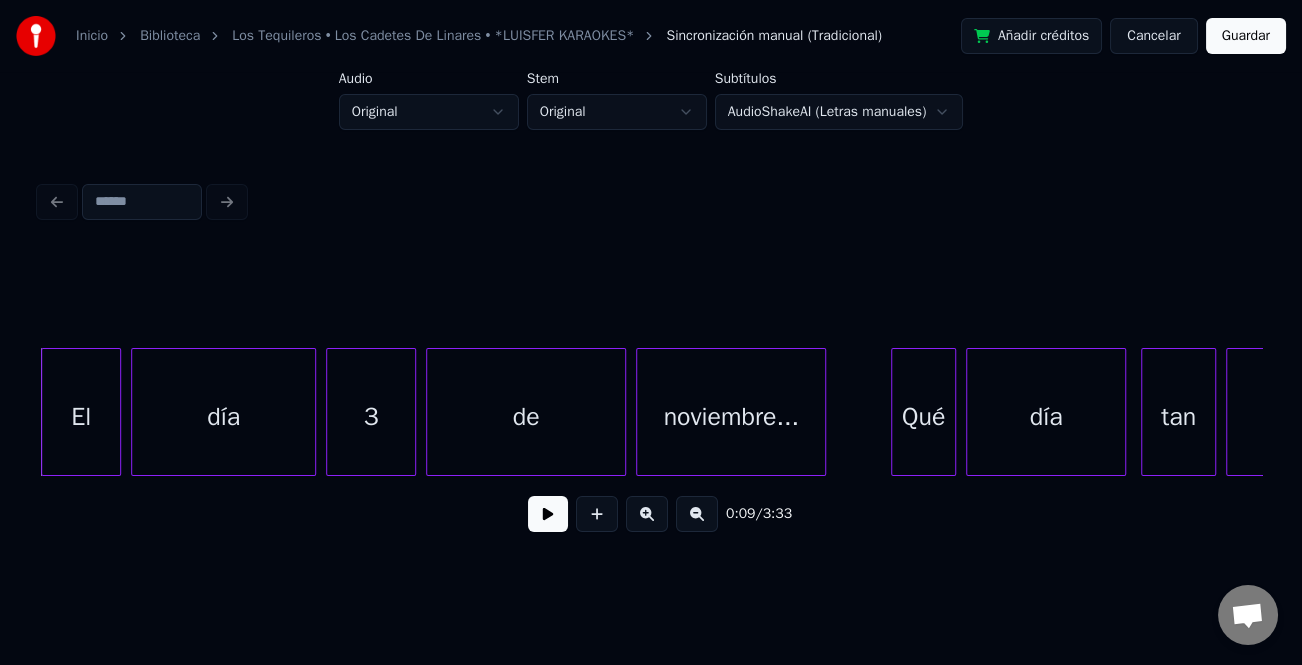 click at bounding box center [548, 514] 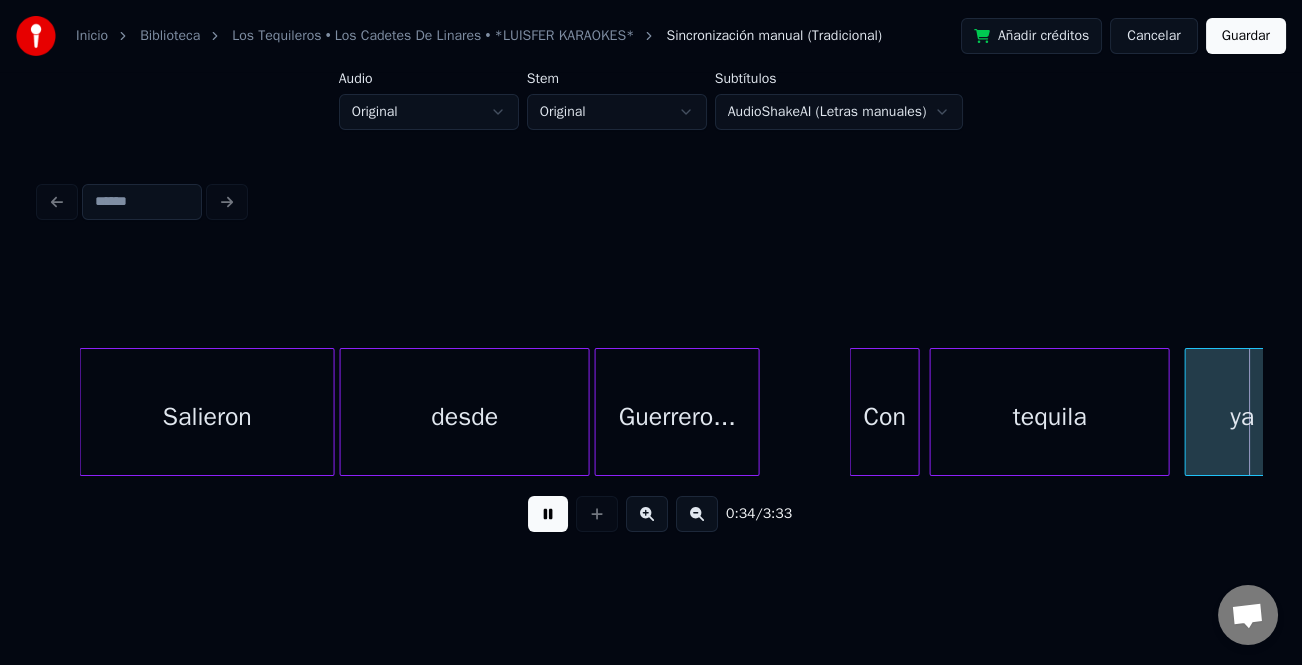 scroll, scrollTop: 0, scrollLeft: 8558, axis: horizontal 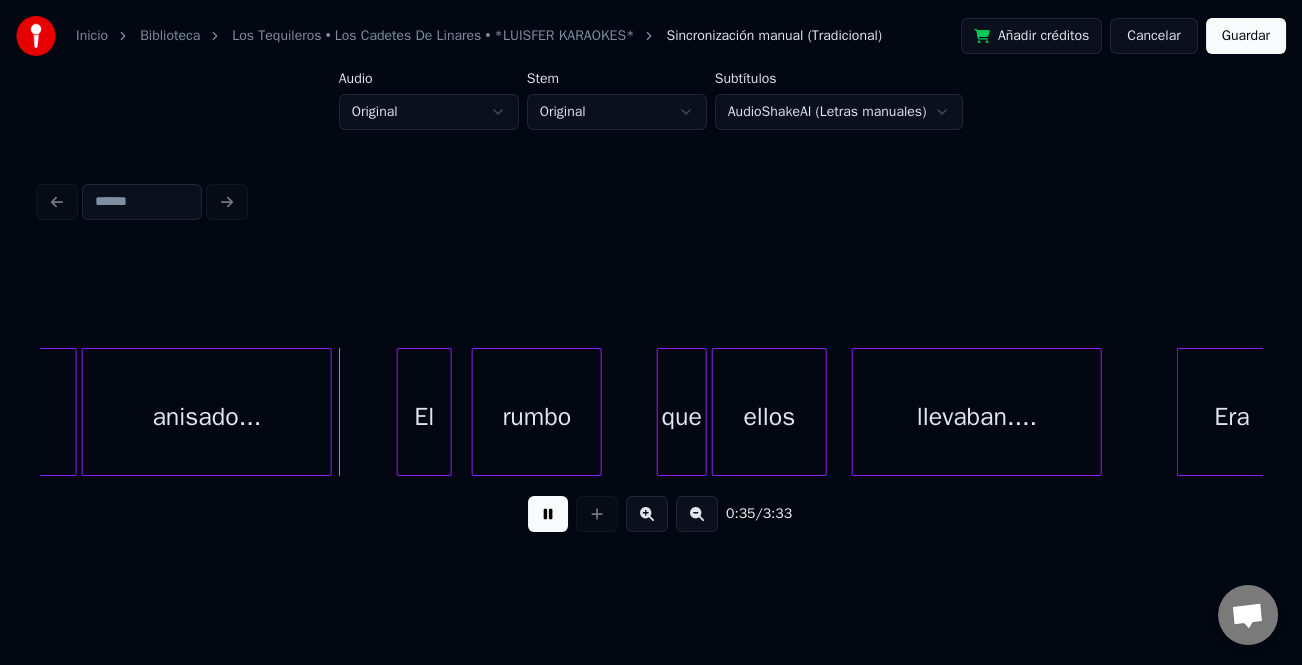 click on "ya anisado... El rumbo que ellos llevaban.... Era" at bounding box center [18225, 412] 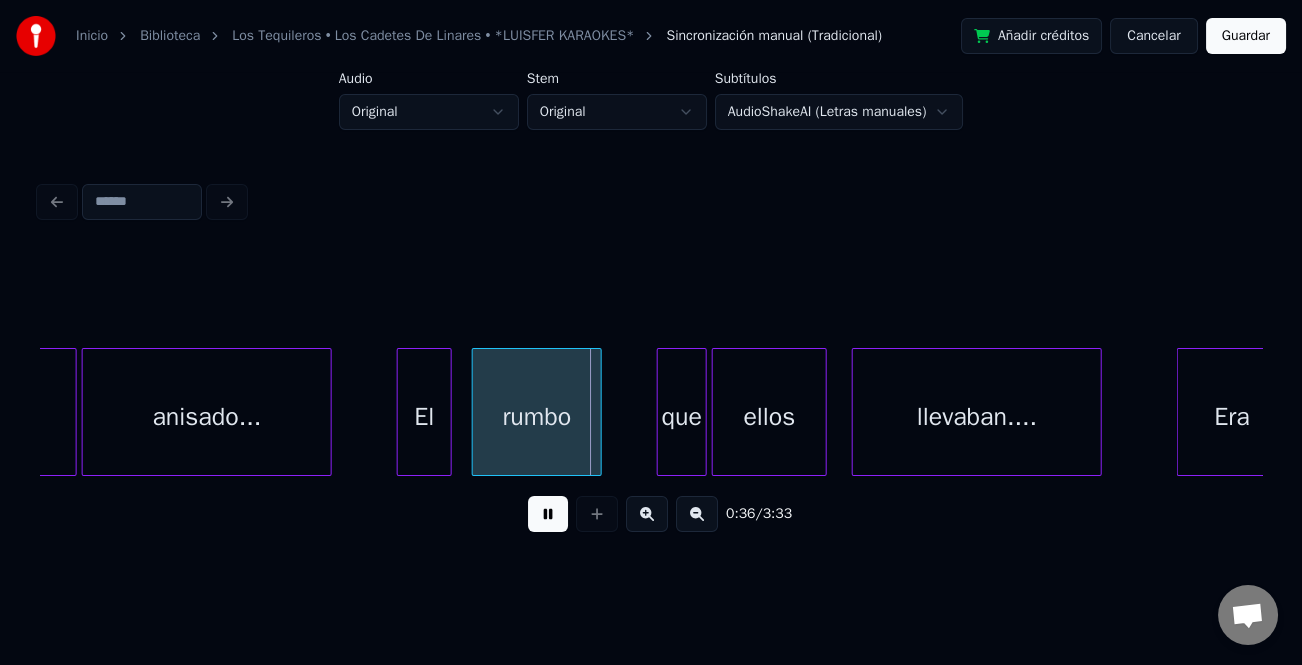 click on "El" at bounding box center (424, 412) 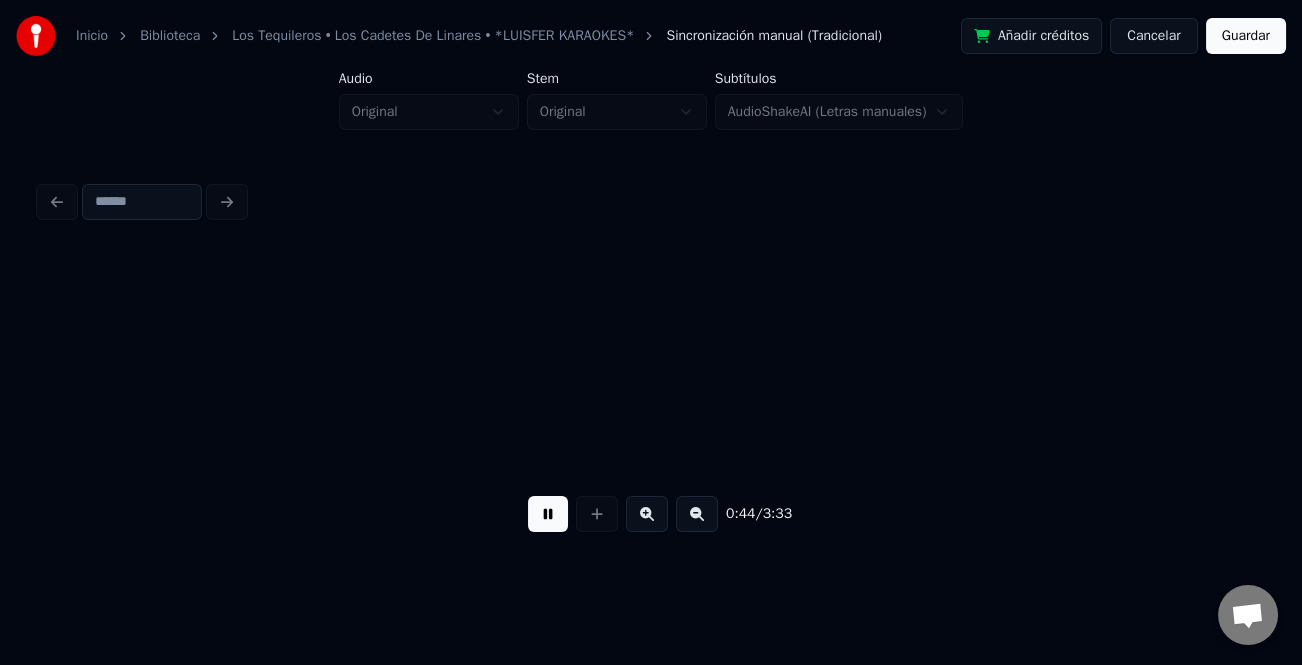 scroll, scrollTop: 0, scrollLeft: 11008, axis: horizontal 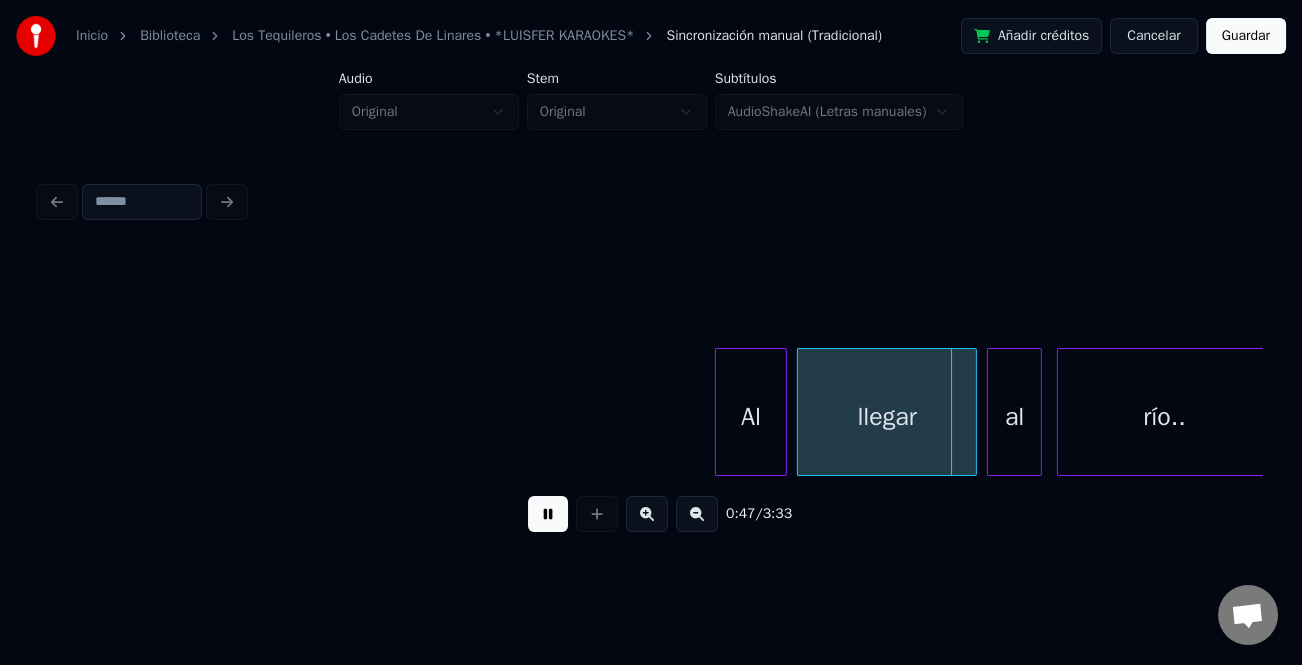 click at bounding box center (719, 412) 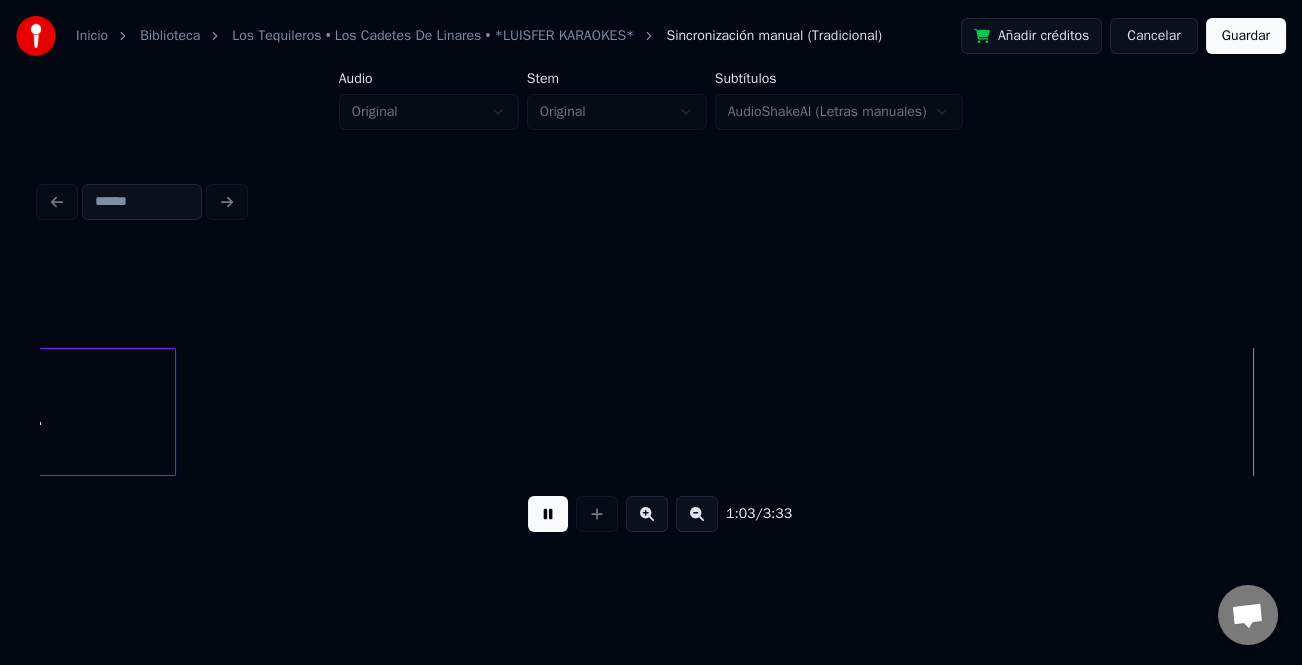 scroll, scrollTop: 0, scrollLeft: 15902, axis: horizontal 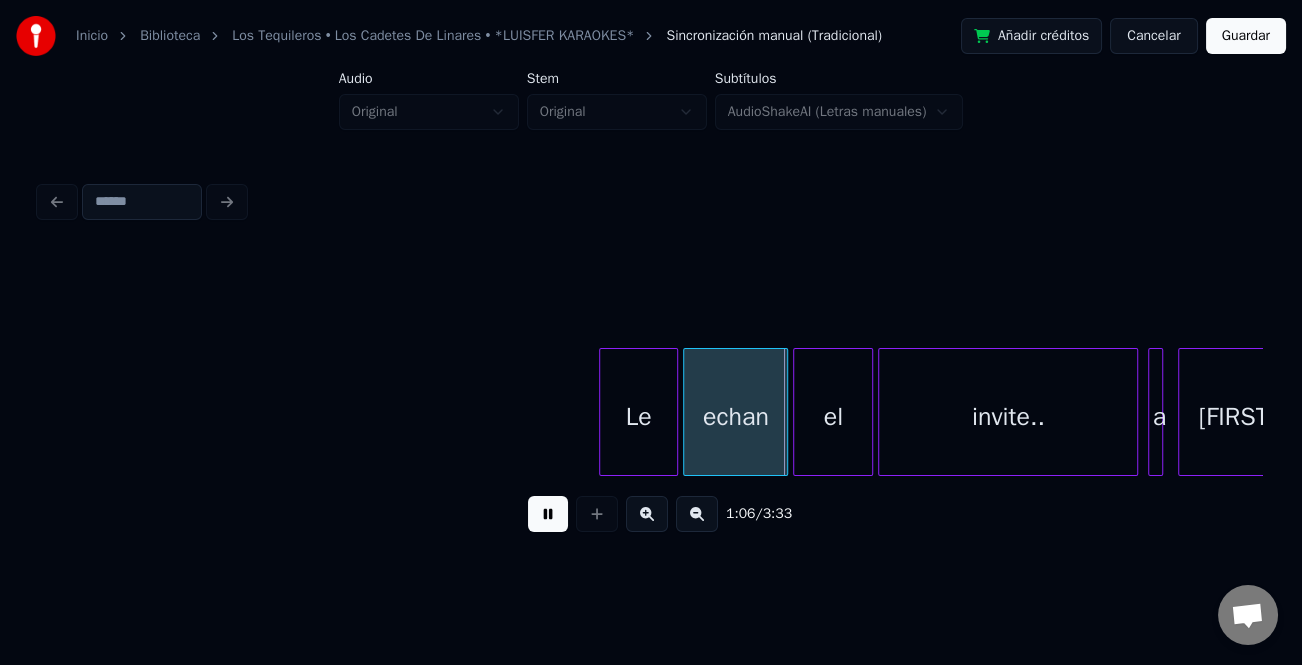 click at bounding box center (603, 412) 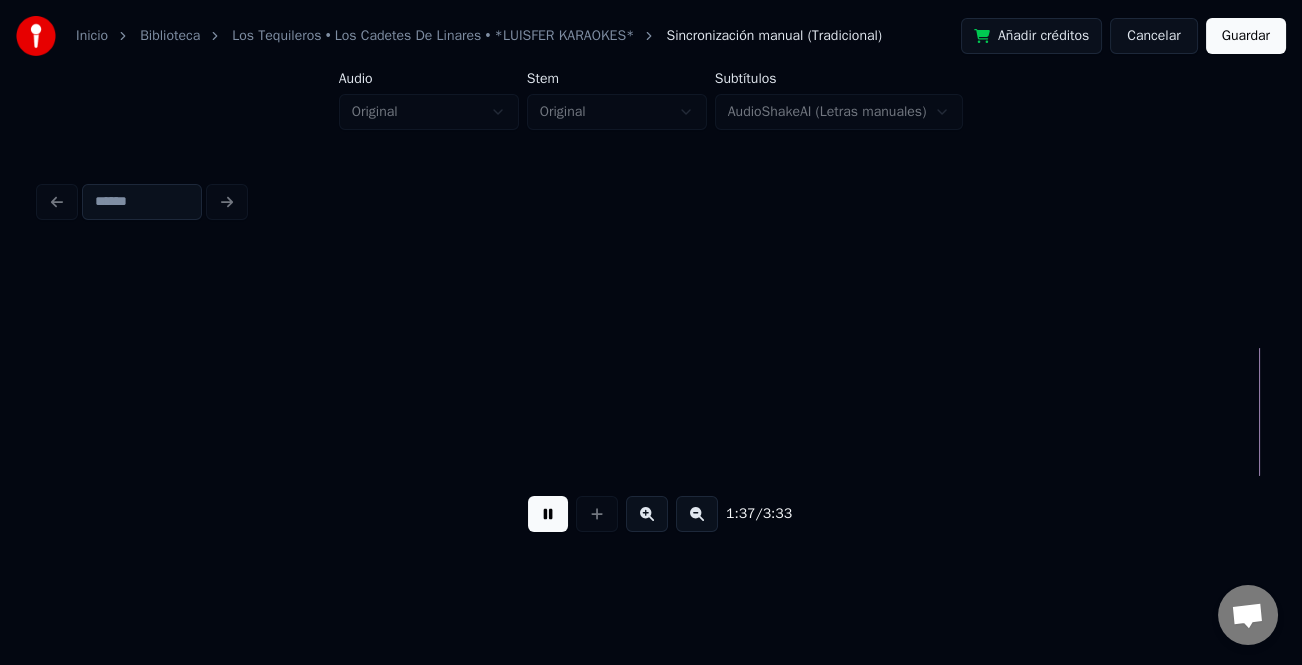 scroll, scrollTop: 0, scrollLeft: 24468, axis: horizontal 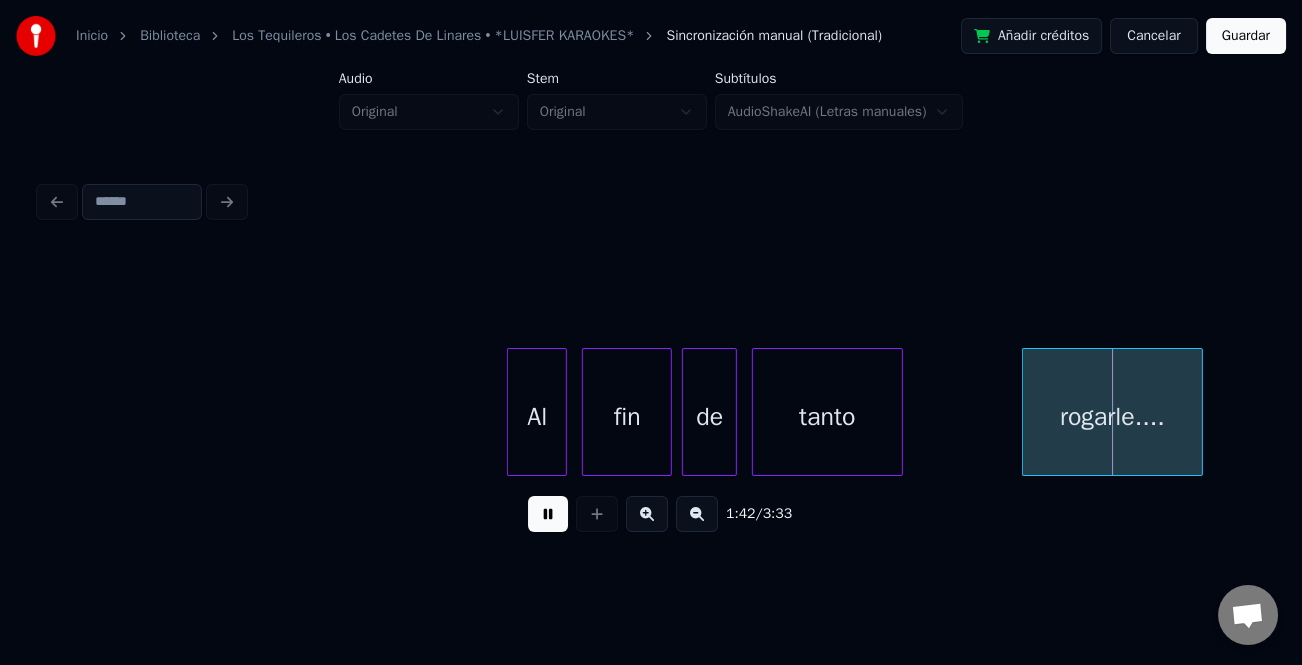 click on "tanto" at bounding box center [827, 417] 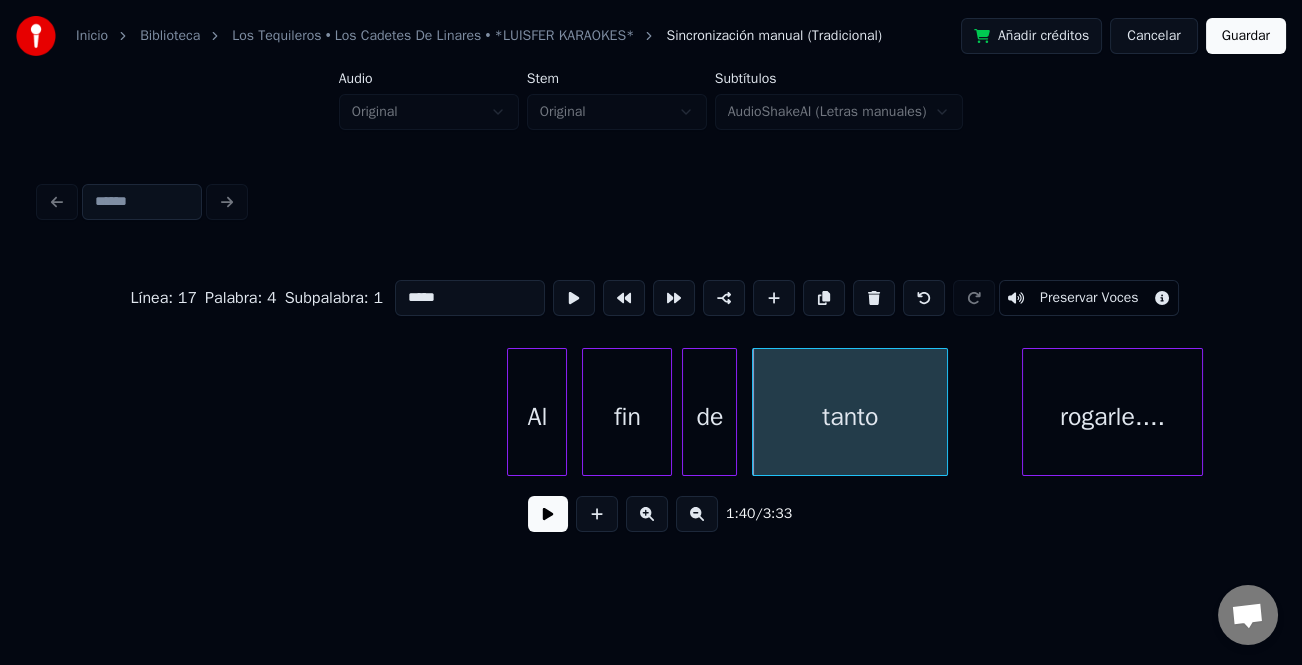 click at bounding box center [944, 412] 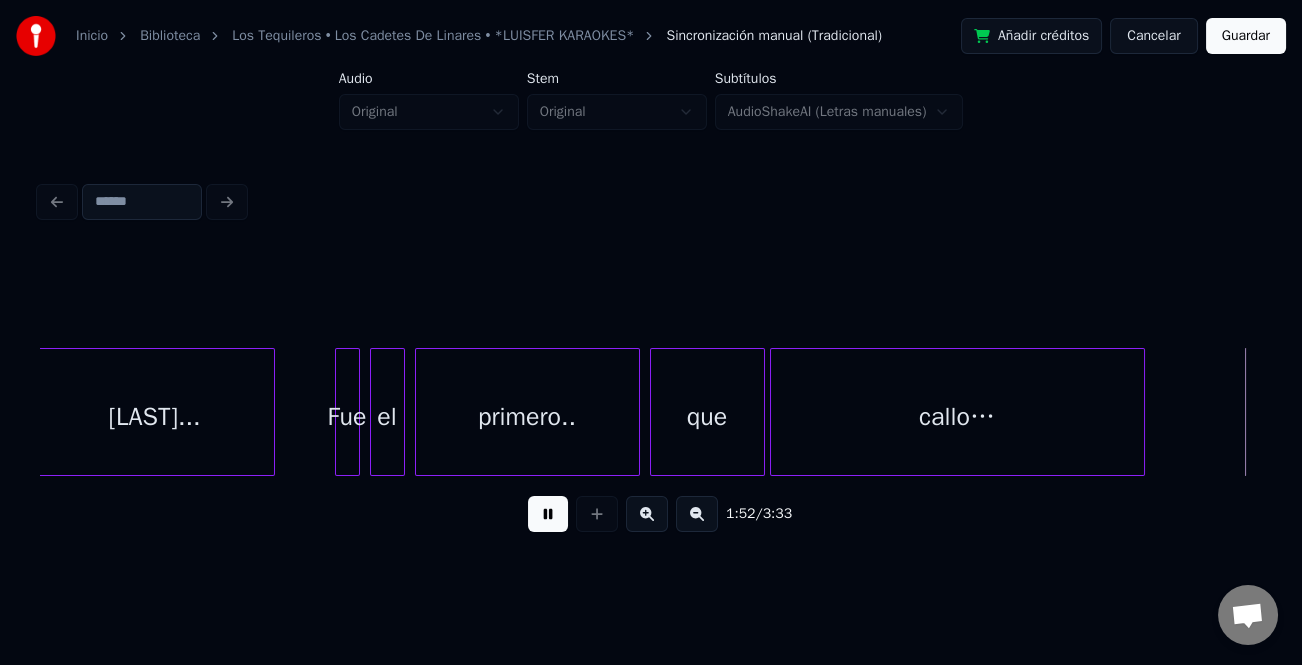 scroll, scrollTop: 0, scrollLeft: 28139, axis: horizontal 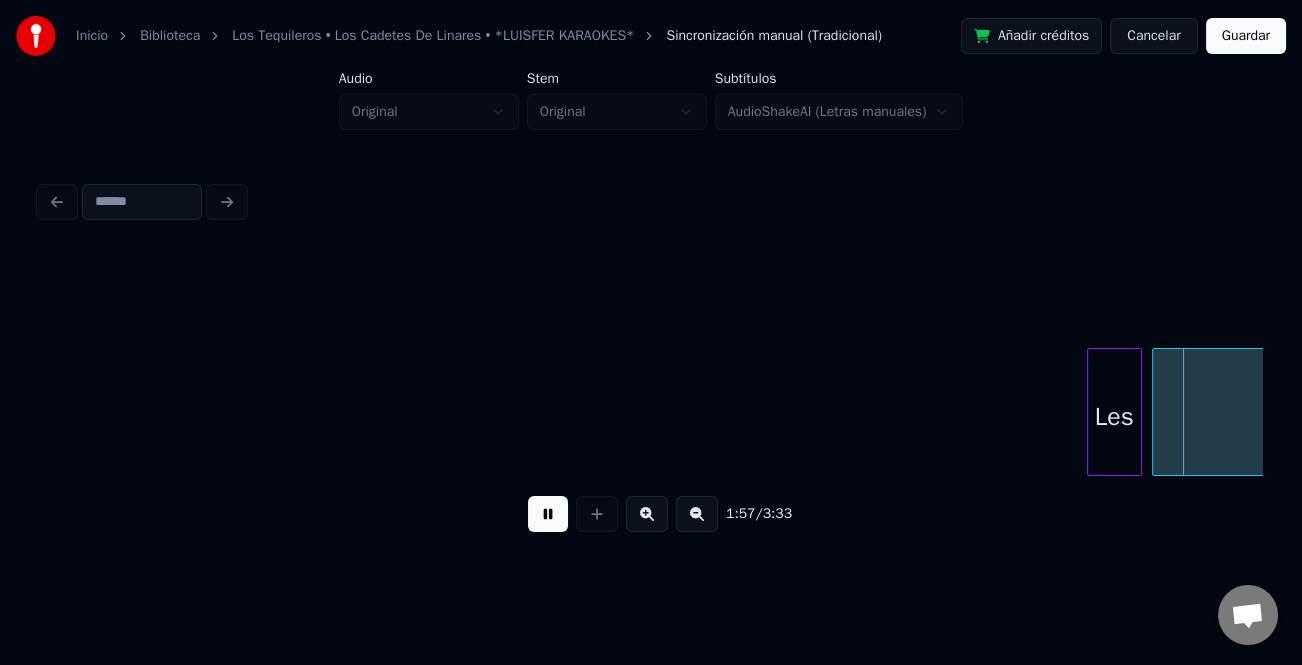 click on "Les" at bounding box center (1114, 417) 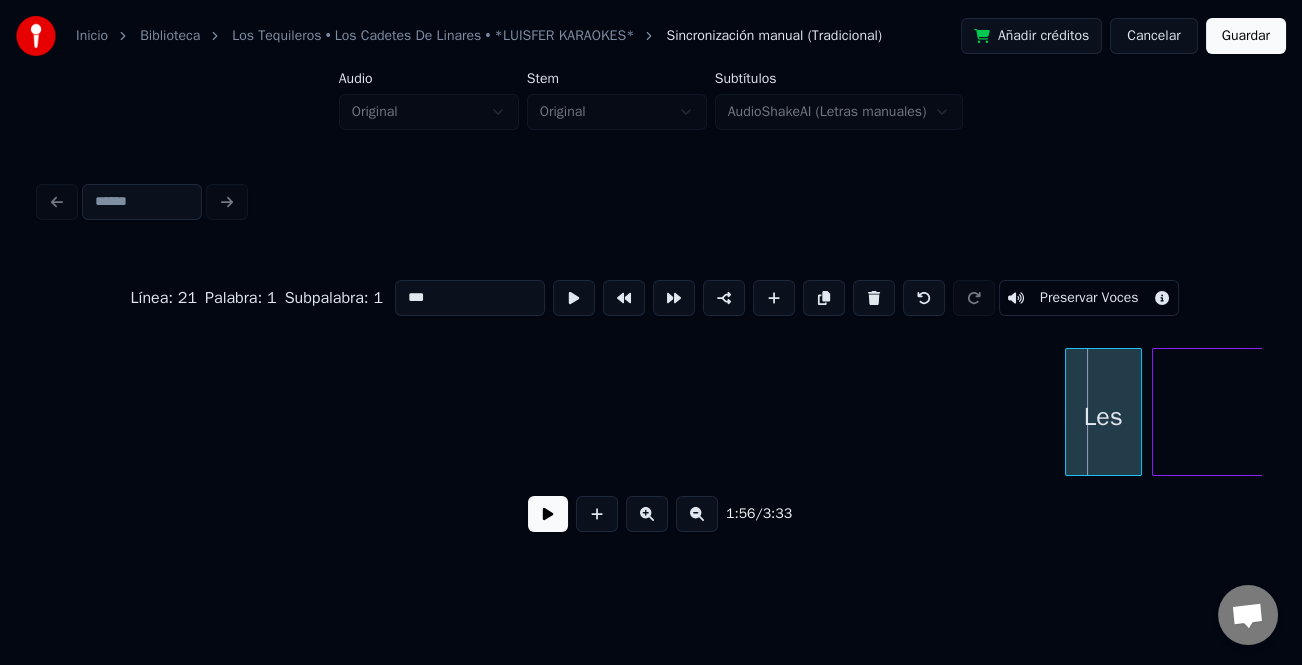 click at bounding box center (1069, 412) 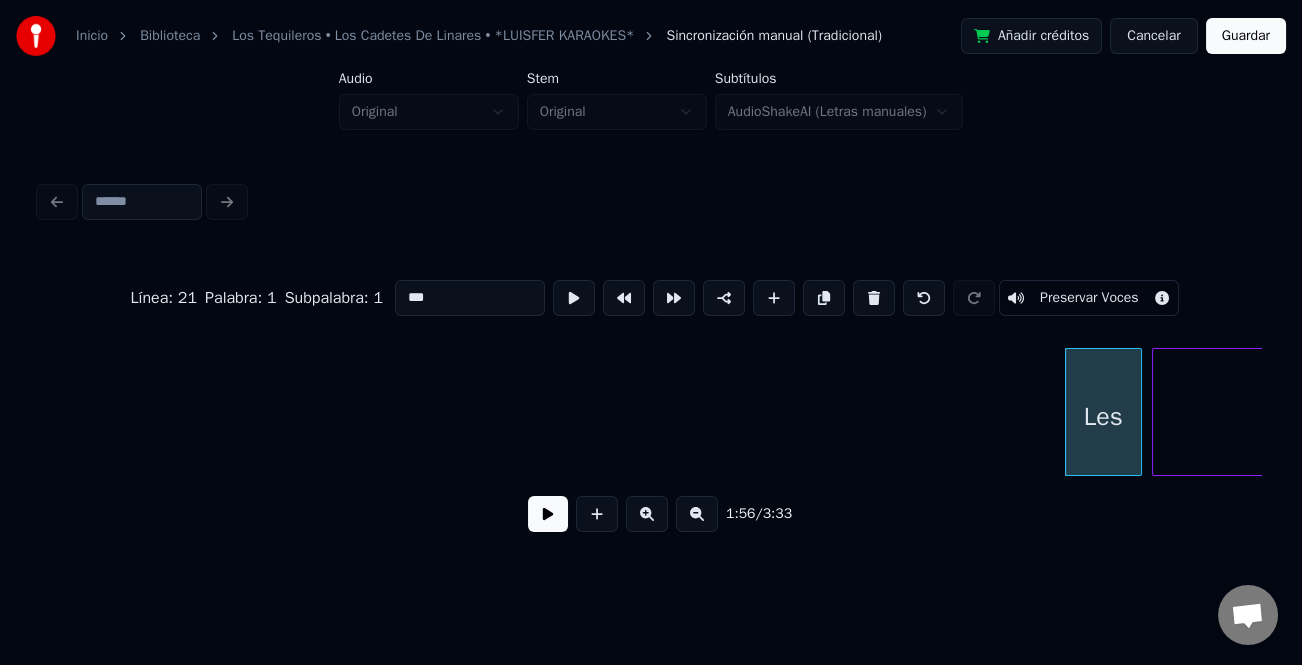click on "Les dispararon" at bounding box center [-1356, 412] 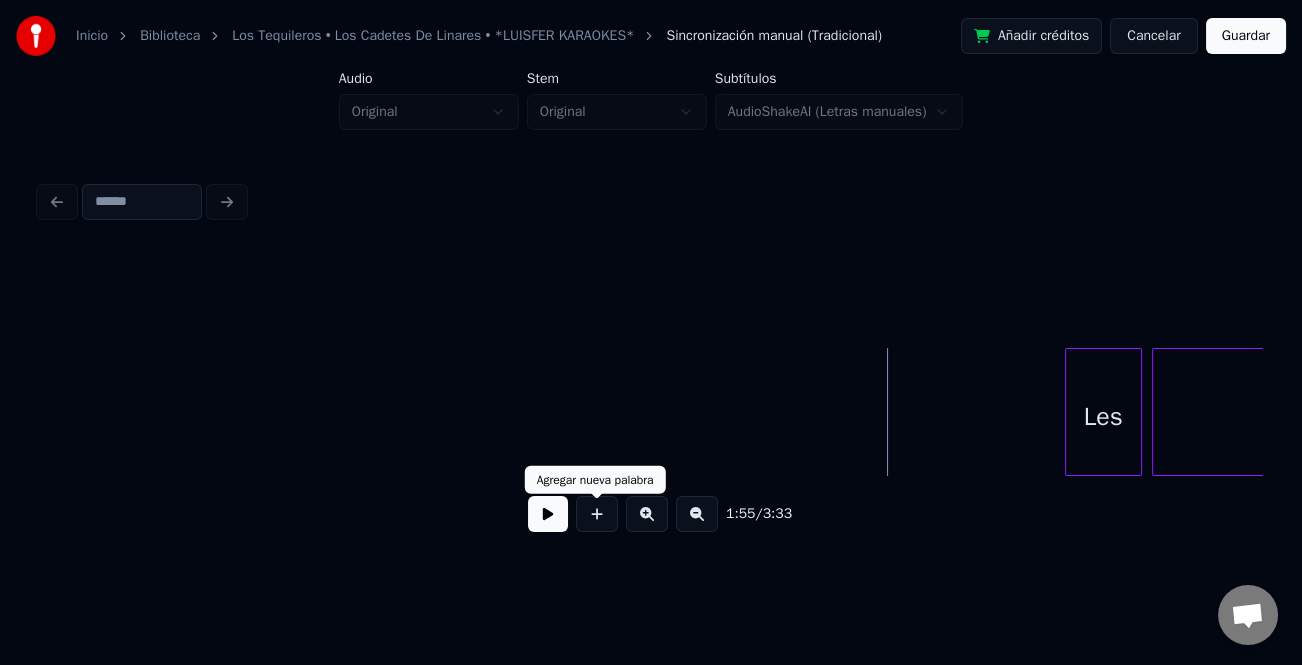 click at bounding box center [548, 514] 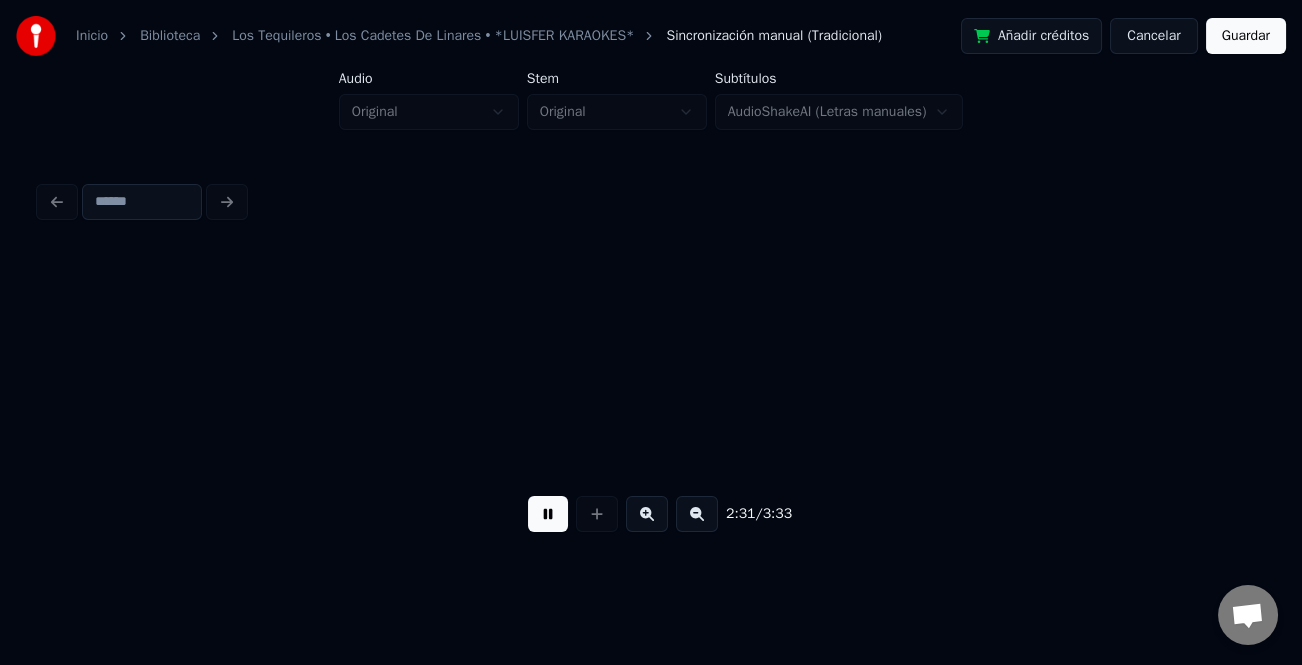 scroll, scrollTop: 0, scrollLeft: 37927, axis: horizontal 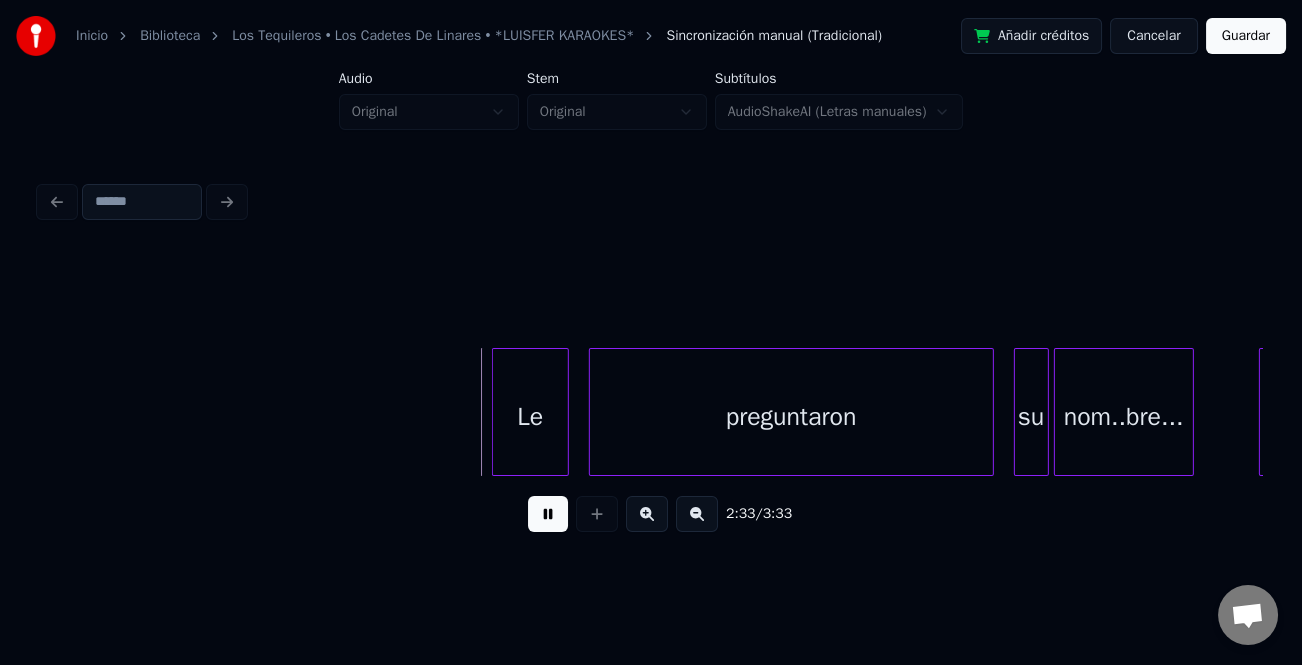 click at bounding box center (496, 412) 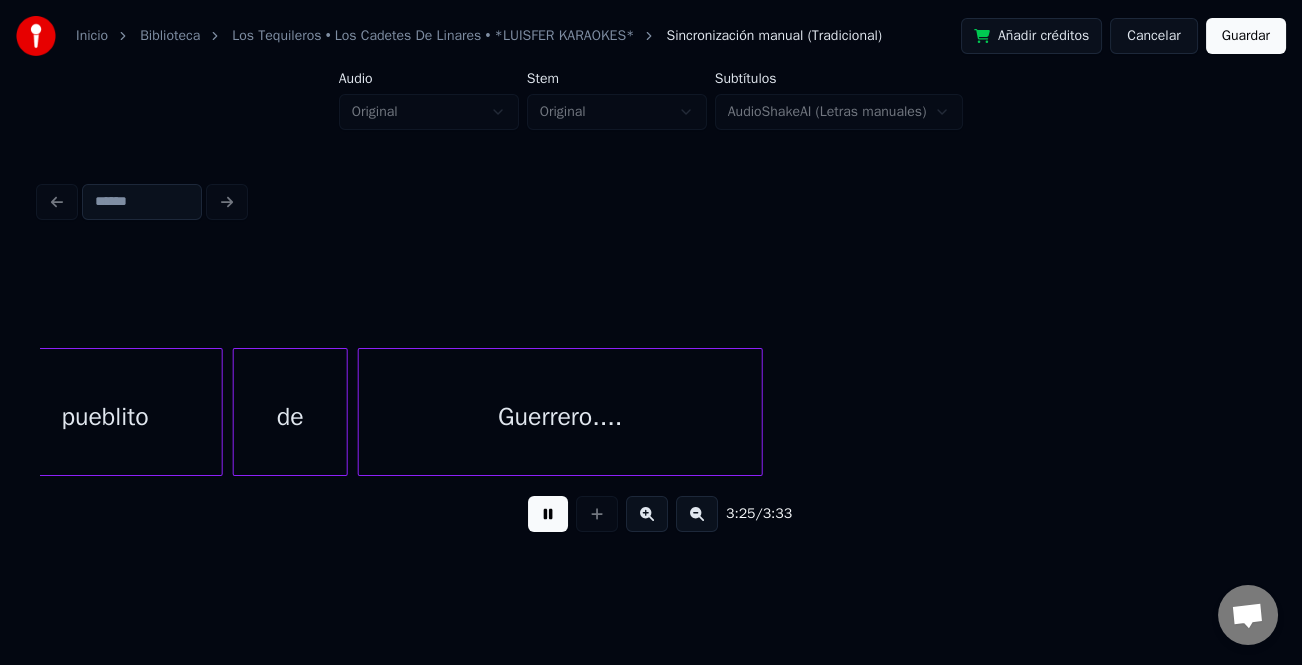 scroll, scrollTop: 0, scrollLeft: 51386, axis: horizontal 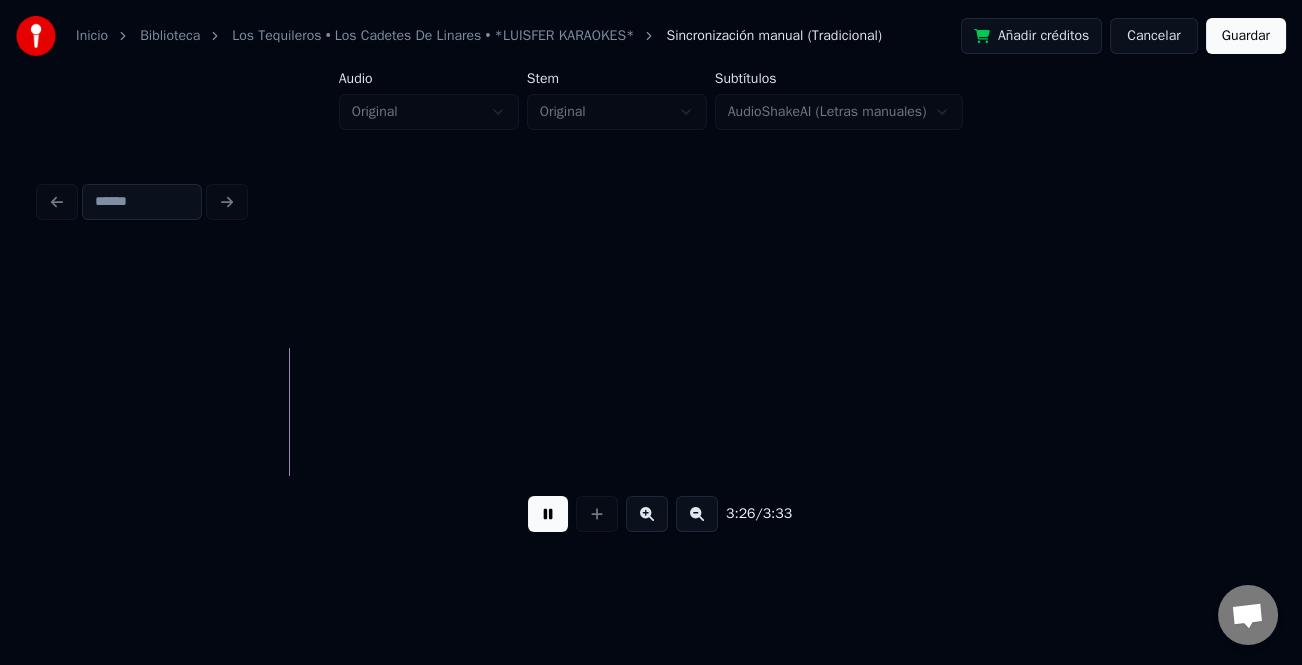 click on "Guardar" at bounding box center (1246, 36) 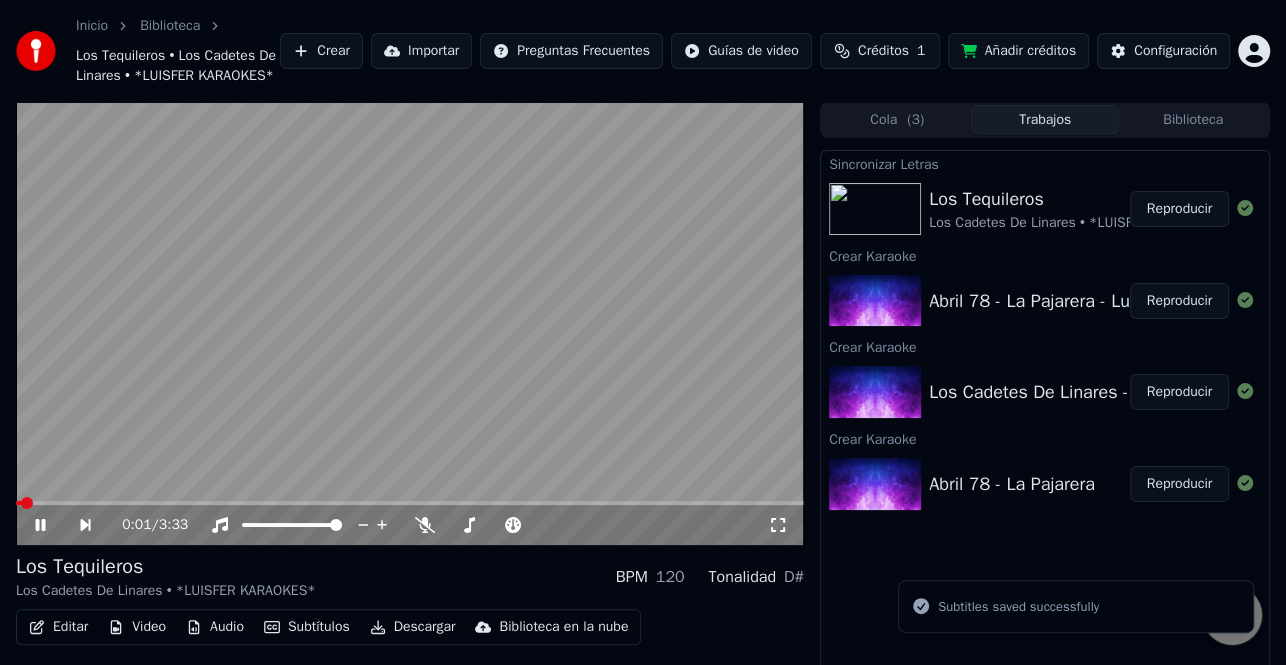click on "Descargar" at bounding box center (413, 627) 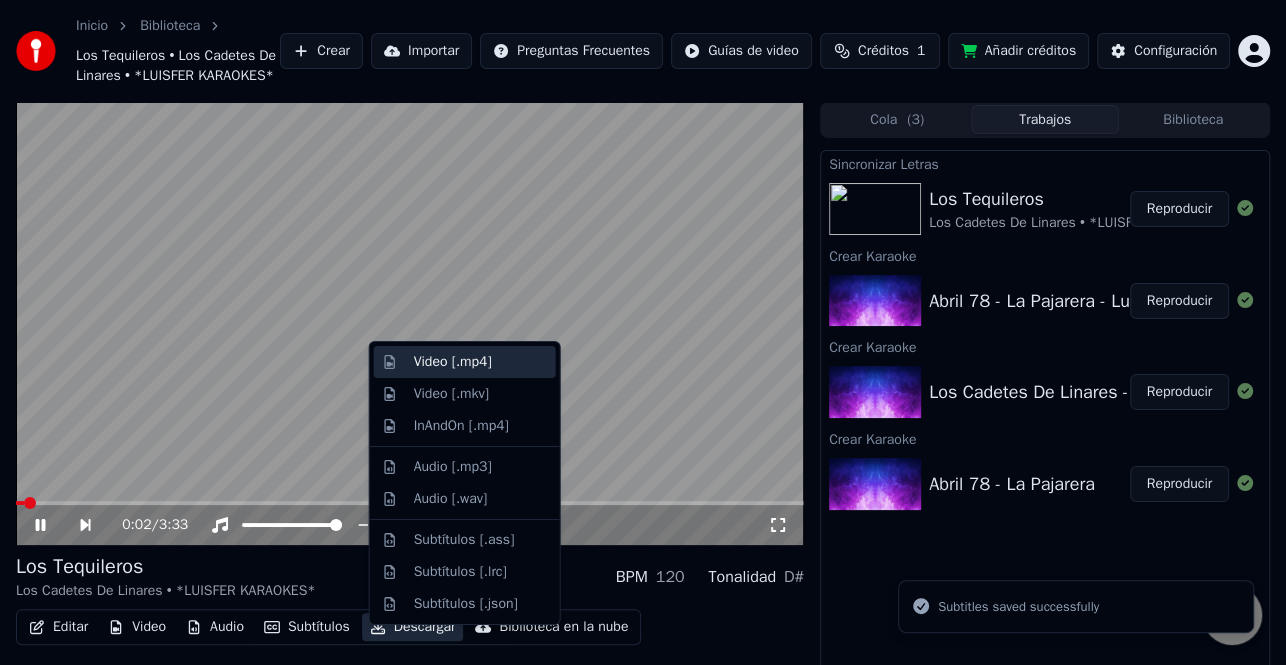click on "Video [.mp4]" at bounding box center (481, 362) 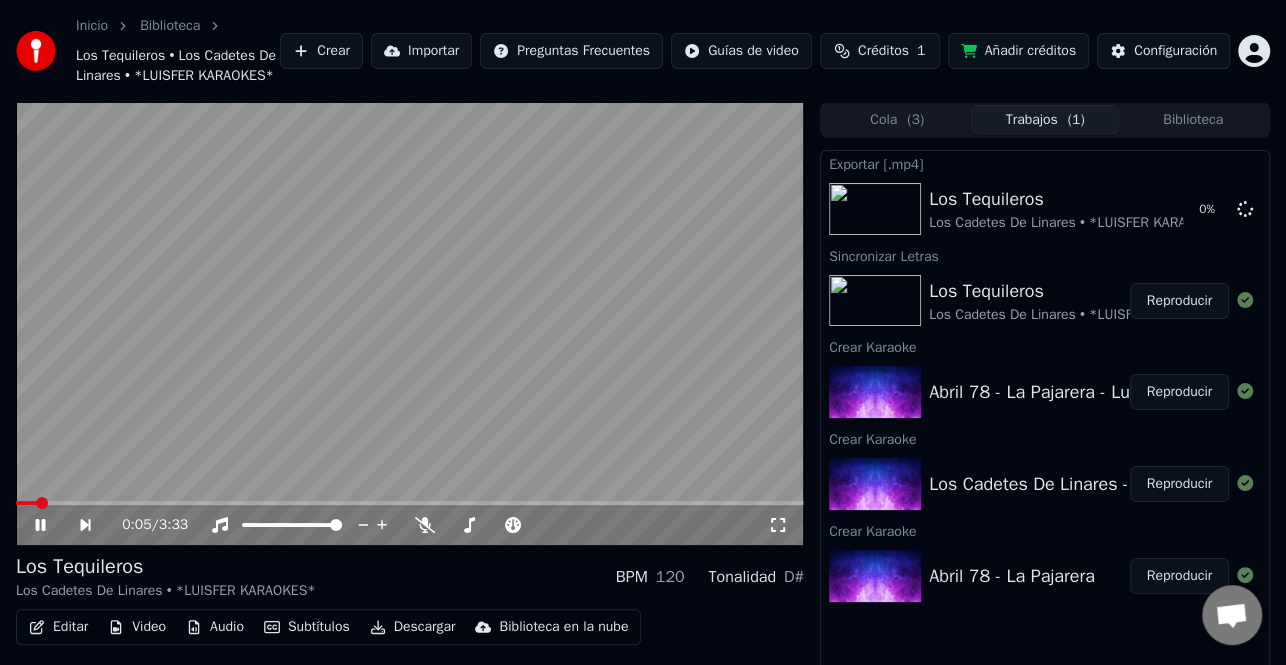click on "Reproducir" at bounding box center (1179, 392) 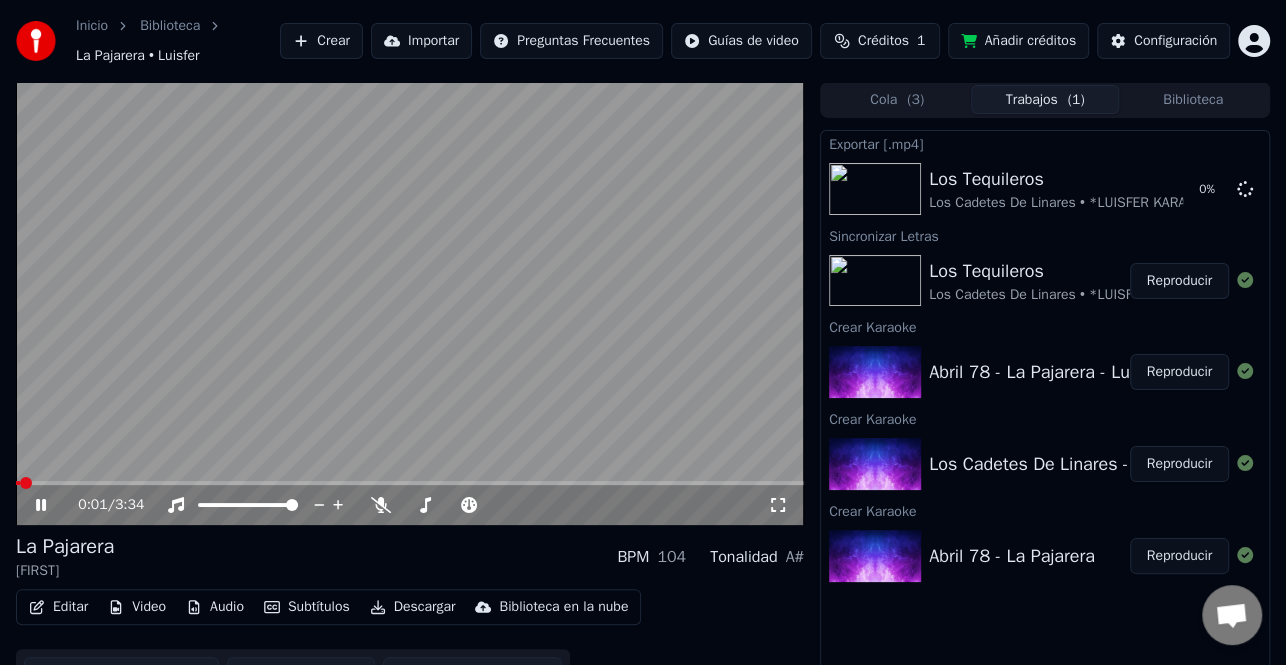click 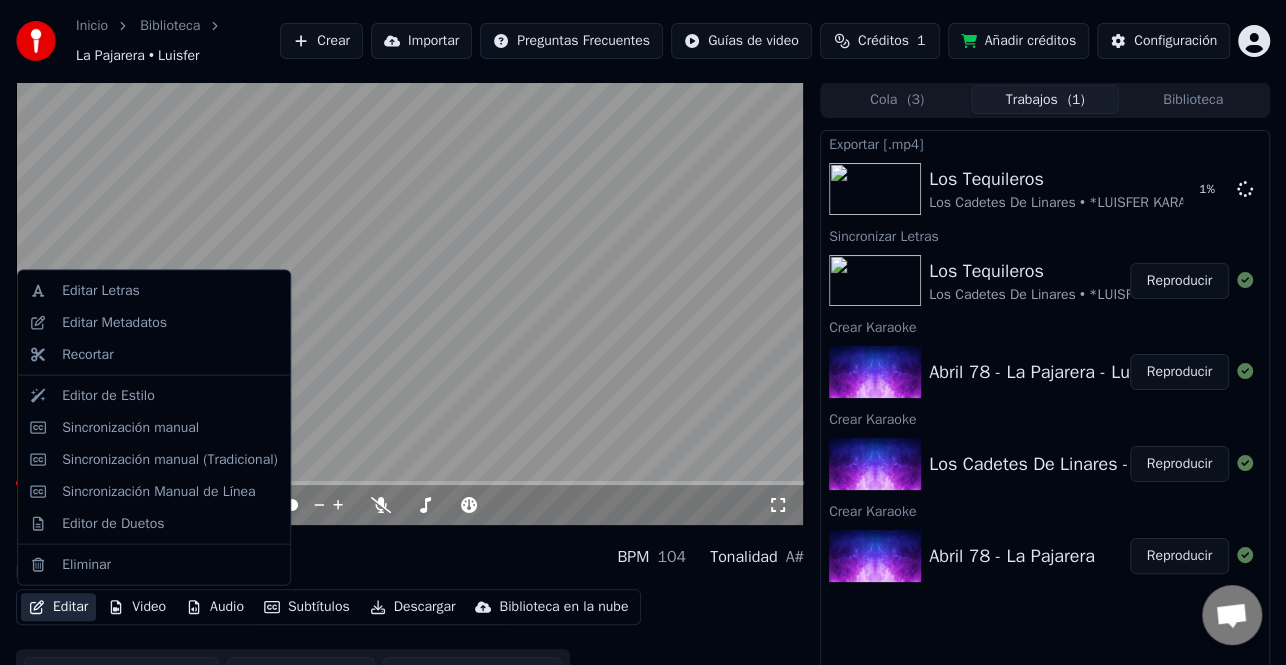 click on "Editar" at bounding box center (58, 607) 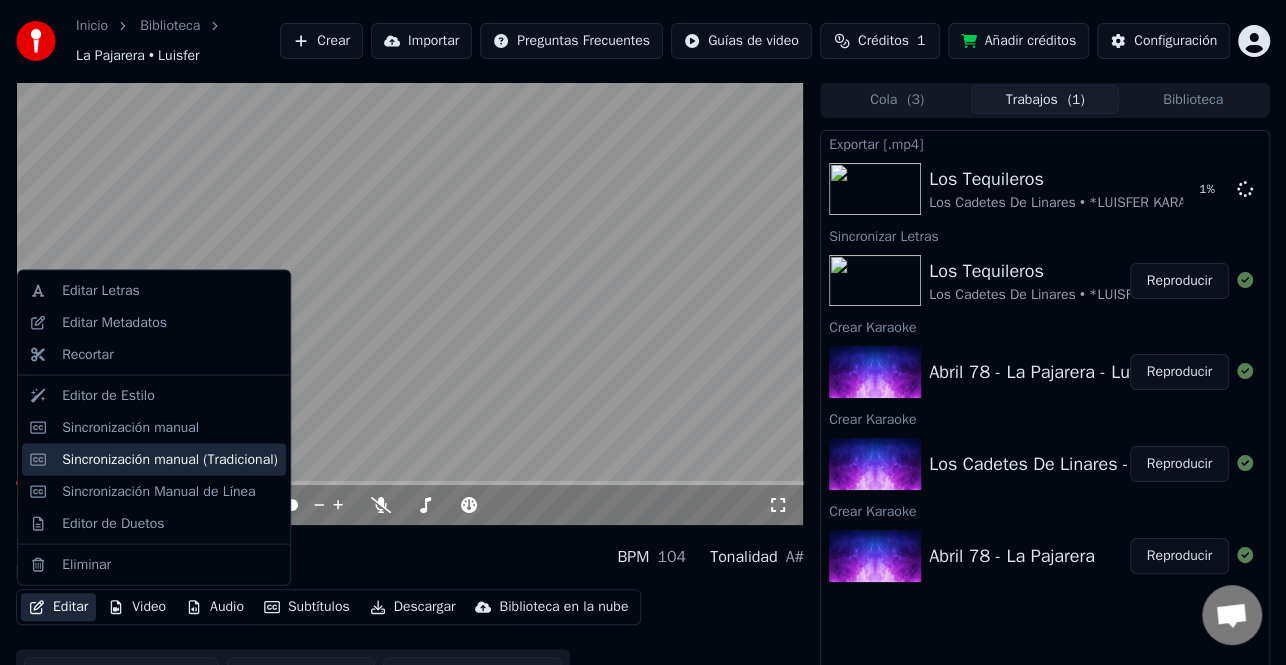 click on "Sincronización manual (Tradicional)" at bounding box center [170, 459] 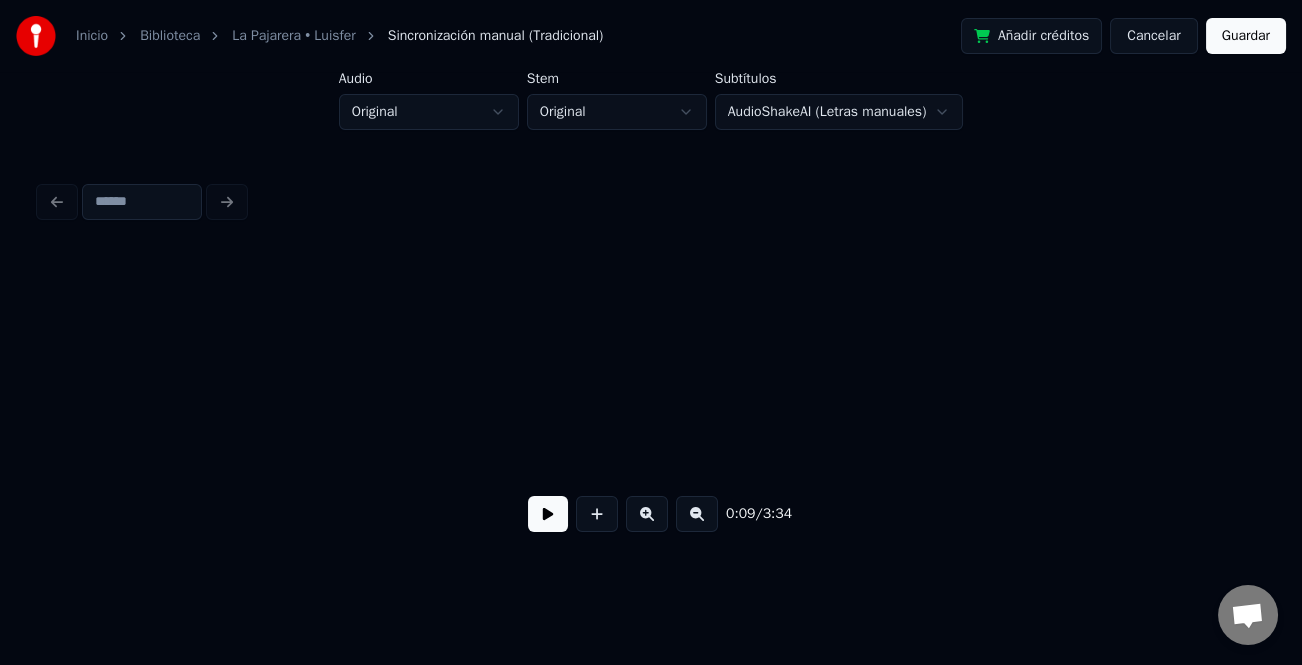 scroll, scrollTop: 0, scrollLeft: 2420, axis: horizontal 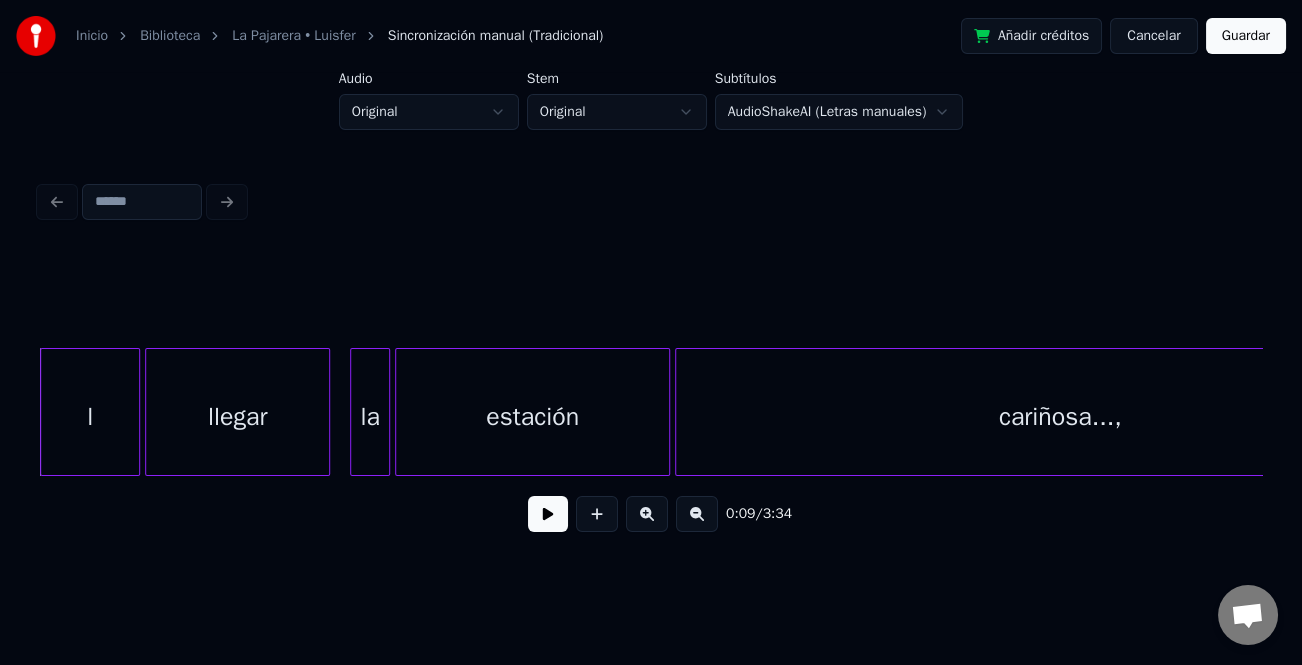 click at bounding box center (548, 514) 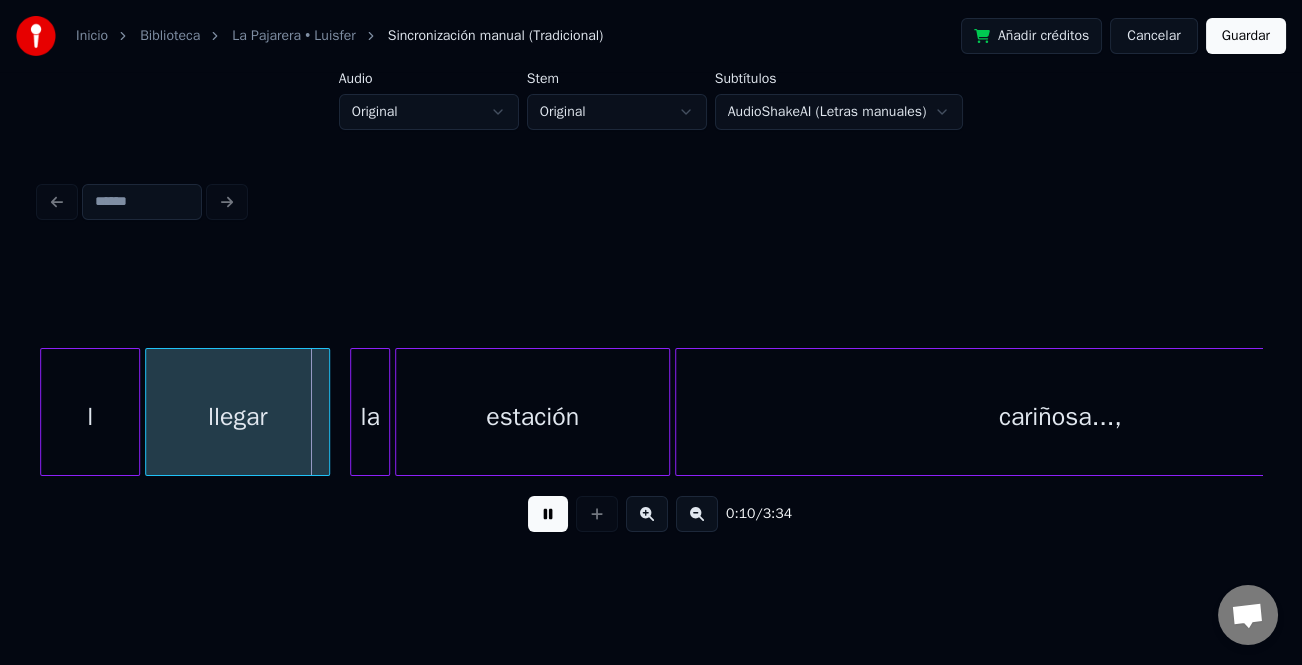 click at bounding box center (548, 514) 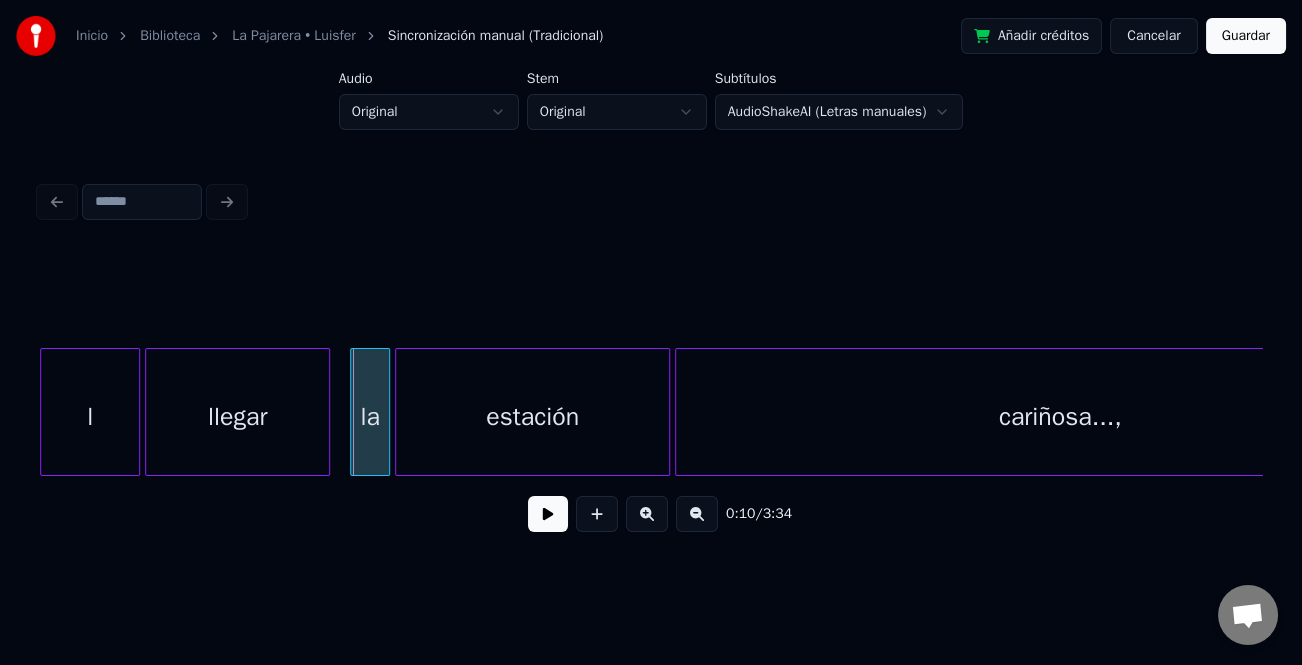 click on "l" at bounding box center [90, 417] 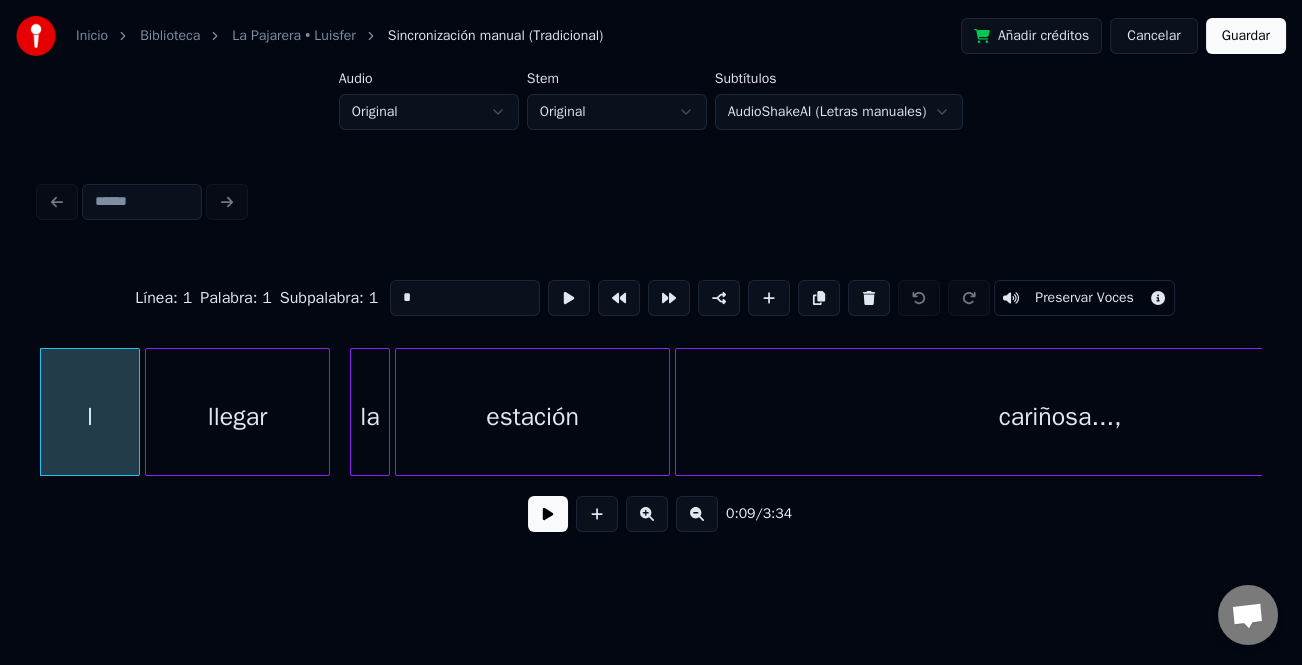 click on "*" at bounding box center [465, 298] 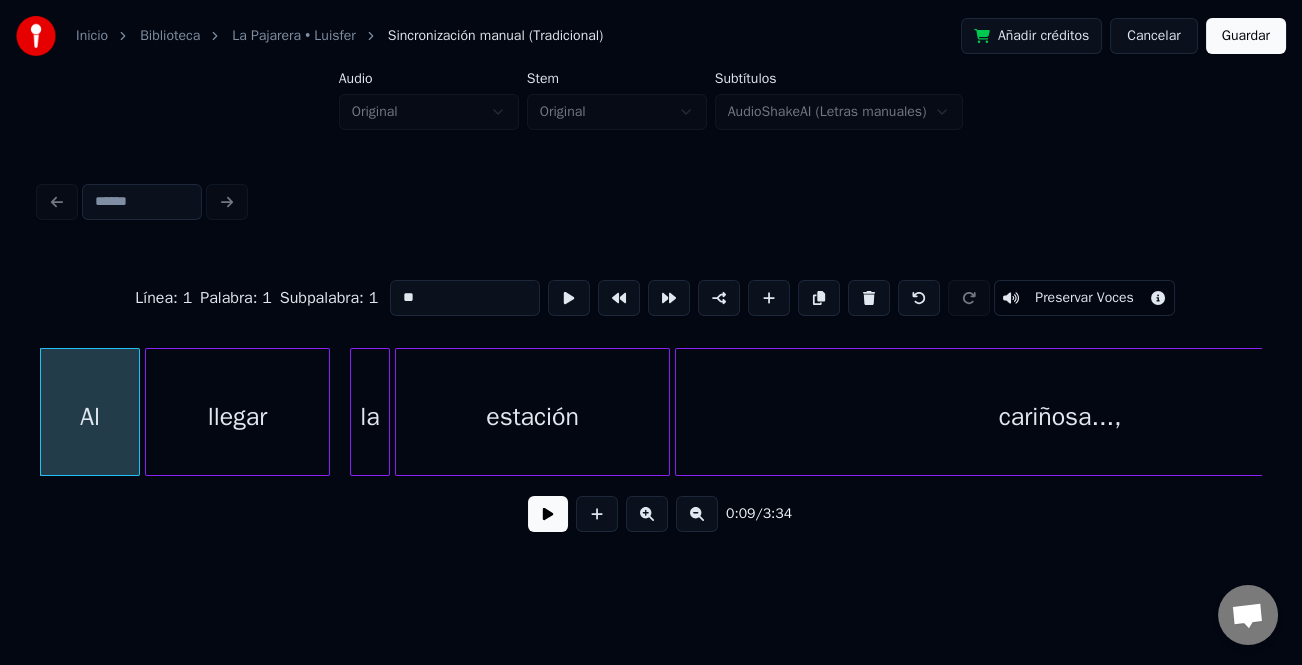 click on "Al" at bounding box center (90, 417) 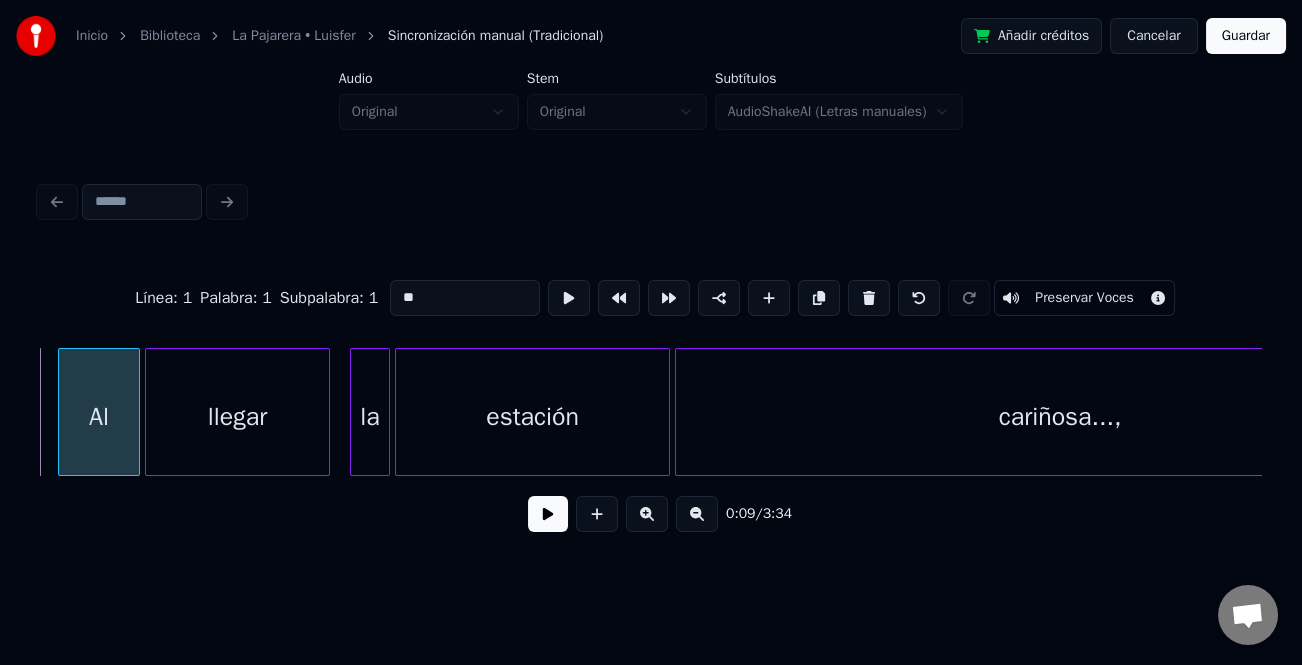 click at bounding box center (62, 412) 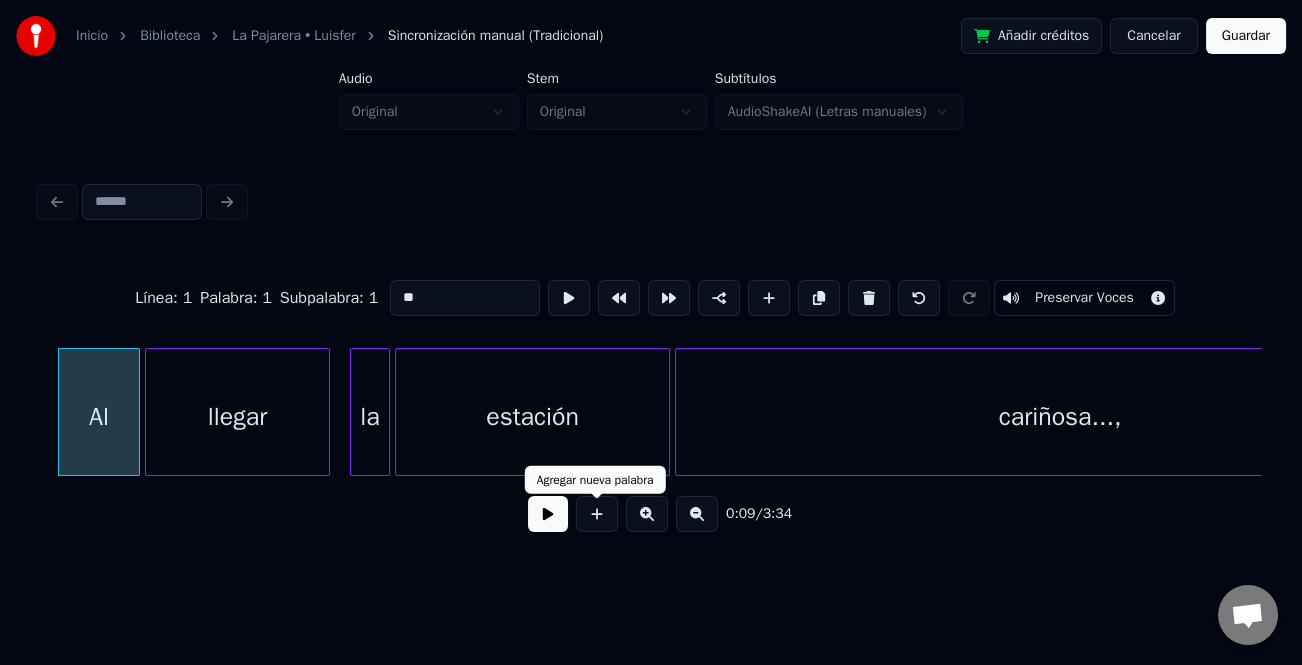 type on "**" 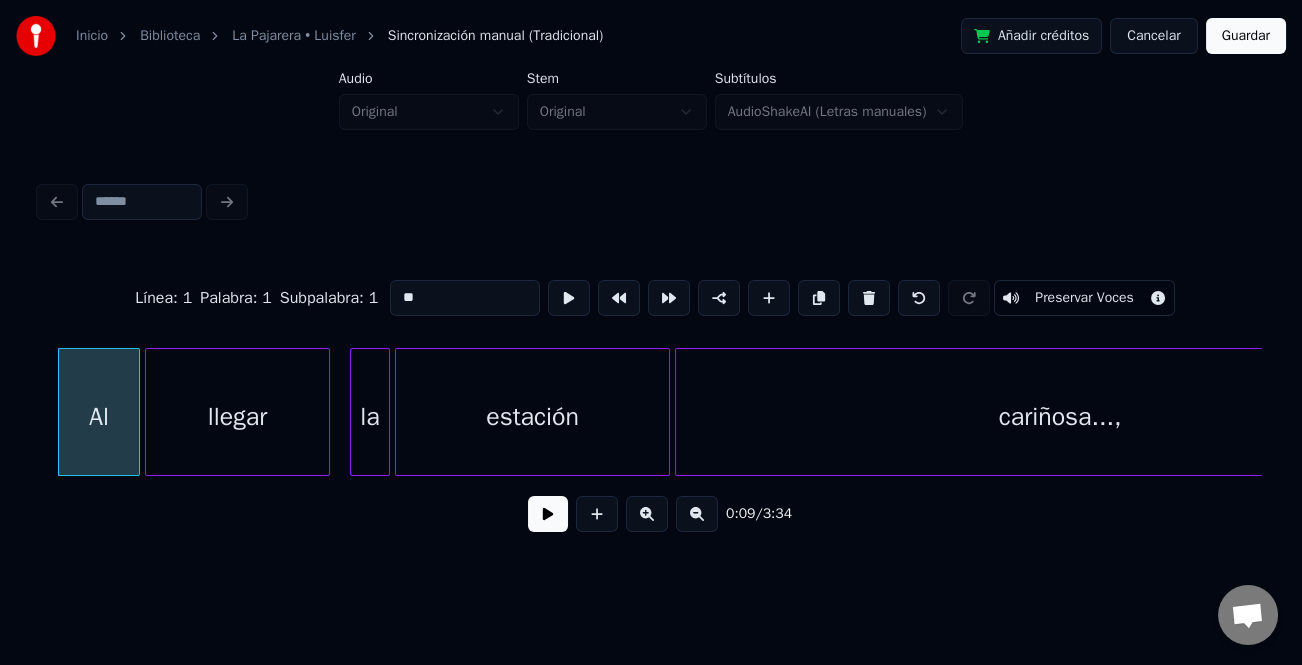 click at bounding box center (548, 514) 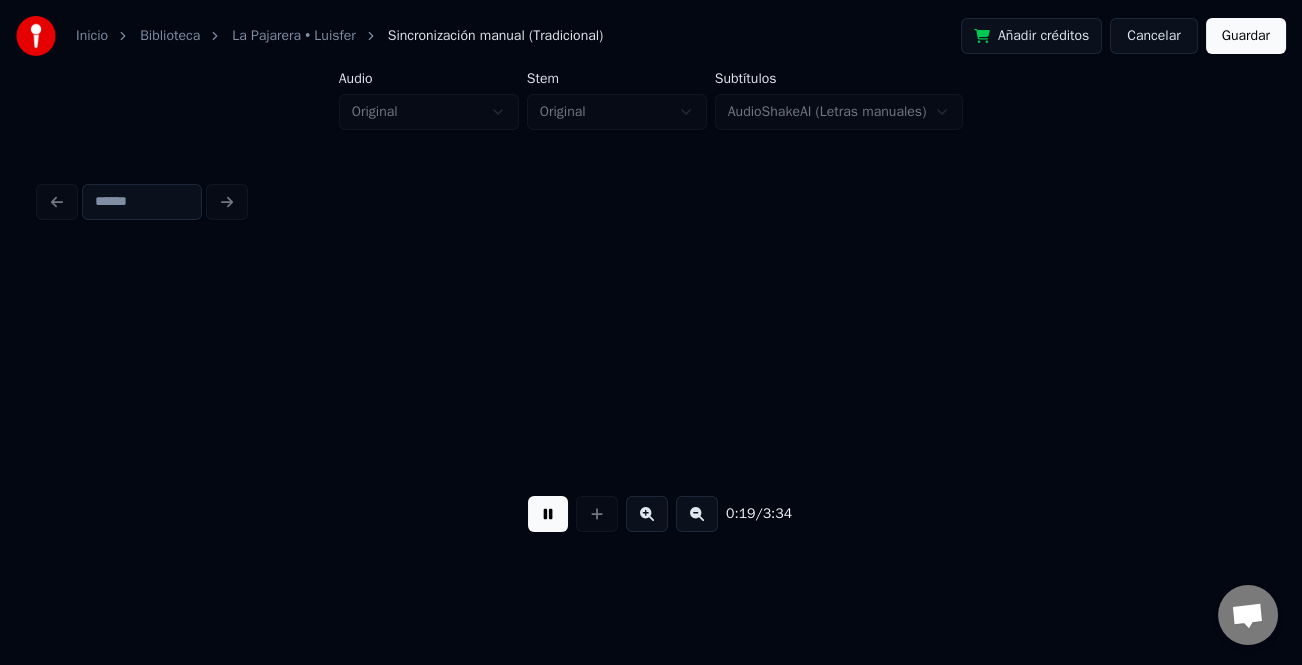 scroll, scrollTop: 0, scrollLeft: 4865, axis: horizontal 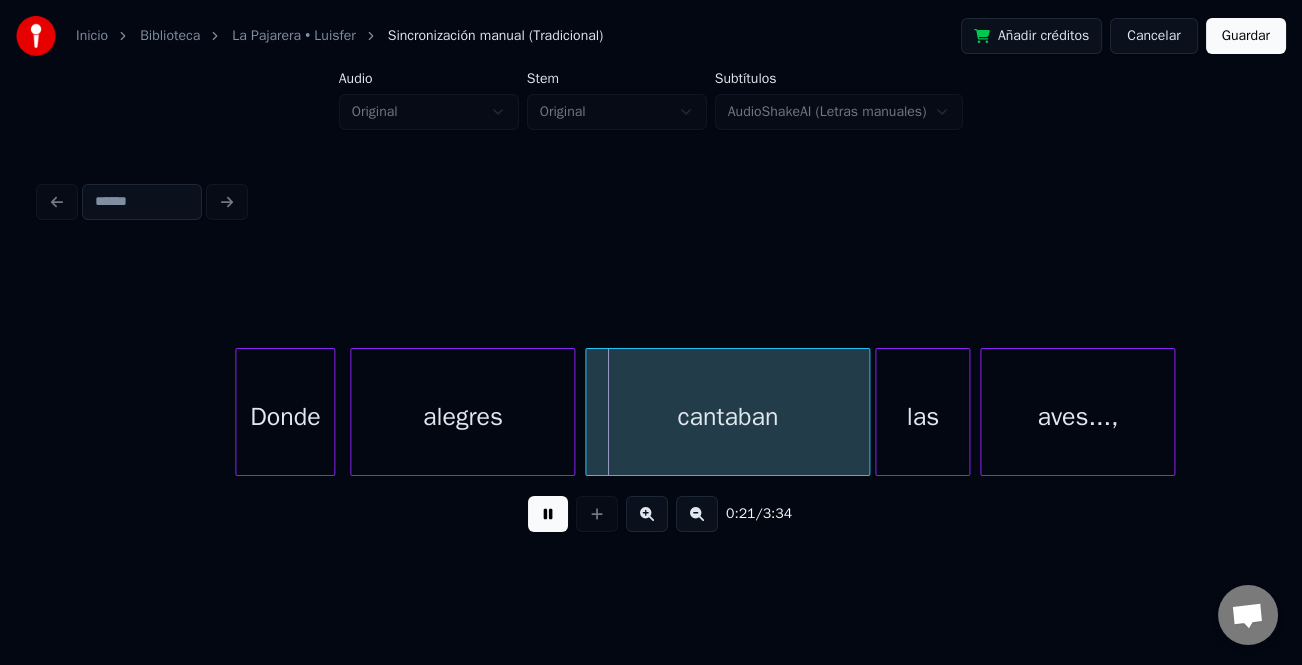 click on "Donde alegres cantaban las aves...," at bounding box center [21950, 412] 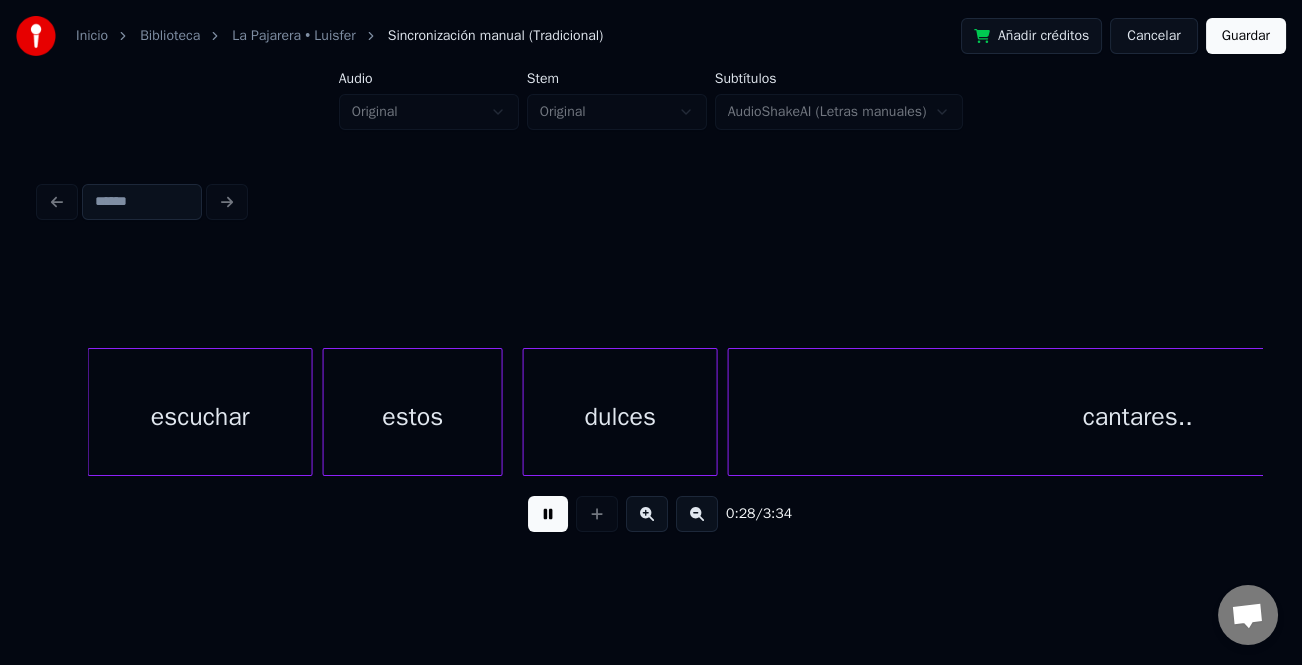 scroll, scrollTop: 0, scrollLeft: 7238, axis: horizontal 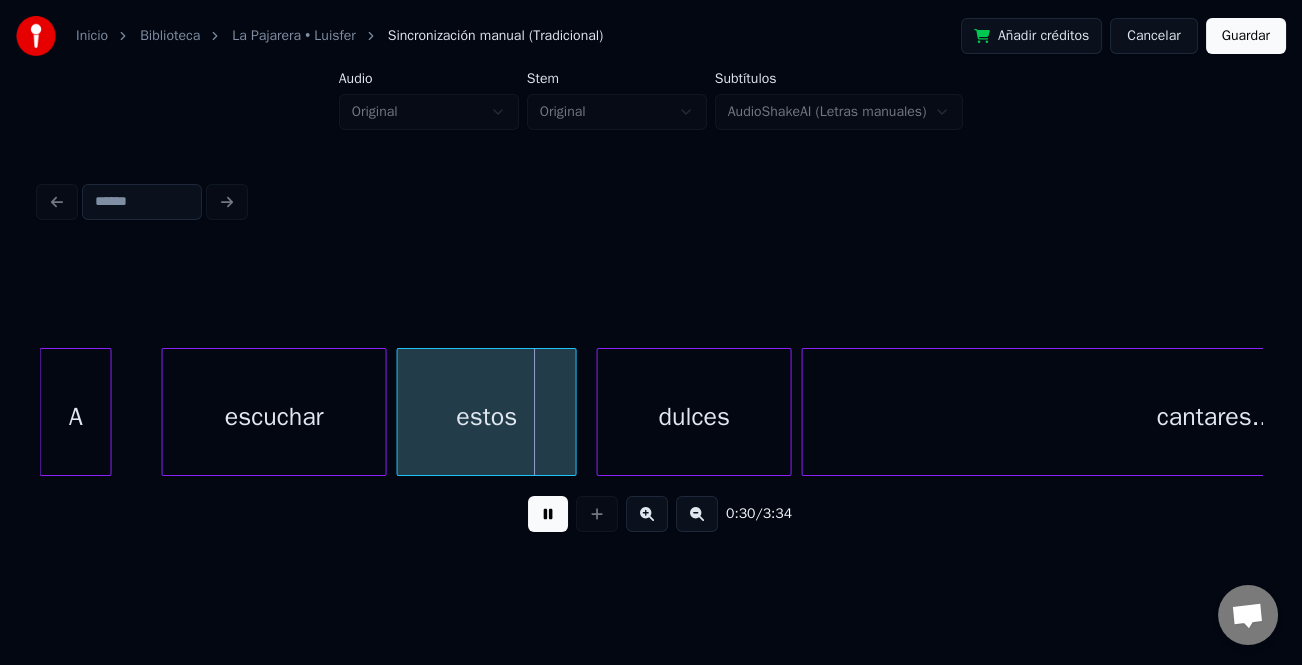 click at bounding box center (108, 412) 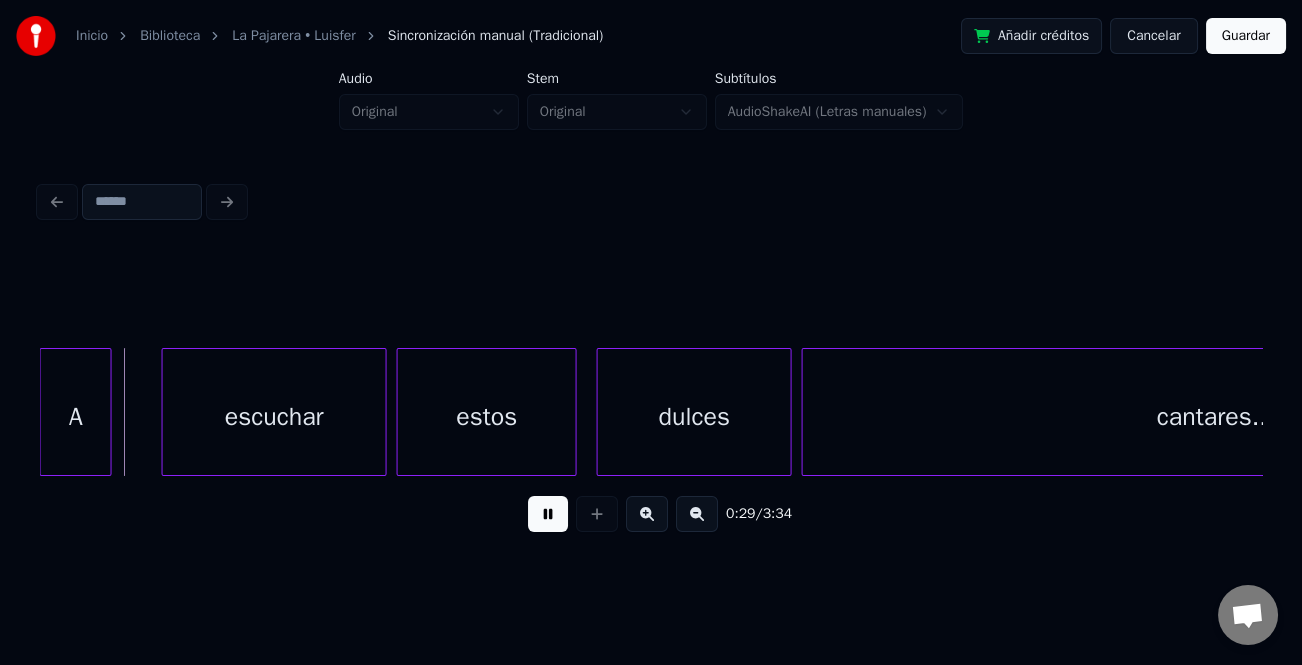 click at bounding box center (166, 412) 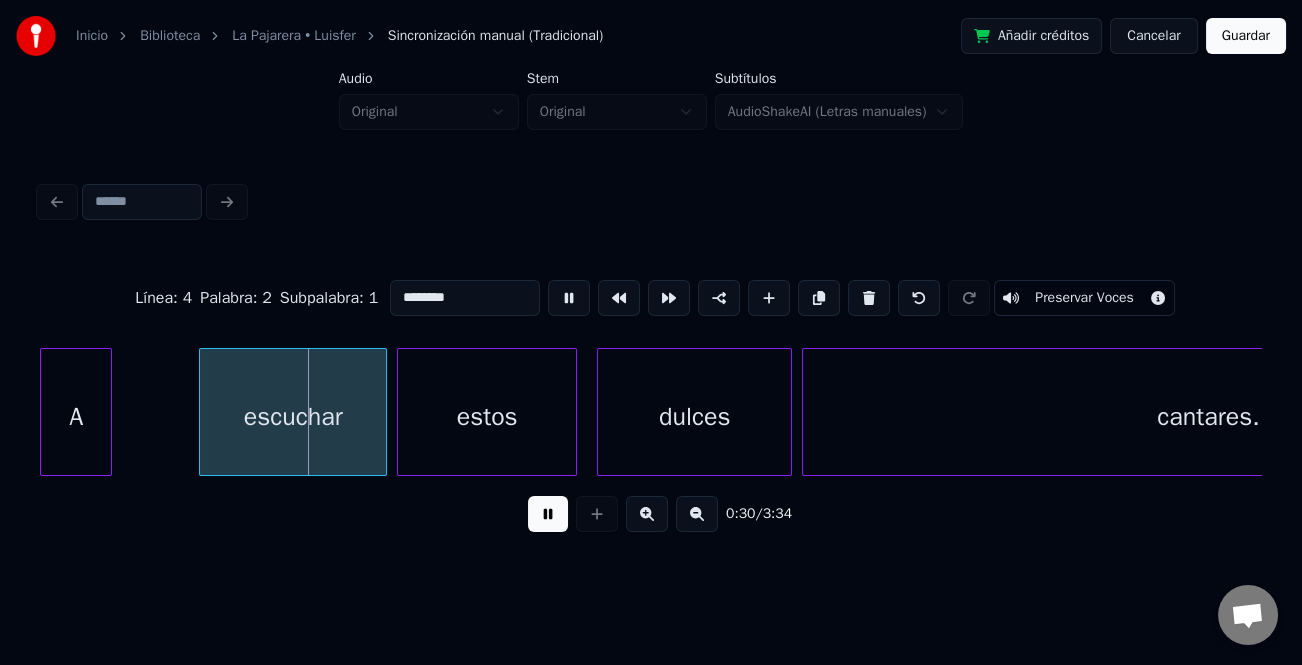 click at bounding box center (203, 412) 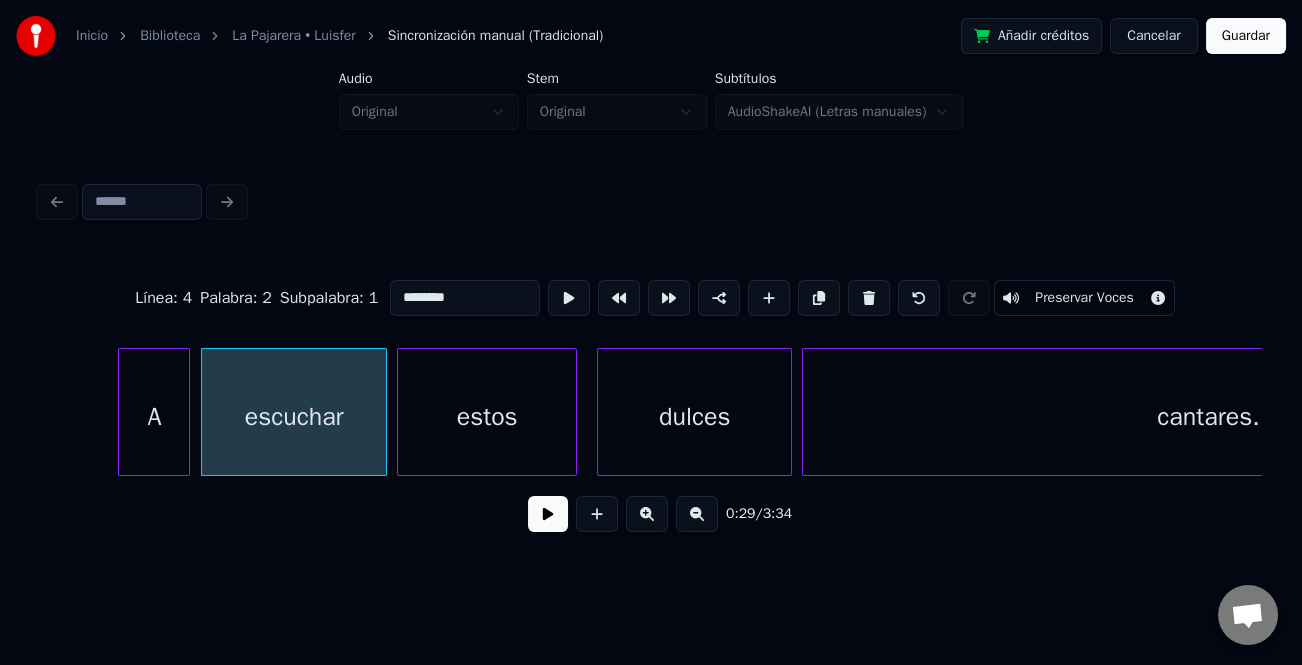 click on "A" at bounding box center [154, 417] 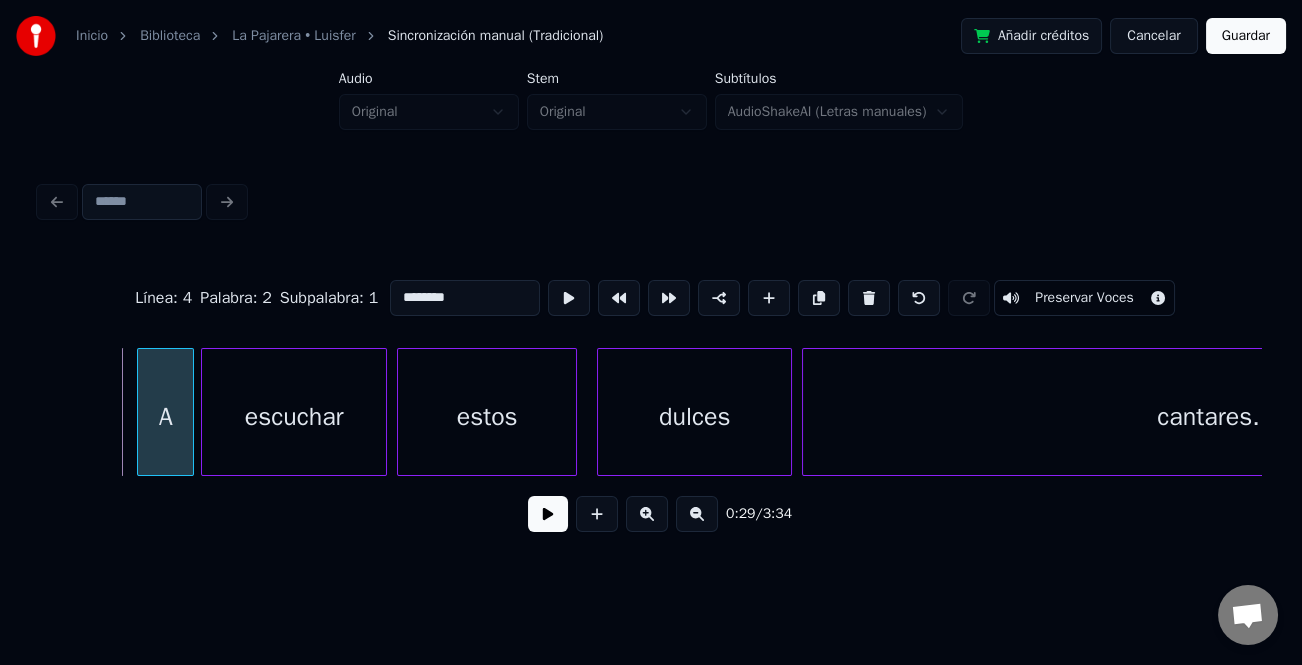 click at bounding box center [141, 412] 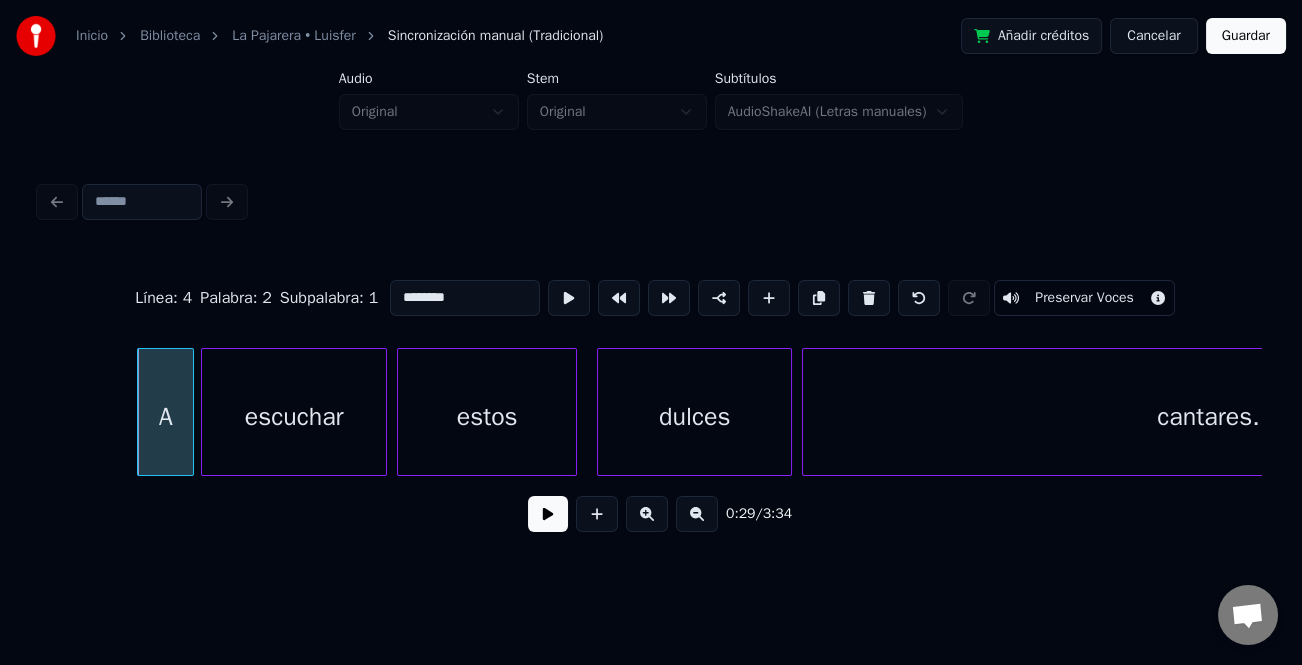 click at bounding box center (548, 514) 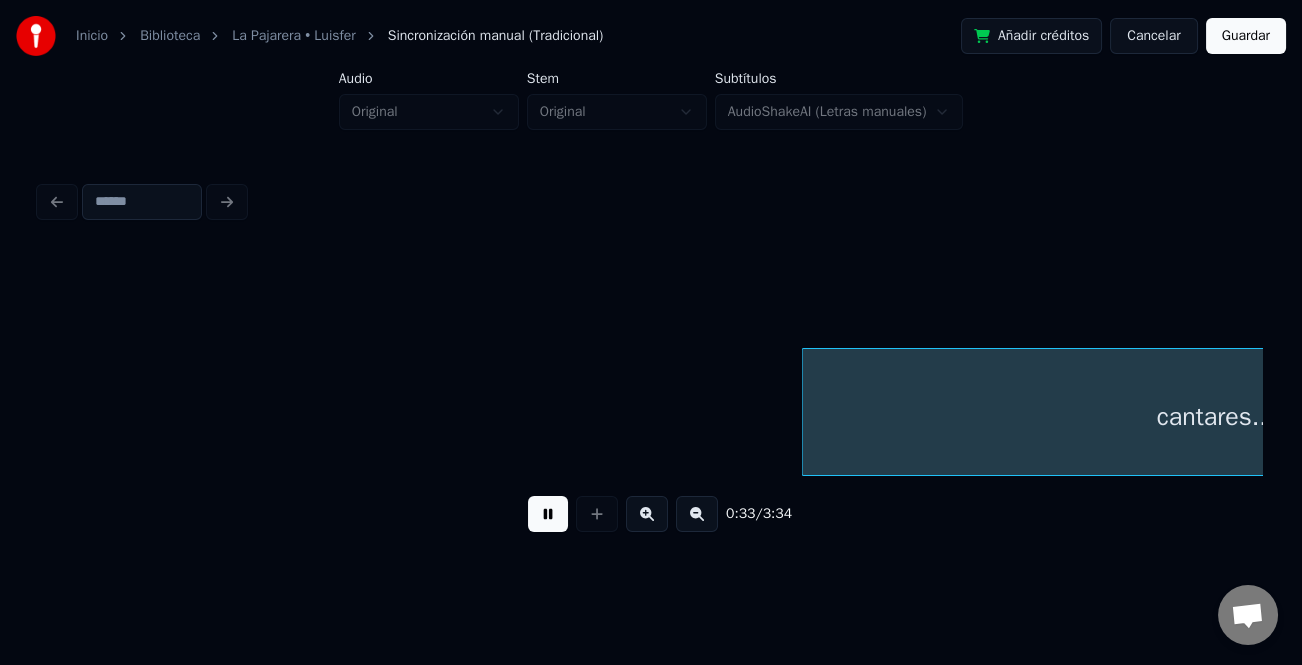 scroll, scrollTop: 0, scrollLeft: 8462, axis: horizontal 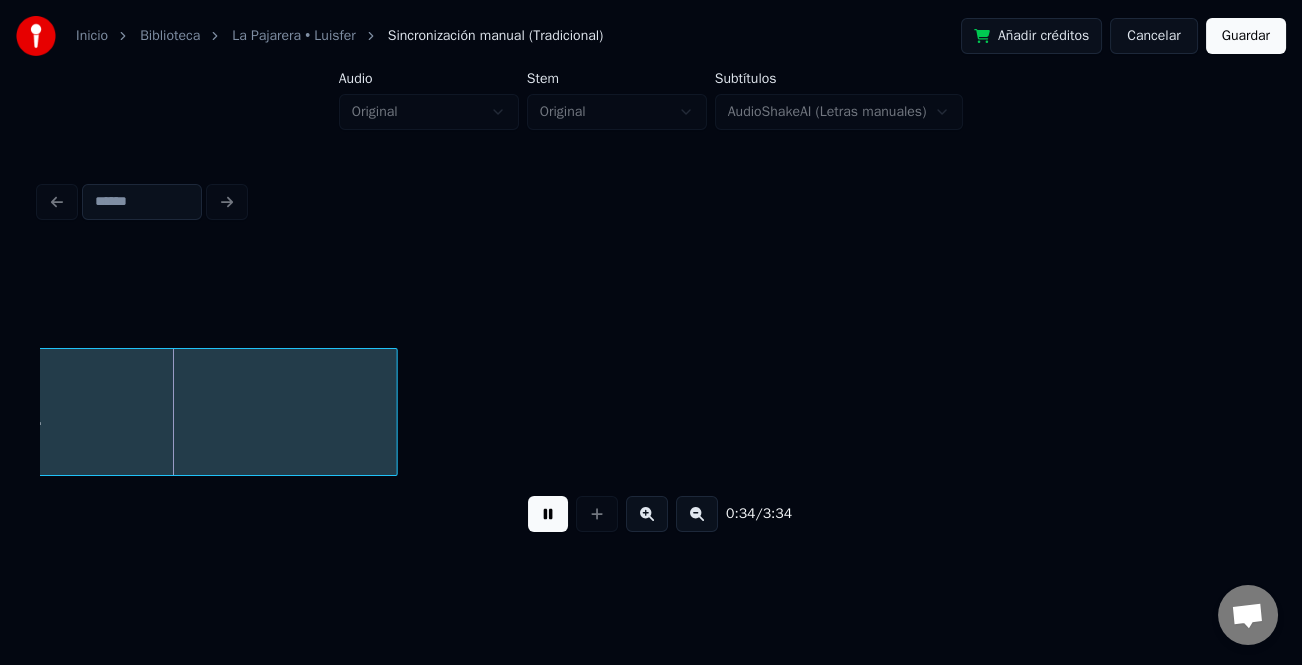 click on "Inicio Biblioteca La Pajarera • Luisfer Sincronización manual (Tradicional) Añadir créditos Cancelar Guardar Audio Original Stem Original Subtítulos AudioShakeAI (Letras manuales) 0:34  /  3:34" at bounding box center [651, 280] 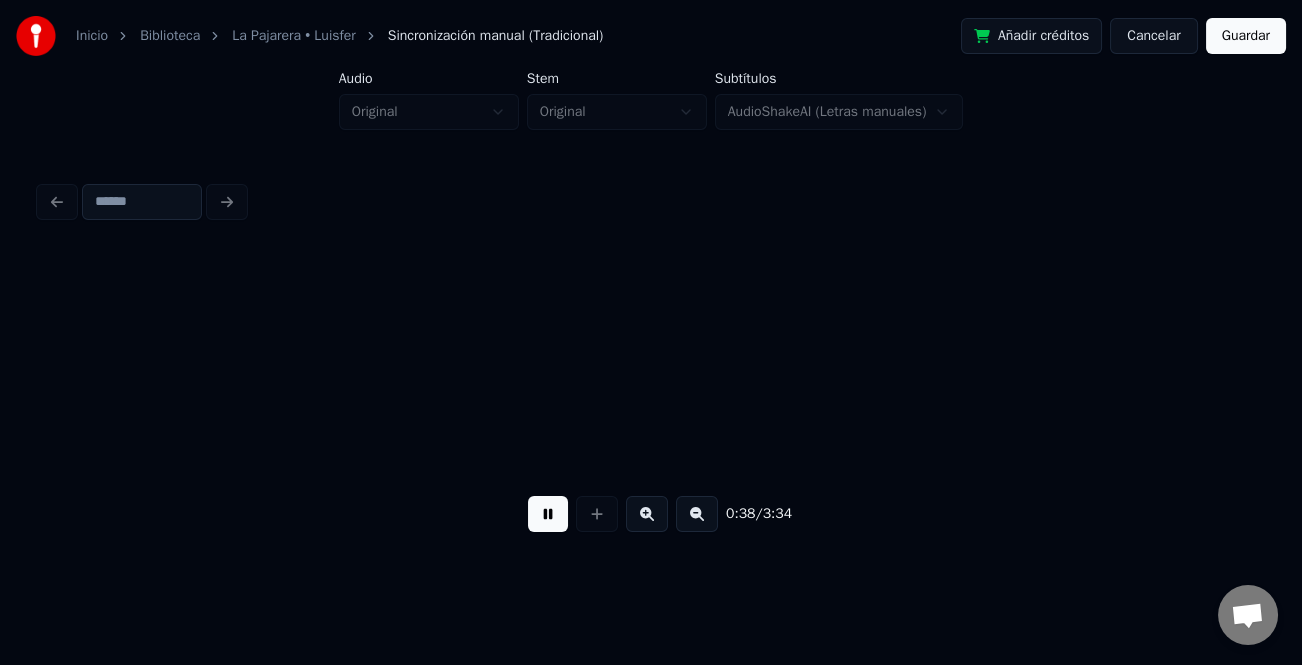scroll, scrollTop: 0, scrollLeft: 9687, axis: horizontal 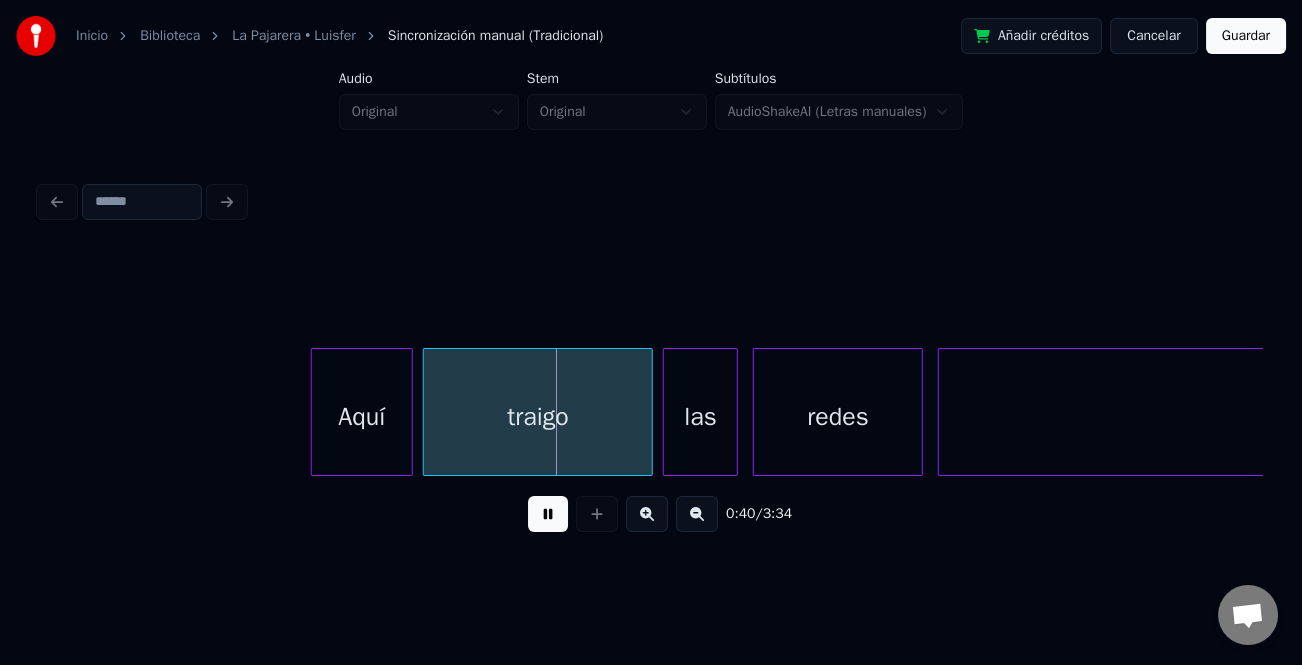 click at bounding box center [315, 412] 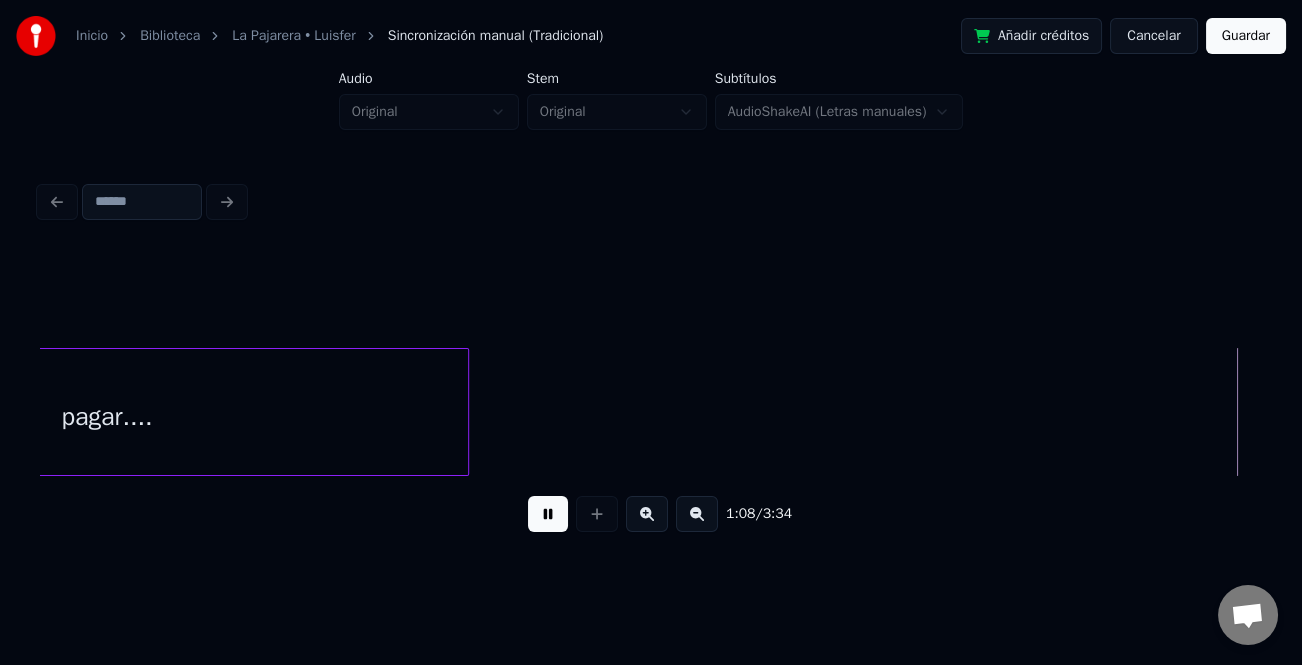 scroll, scrollTop: 0, scrollLeft: 17029, axis: horizontal 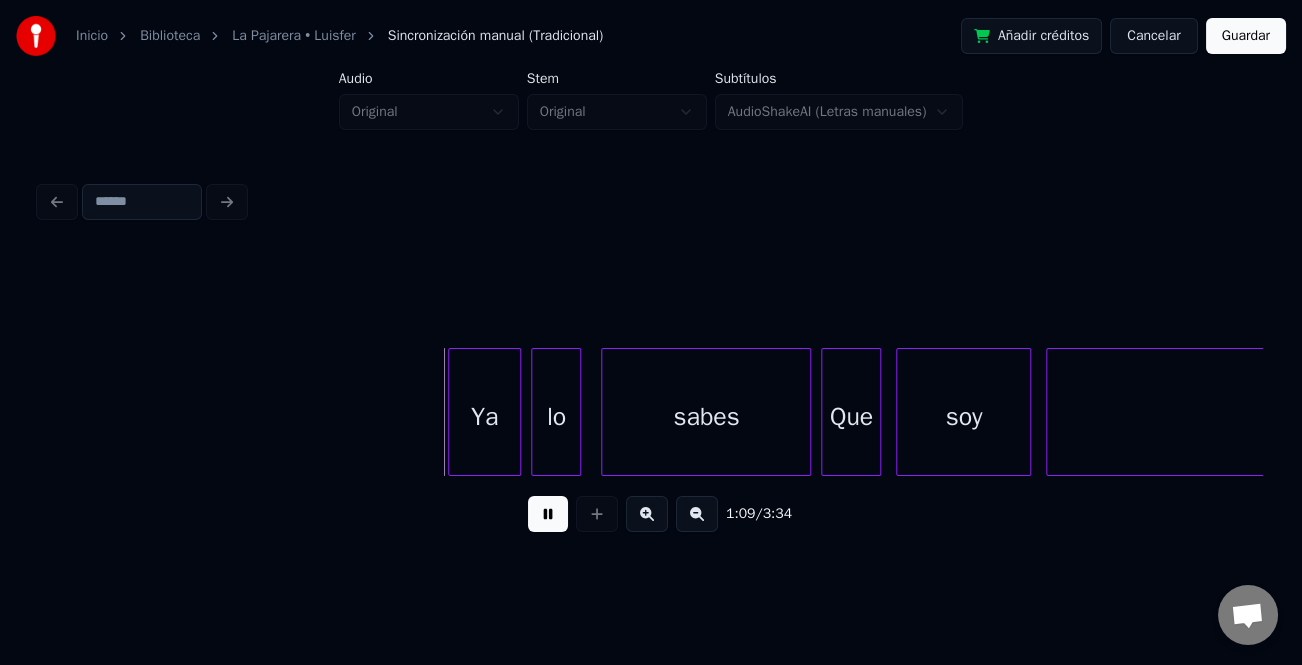 click at bounding box center [452, 412] 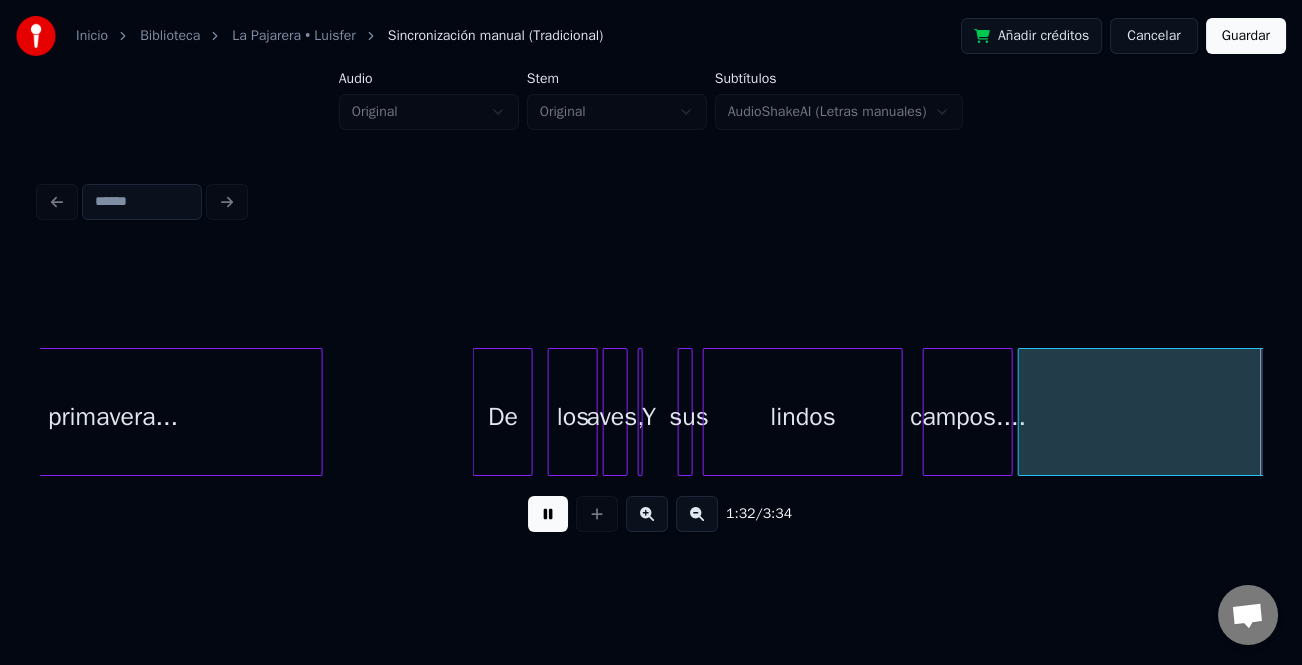 scroll, scrollTop: 0, scrollLeft: 23146, axis: horizontal 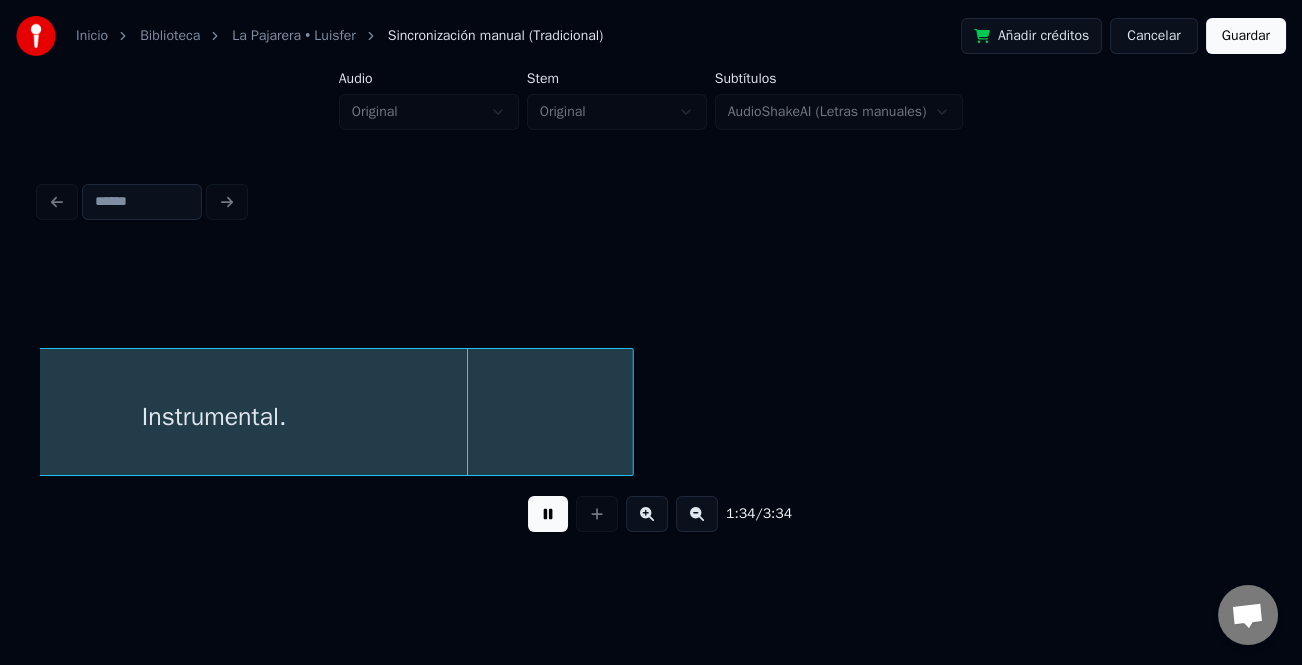 click at bounding box center [548, 514] 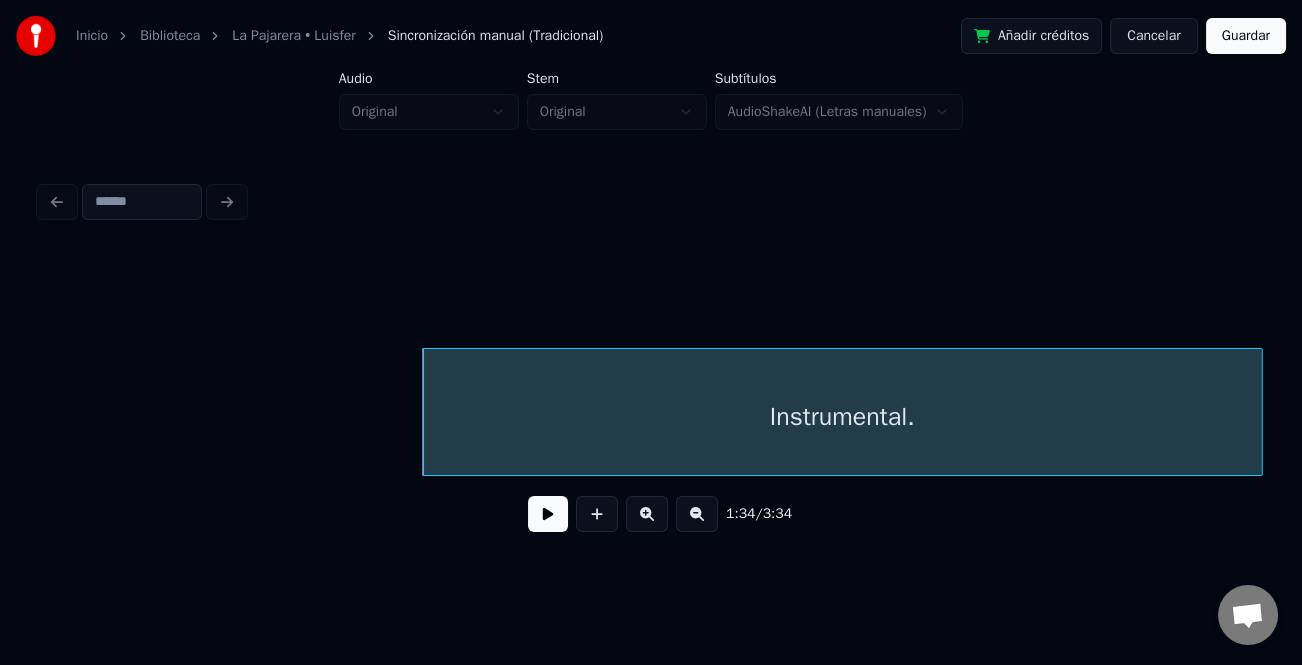 click on "Inicio Biblioteca La Pajarera • Luisfer Sincronización manual (Tradicional) Añadir créditos Cancelar Guardar Audio Original Stem Original Subtítulos AudioShakeAI (Letras manuales) 1:34  /  3:34" at bounding box center [651, 296] 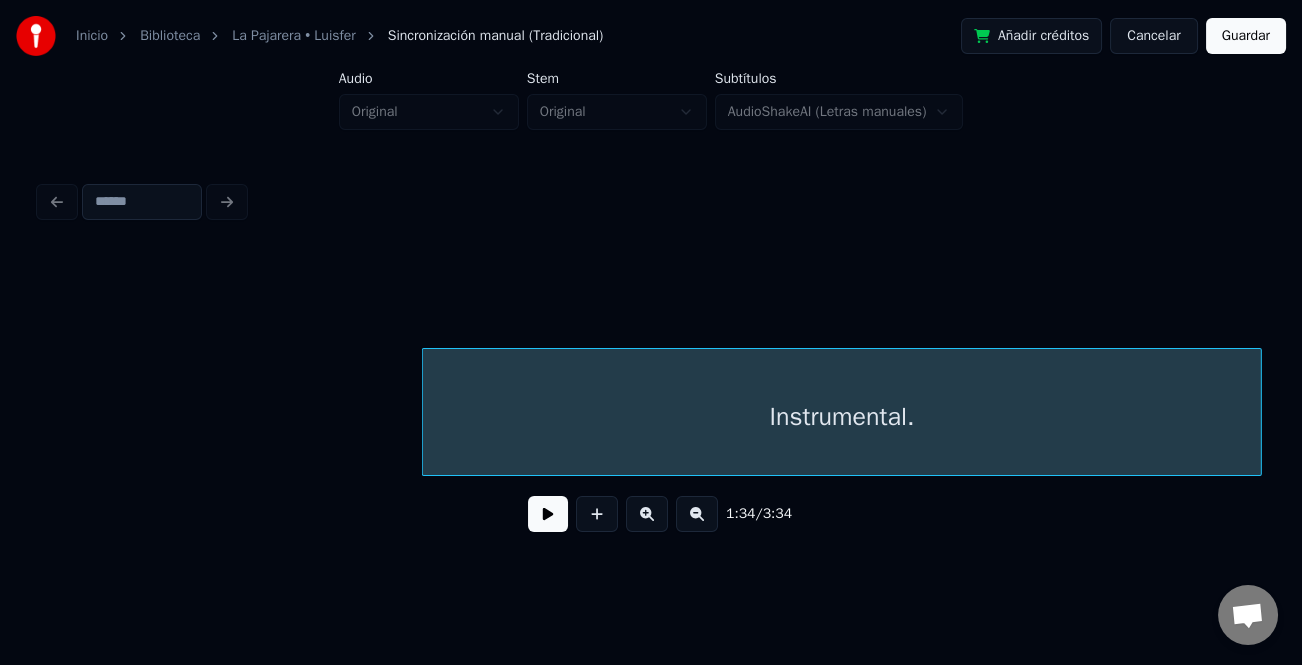 click on "Instrumental." at bounding box center (842, 417) 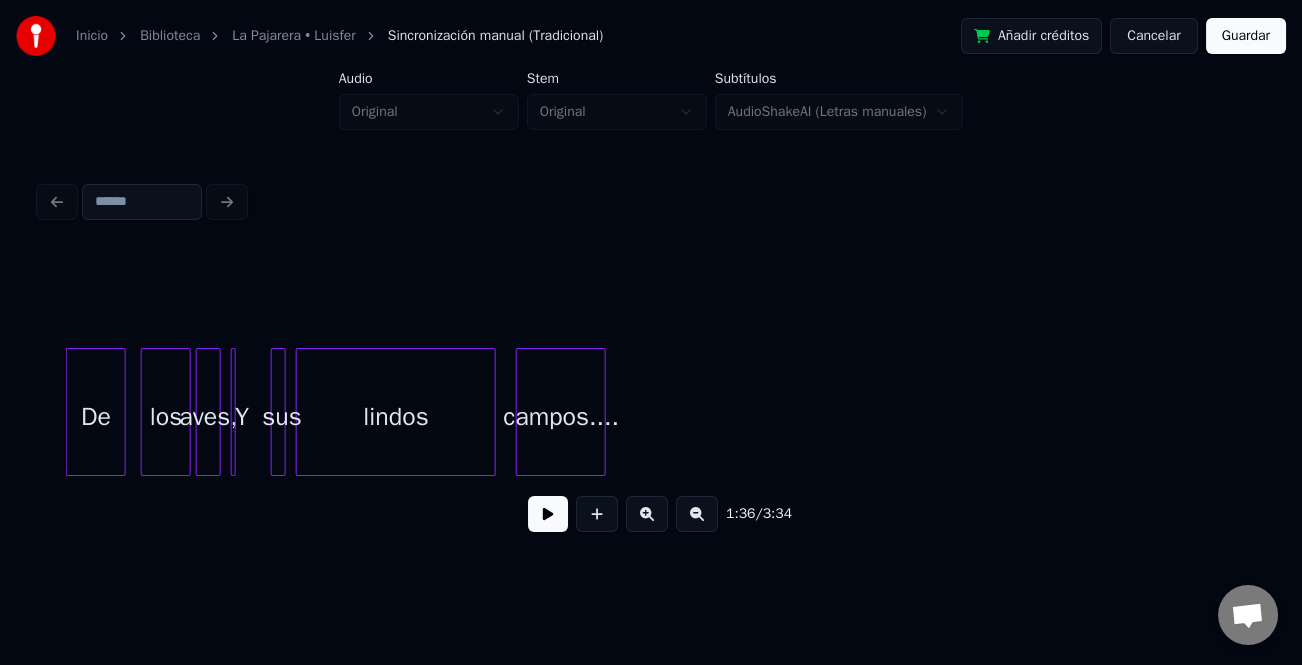 scroll, scrollTop: 0, scrollLeft: 22242, axis: horizontal 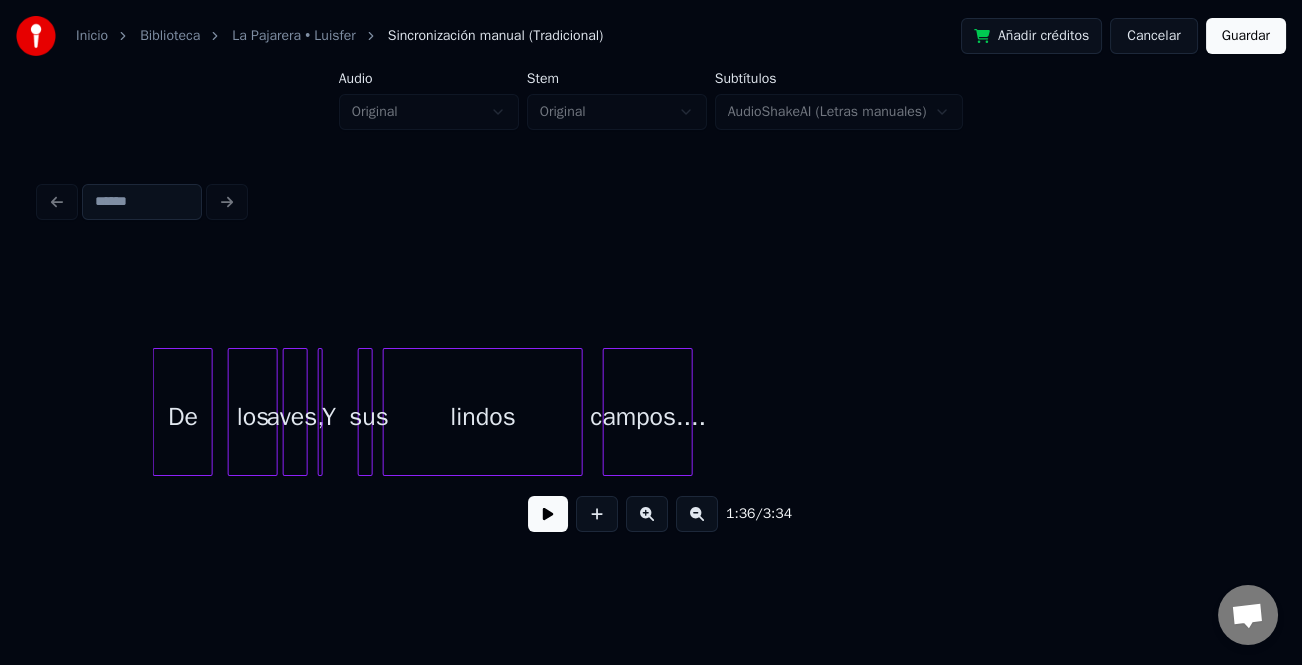click on "De" at bounding box center [183, 417] 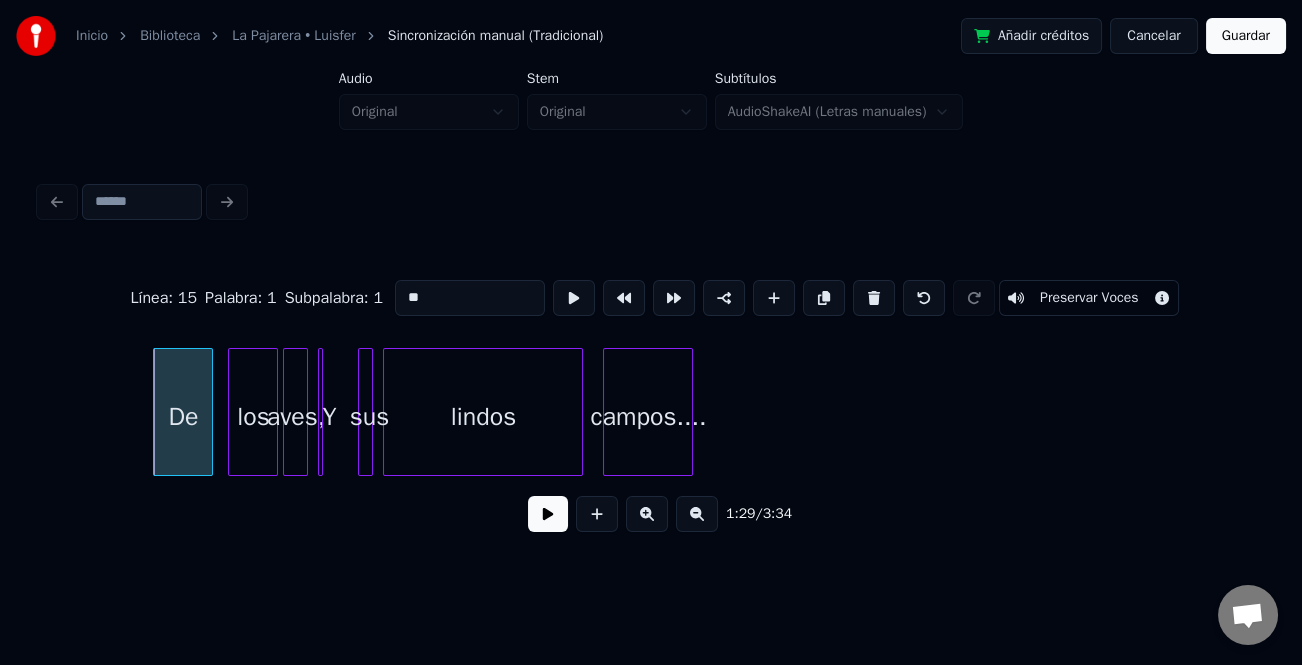 click at bounding box center [548, 514] 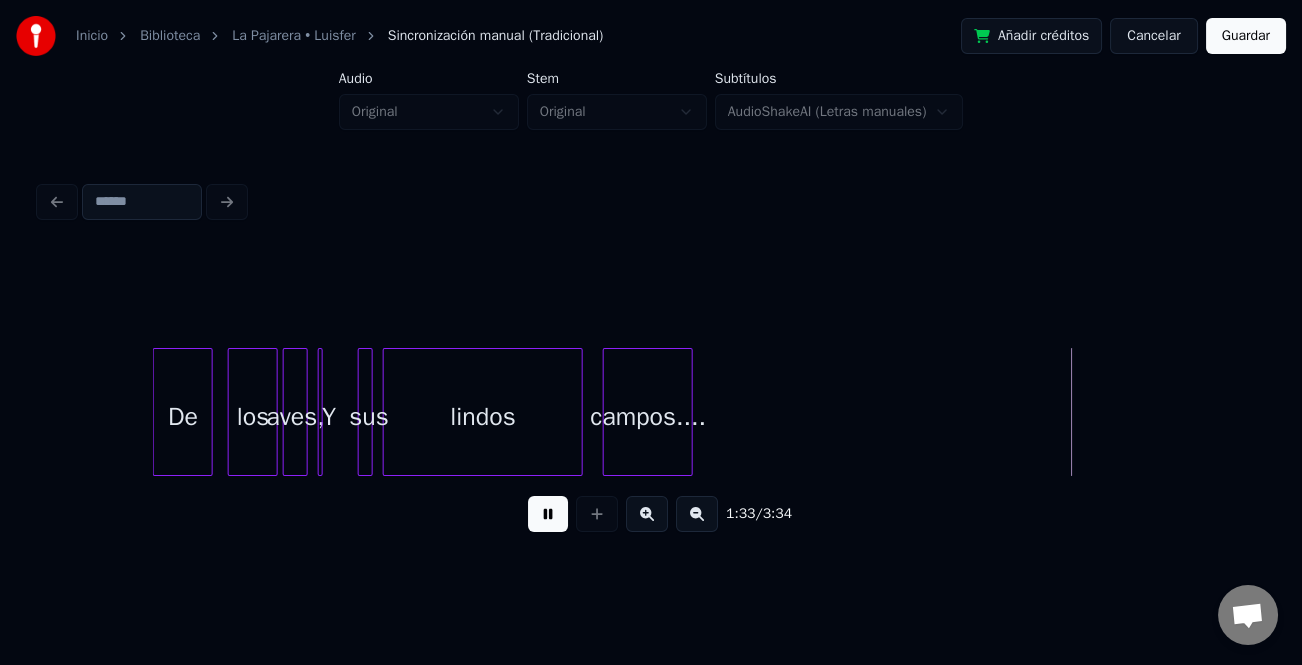 click at bounding box center [548, 514] 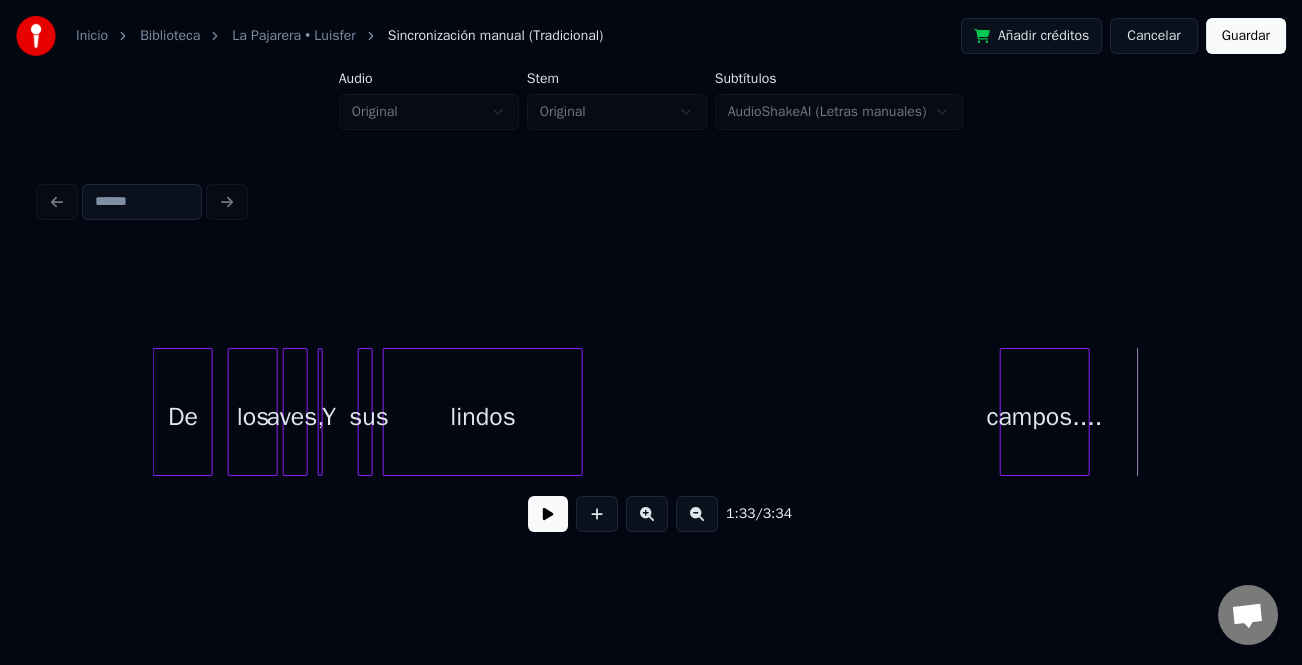 click on "campos...." at bounding box center (1045, 417) 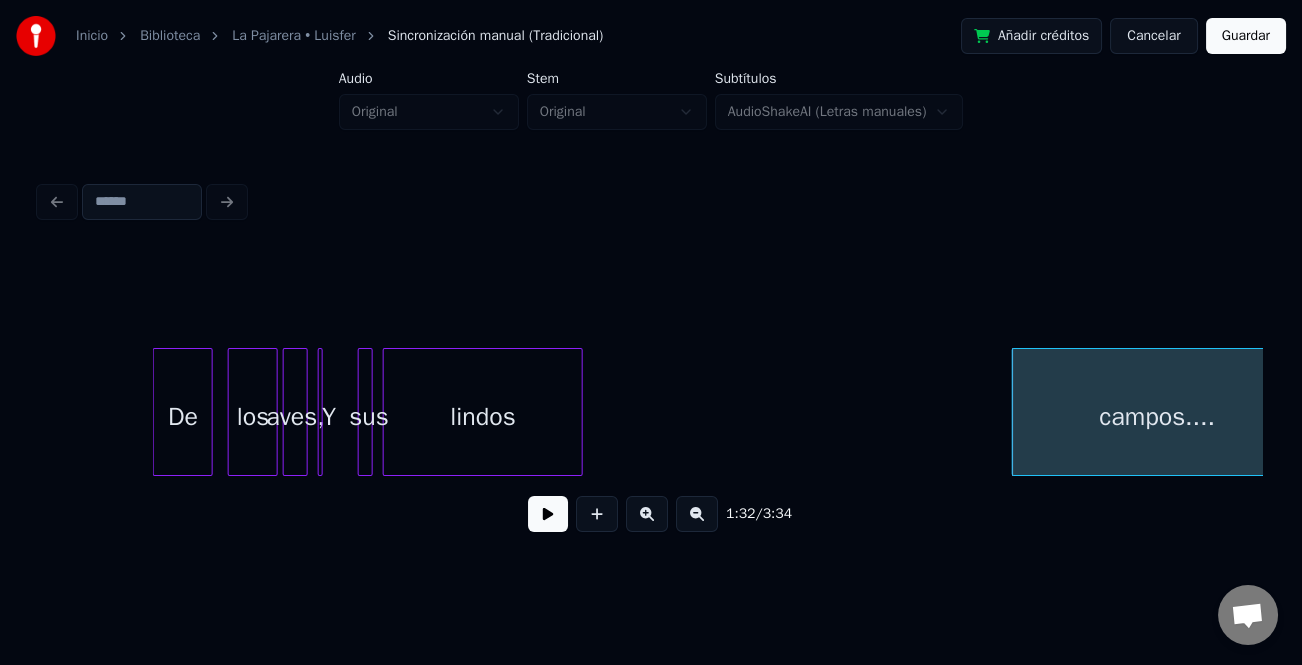click on "Inicio Biblioteca La Pajarera • Luisfer Sincronización manual (Tradicional) Añadir créditos Cancelar Guardar Audio Original Stem Original Subtítulos AudioShakeAI (Letras manuales) 1:32  /  3:34" at bounding box center (651, 296) 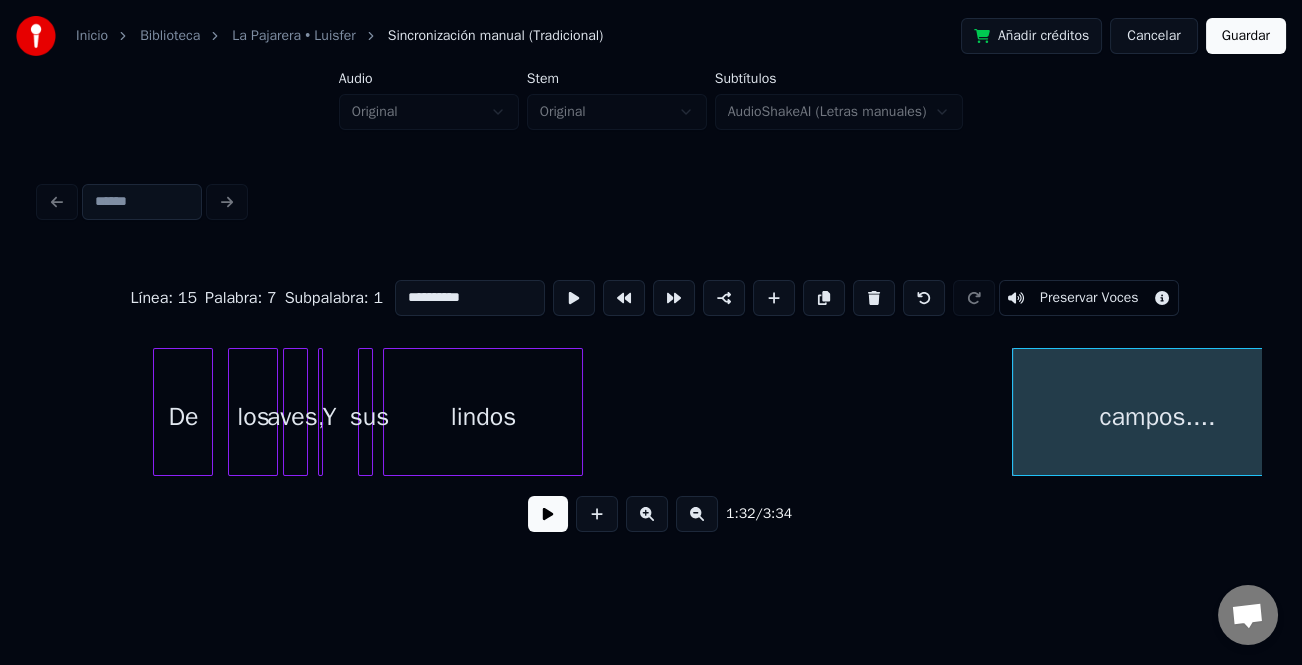 click on "**********" at bounding box center (470, 298) 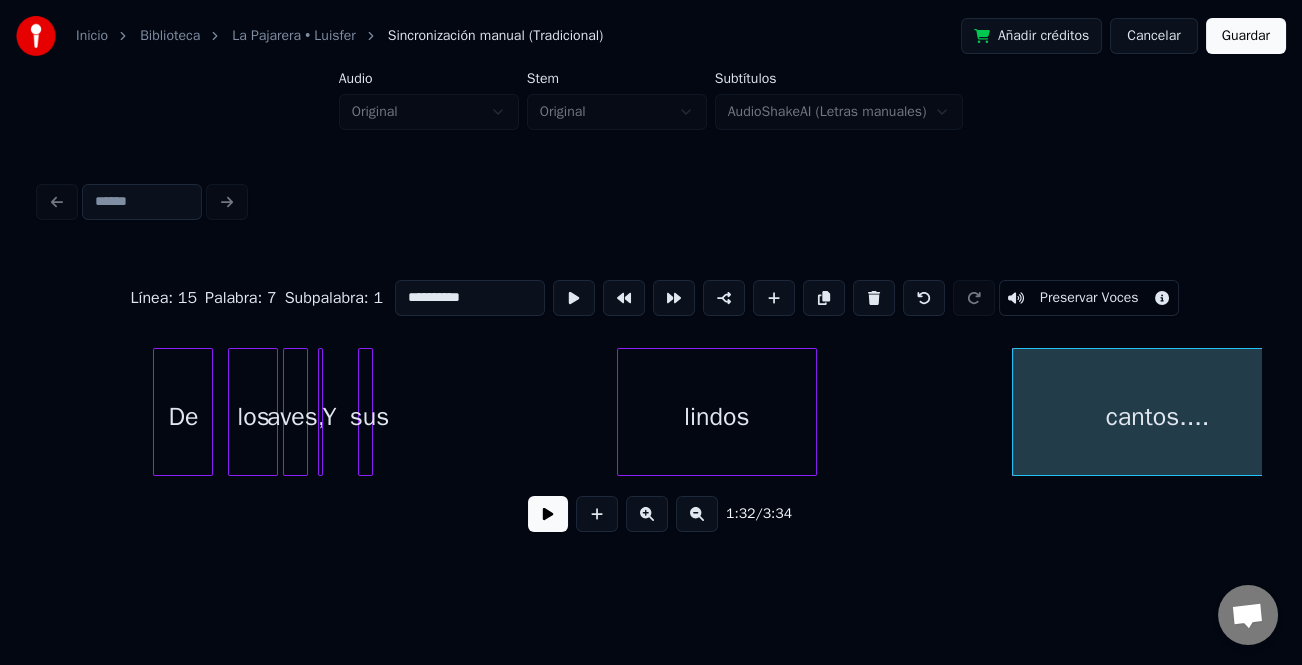 click on "lindos" at bounding box center (717, 417) 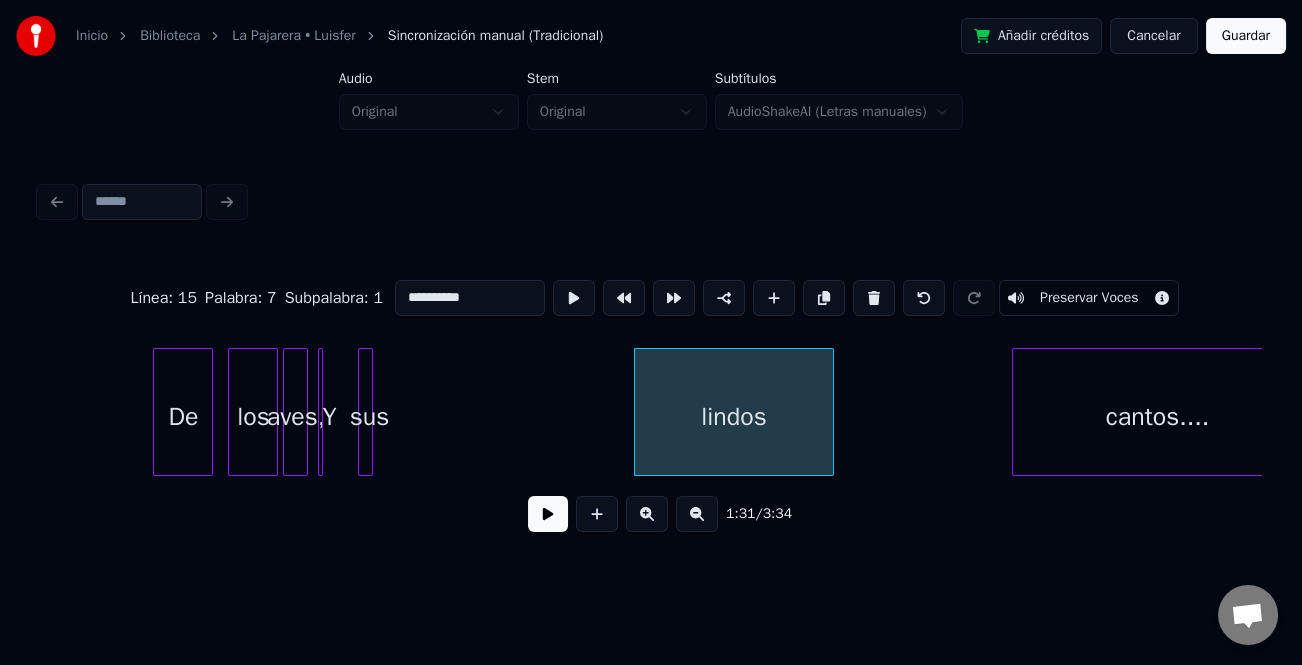 click on "lindos" at bounding box center [734, 417] 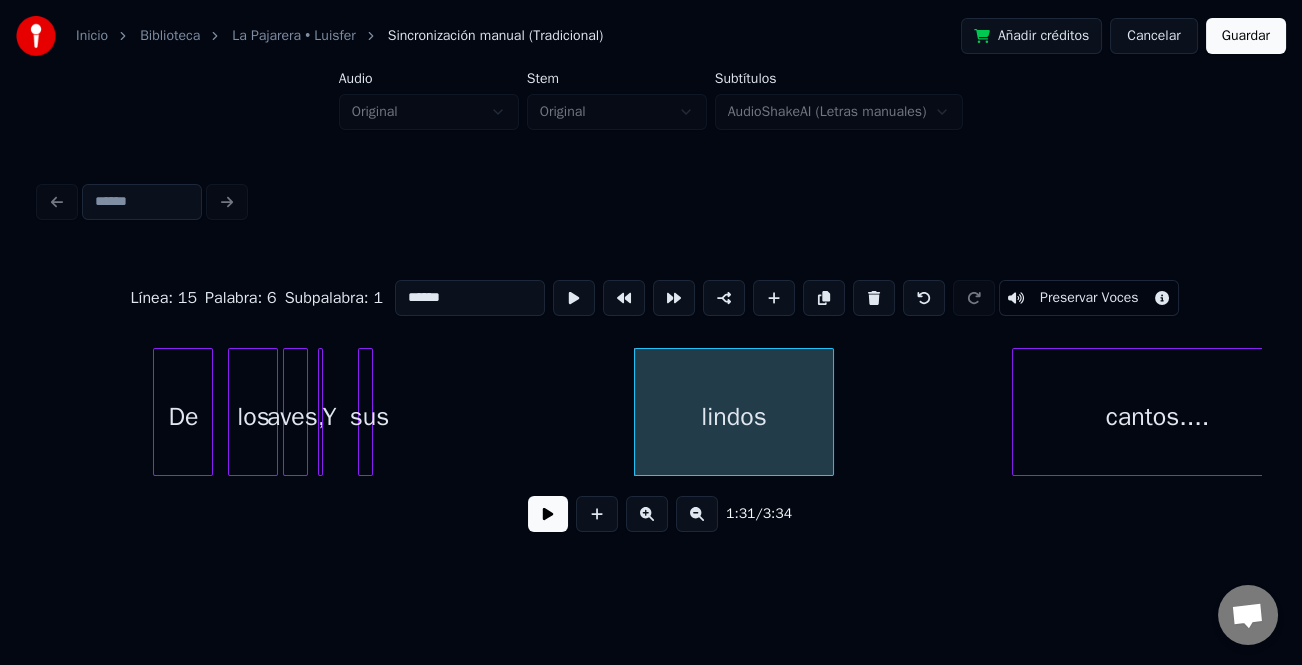 drag, startPoint x: 459, startPoint y: 288, endPoint x: 399, endPoint y: 293, distance: 60.207973 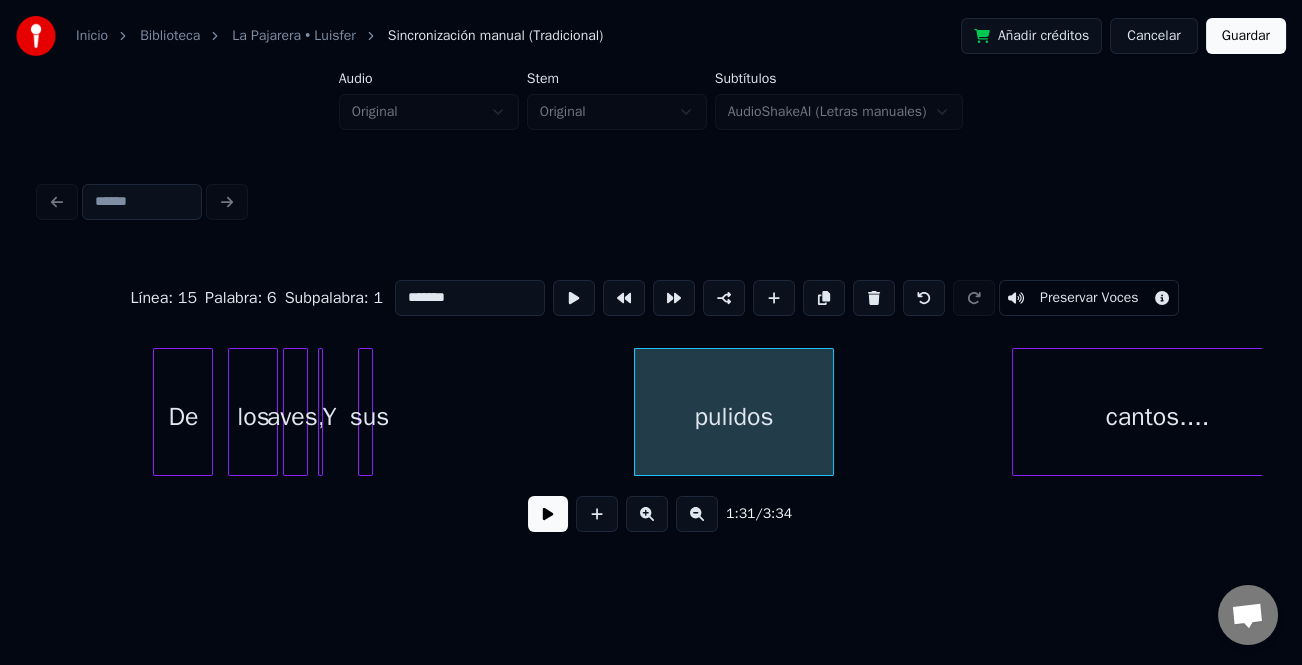 type on "*******" 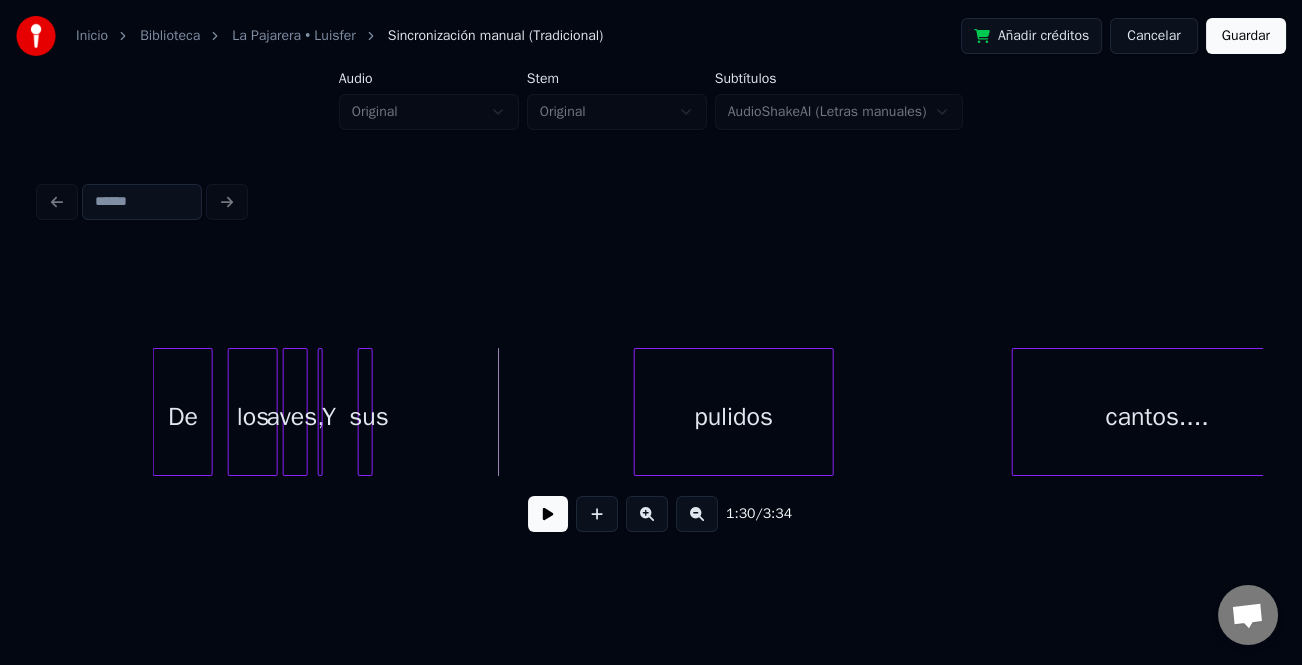 click at bounding box center (548, 514) 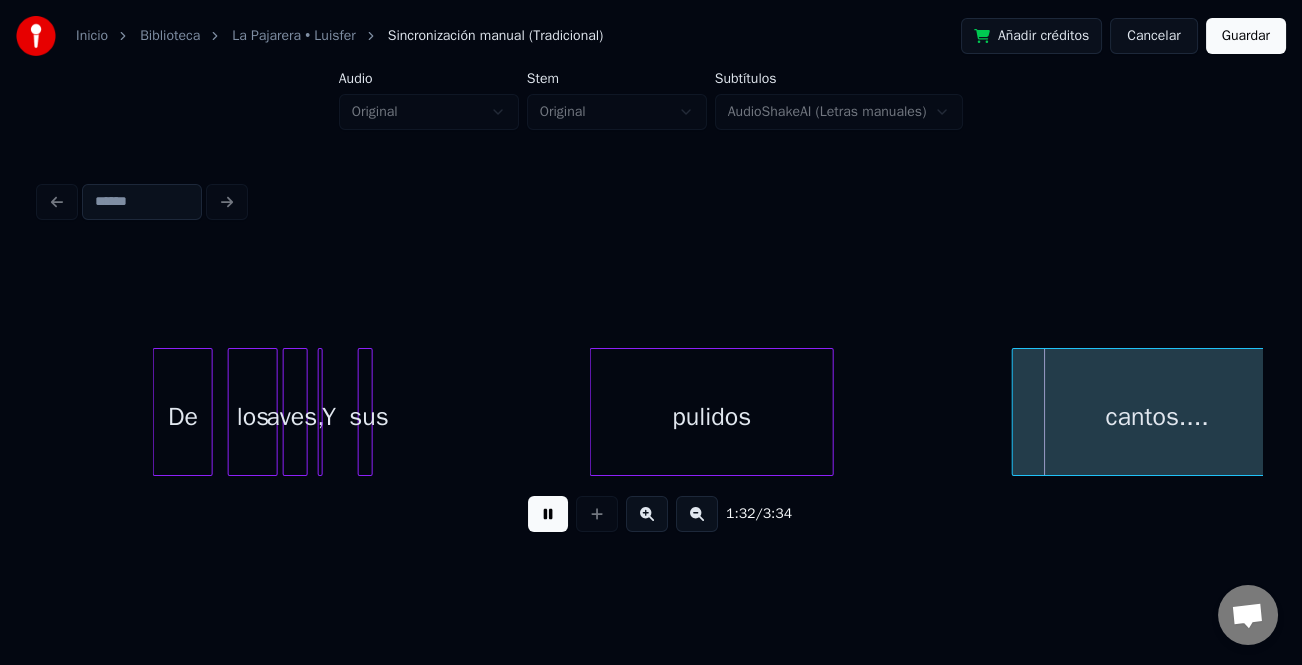 click on "pulidos" at bounding box center (712, 412) 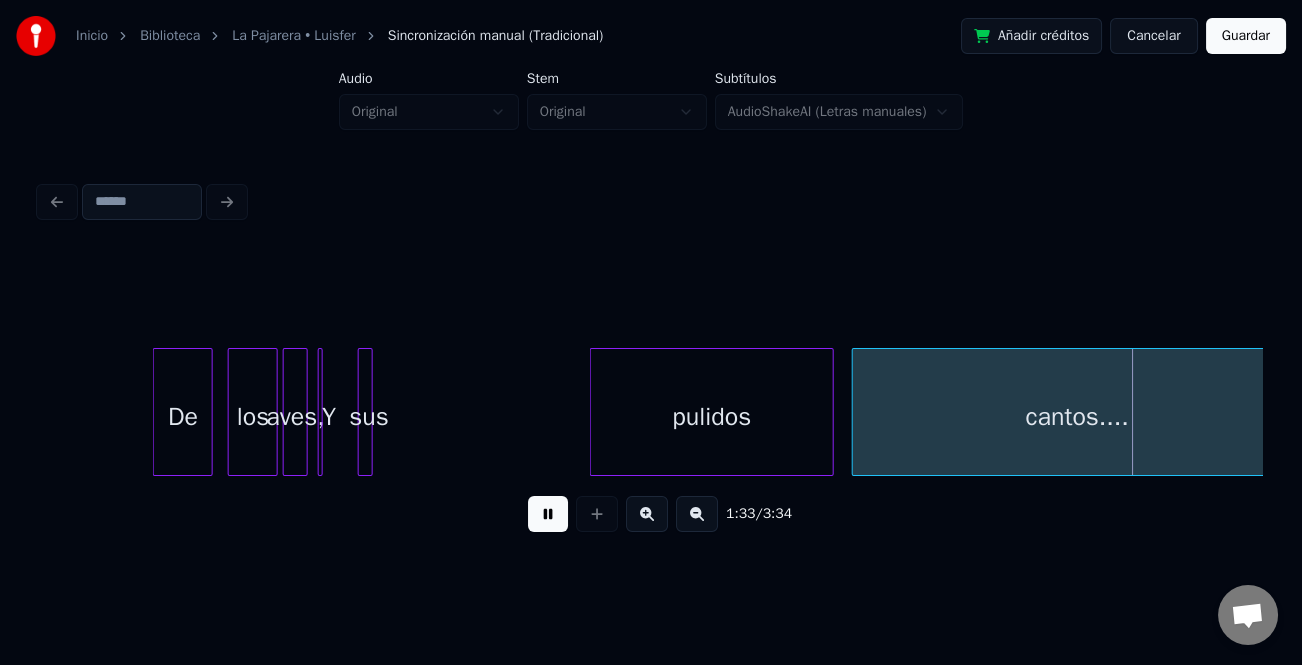 click on "cantos.... pulidos sus los aves, Y De" at bounding box center (651, 412) 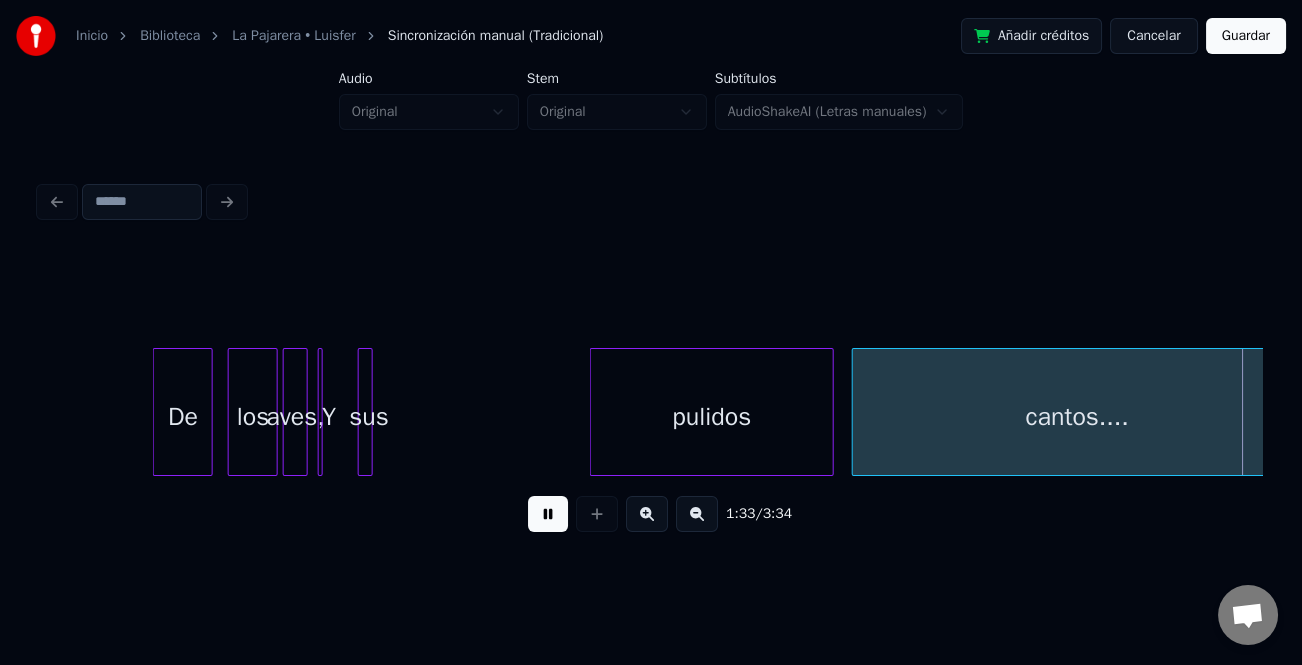 scroll, scrollTop: 0, scrollLeft: 23466, axis: horizontal 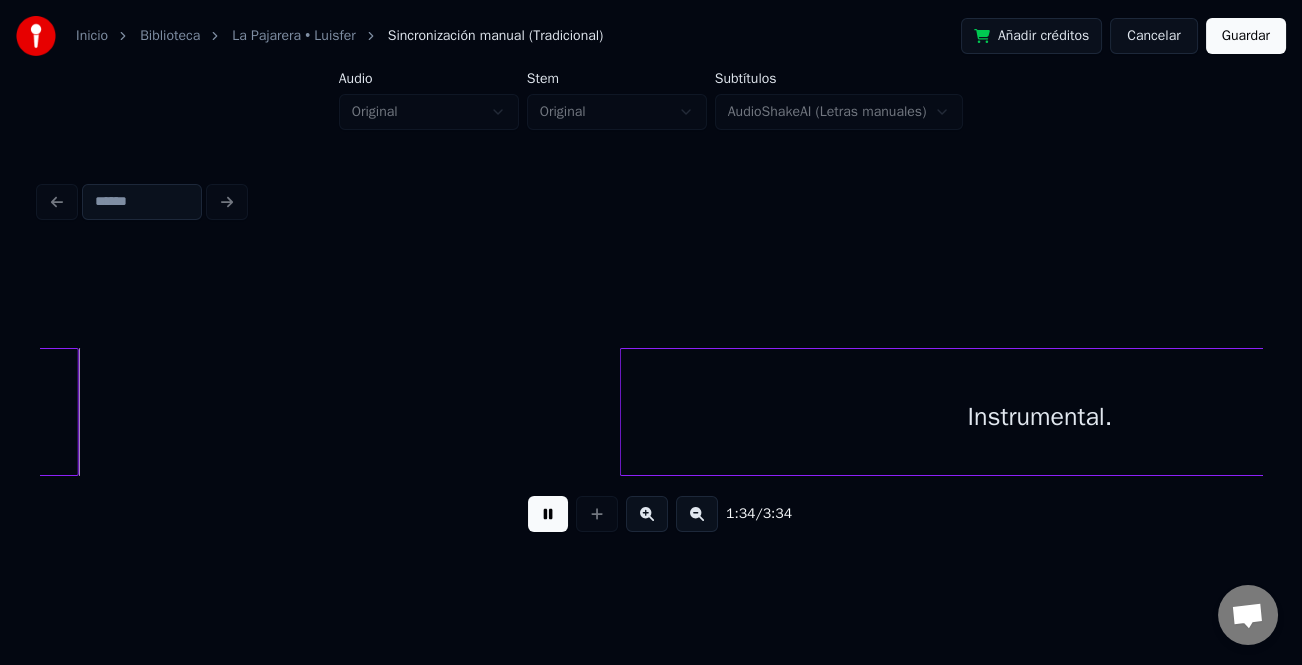 drag, startPoint x: 559, startPoint y: 518, endPoint x: 541, endPoint y: 513, distance: 18.681541 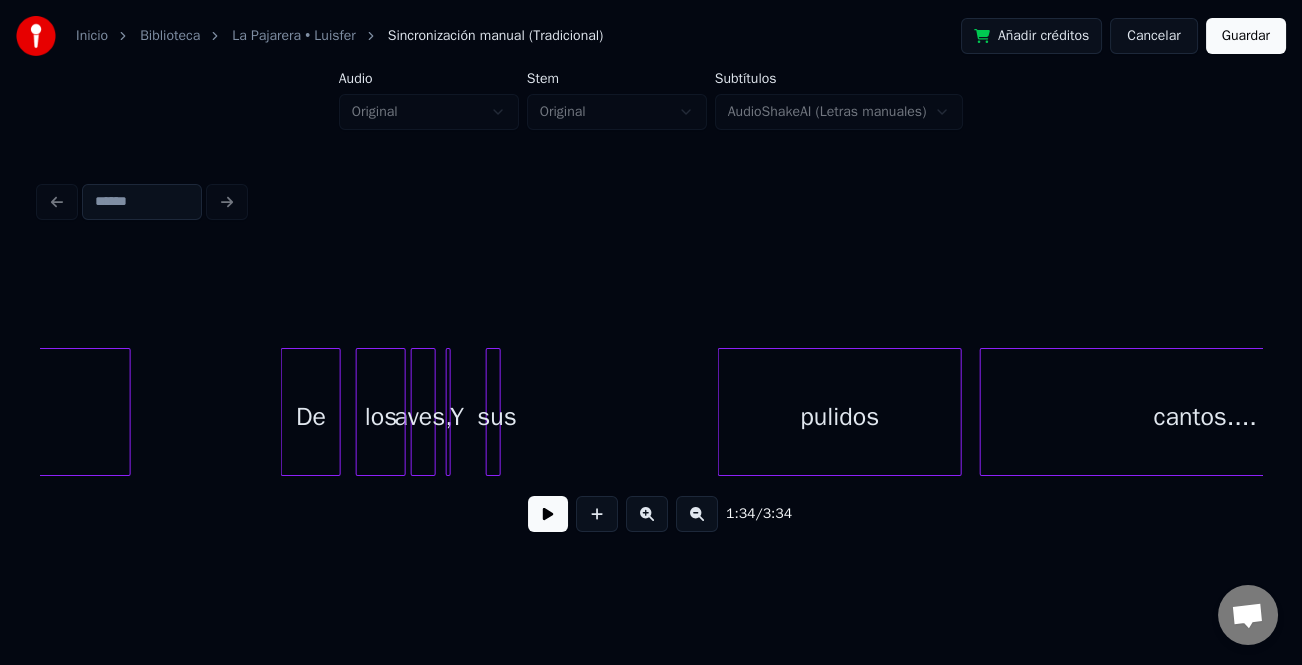 scroll, scrollTop: 0, scrollLeft: 22200, axis: horizontal 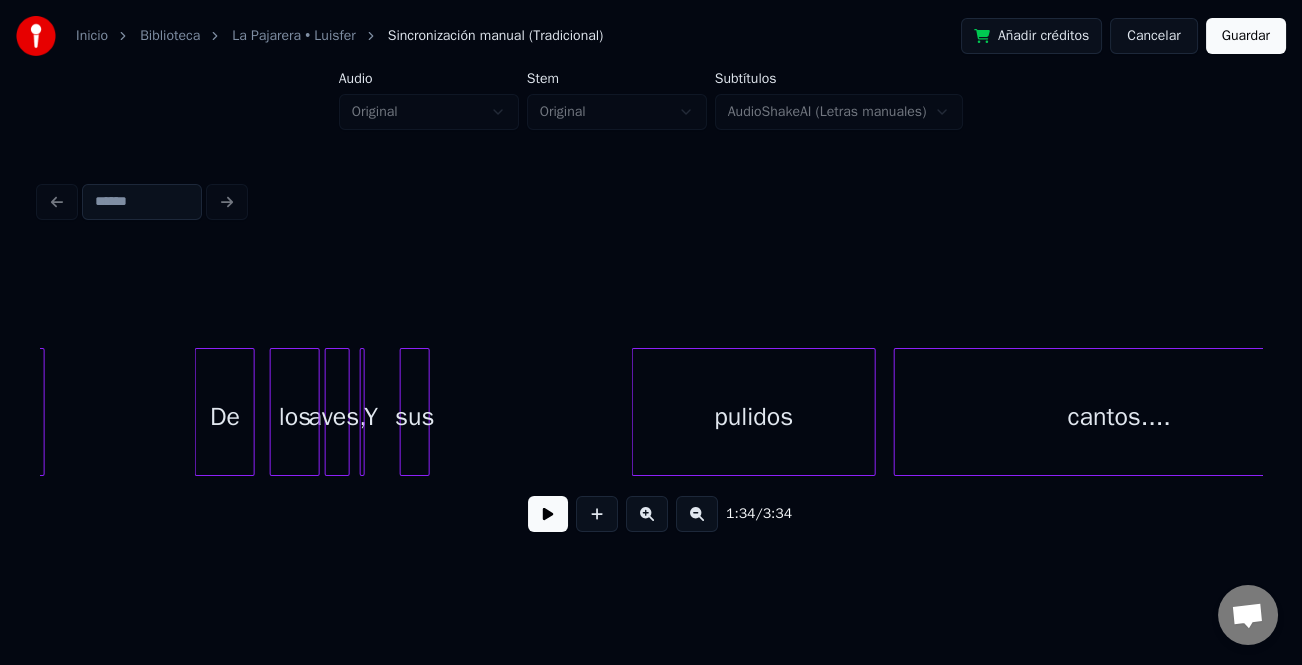 click at bounding box center [426, 412] 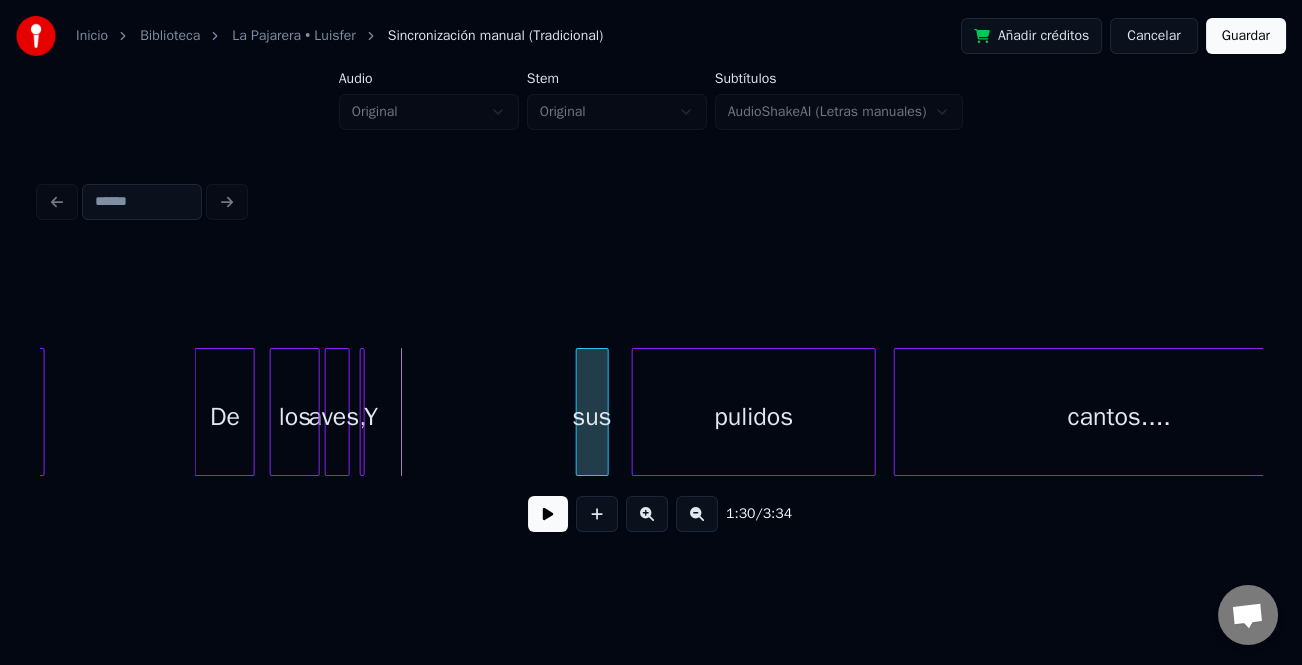 click on "sus" at bounding box center [592, 417] 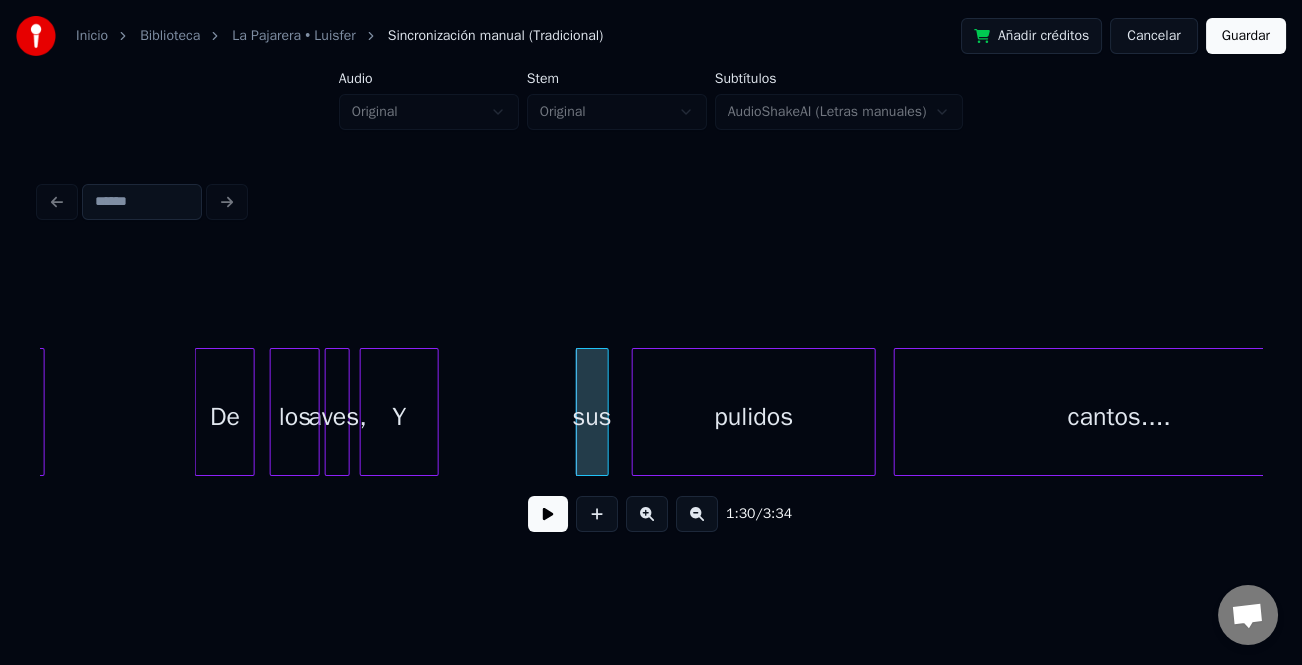 click at bounding box center [435, 412] 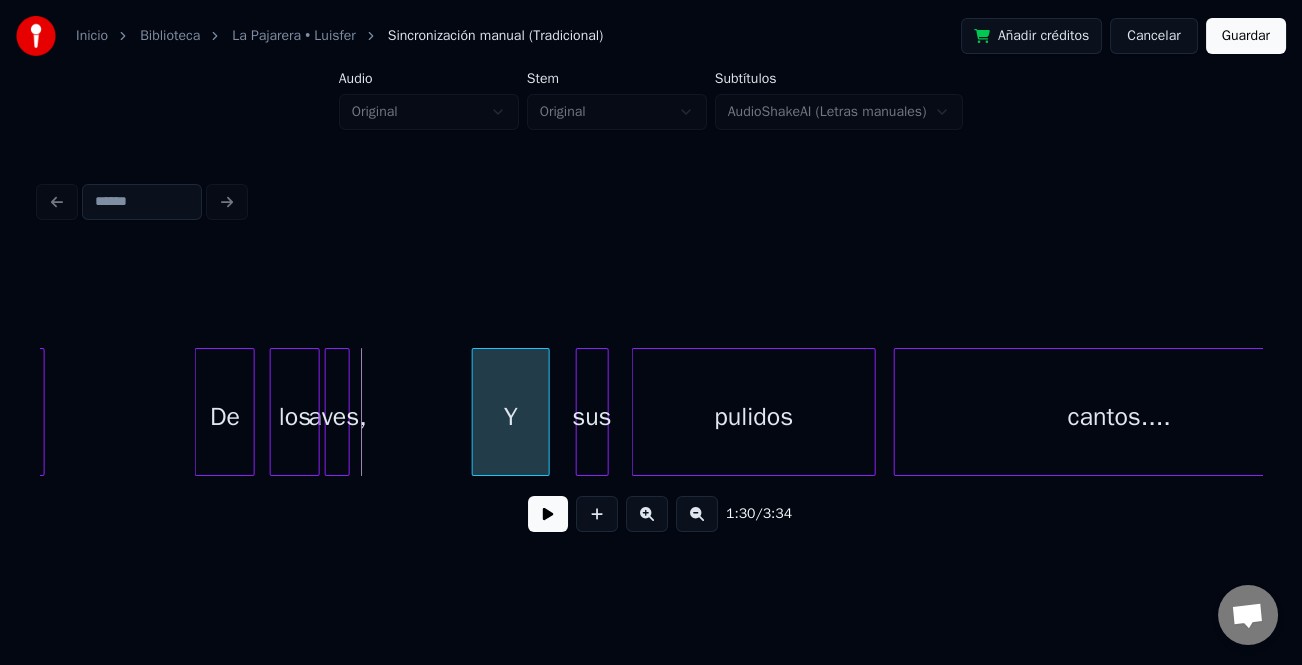click on "Y" at bounding box center [511, 417] 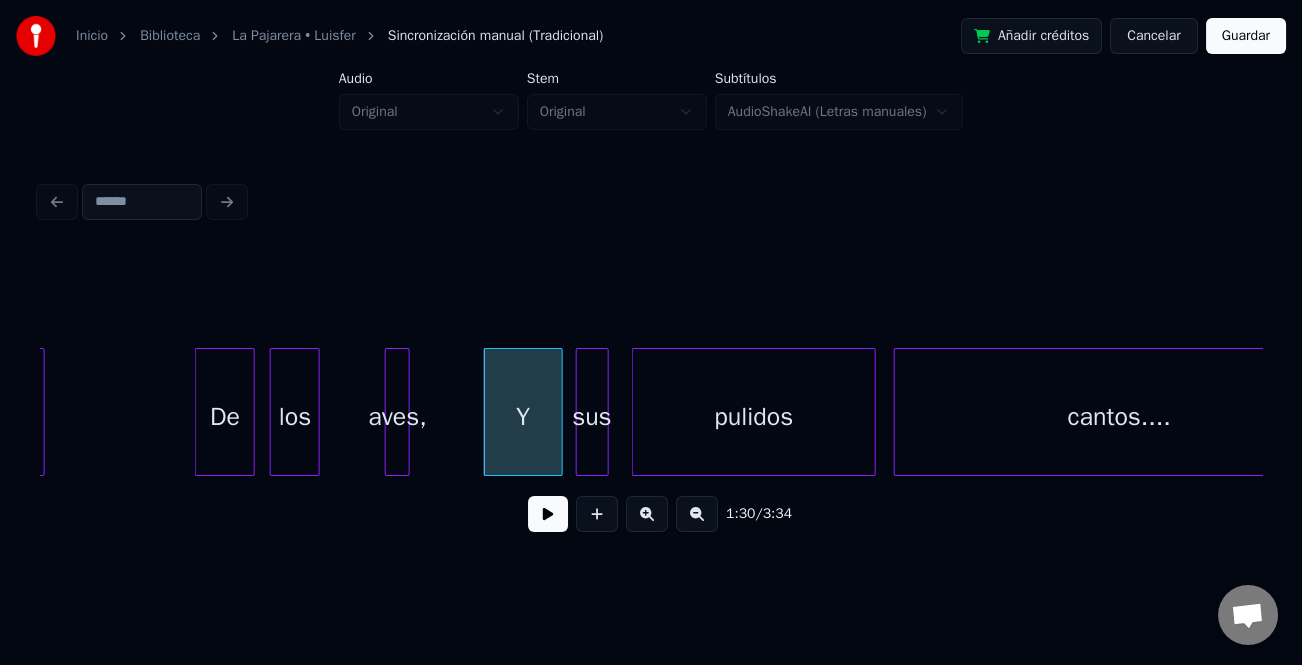 click on "aves," at bounding box center (397, 417) 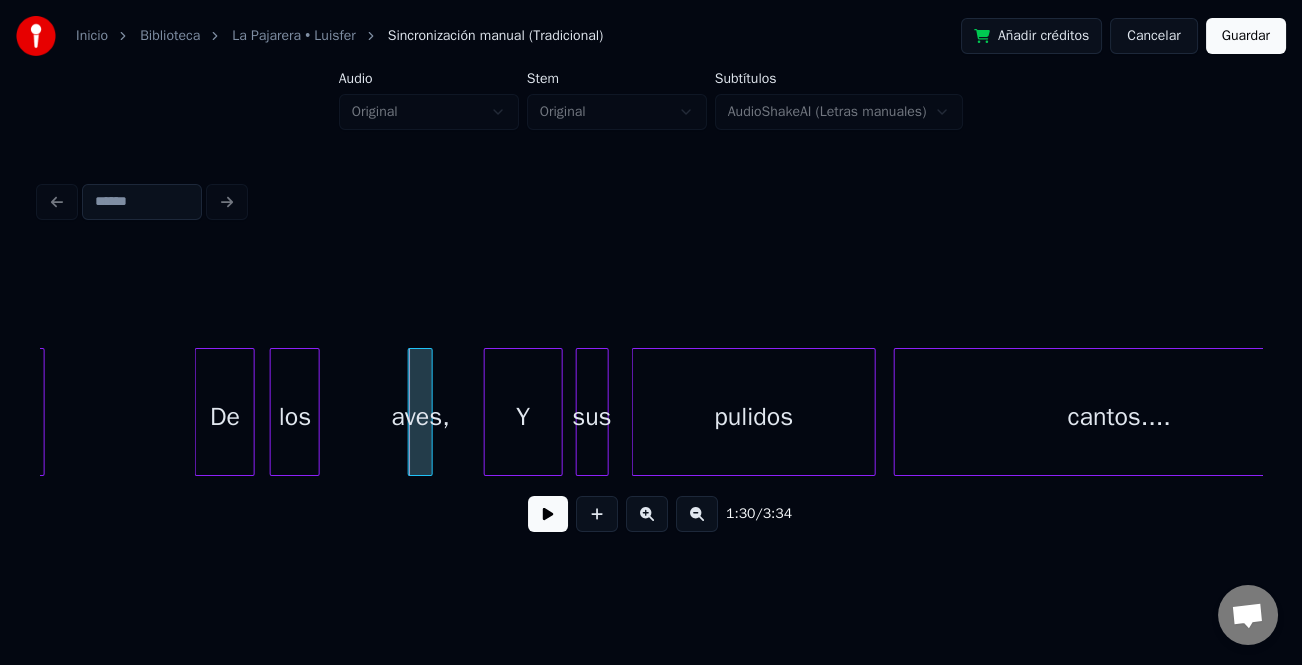 click on "De" at bounding box center [225, 412] 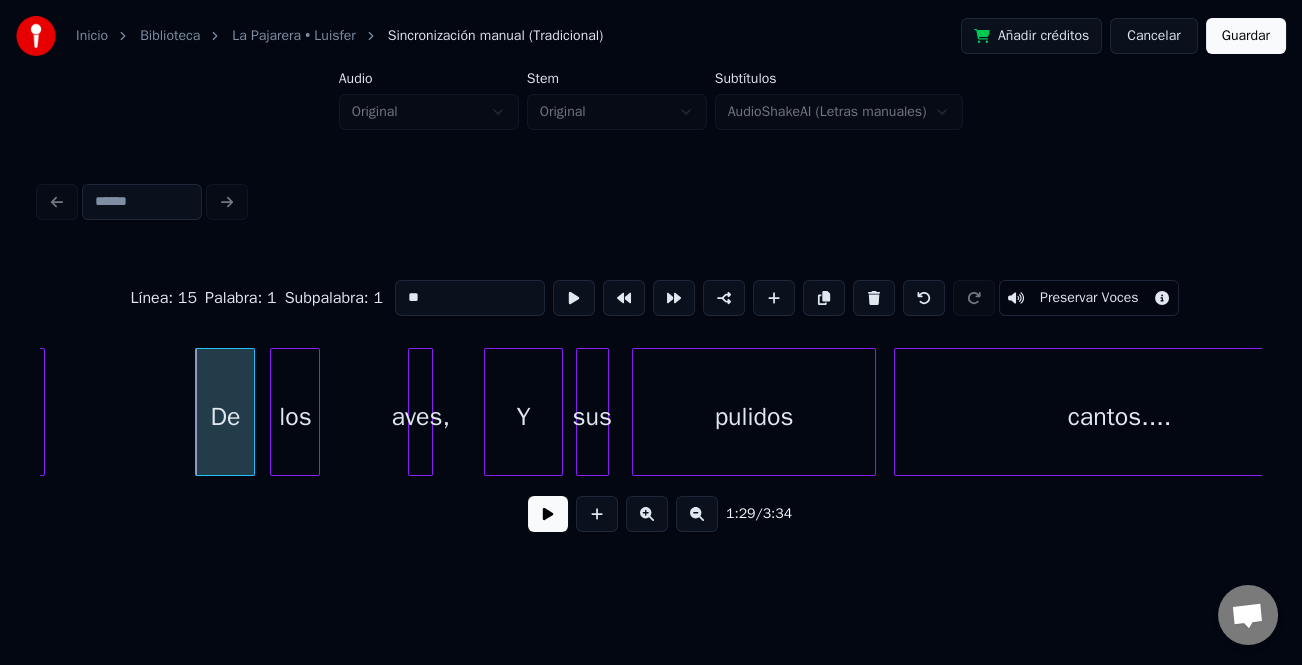 click at bounding box center (548, 514) 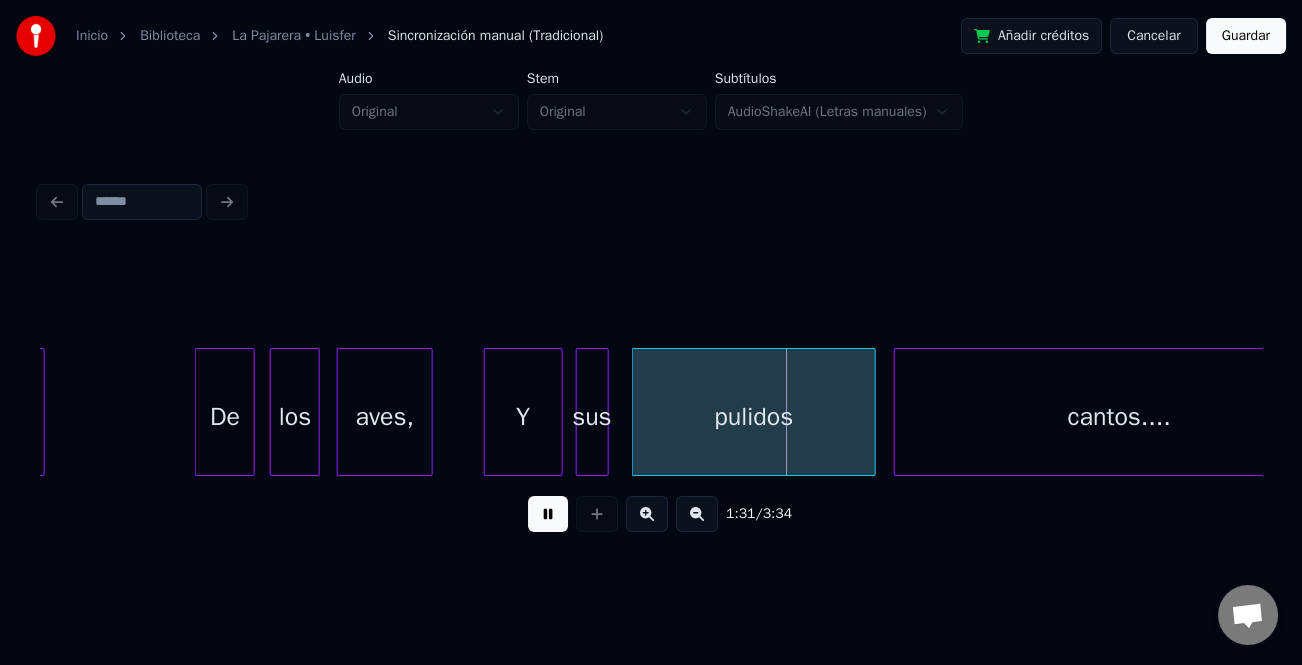 click at bounding box center (341, 412) 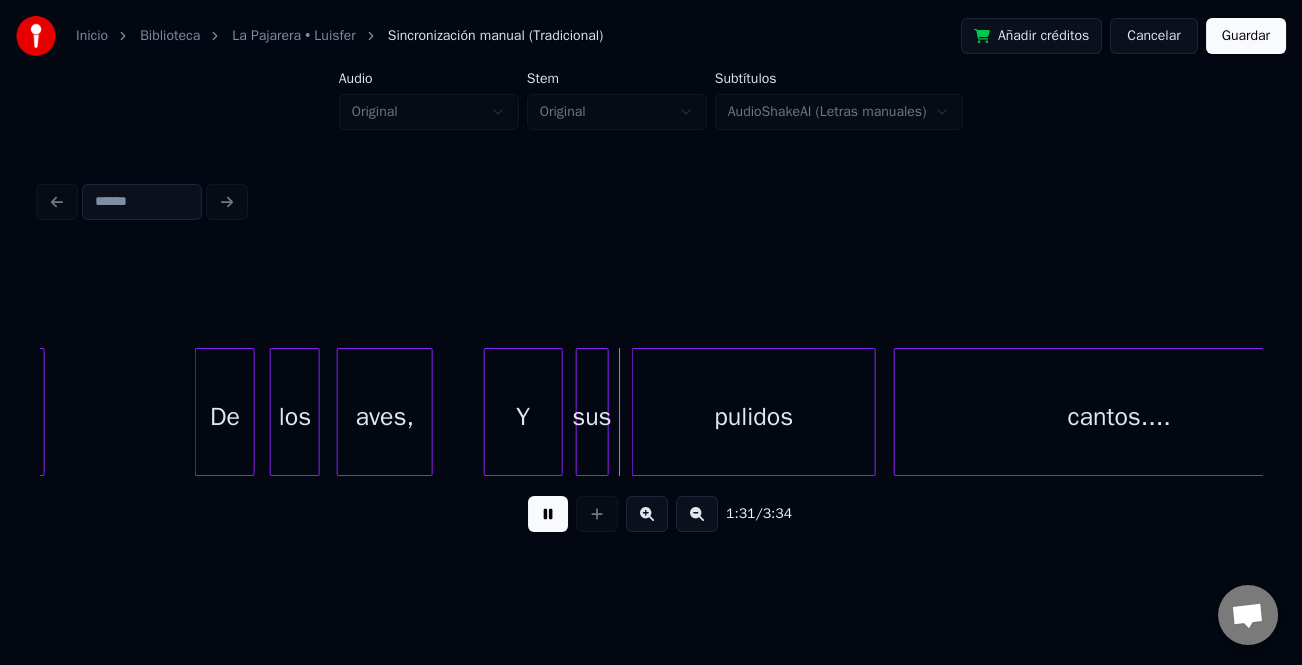 click on "aves," at bounding box center [385, 417] 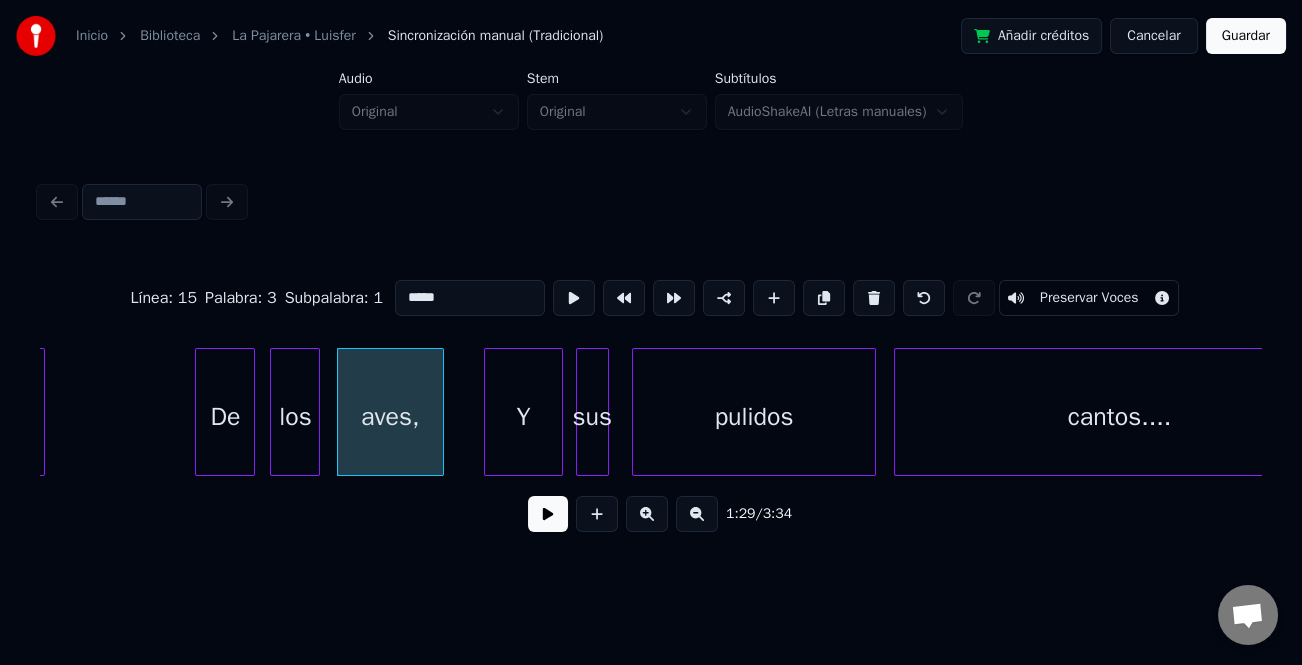 click at bounding box center (440, 412) 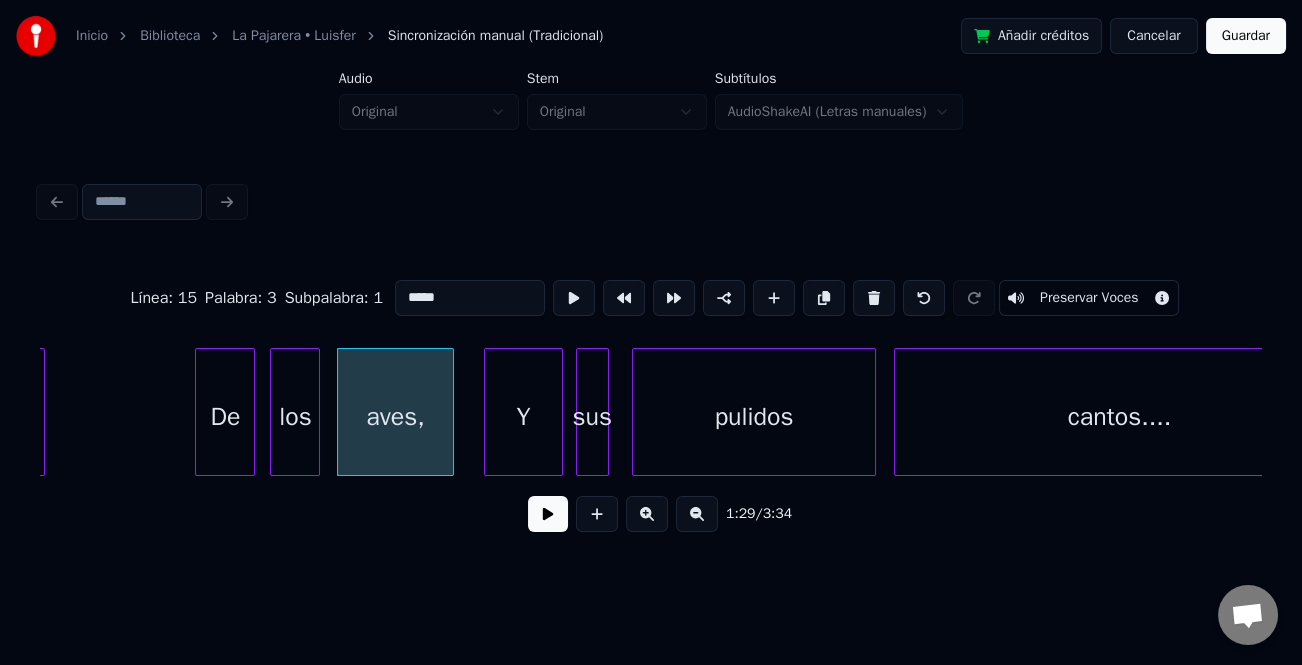 click on "Y" at bounding box center [523, 417] 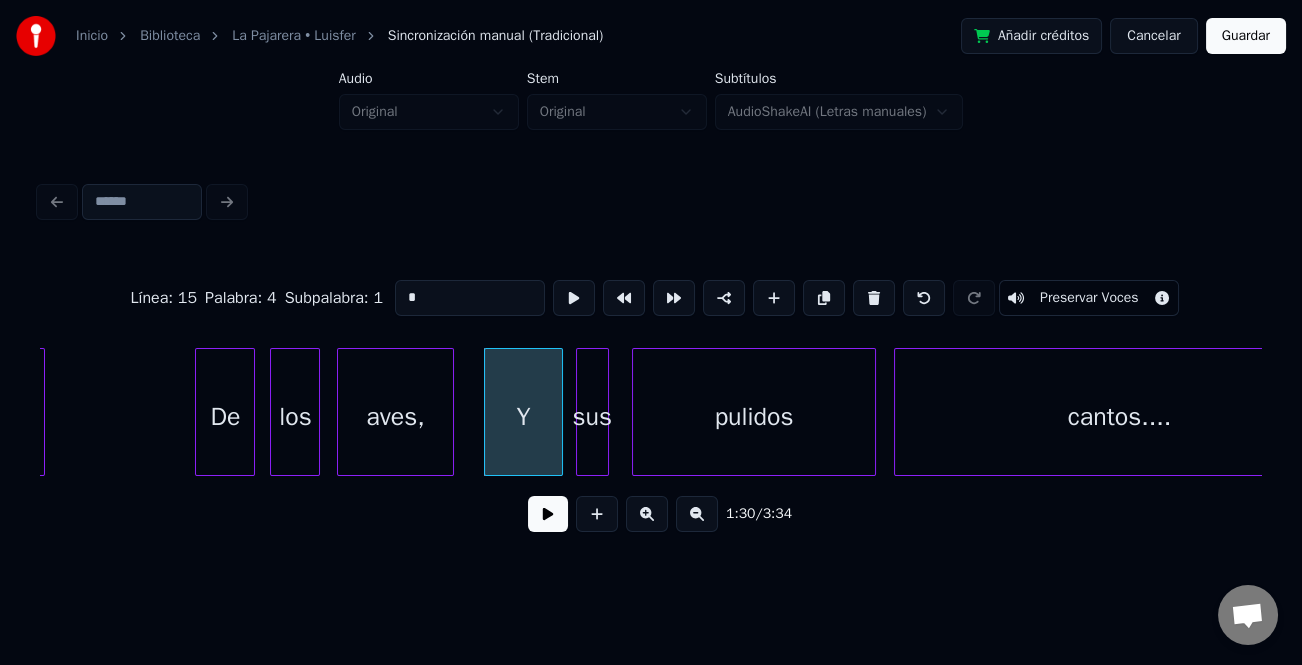 type 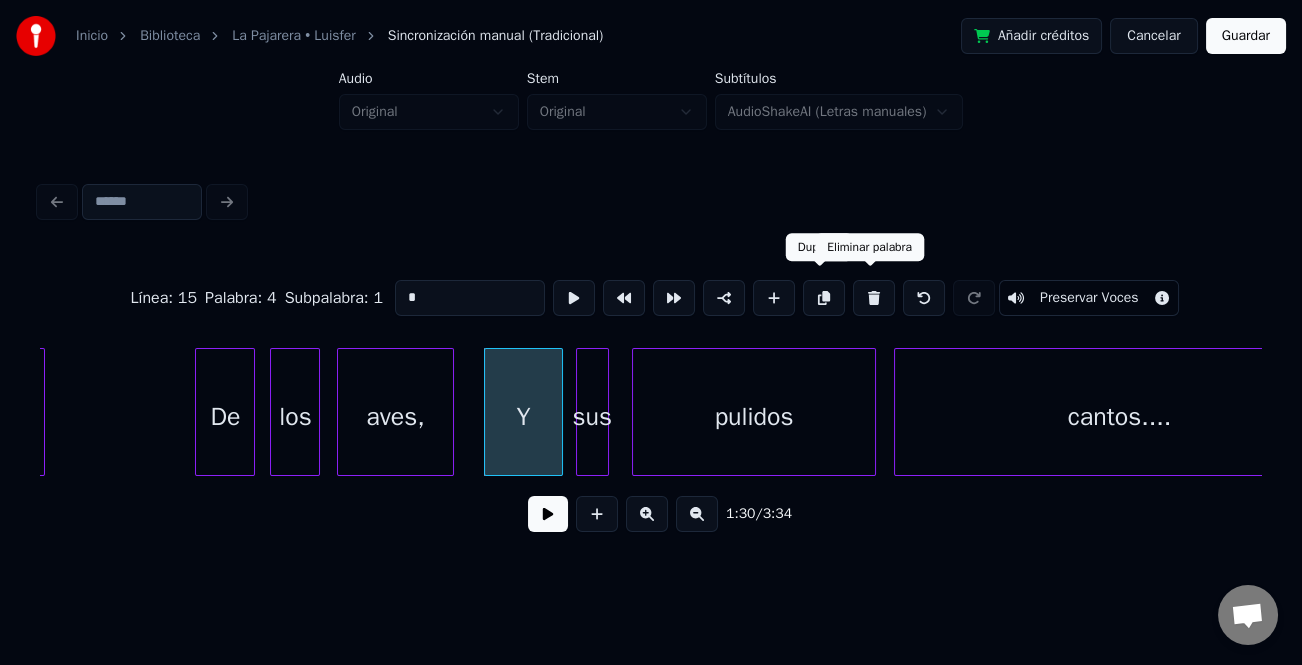 click at bounding box center (874, 298) 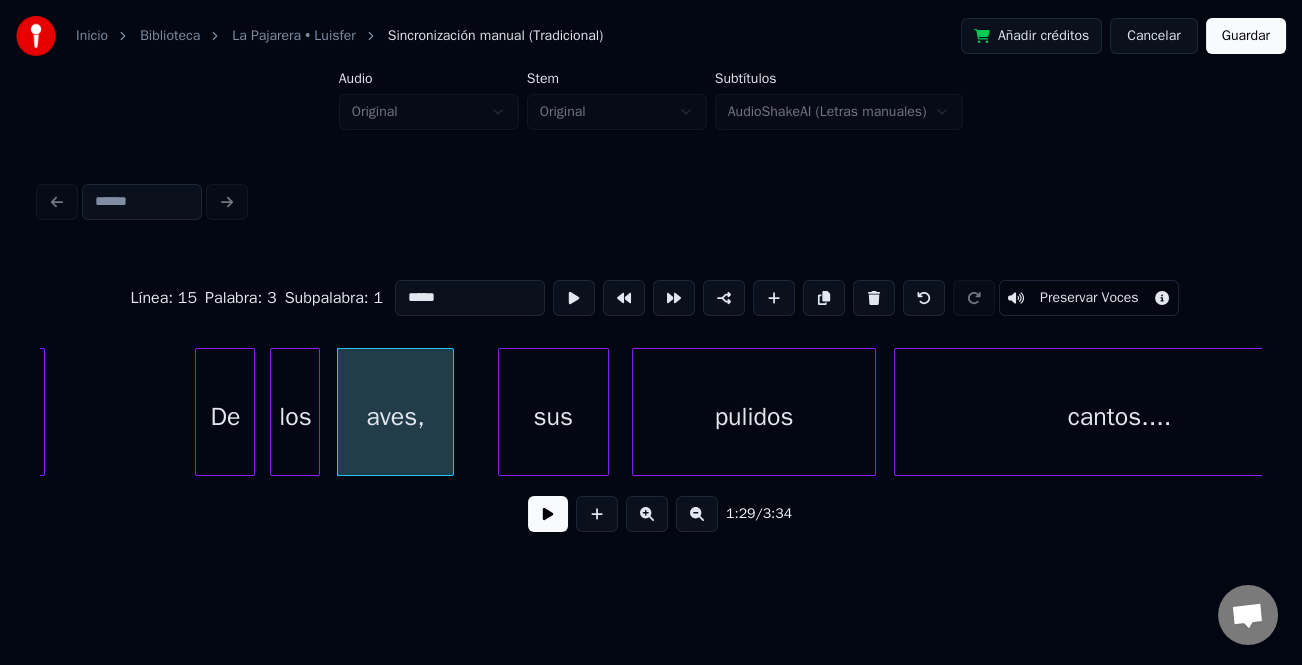 click at bounding box center (502, 412) 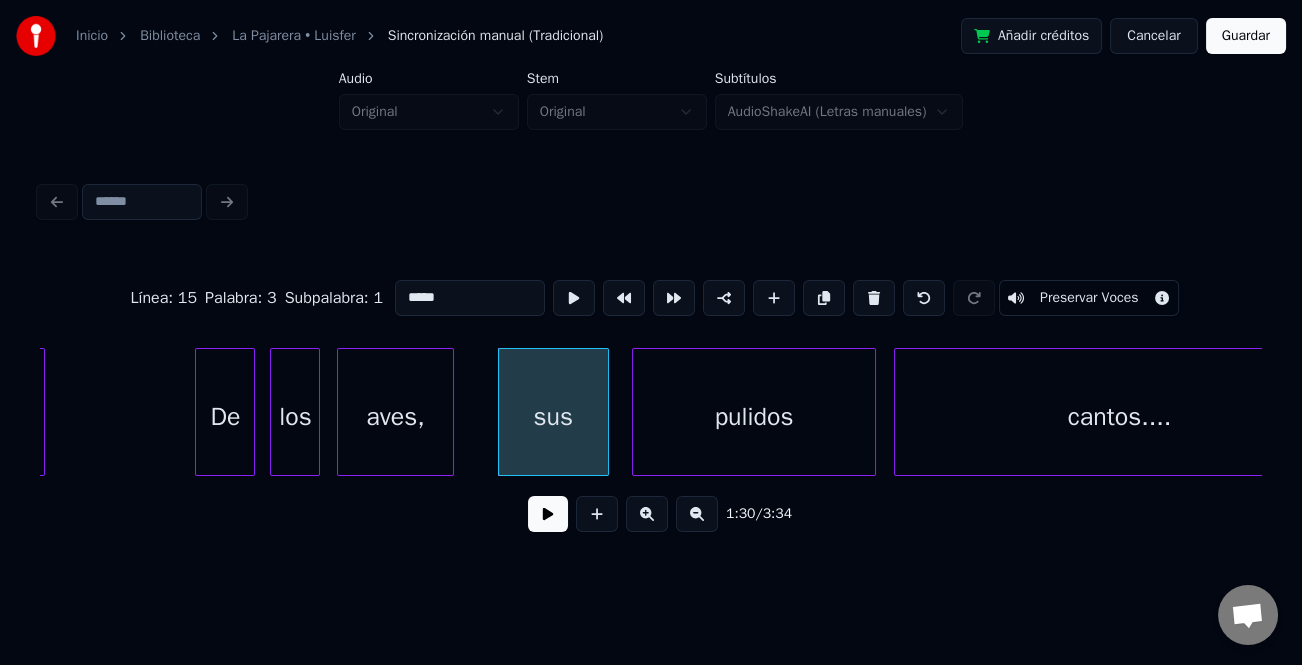 click on "De" at bounding box center [225, 417] 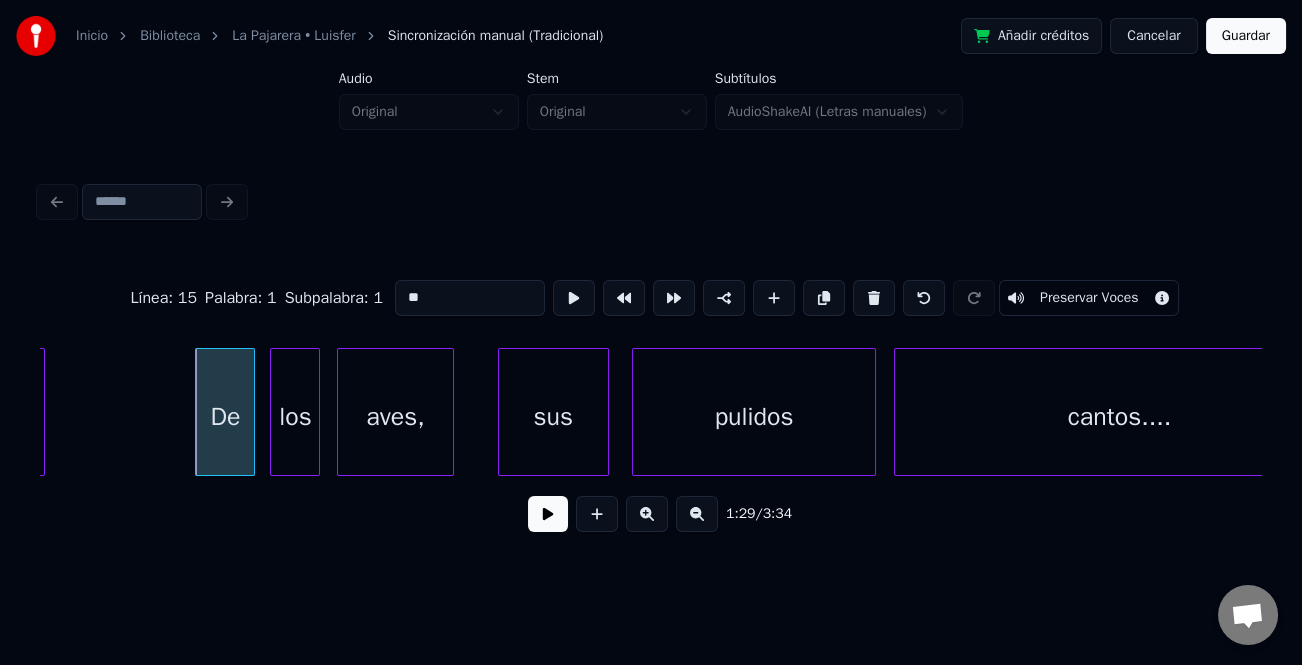 click at bounding box center (548, 514) 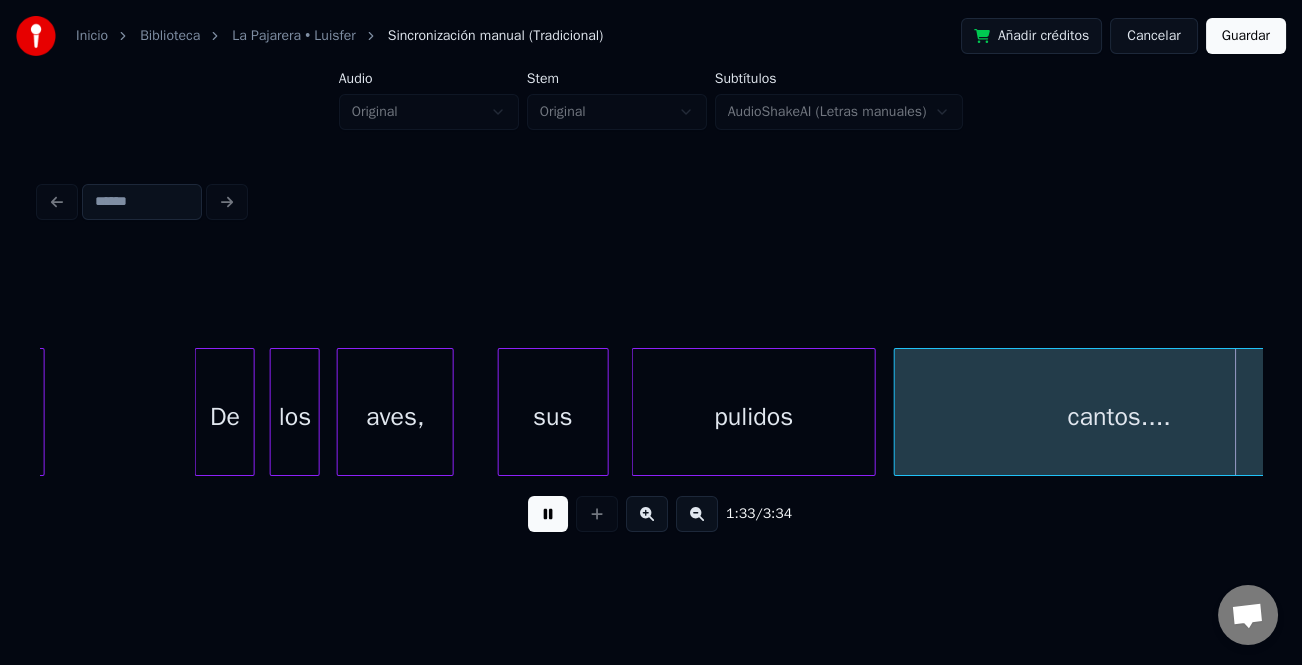 scroll, scrollTop: 0, scrollLeft: 23425, axis: horizontal 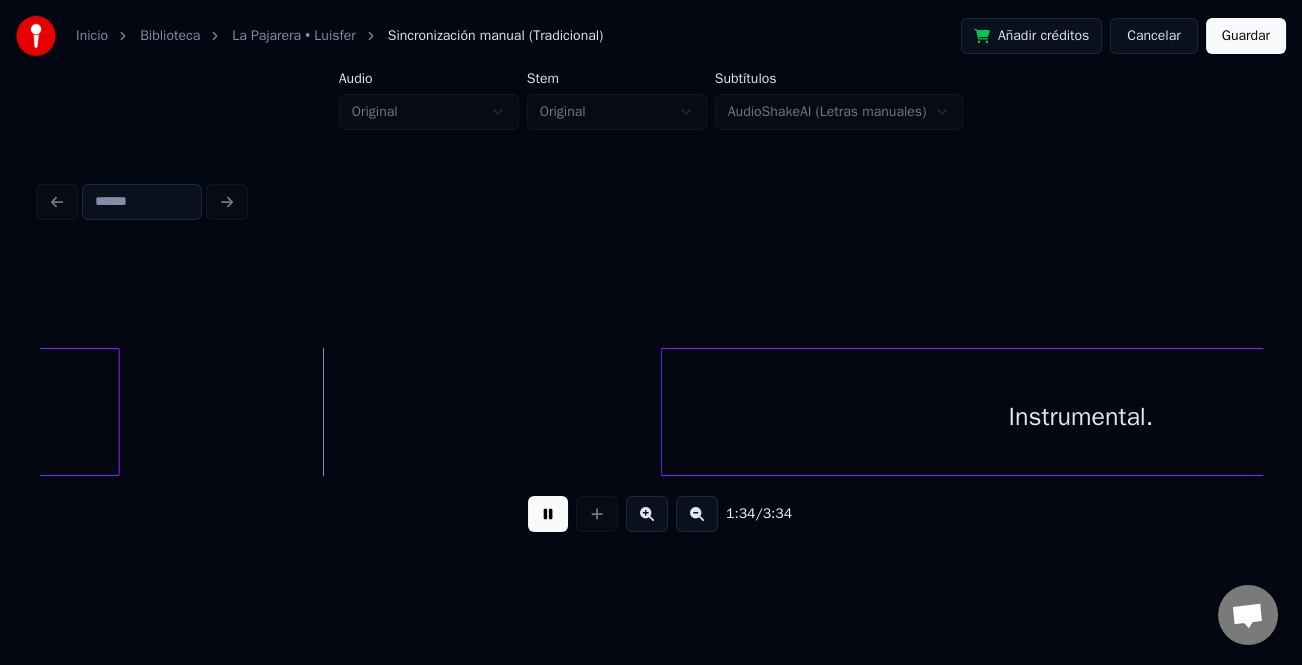 click at bounding box center (548, 514) 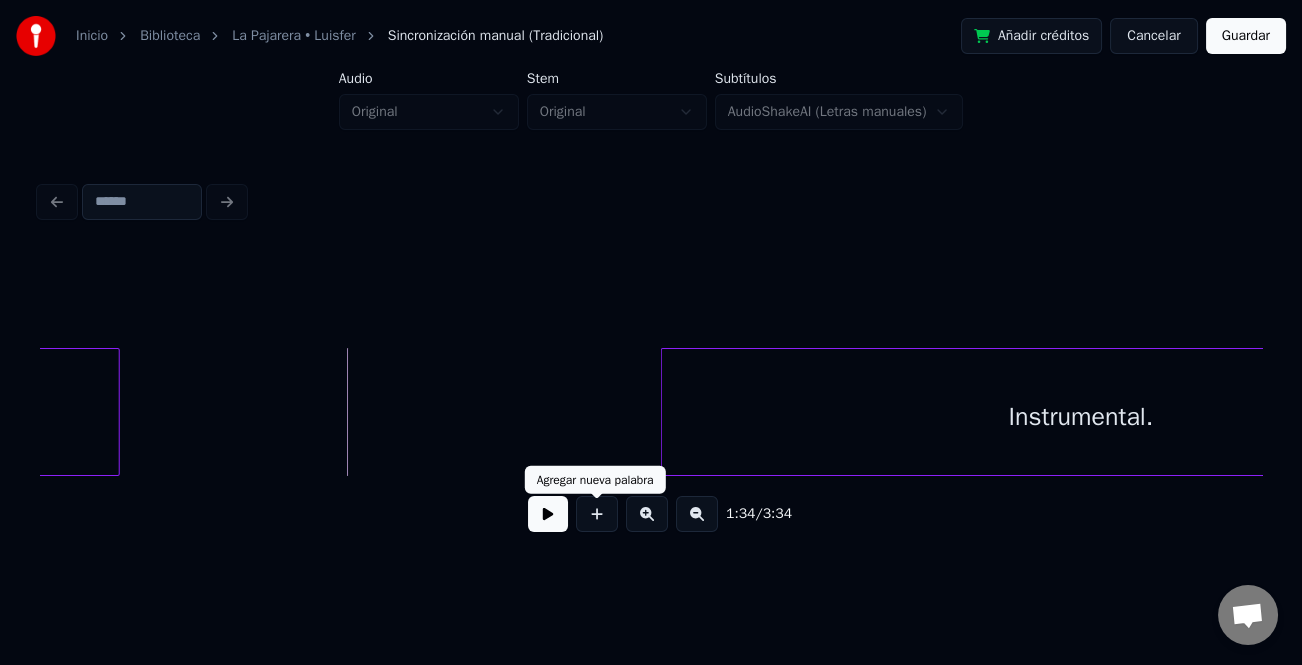 click on "Agregar nueva palabra Agregar nueva palabra" at bounding box center [595, 480] 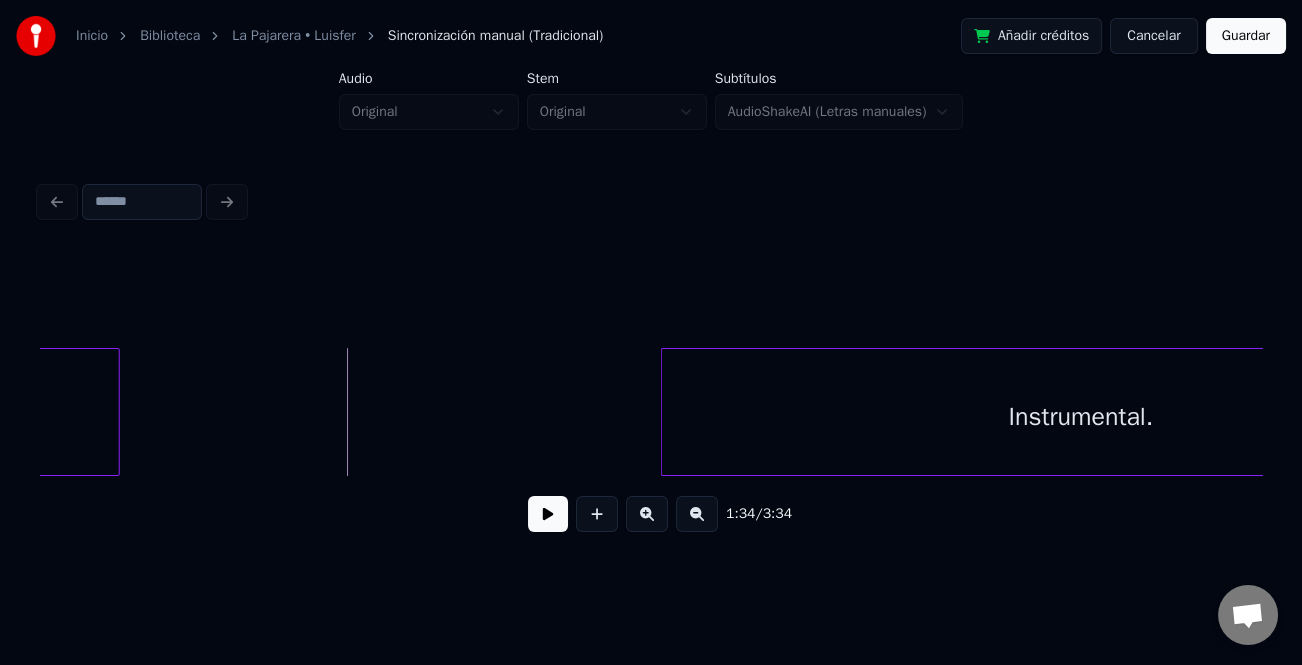 drag, startPoint x: 594, startPoint y: 482, endPoint x: 646, endPoint y: 495, distance: 53.600372 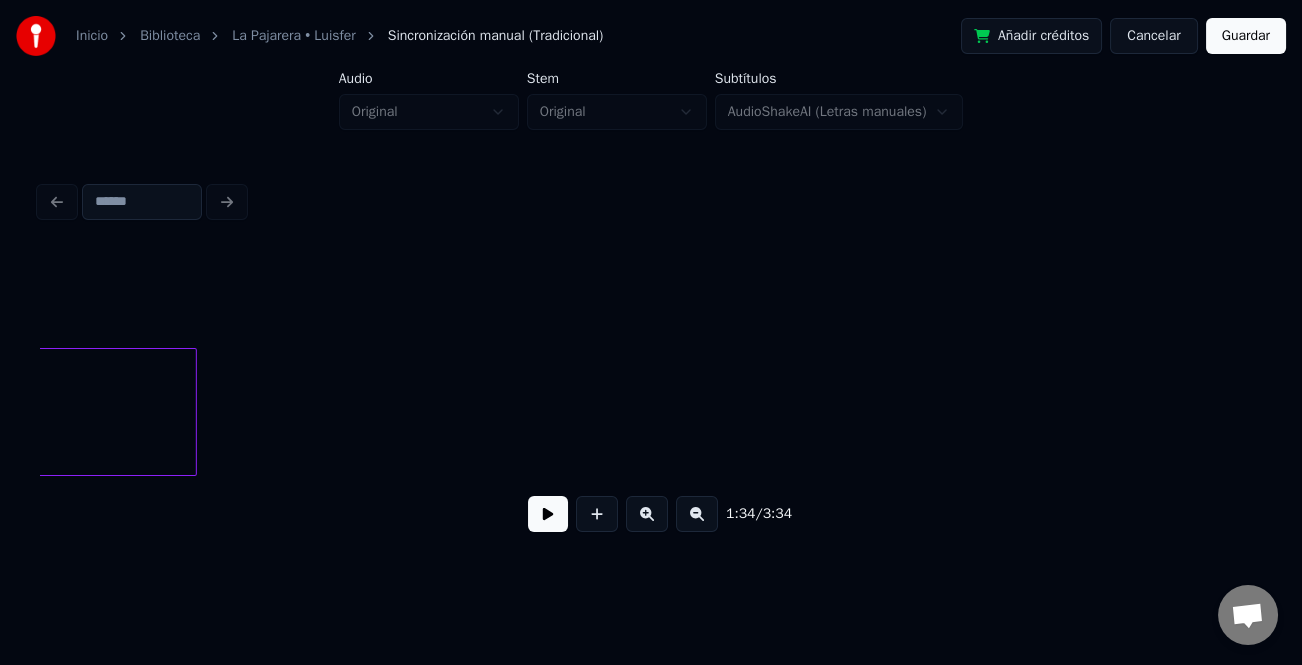 scroll, scrollTop: 0, scrollLeft: 24771, axis: horizontal 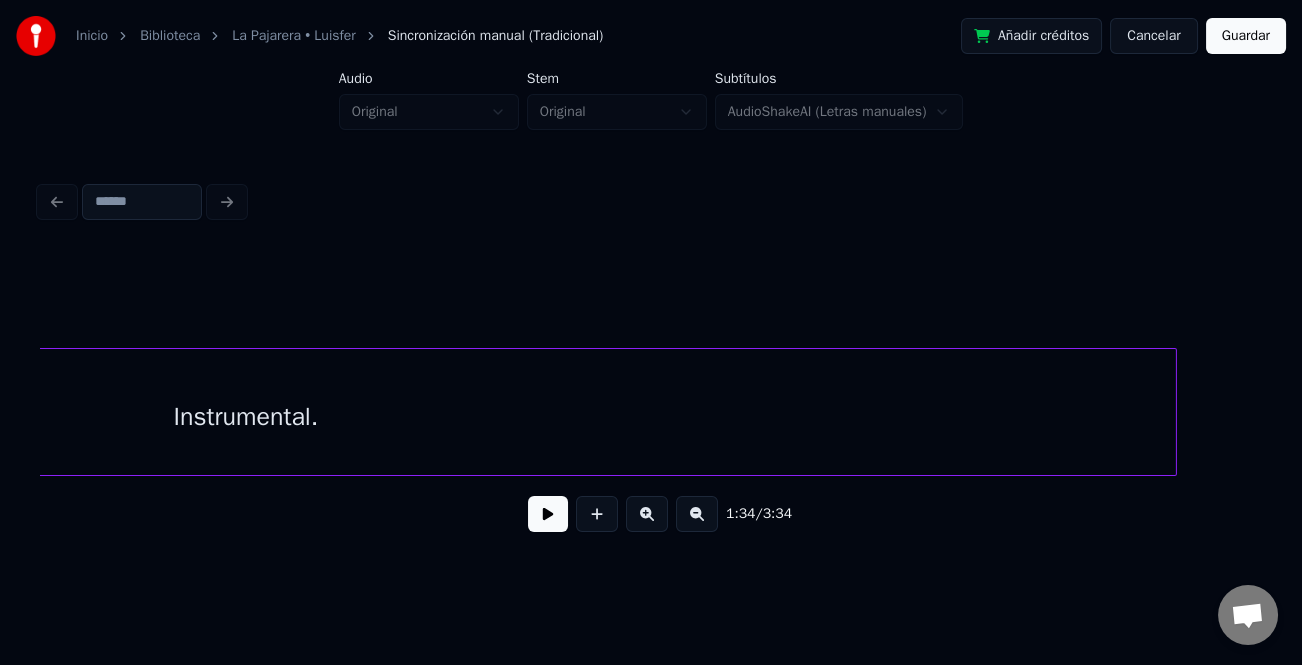 click at bounding box center [1173, 412] 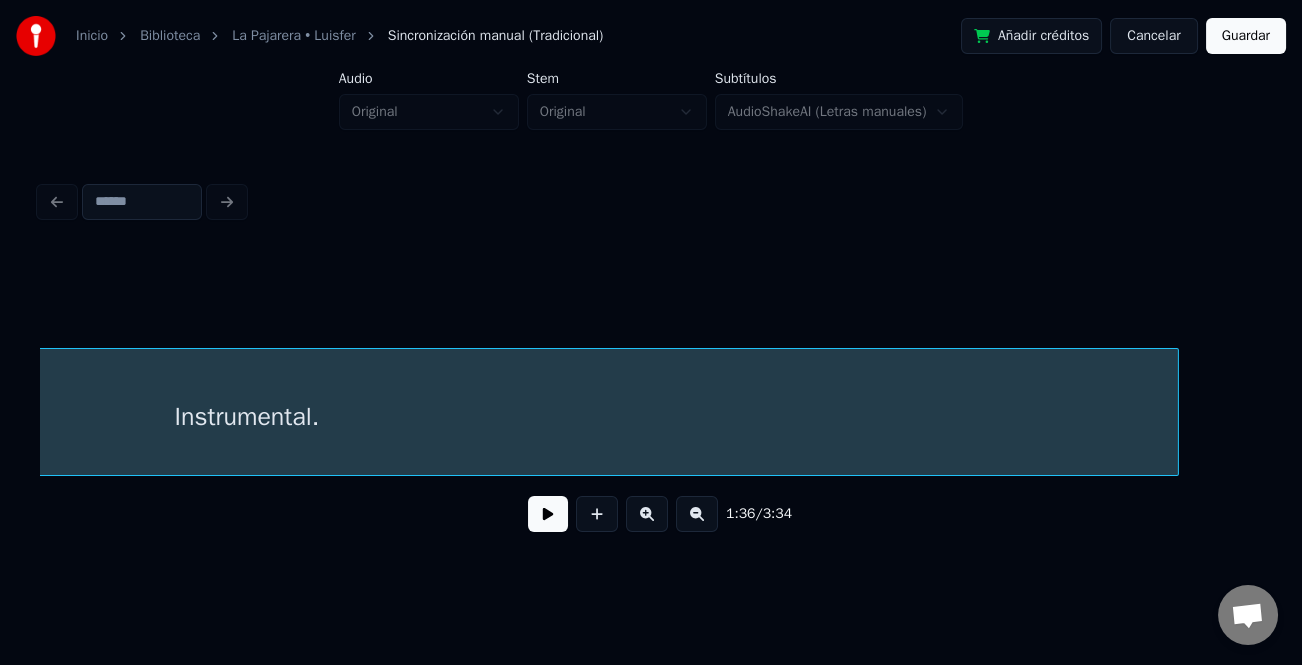 scroll, scrollTop: 0, scrollLeft: 24045, axis: horizontal 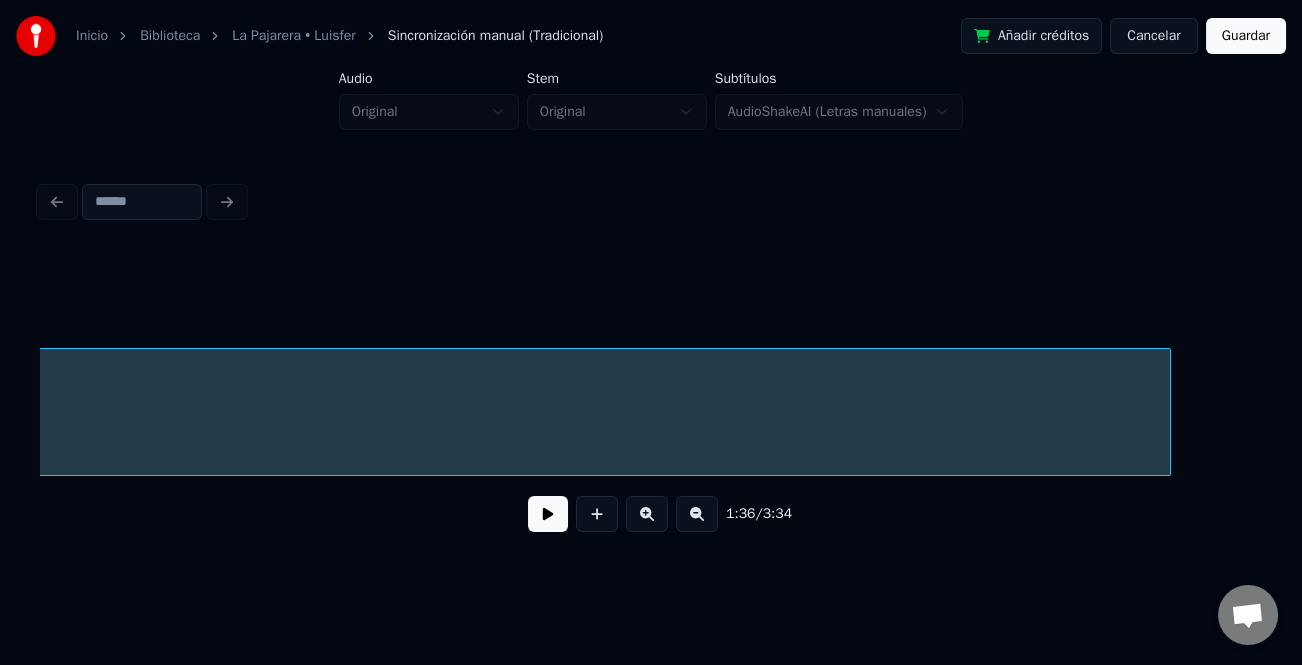 click at bounding box center (1167, 412) 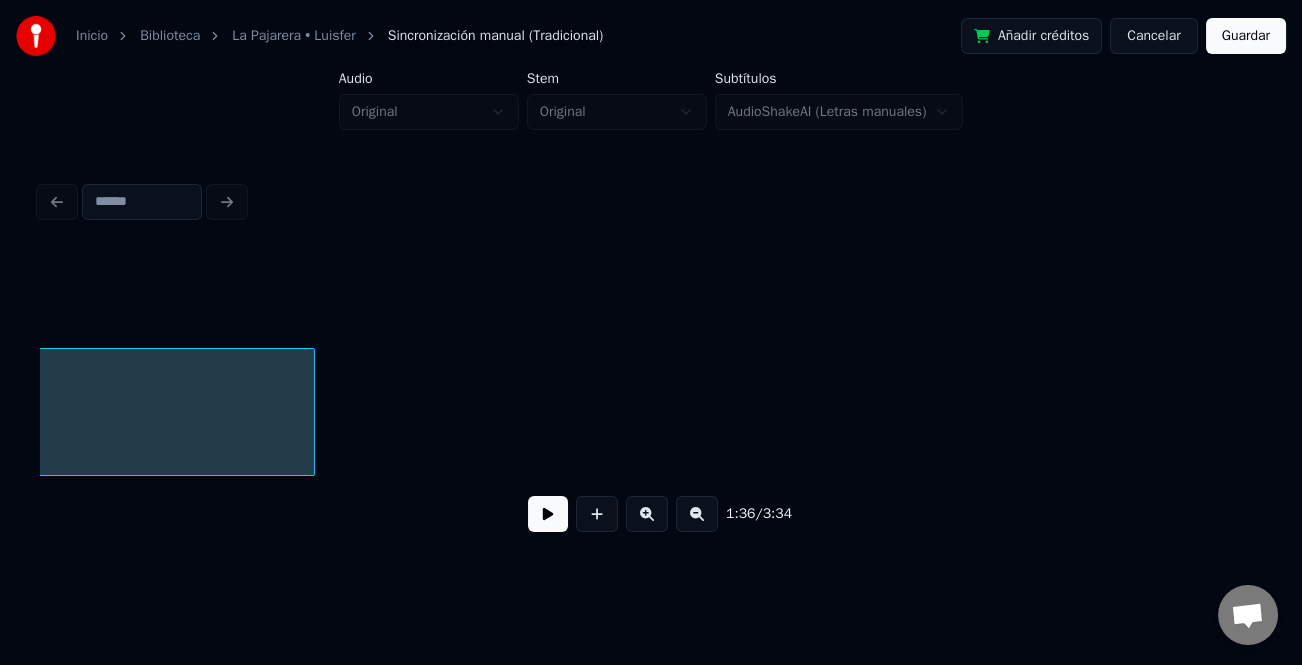 scroll, scrollTop: 0, scrollLeft: 26529, axis: horizontal 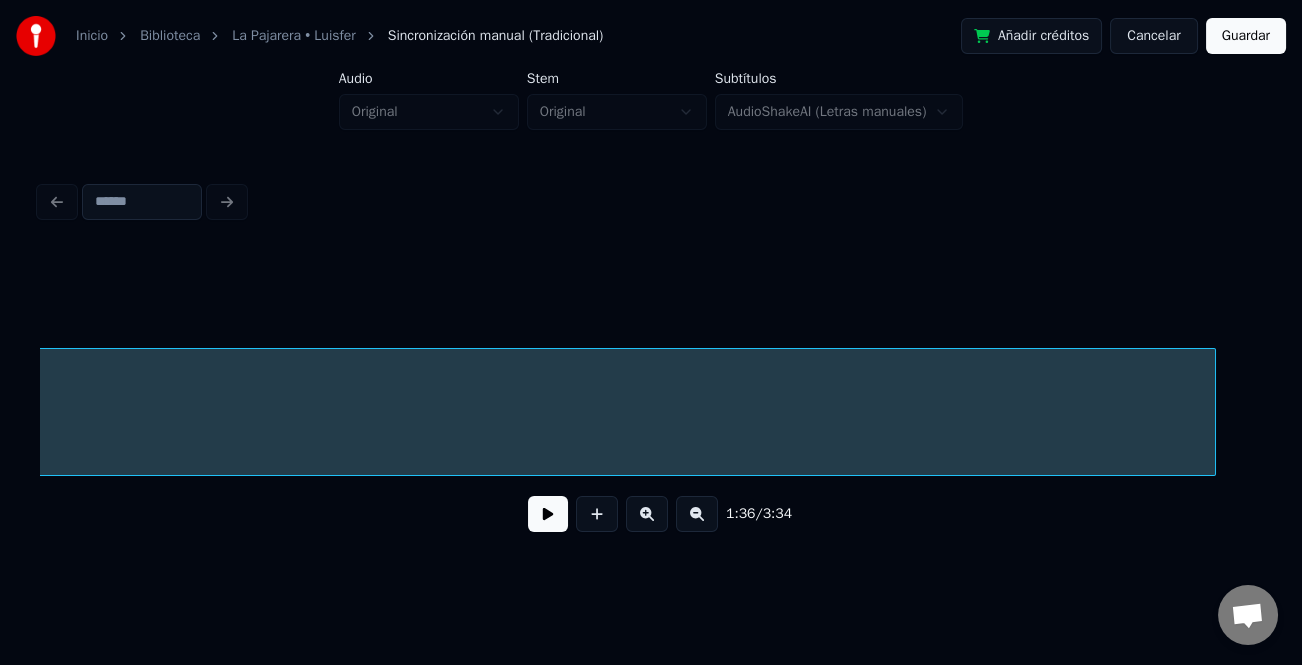 click at bounding box center [1212, 412] 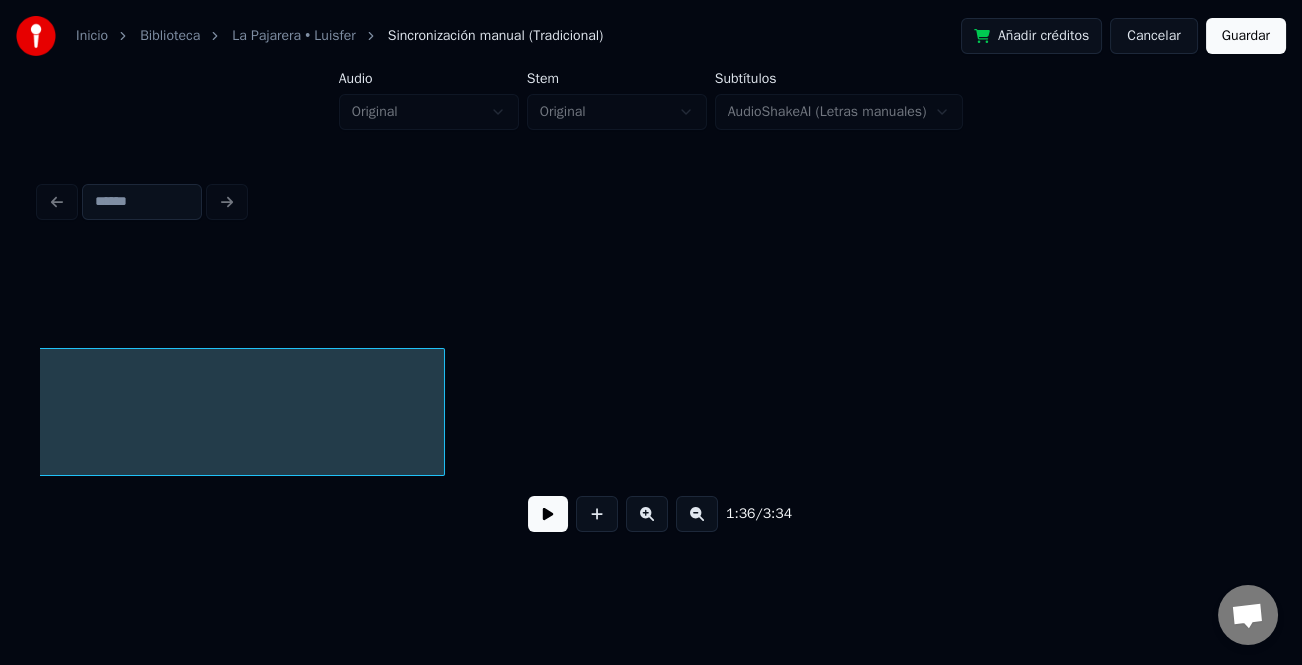 scroll, scrollTop: 0, scrollLeft: 27172, axis: horizontal 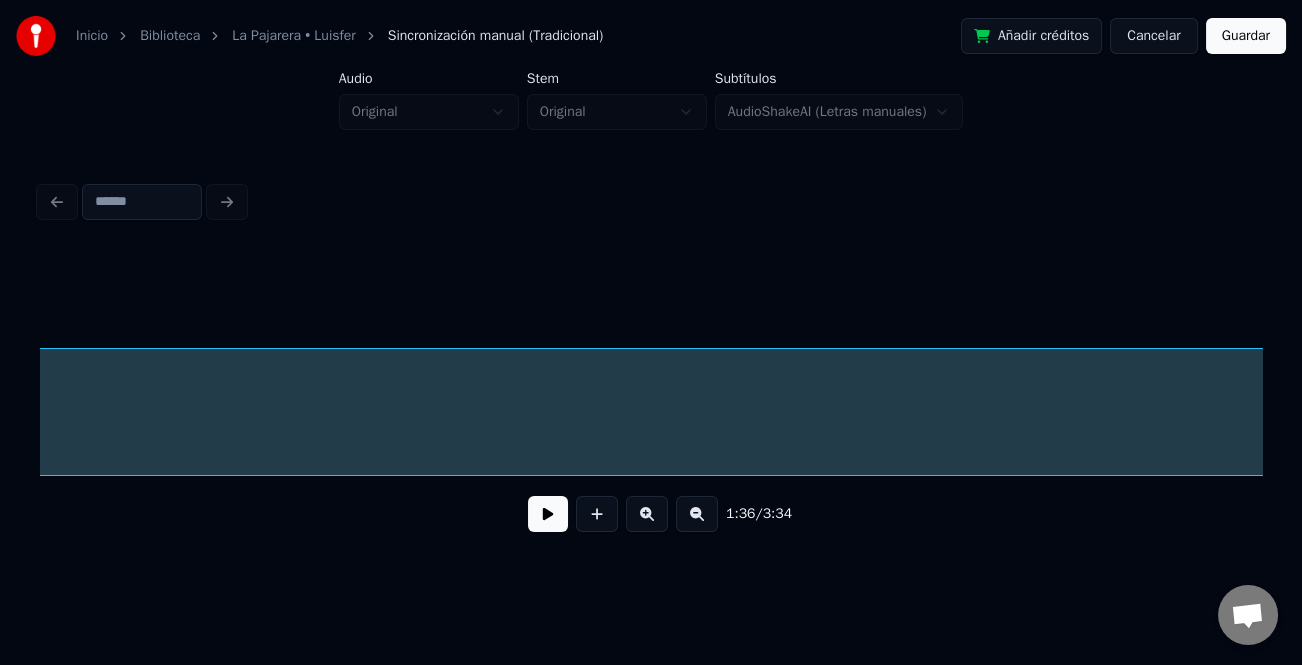 click on "1:36  /  3:34" at bounding box center [651, 362] 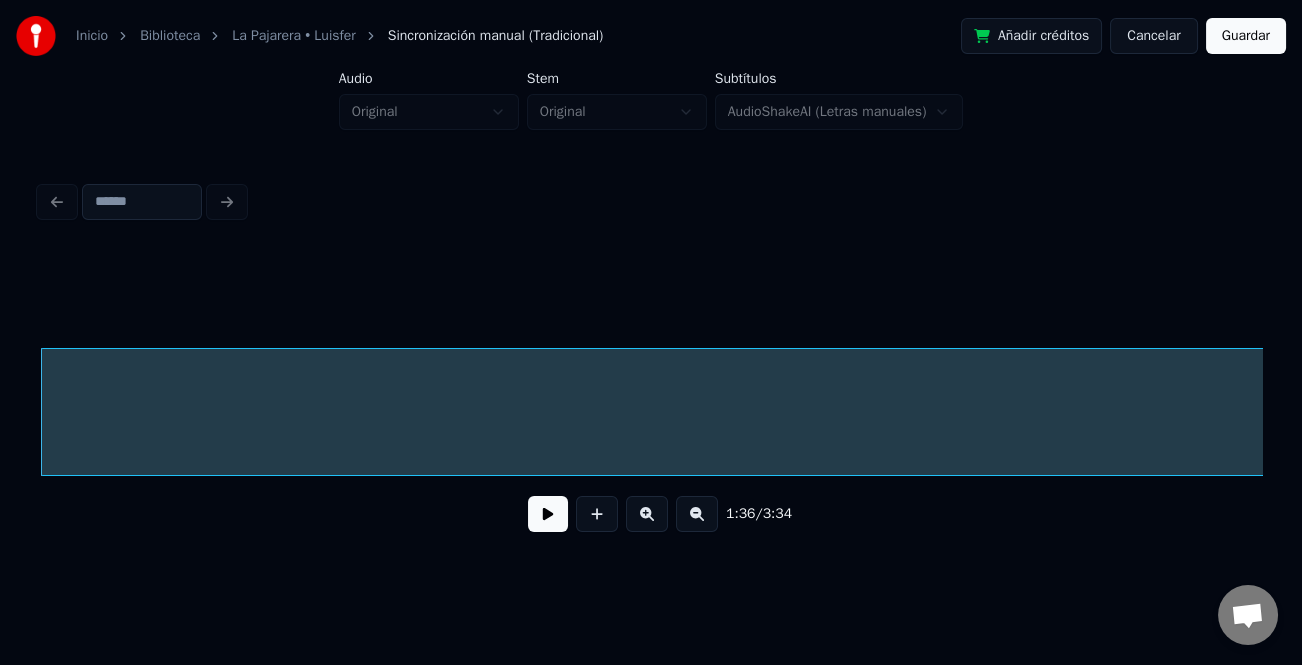 click on "Inicio Biblioteca La Pajarera • Luisfer Sincronización manual (Tradicional) Añadir créditos Cancelar Guardar Audio Original Stem Original Subtítulos AudioShakeAI (Letras manuales) 1:36  /  3:34" at bounding box center [651, 296] 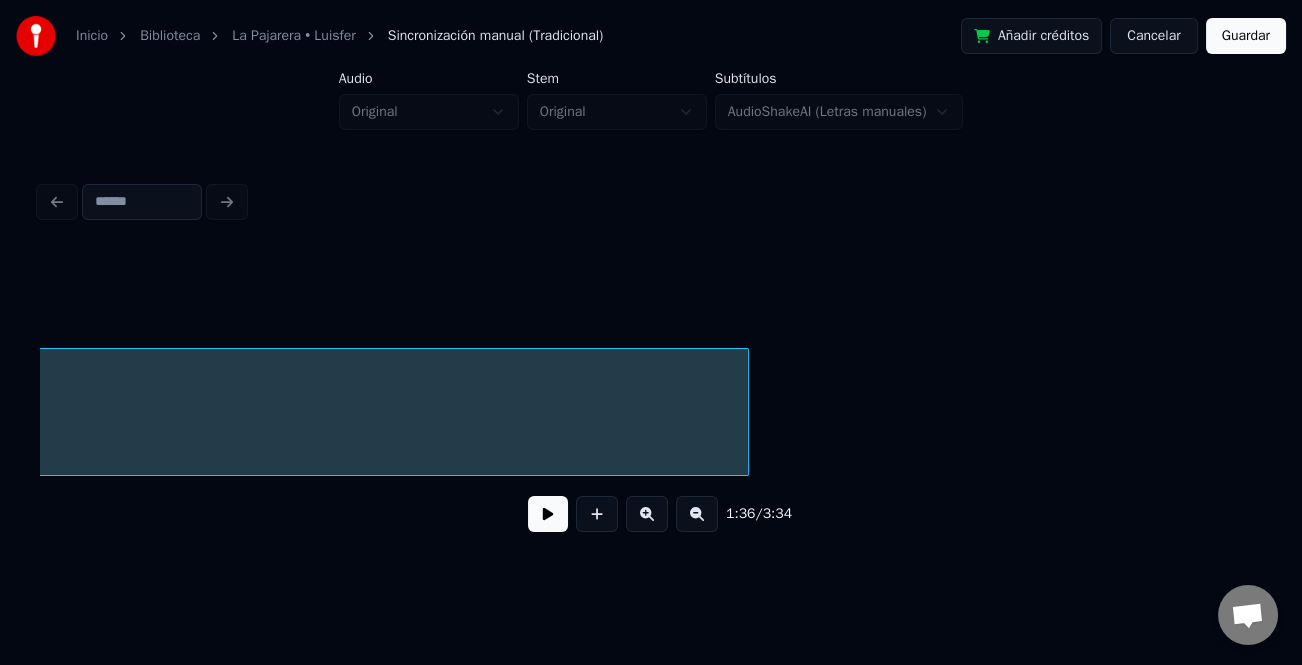 scroll, scrollTop: 0, scrollLeft: 28842, axis: horizontal 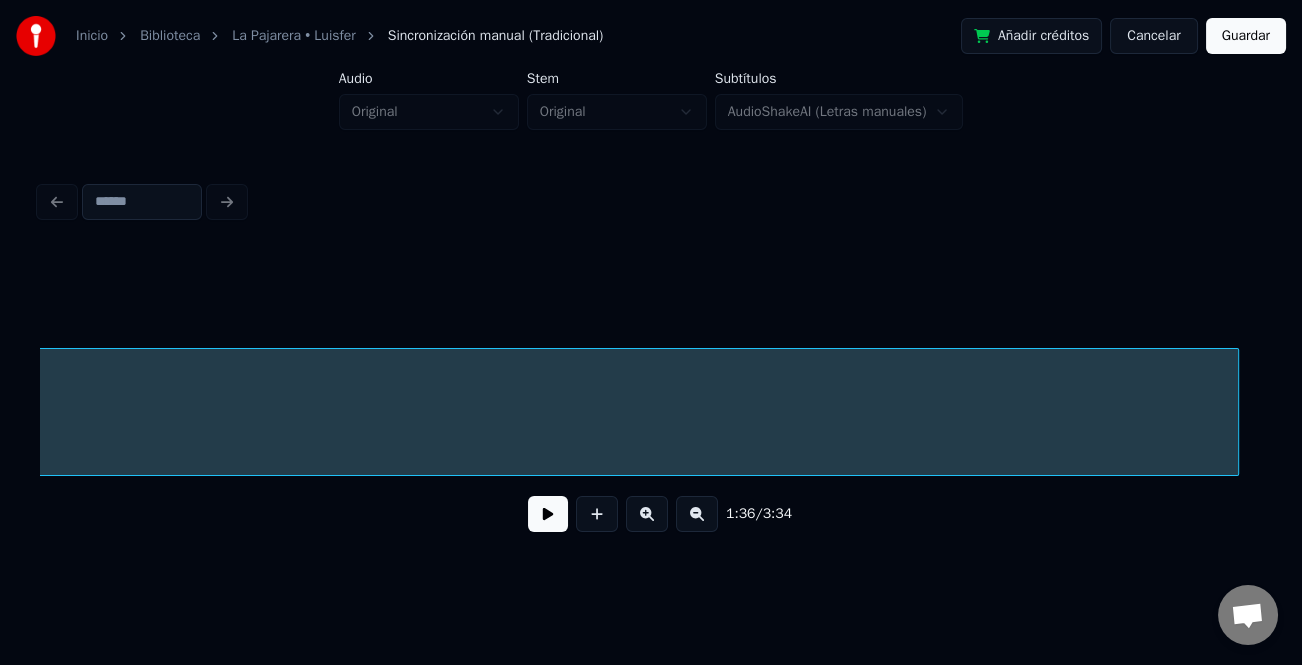 click at bounding box center (1235, 412) 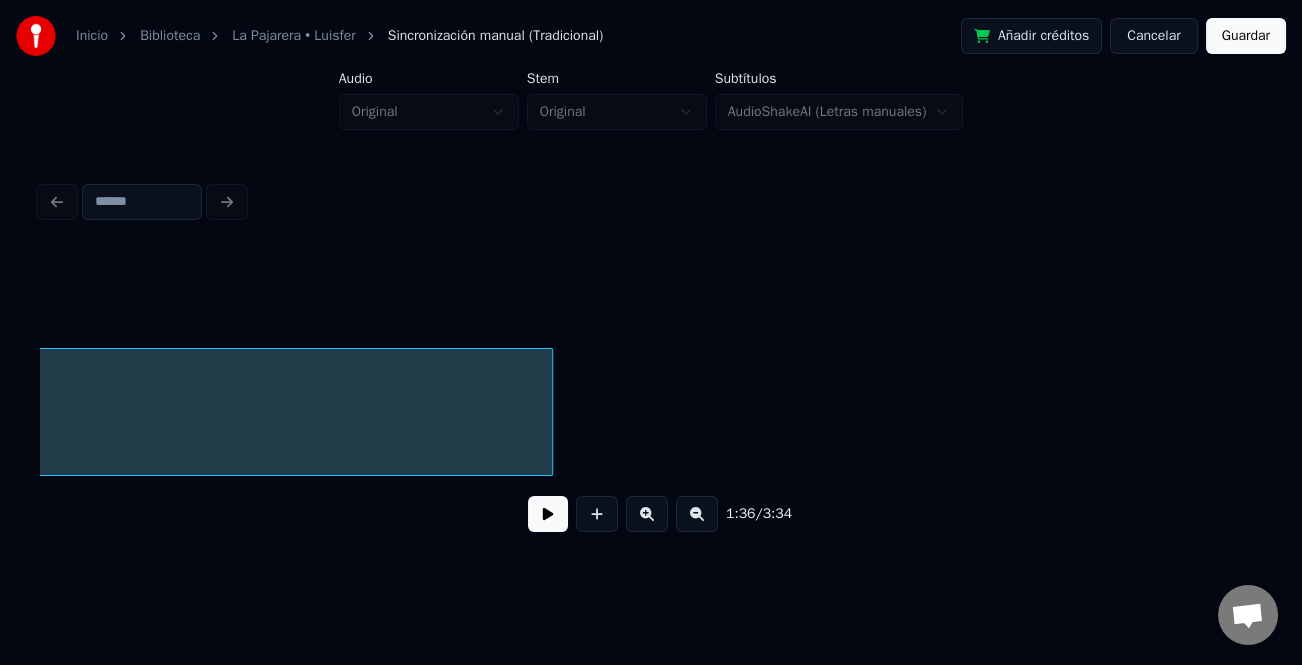 scroll, scrollTop: 0, scrollLeft: 29529, axis: horizontal 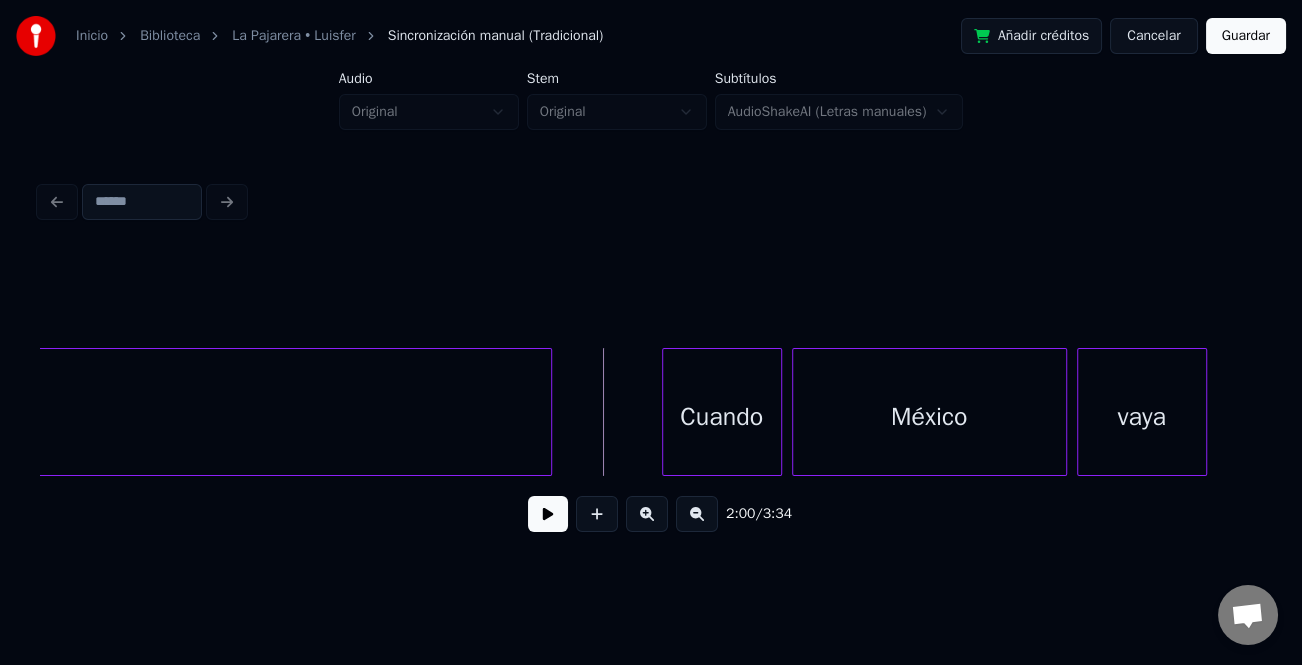 click at bounding box center [548, 514] 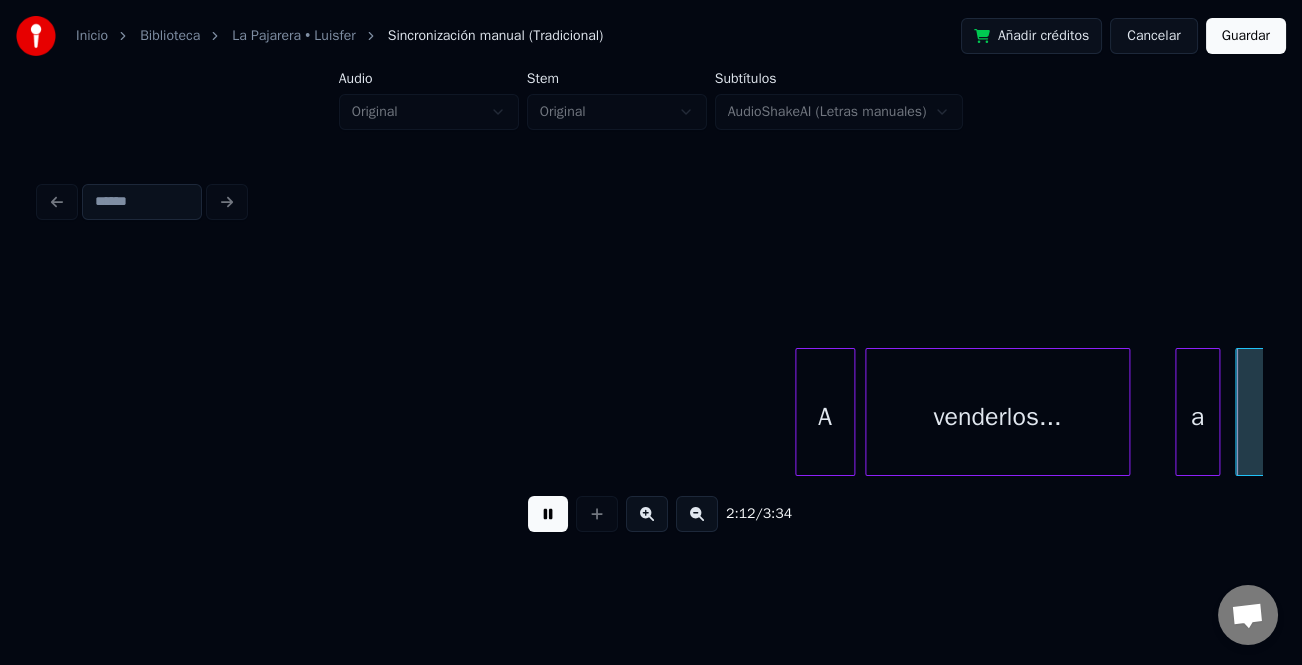 scroll, scrollTop: 0, scrollLeft: 33199, axis: horizontal 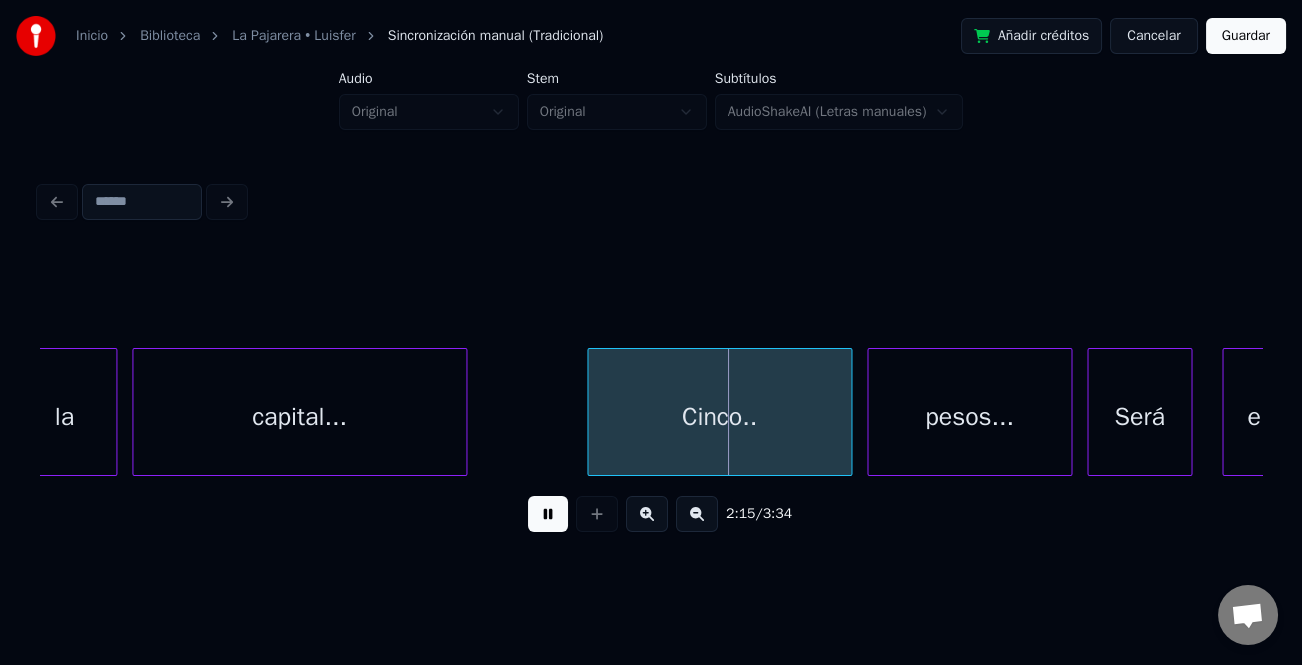 click at bounding box center (591, 412) 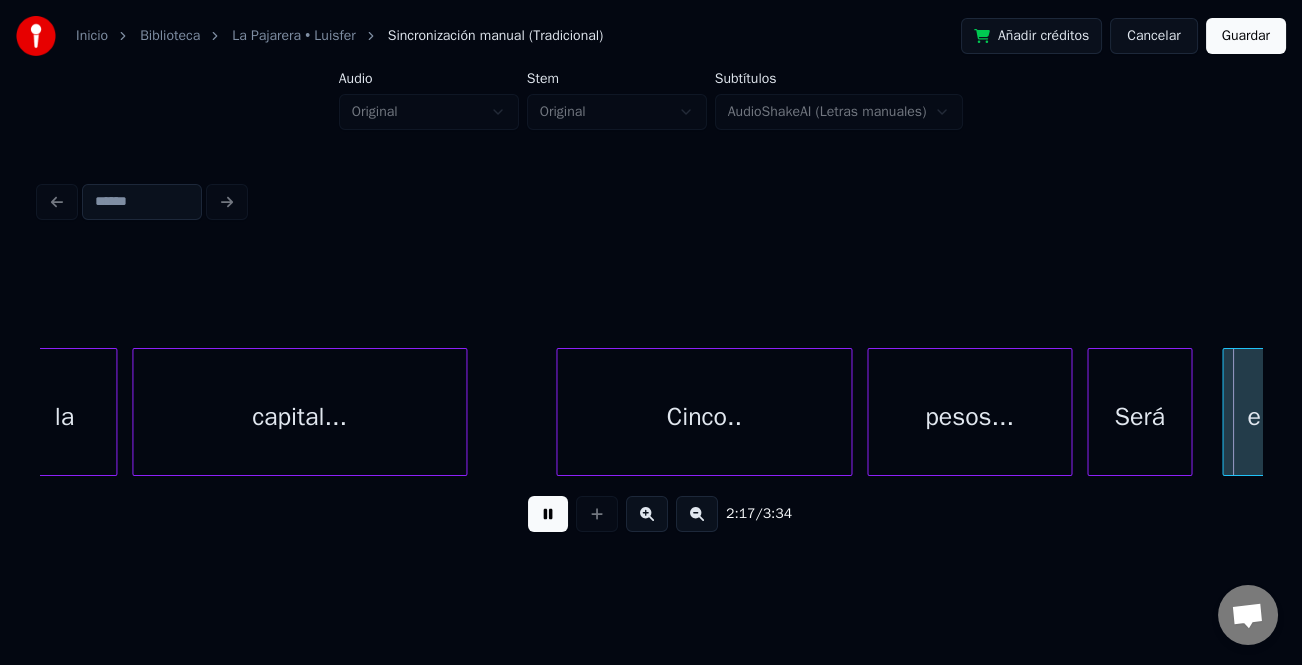 scroll, scrollTop: 0, scrollLeft: 34424, axis: horizontal 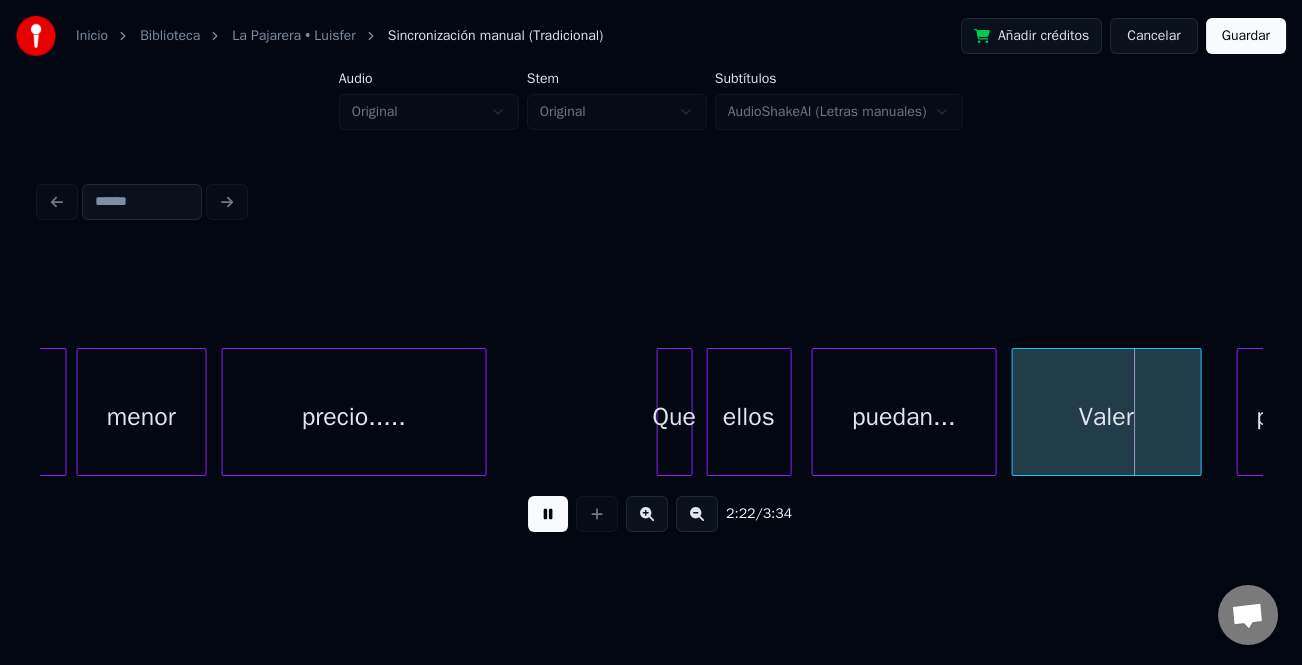 click on "el menor precio..... Que ellos puedan... Valer por" at bounding box center (651, 412) 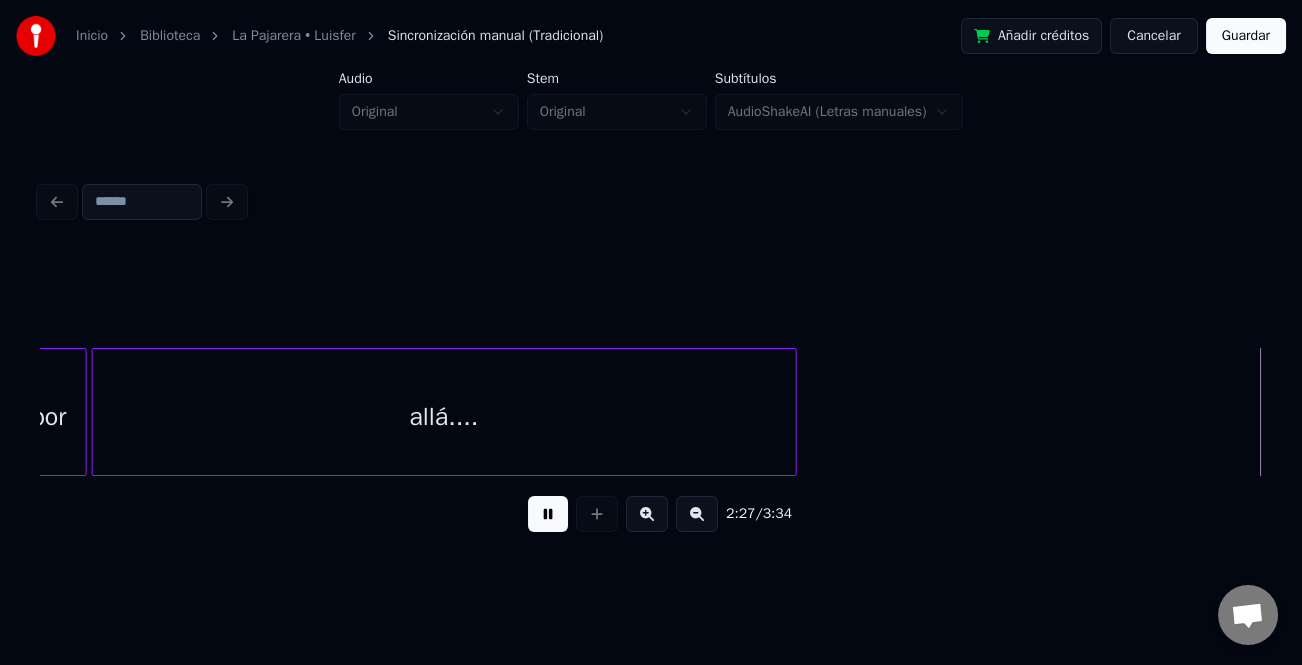 scroll, scrollTop: 0, scrollLeft: 36874, axis: horizontal 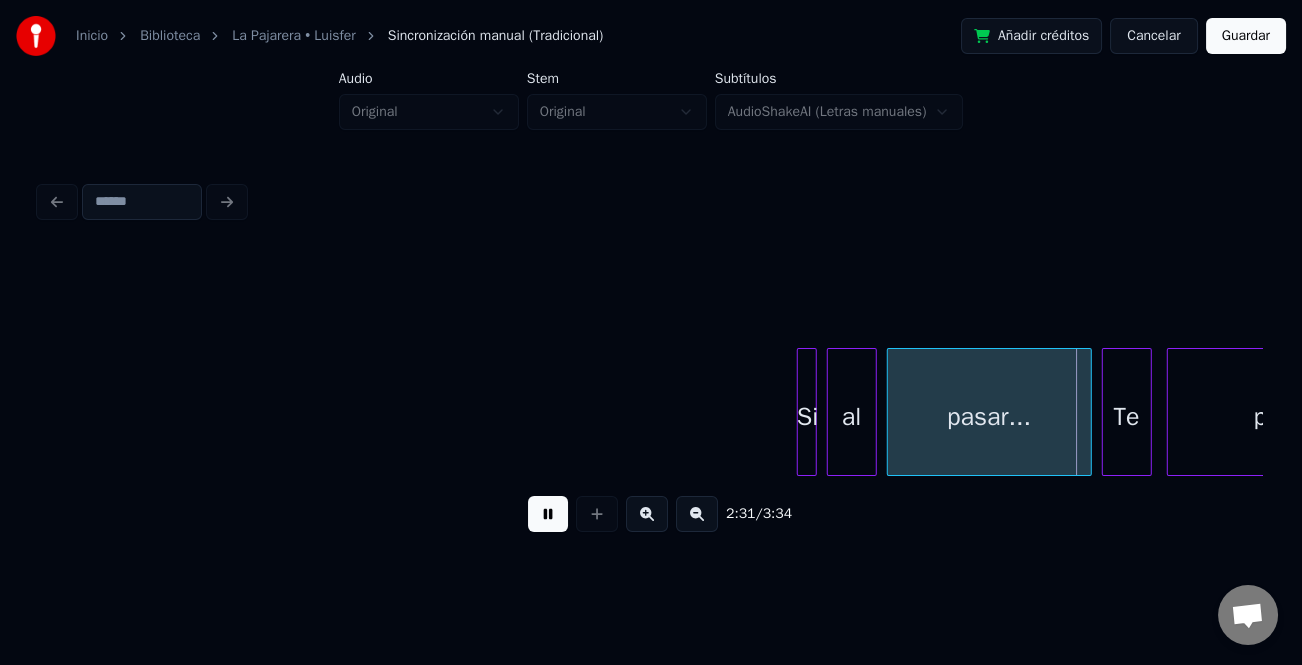 click on "Si" at bounding box center [807, 412] 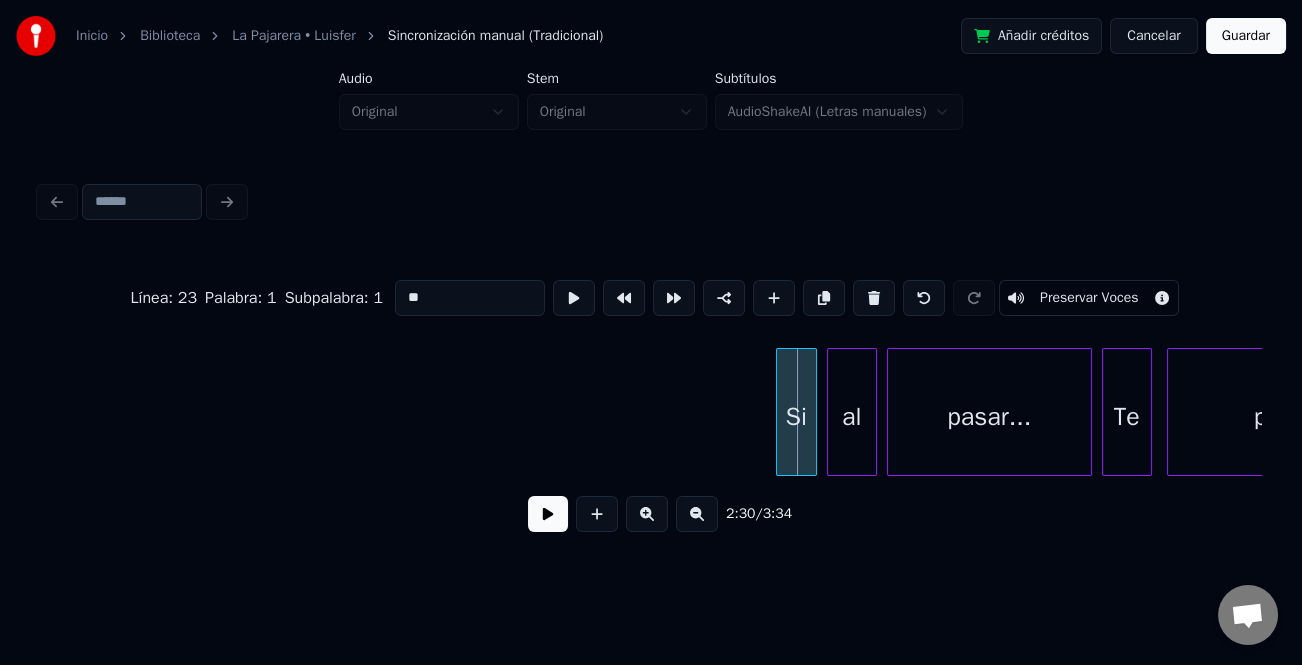 click at bounding box center (780, 412) 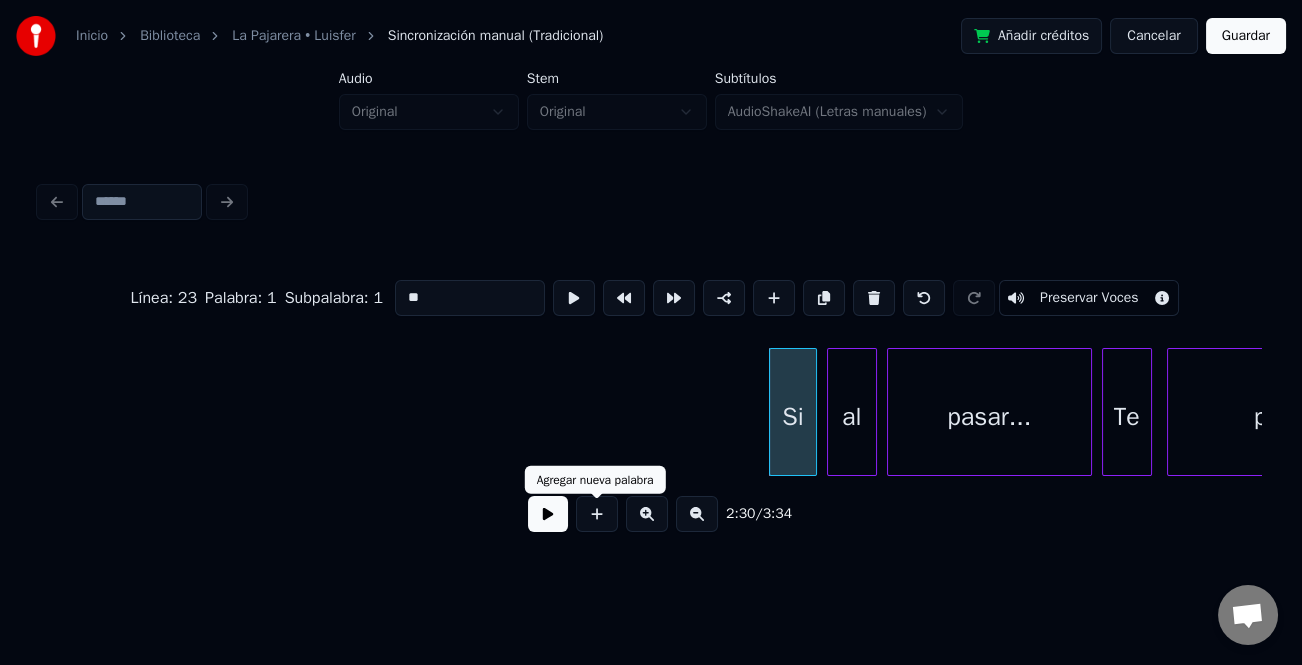 click at bounding box center (548, 514) 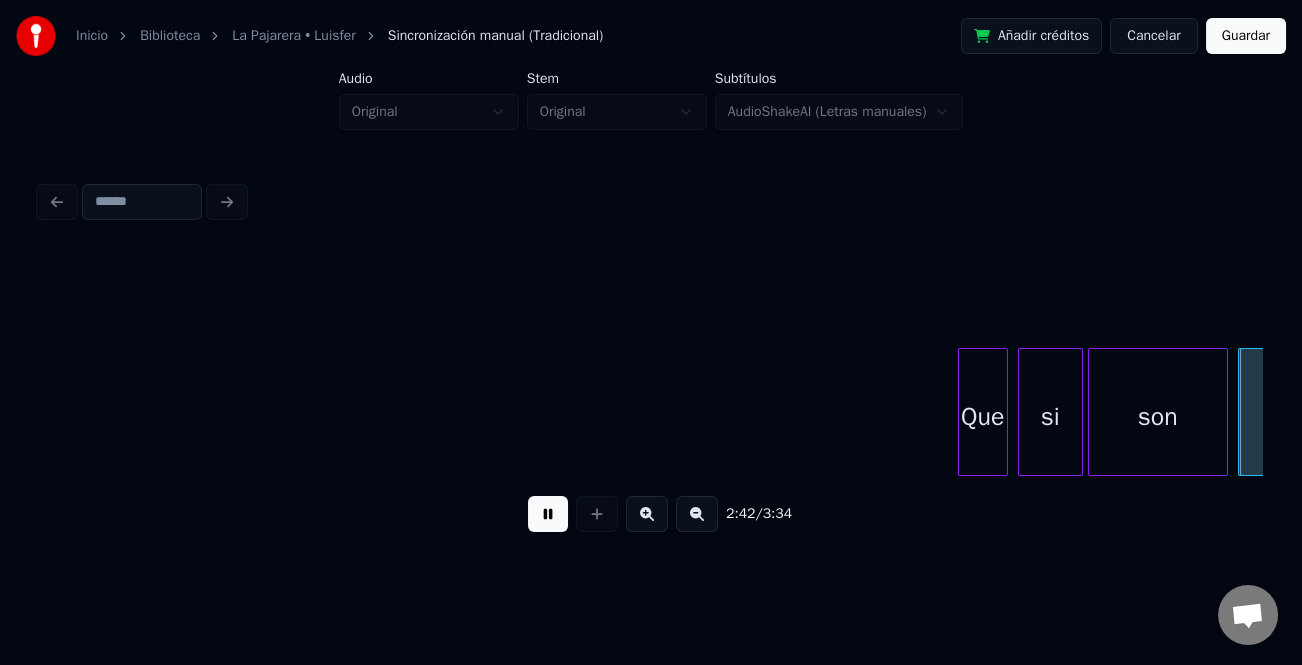 scroll, scrollTop: 0, scrollLeft: 40544, axis: horizontal 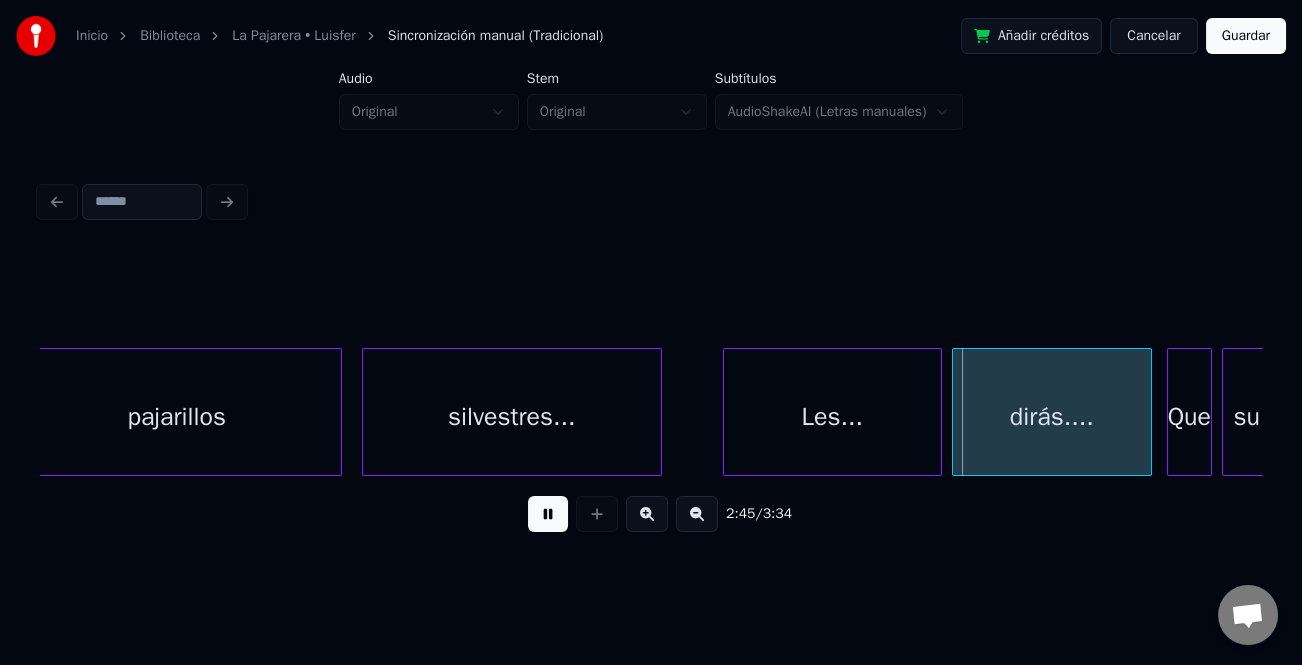 click at bounding box center (727, 412) 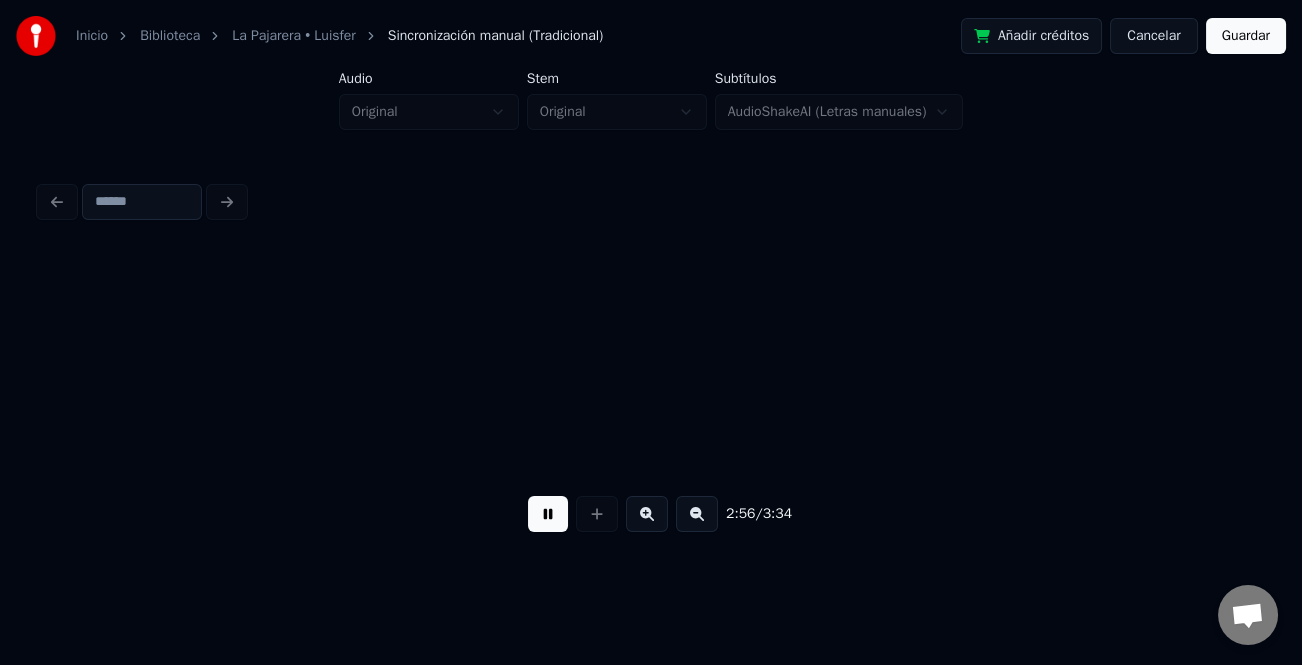 scroll, scrollTop: 0, scrollLeft: 44216, axis: horizontal 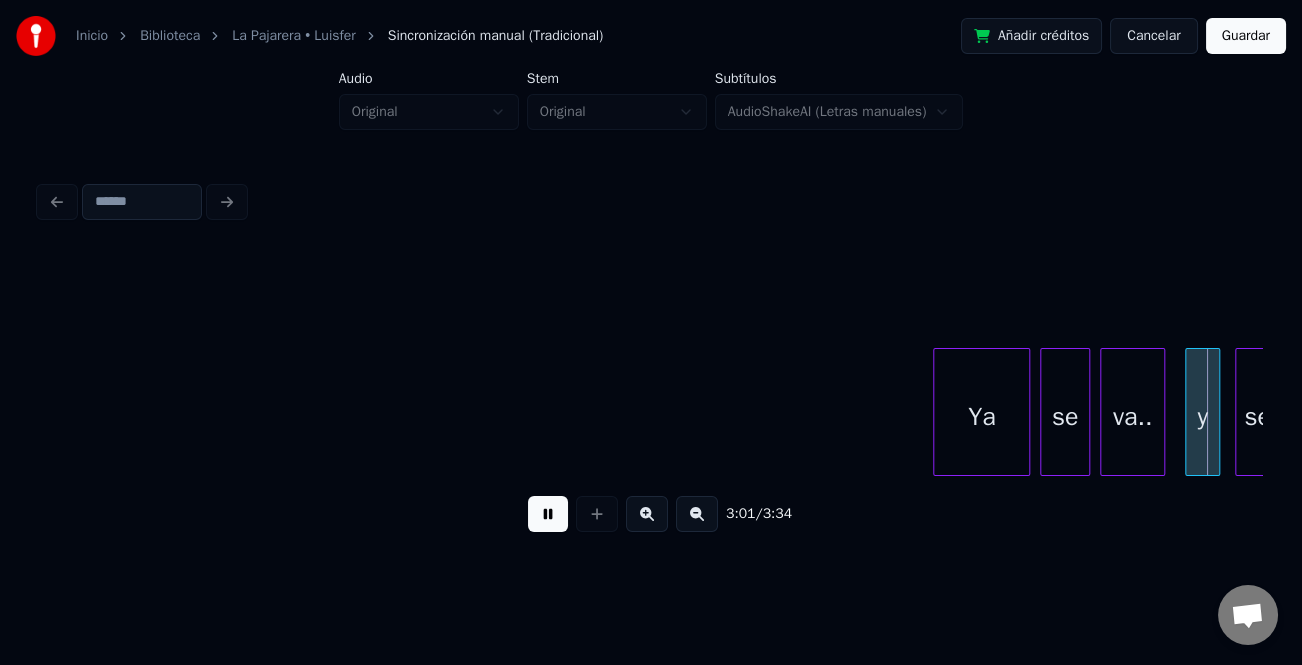 click at bounding box center (937, 412) 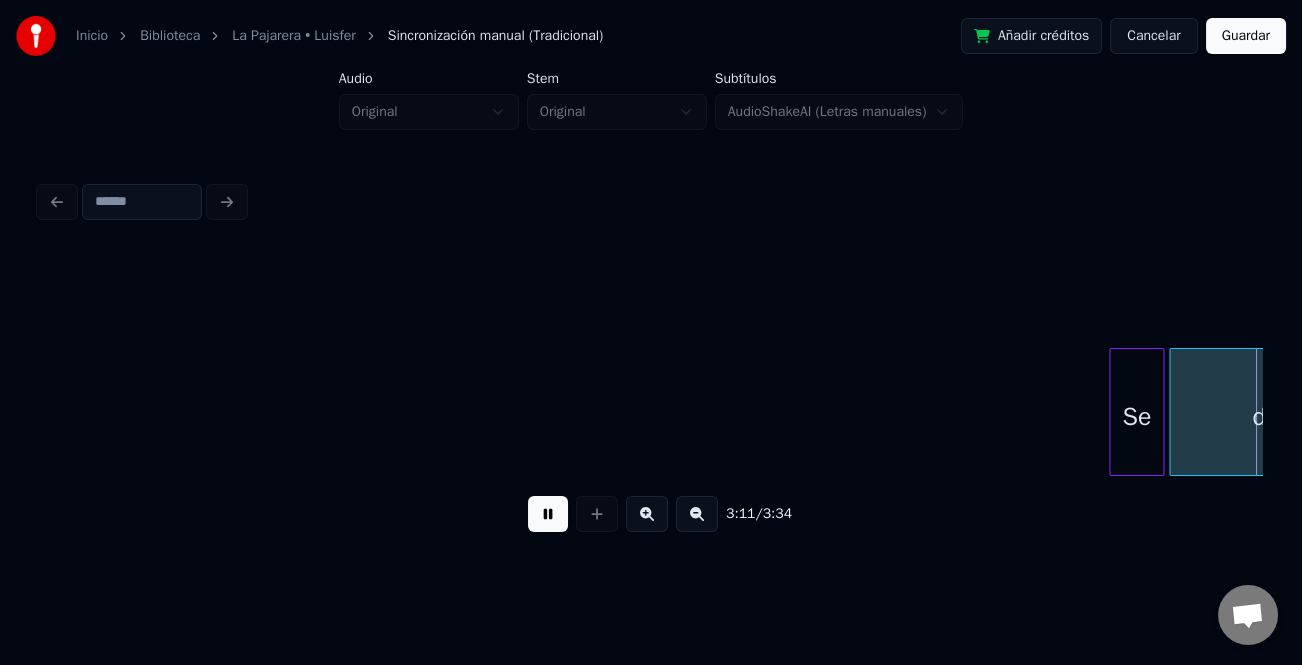 scroll, scrollTop: 0, scrollLeft: 47886, axis: horizontal 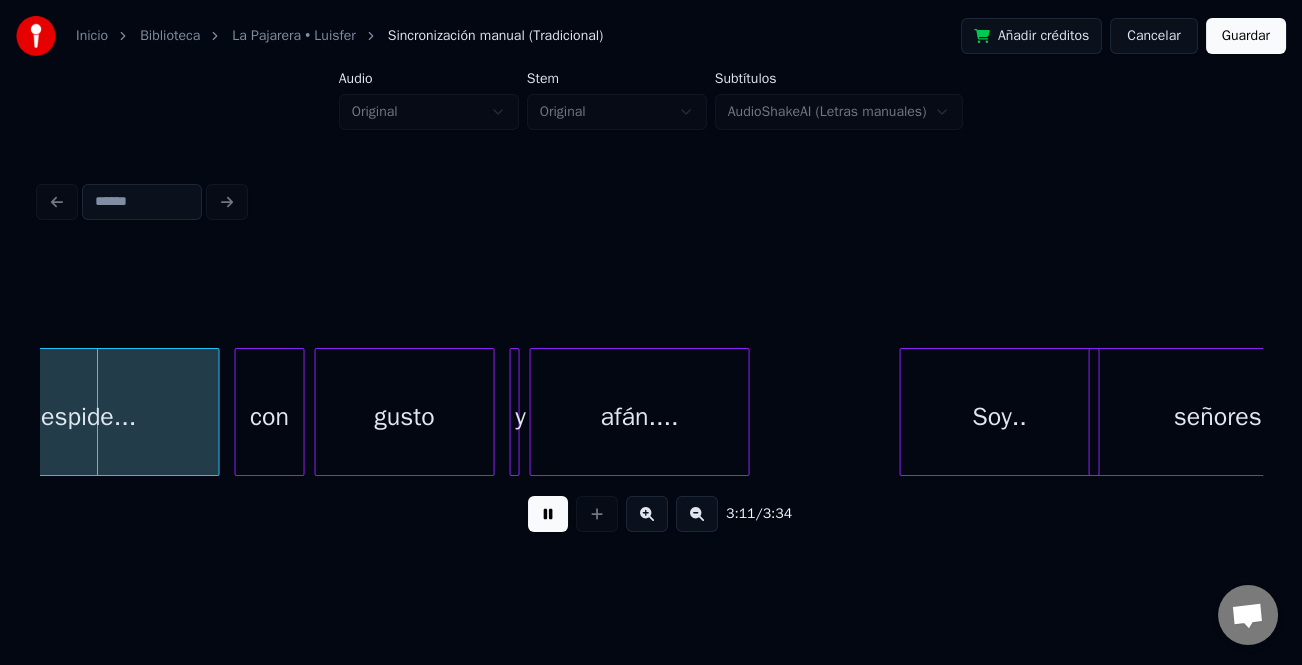 click at bounding box center (1093, 412) 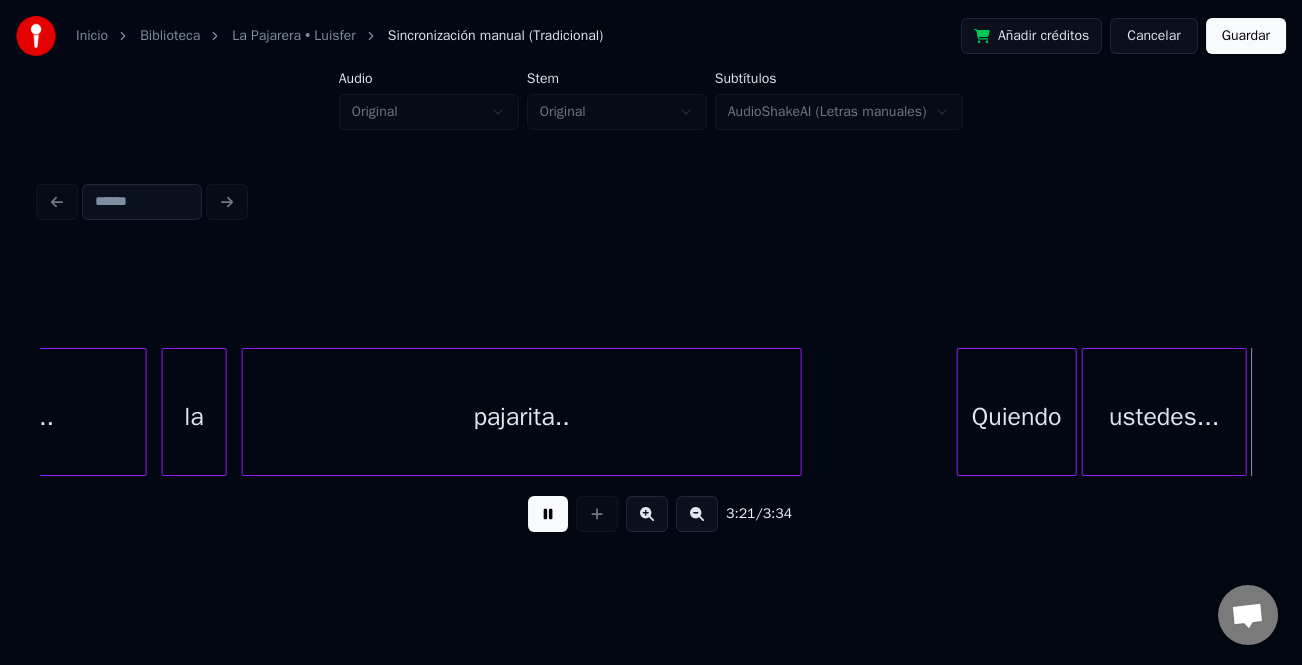 scroll, scrollTop: 0, scrollLeft: 50333, axis: horizontal 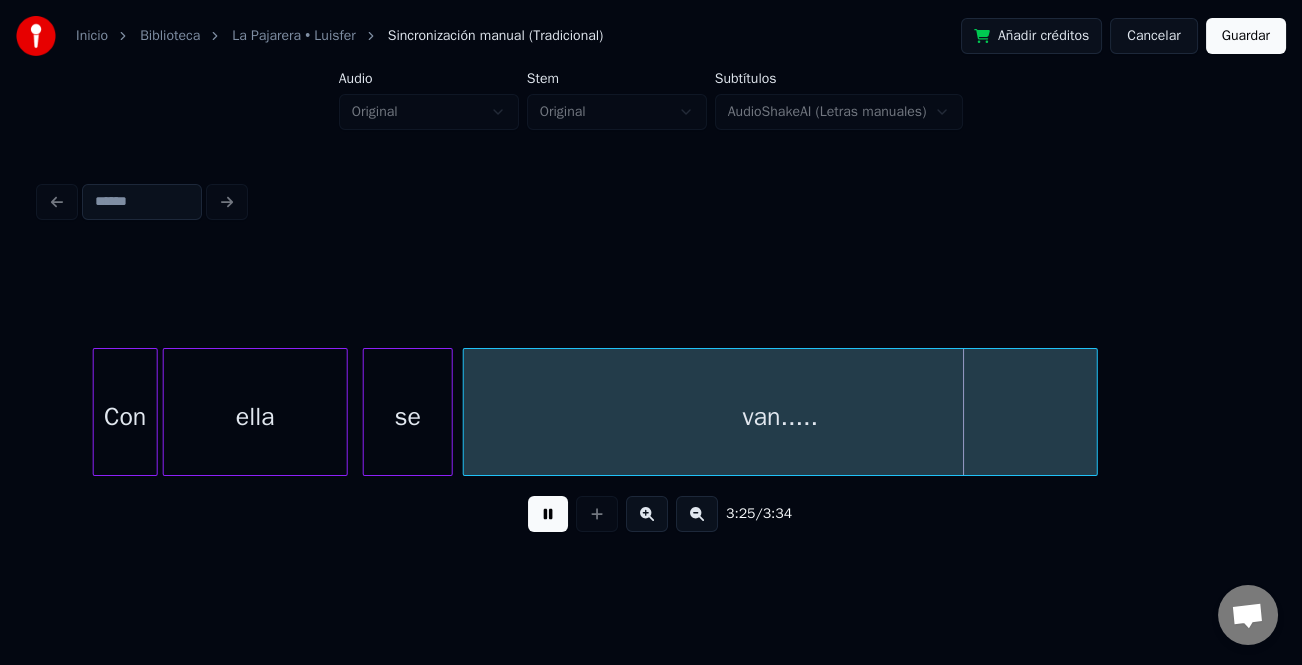 click on "Guardar" at bounding box center [1246, 36] 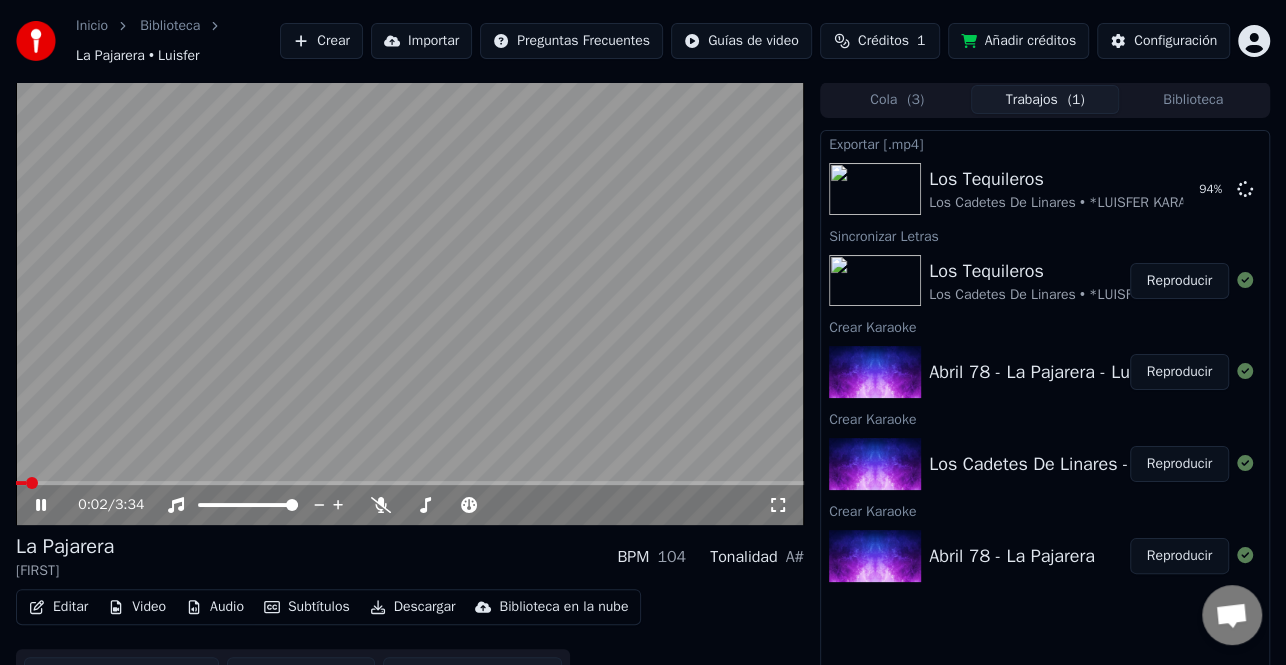 click 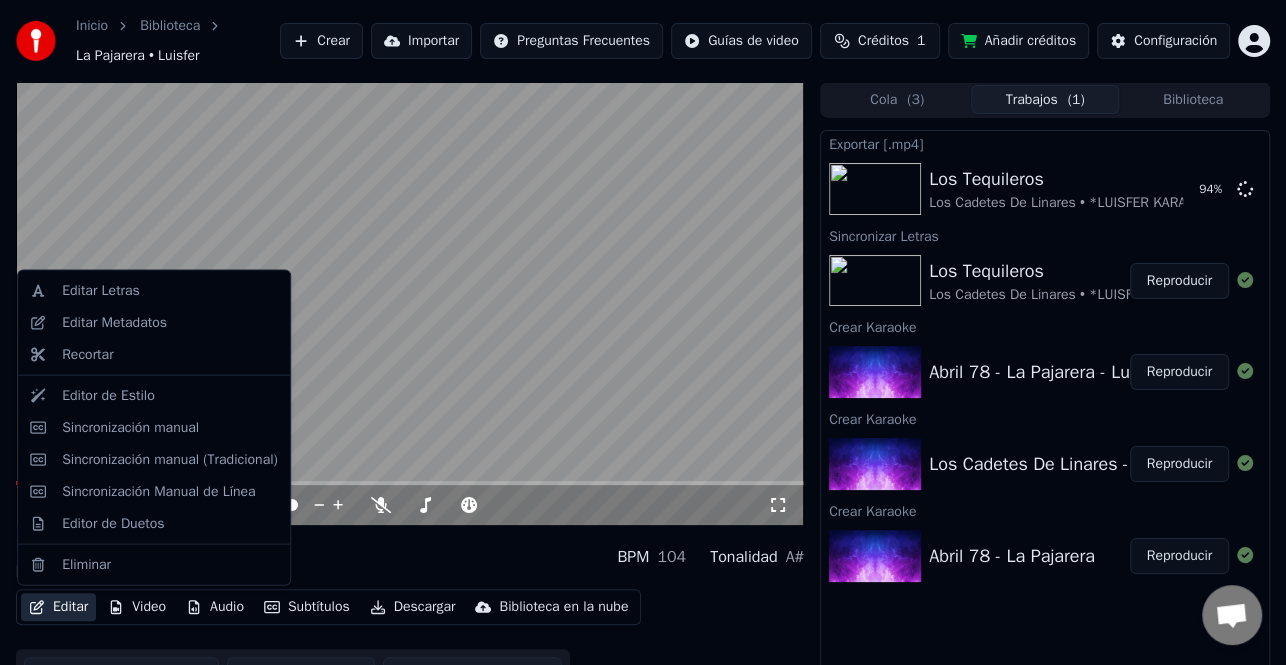 click on "Editar" at bounding box center [58, 607] 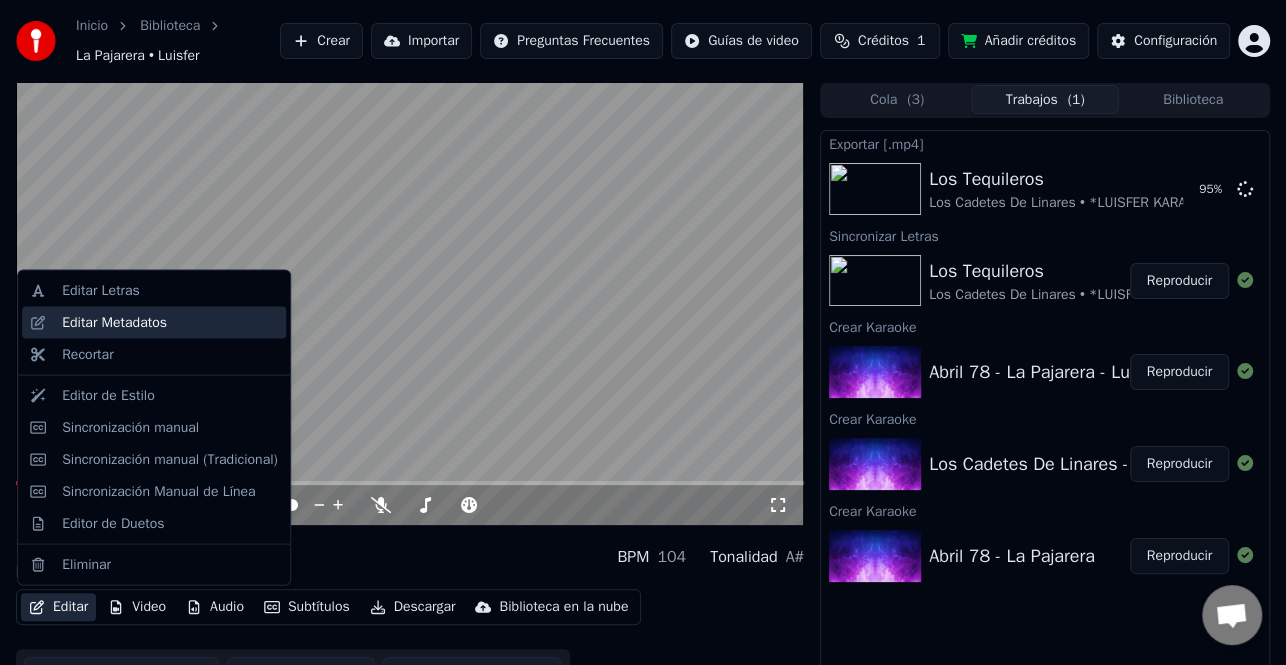 click on "Editar Metadatos" at bounding box center (114, 323) 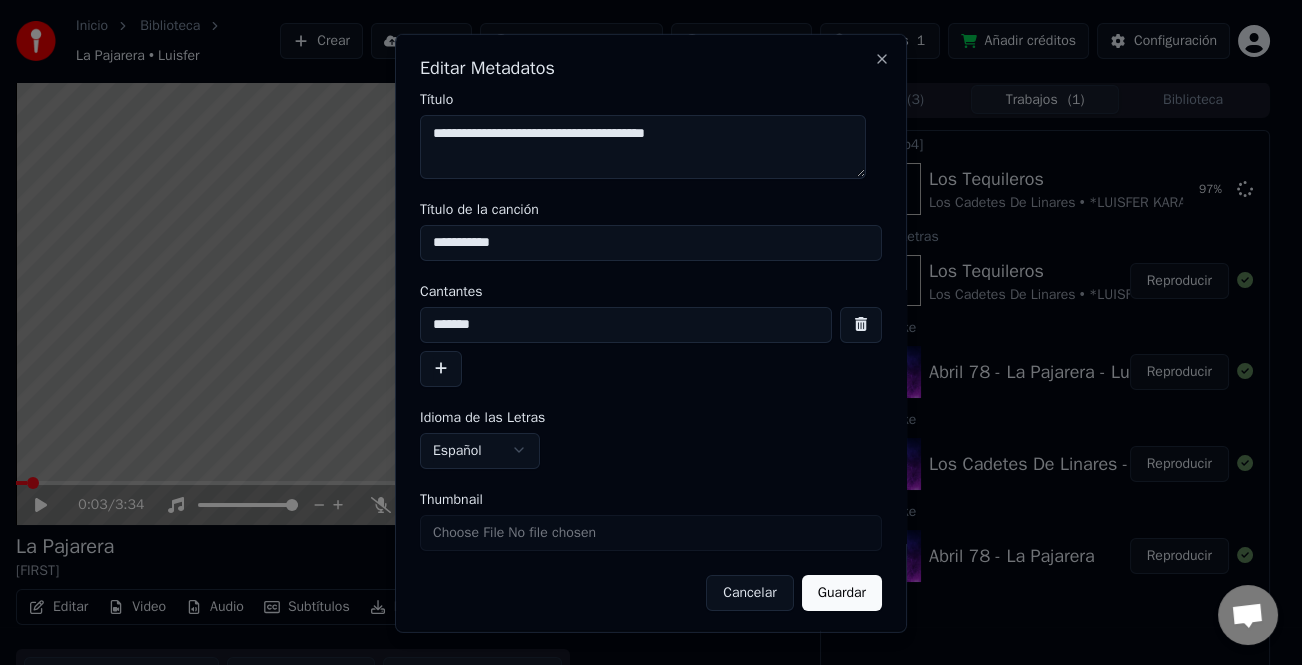 drag, startPoint x: 490, startPoint y: 125, endPoint x: 420, endPoint y: 132, distance: 70.34913 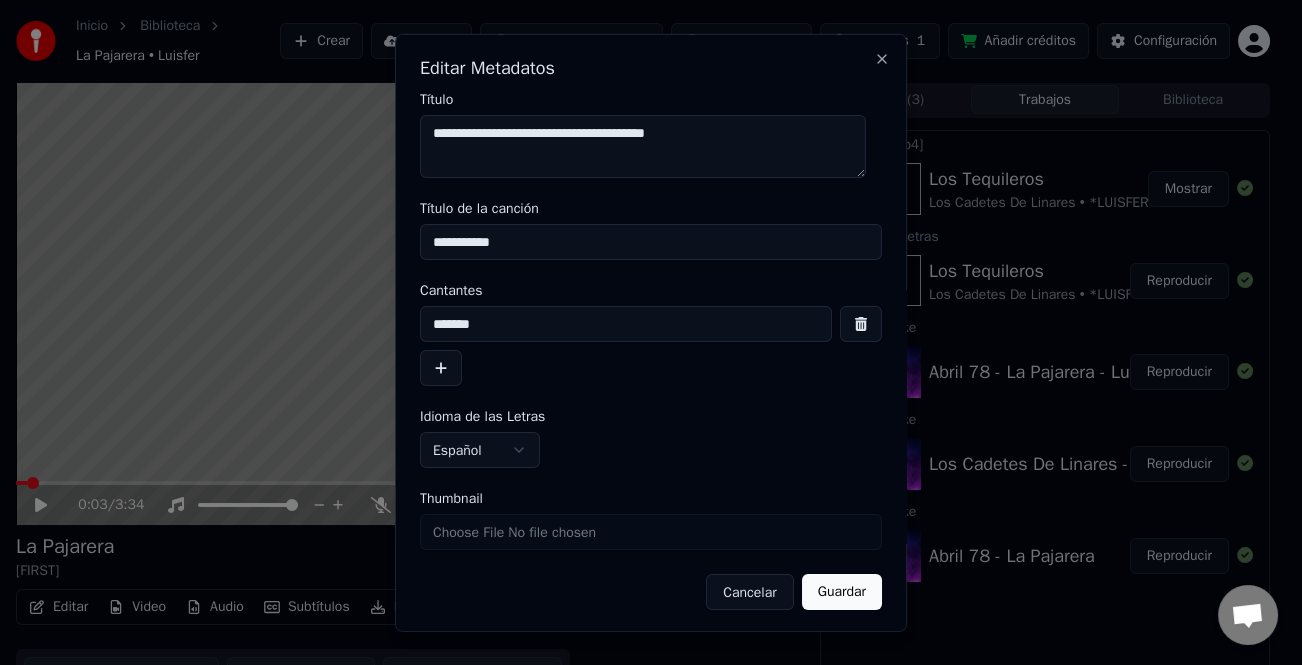 drag, startPoint x: 502, startPoint y: 320, endPoint x: 358, endPoint y: 332, distance: 144.49913 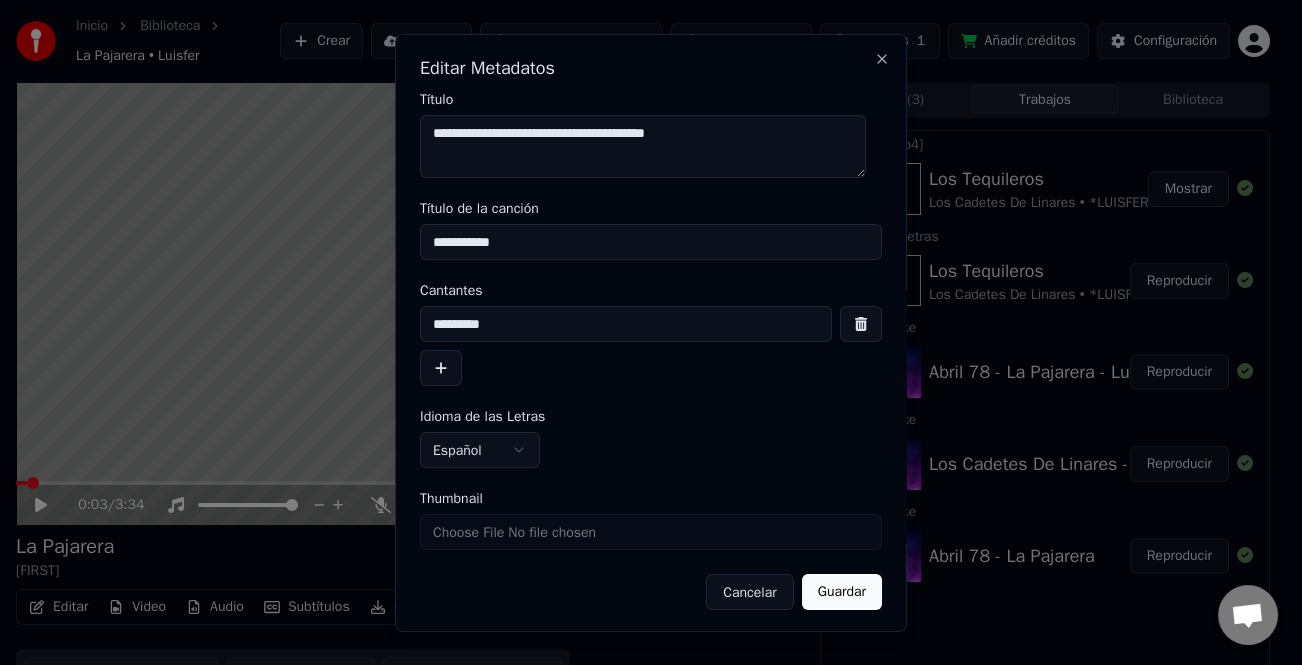 type on "********" 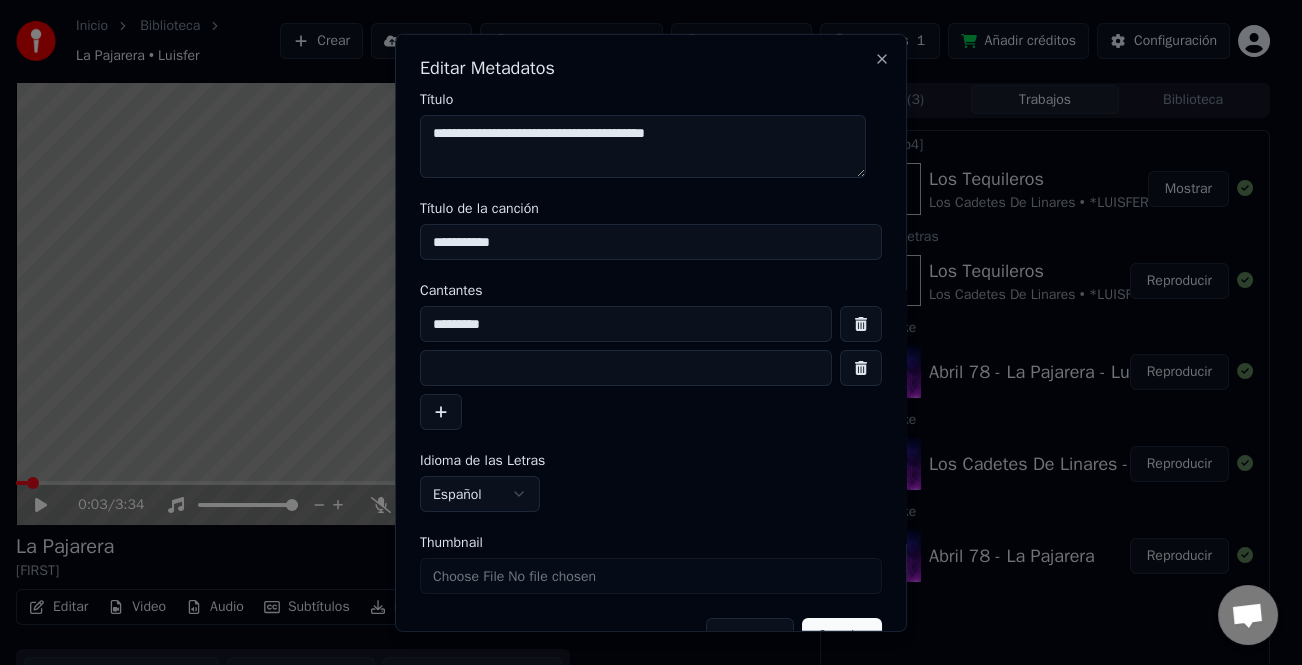 click at bounding box center (626, 368) 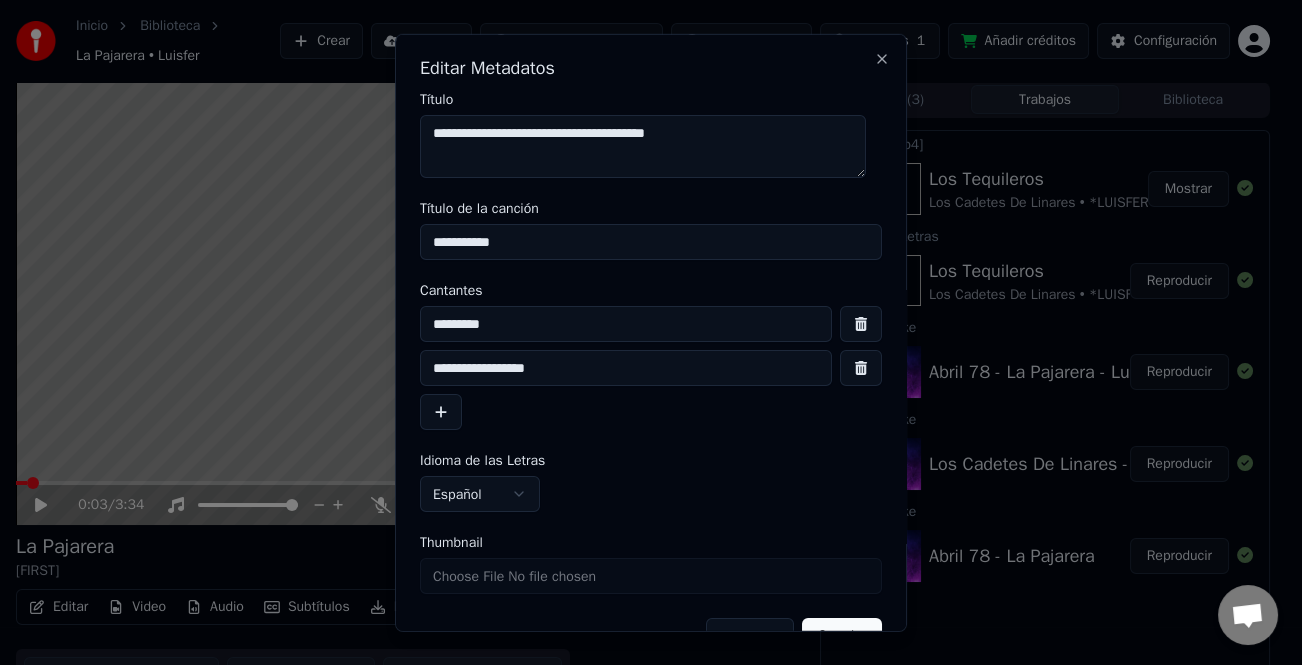 click on "**********" at bounding box center [626, 368] 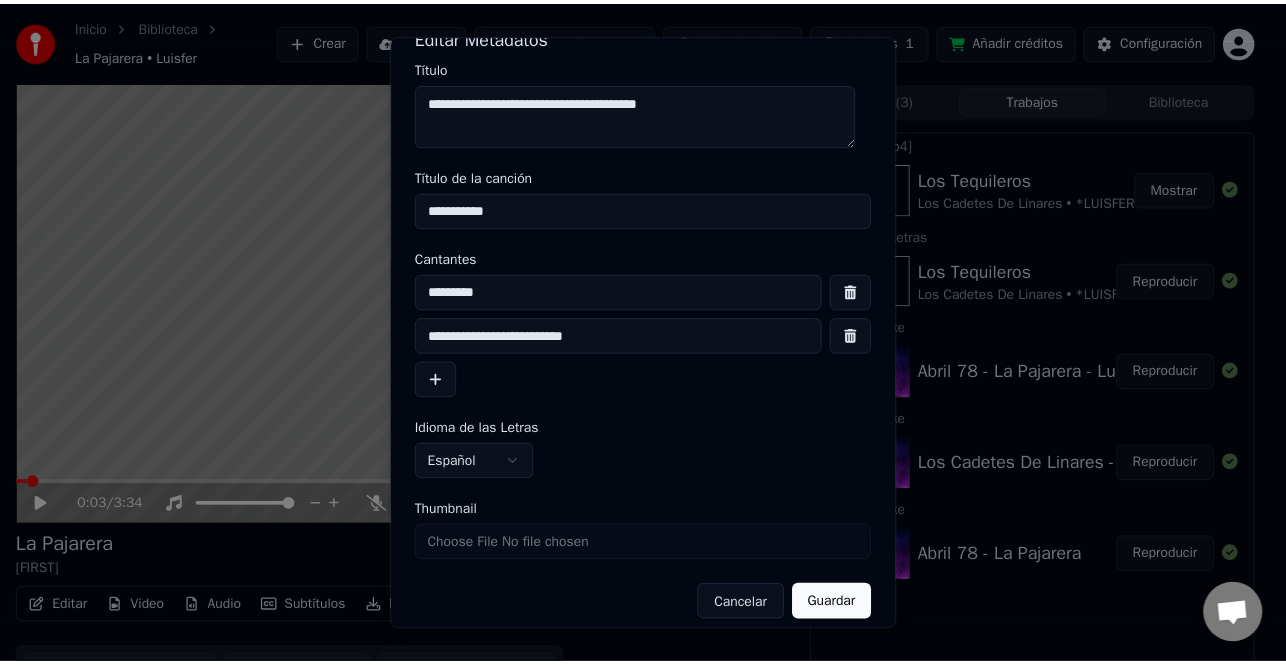 scroll, scrollTop: 47, scrollLeft: 0, axis: vertical 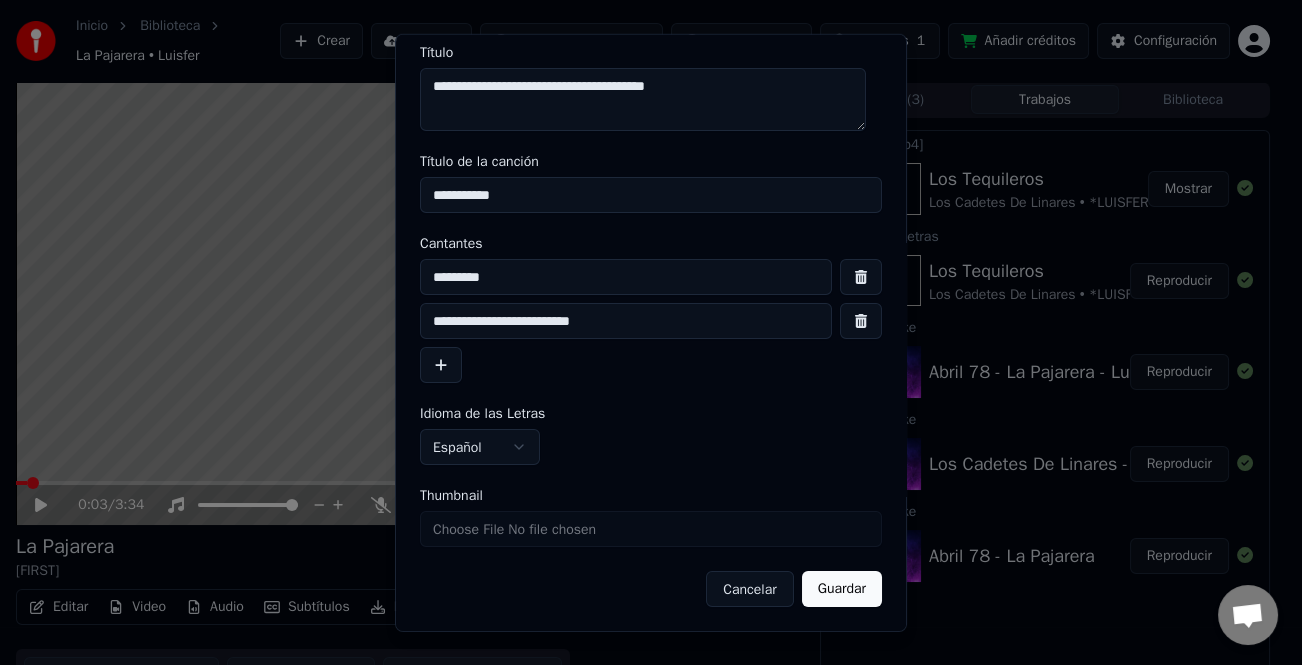 type on "**********" 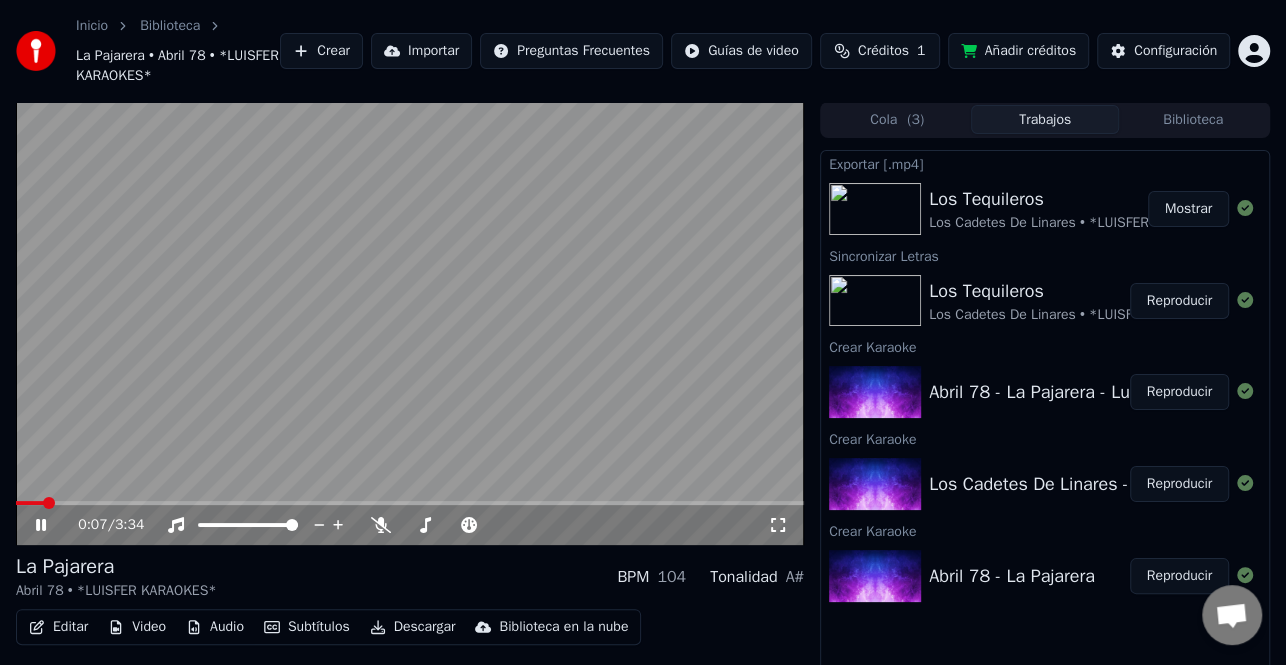 click on "Descargar" at bounding box center (413, 627) 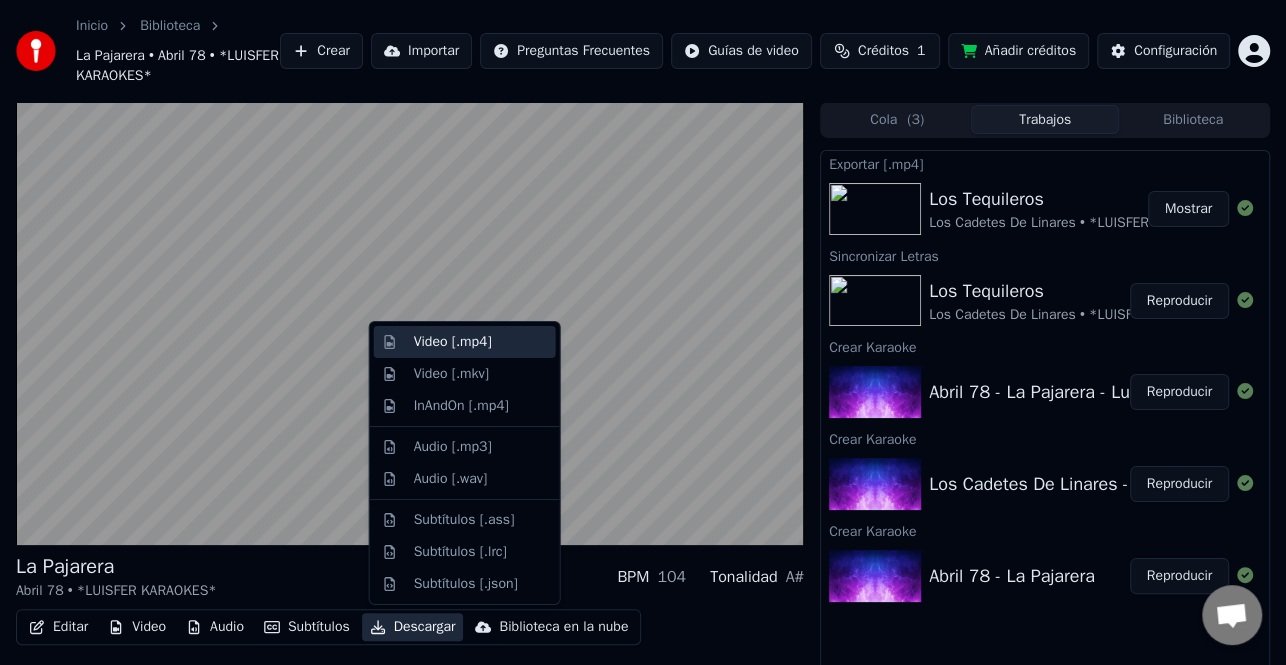 click on "Video [.mp4]" at bounding box center [453, 342] 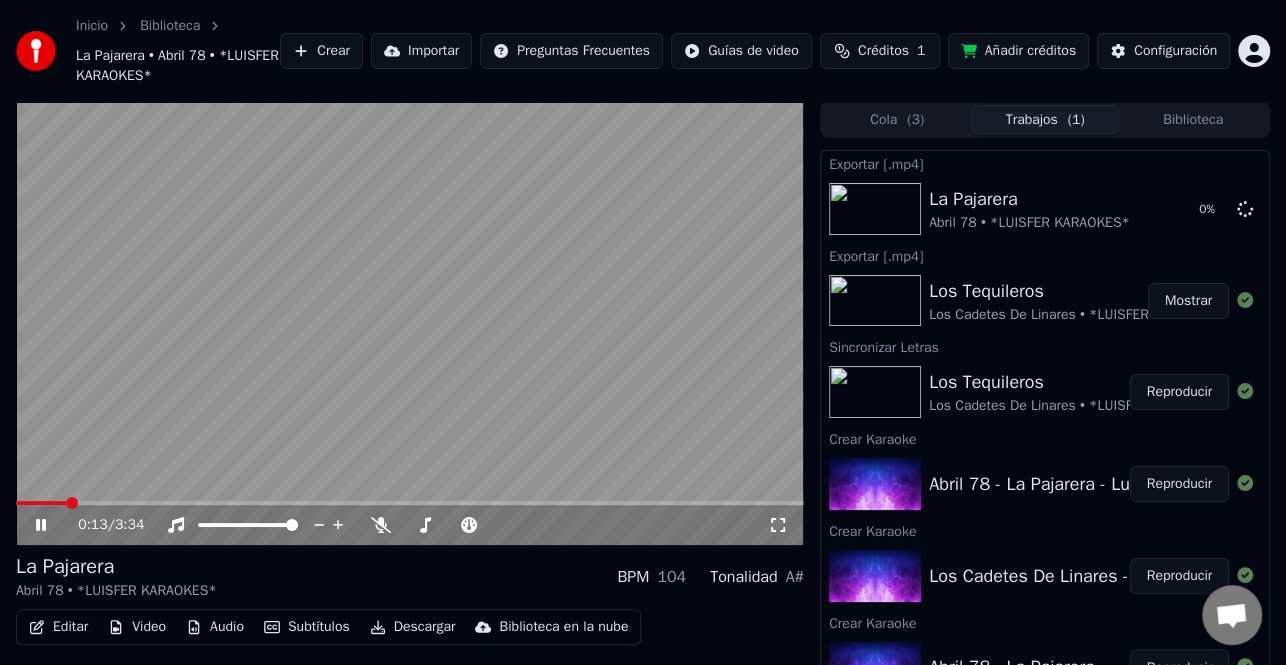click 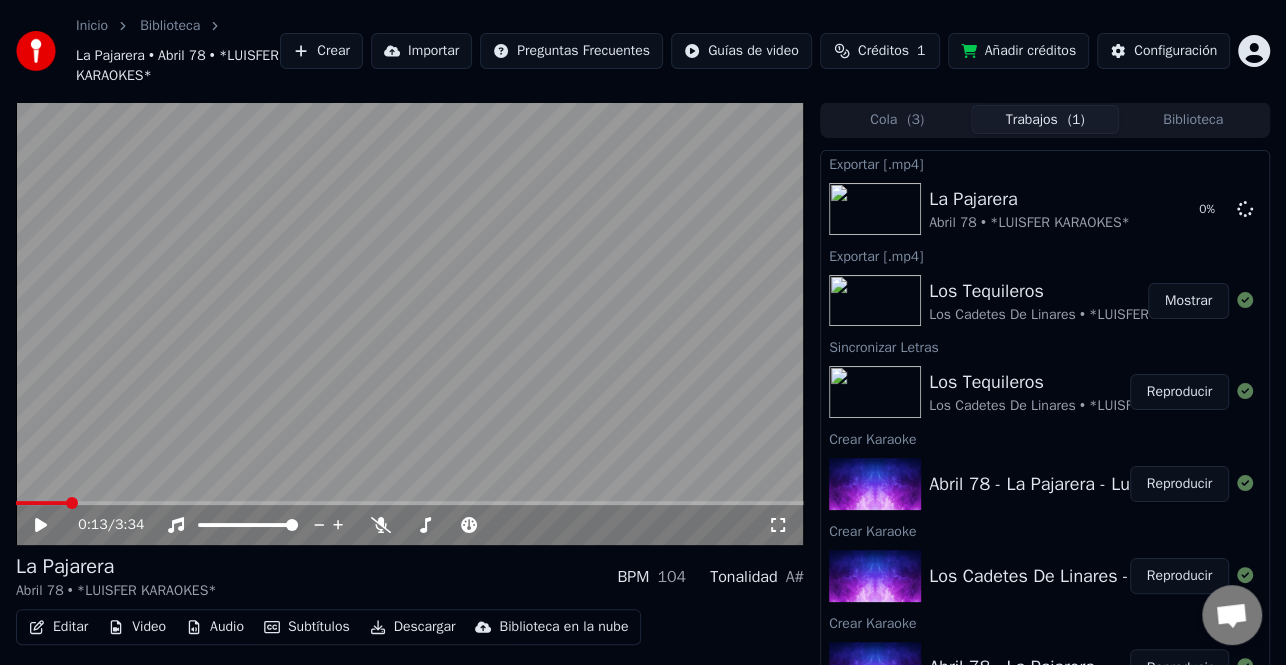 click on "Mostrar" at bounding box center (1188, 301) 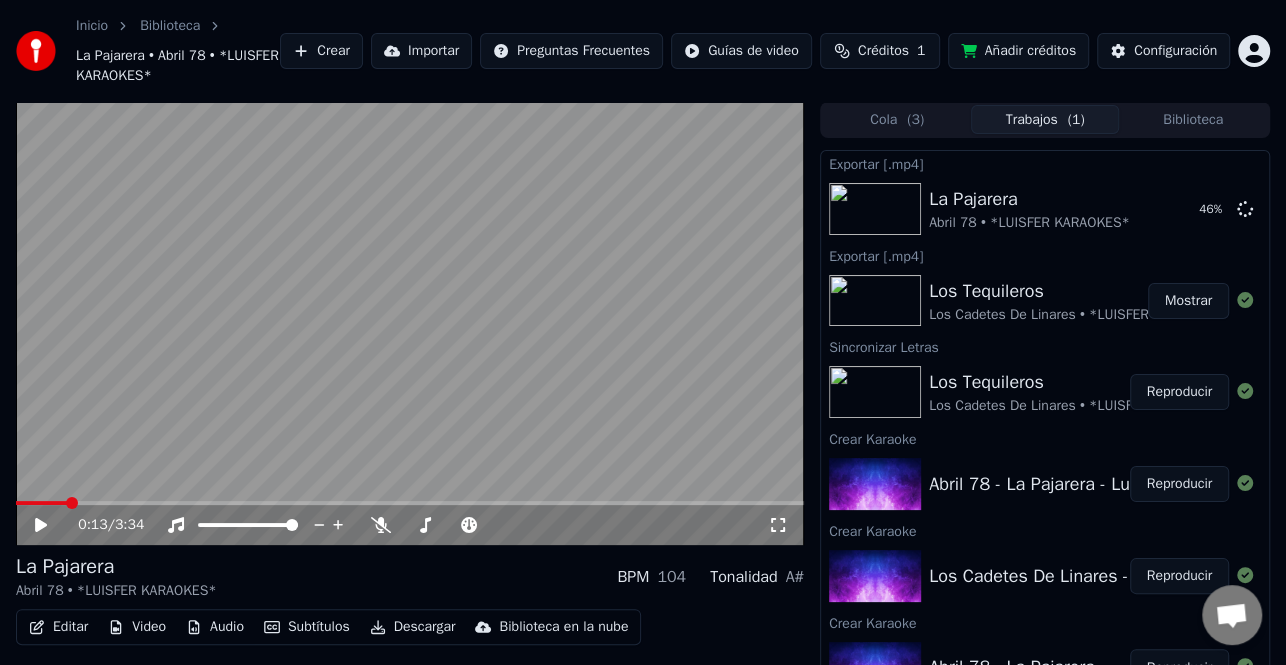 click at bounding box center (410, 323) 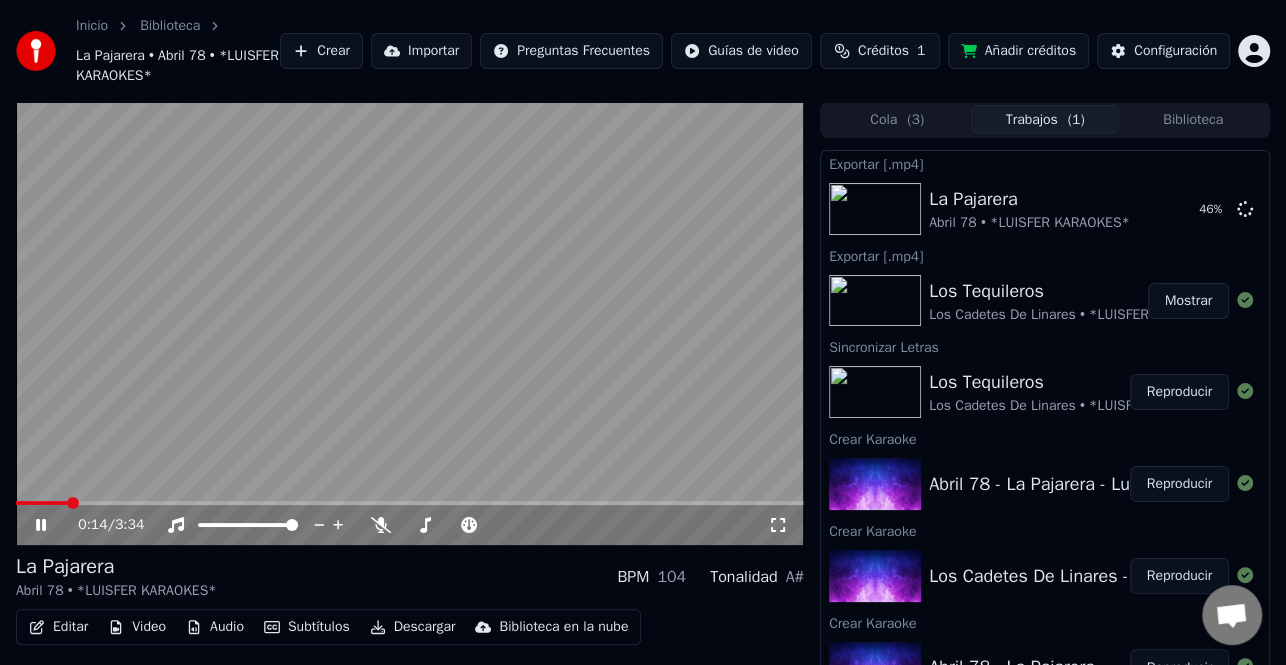 click 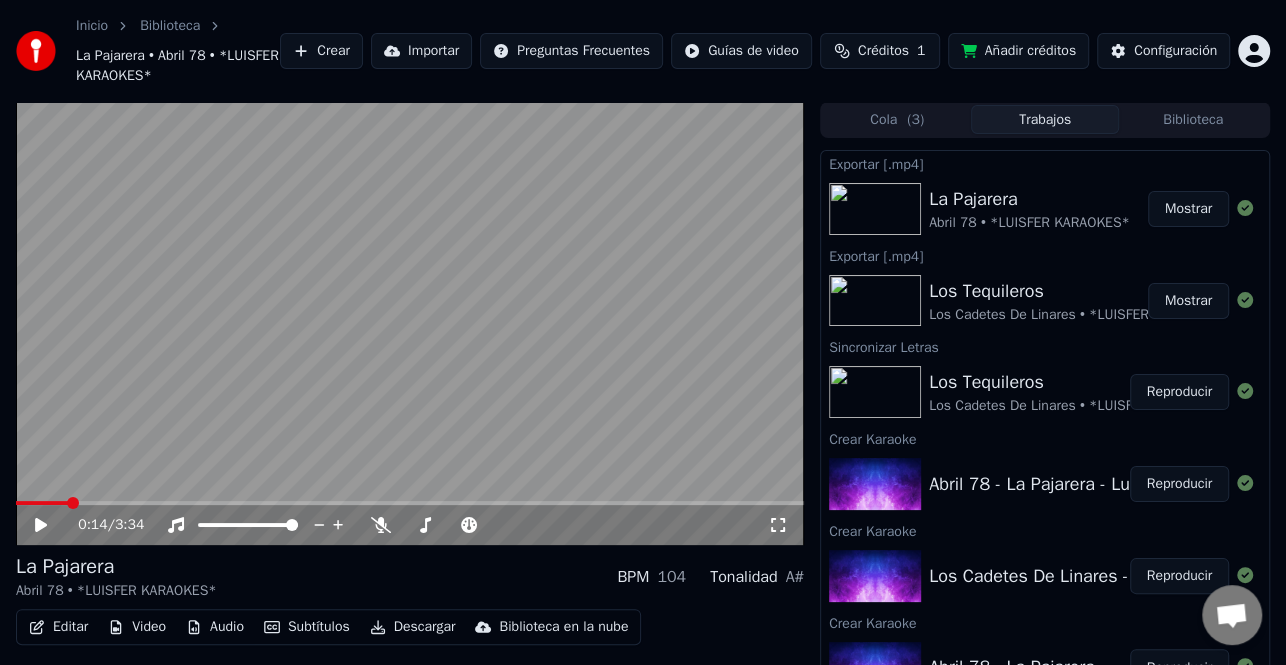 click on "Mostrar" at bounding box center [1188, 209] 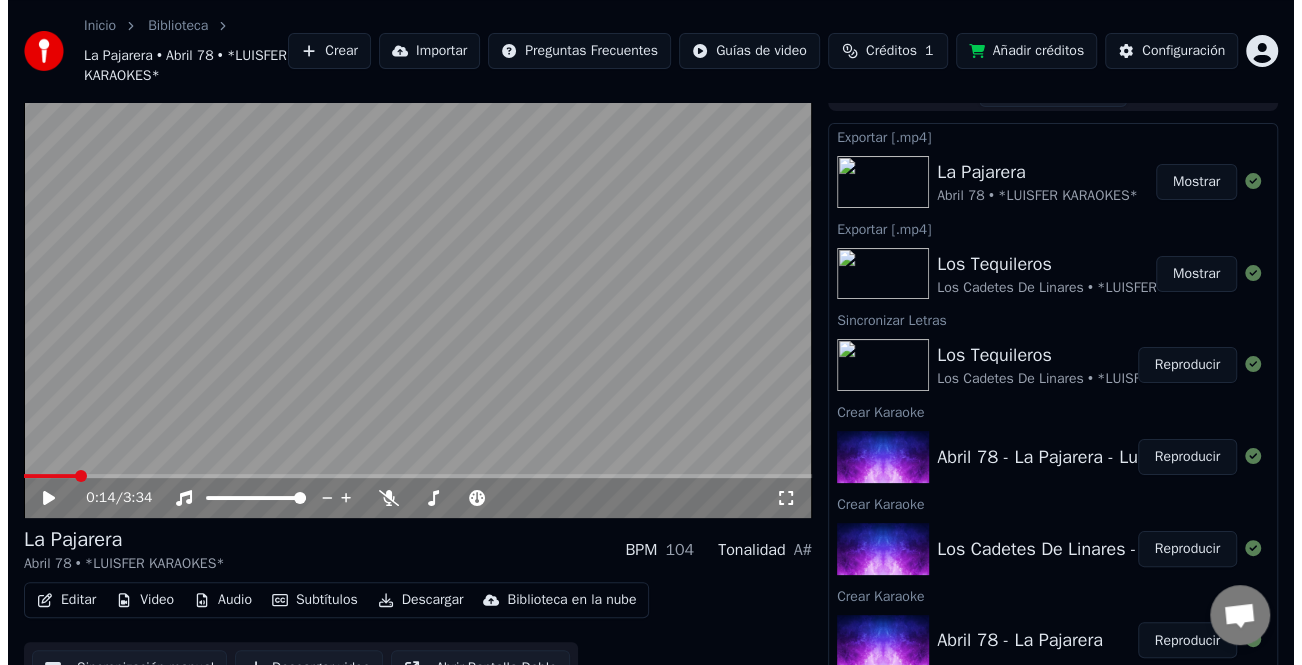 scroll, scrollTop: 0, scrollLeft: 0, axis: both 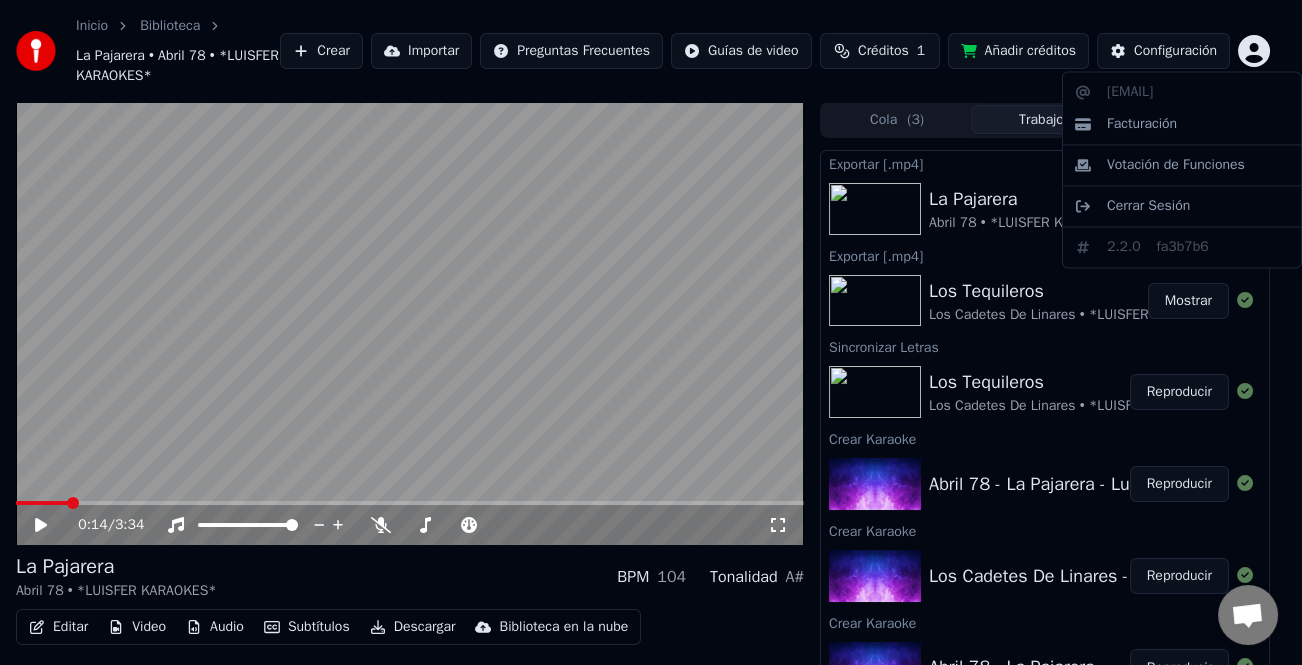 click on "Inicio Biblioteca La Pajarera • Abril 78 • *[USERNAME] KARAOKES* Crear Importar Preguntas Frecuentes Guías de video Créditos 1 Añadir créditos Configuración 0:14 / 3:34 La Pajarera Abril 78 • *[USERNAME] KARAOKES* BPM 104 Tonalidad A# Editar Video Audio Subtítulos Descargar Biblioteca en la nube Sincronización manual Descargar video Abrir Pantalla Doble Cola ( 3 ) Trabajos Biblioteca Exportar [.mp4] La Pajarera Abril 78 • *[USERNAME] KARAOKES* Mostrar Exportar [.mp4] Los Tequileros Los Cadetes De Linares • *[USERNAME] KARAOKES* Mostrar Sincronizar Letras Los Tequileros Los Cadetes De Linares • *[USERNAME] KARAOKES* Reproducir Crear Karaoke Abril 78 - La Pajarera - [USERNAME] Karaokes Reproducir Crear Karaoke Los Cadetes De Linares - Los Tequileros - [USERNAME] Karaokes Reproducir Crear Karaoke Abril 78 - La Pajarera Reproducir [EMAIL] Facturación Votación de Funciones Cerrar Sesión 2.2.0 fa3b7b6" at bounding box center [651, 332] 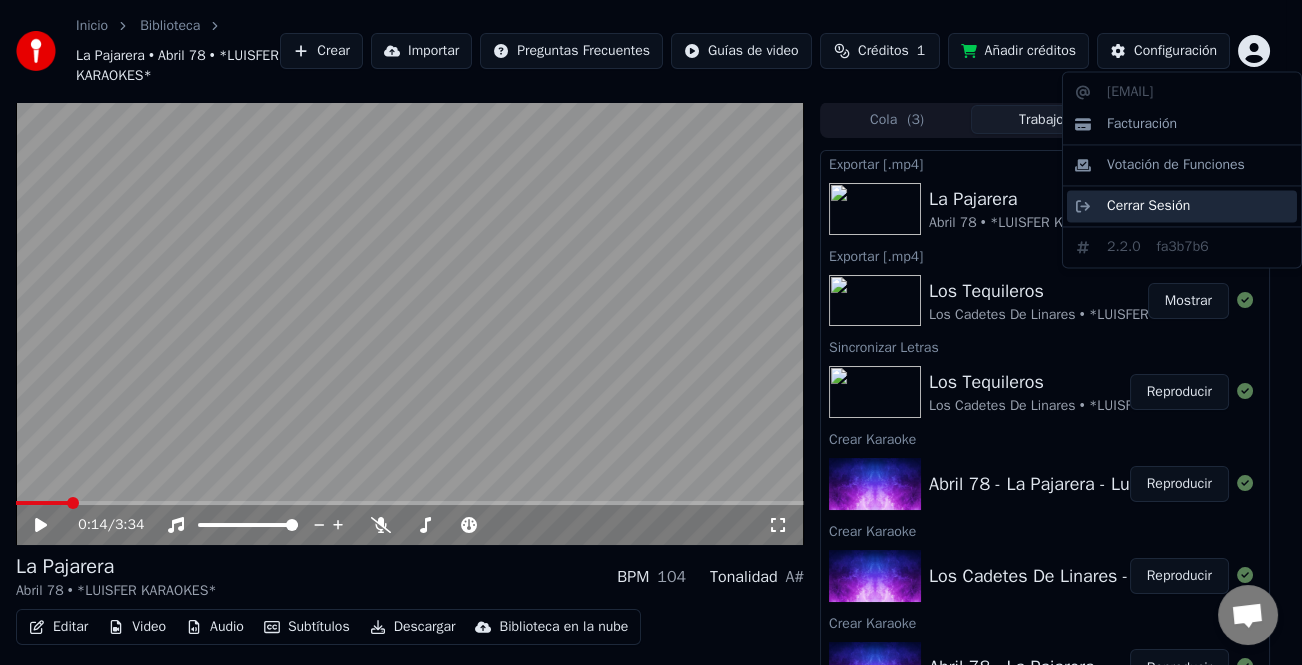 click on "Cerrar Sesión" at bounding box center (1148, 206) 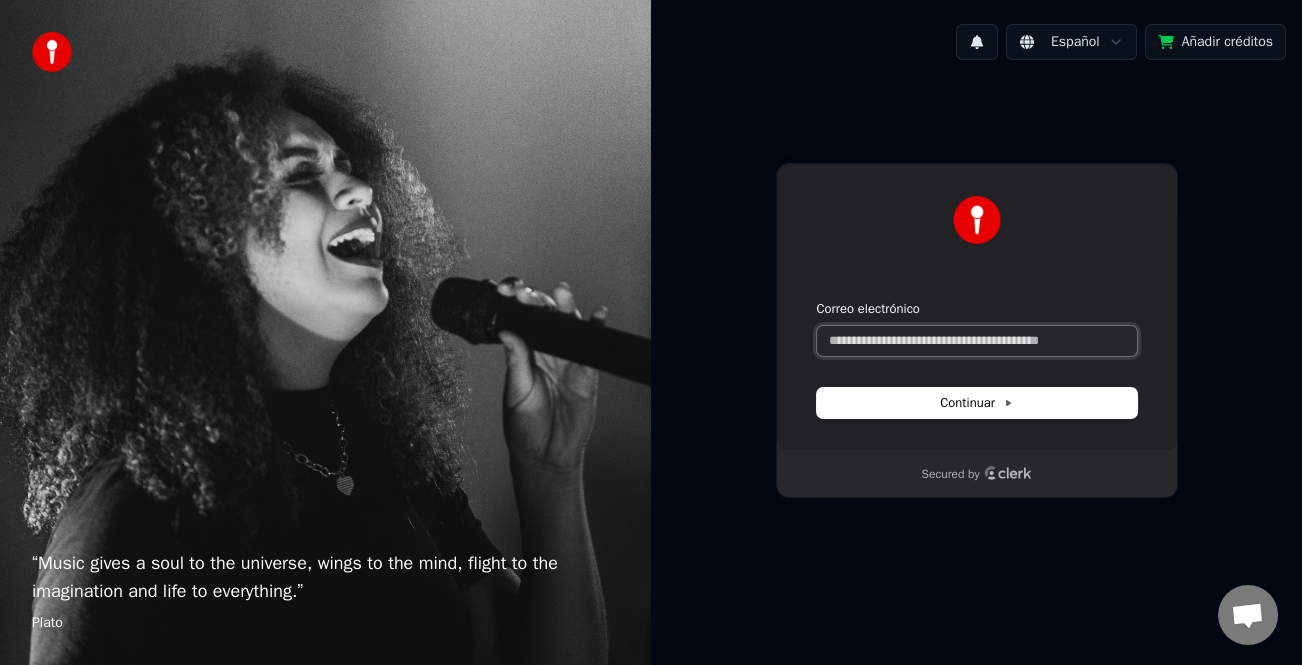 click on "Correo electrónico" at bounding box center (977, 341) 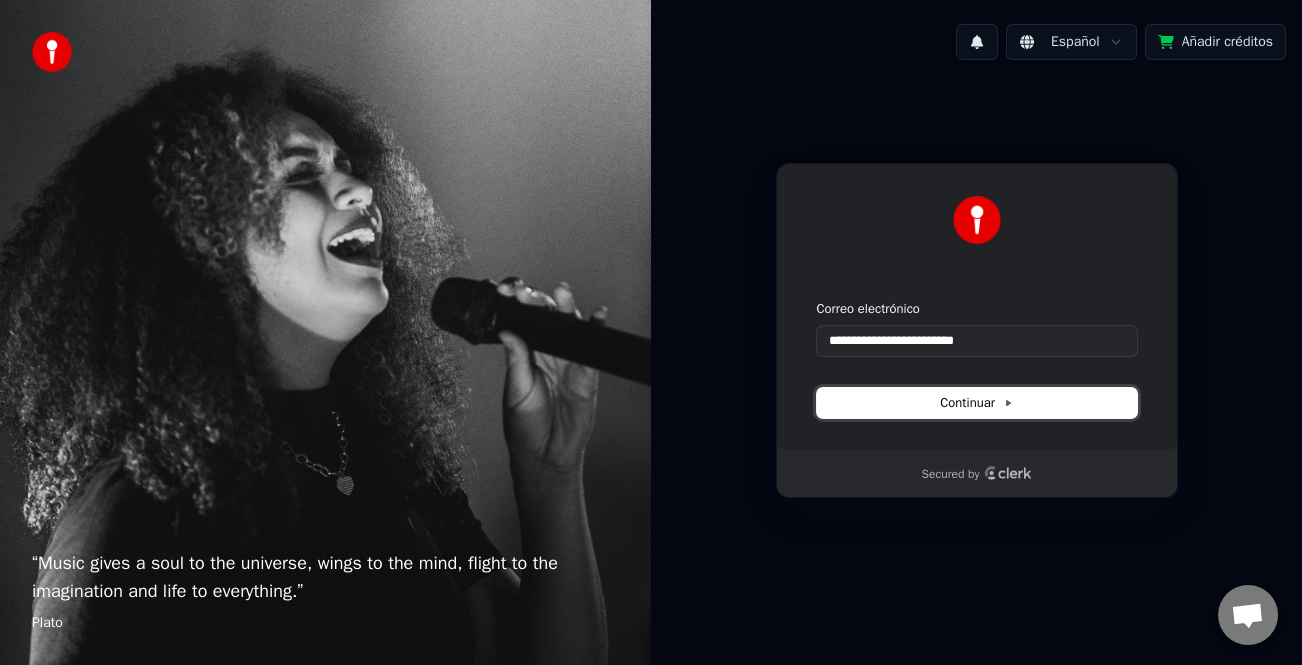 click on "Continuar" at bounding box center (976, 403) 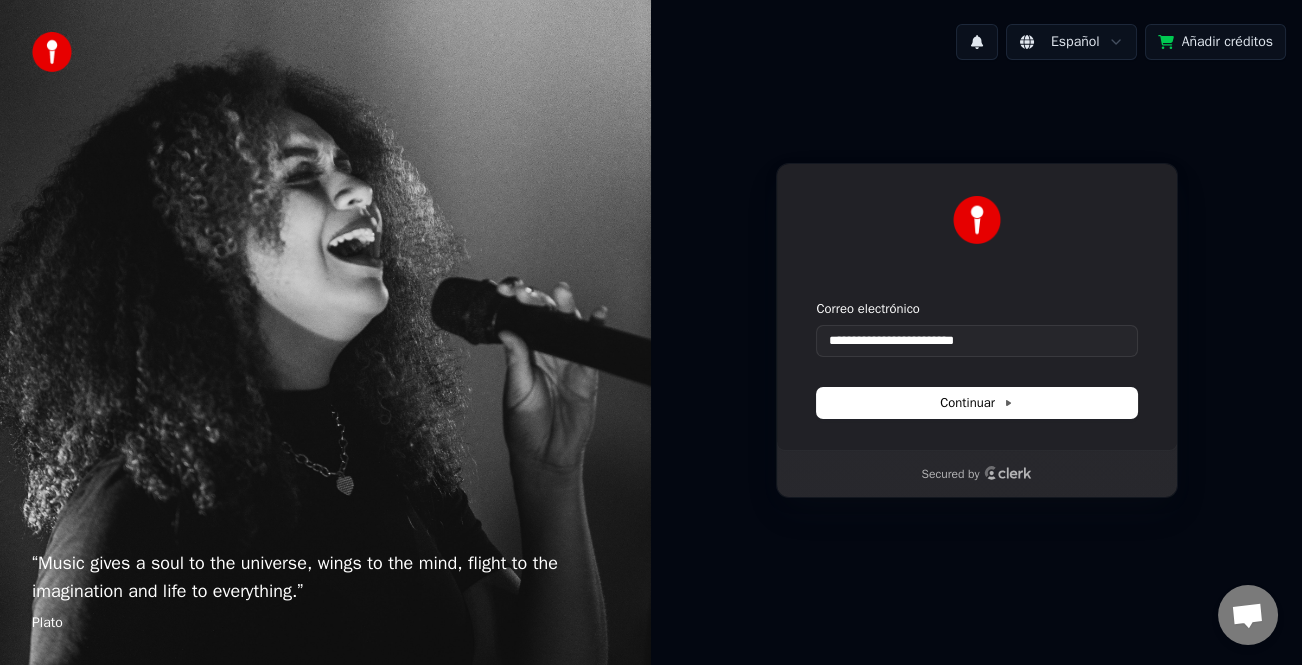 type on "**********" 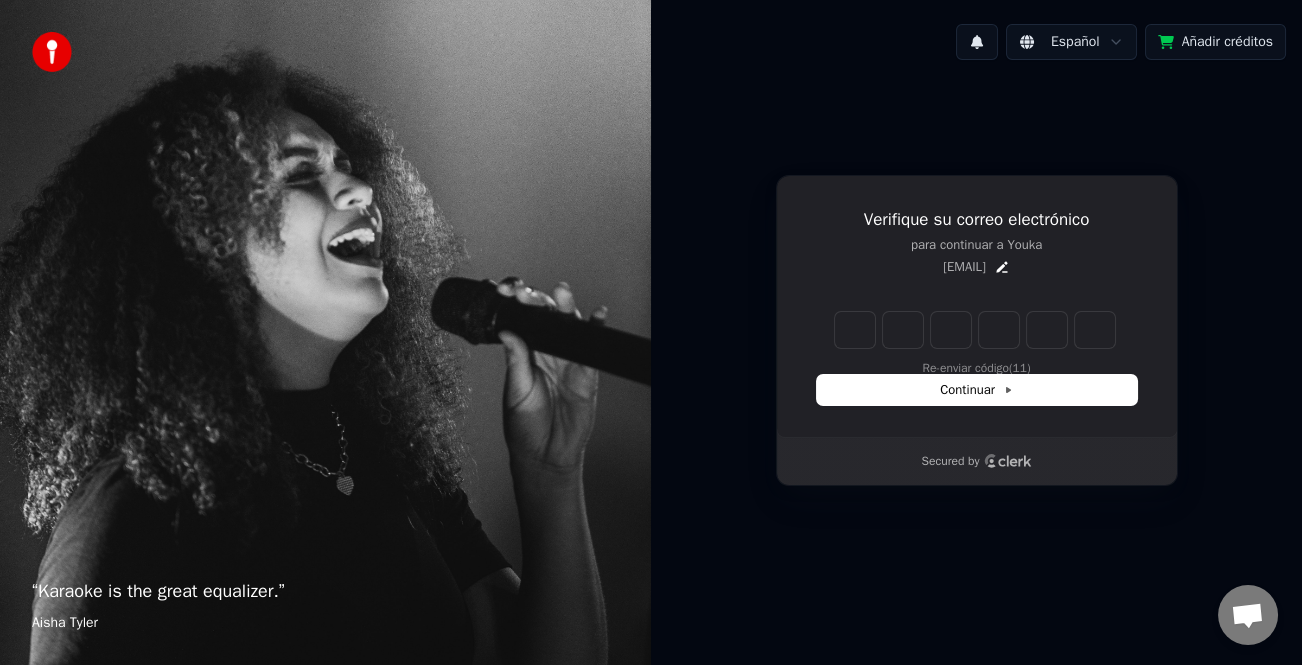 type on "*" 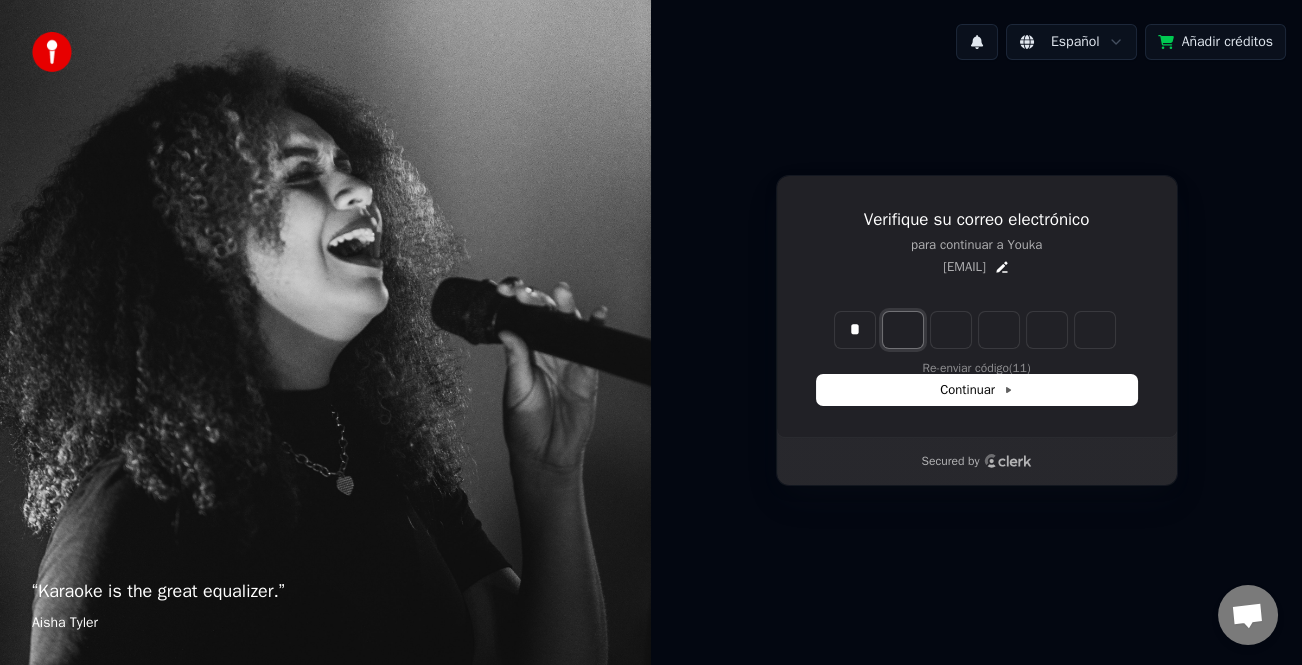 type on "*" 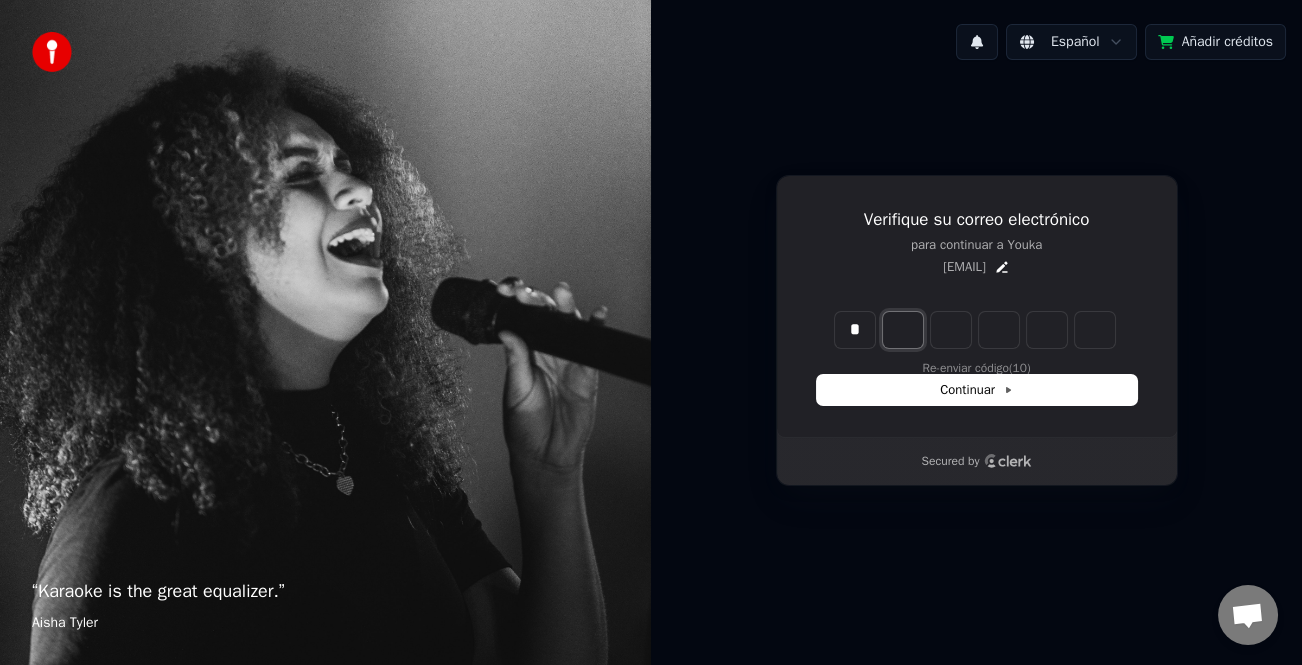 type on "*" 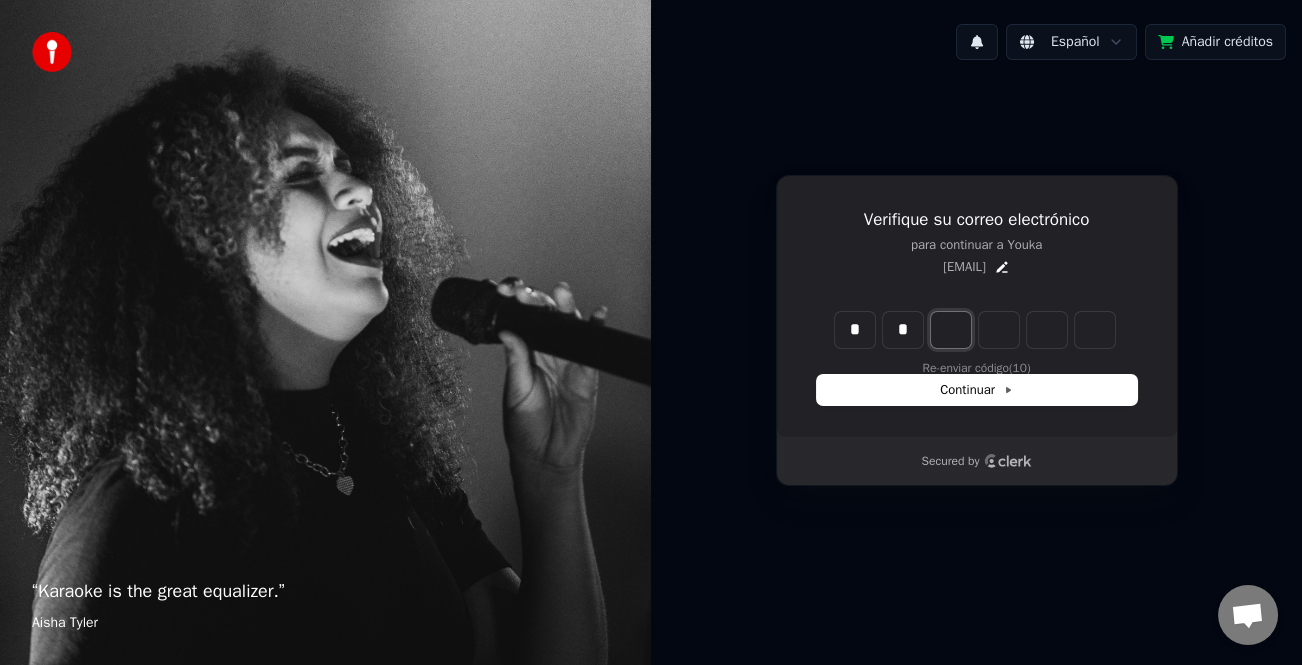 type on "**" 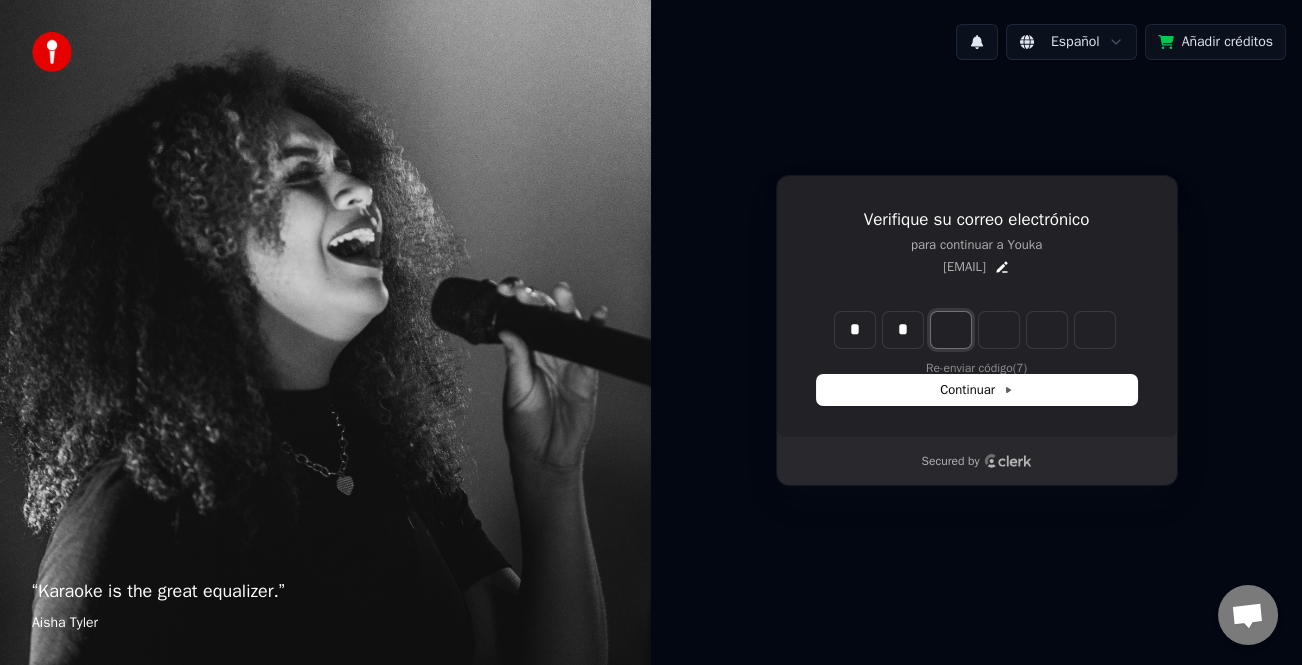 type on "*" 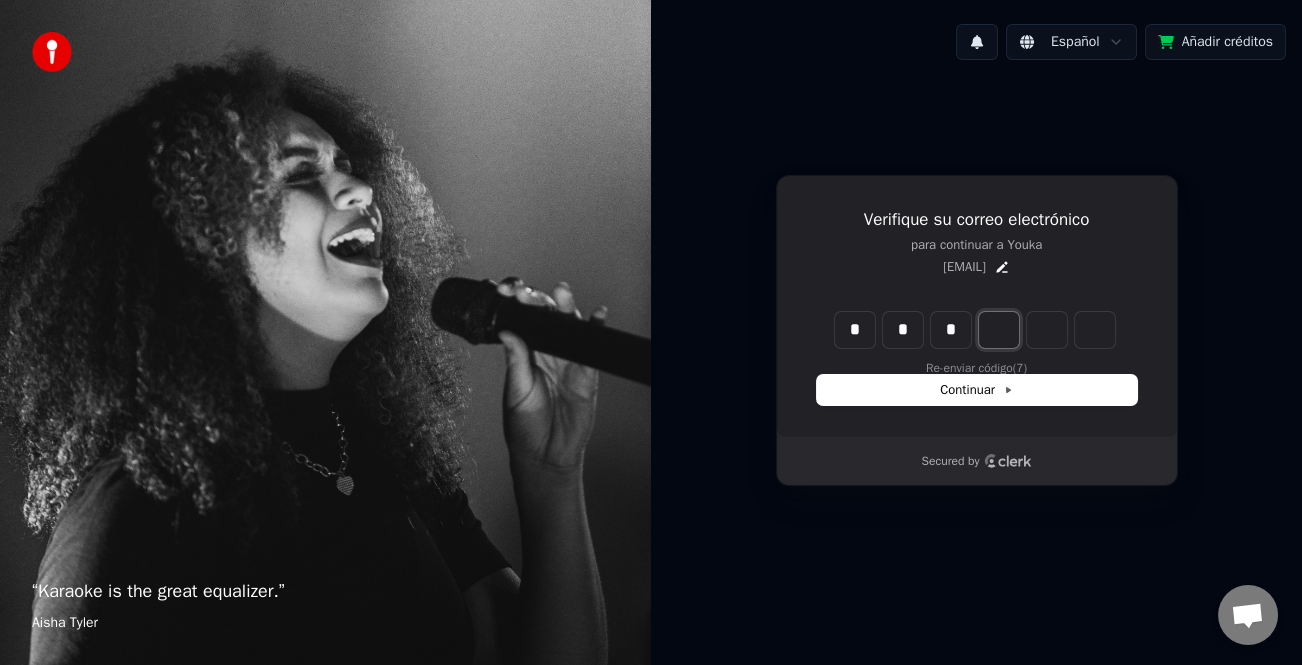 type on "***" 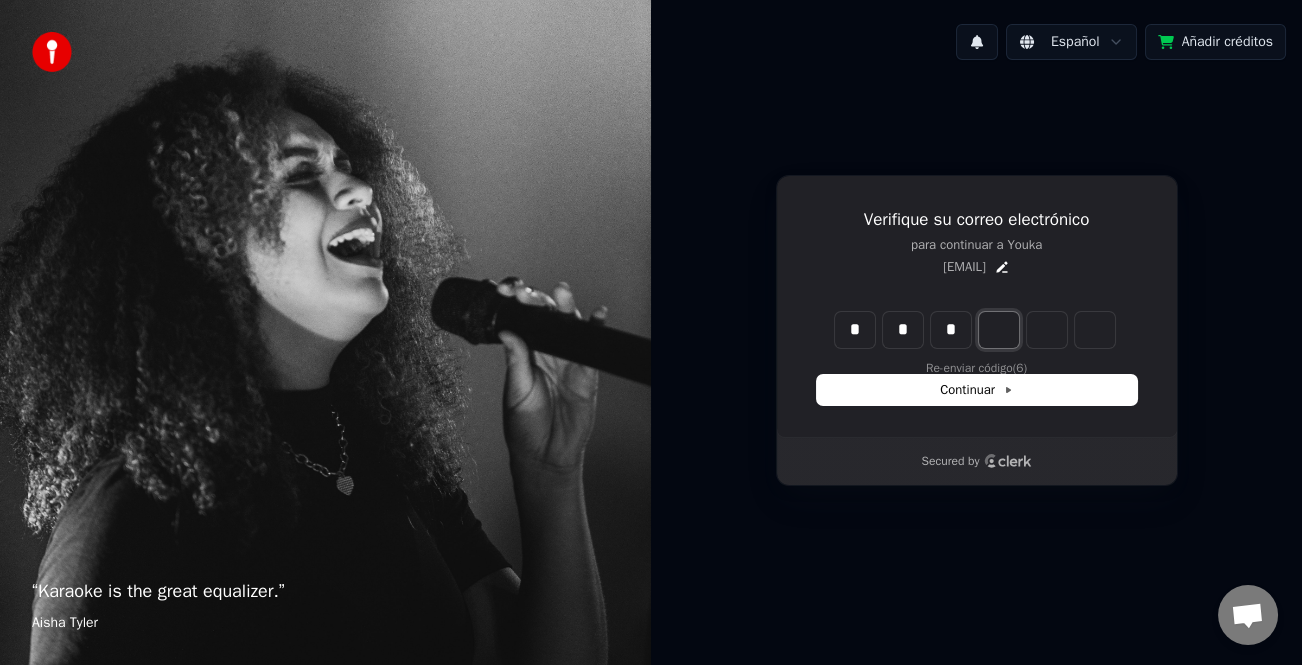 type on "*" 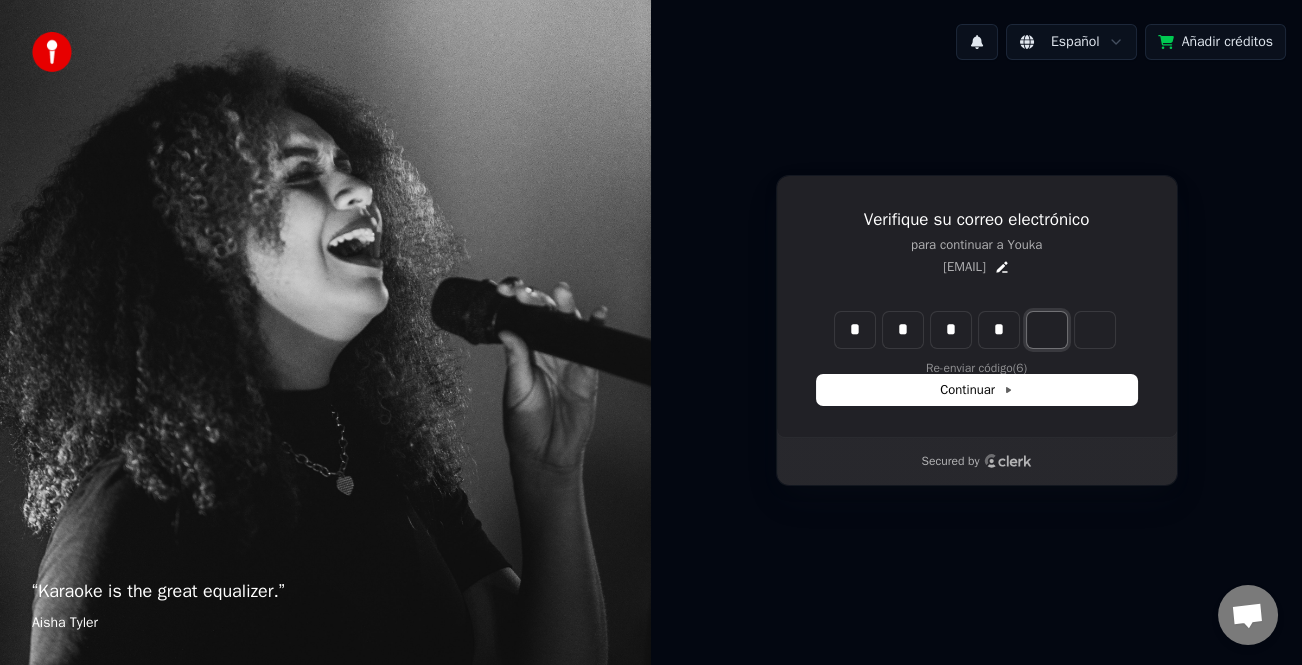 type on "****" 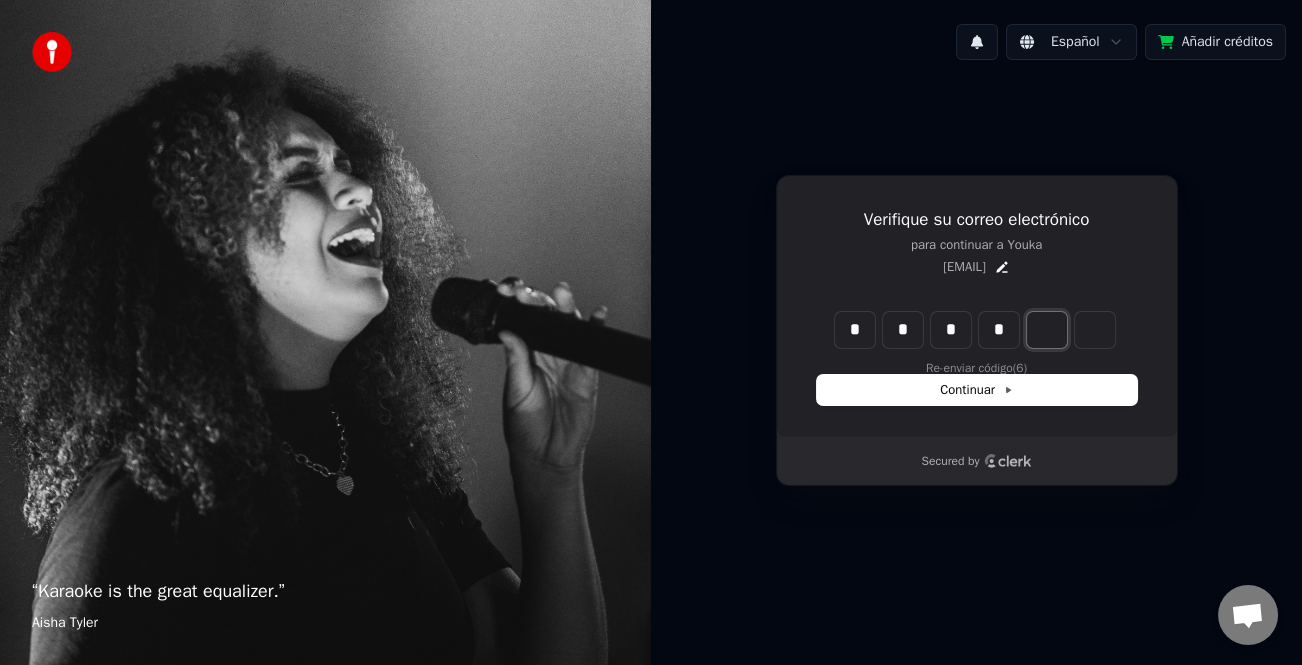 type on "*" 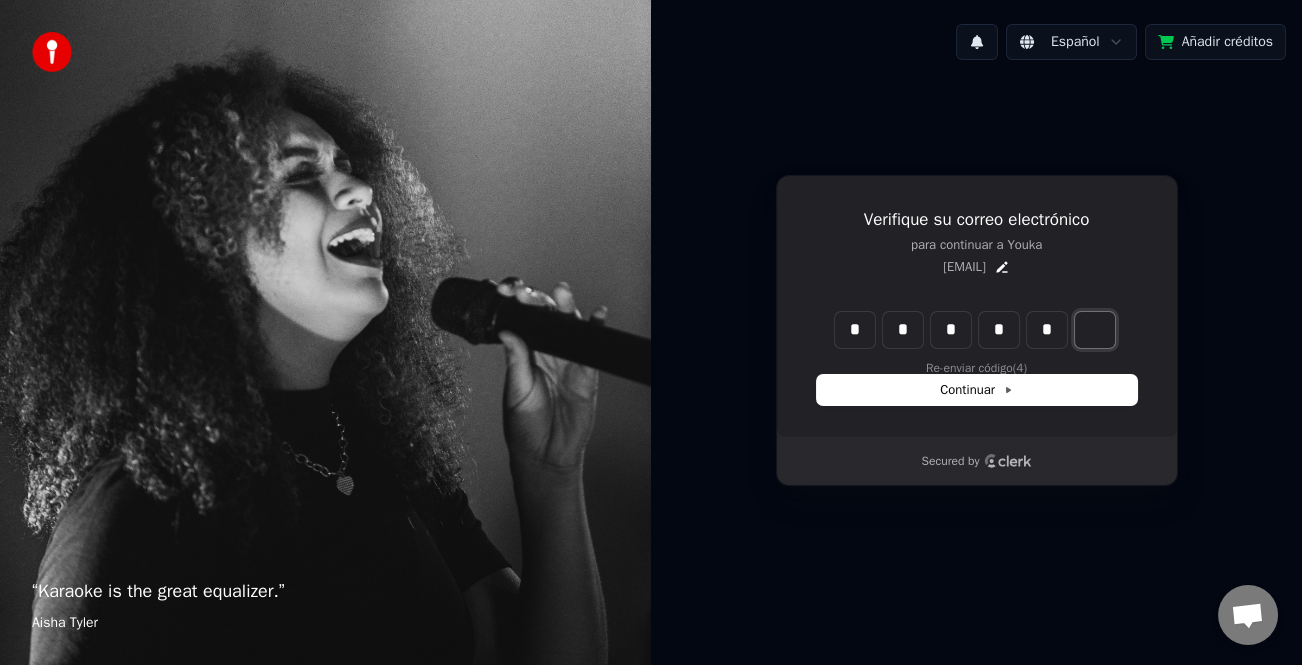 type on "******" 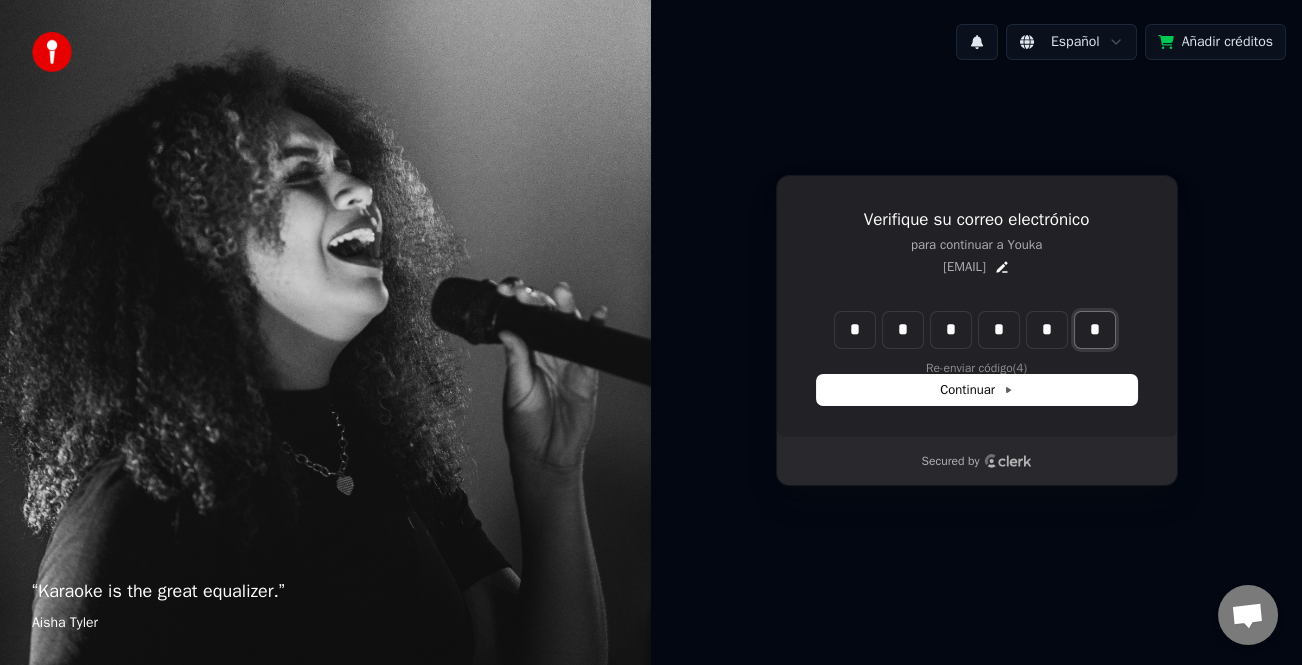 type on "*" 